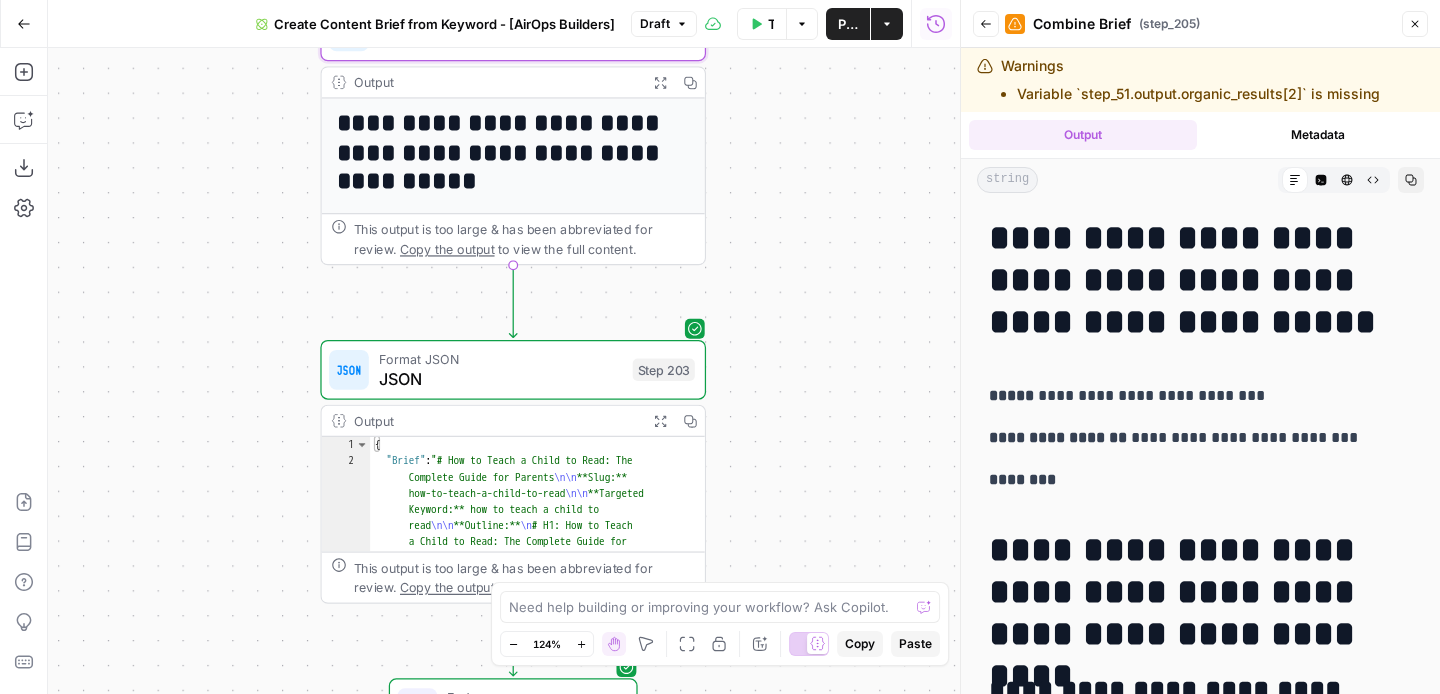 scroll, scrollTop: 0, scrollLeft: 0, axis: both 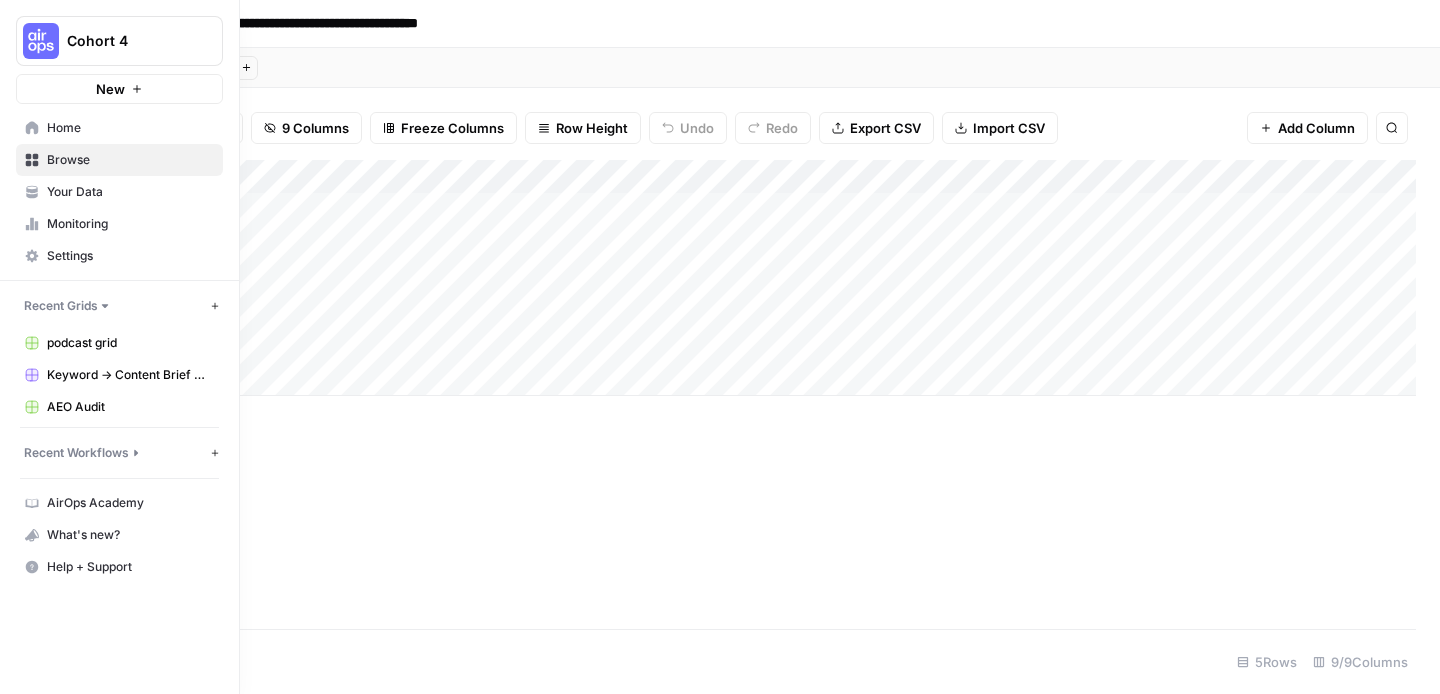 click on "Cohort 4" at bounding box center [119, 41] 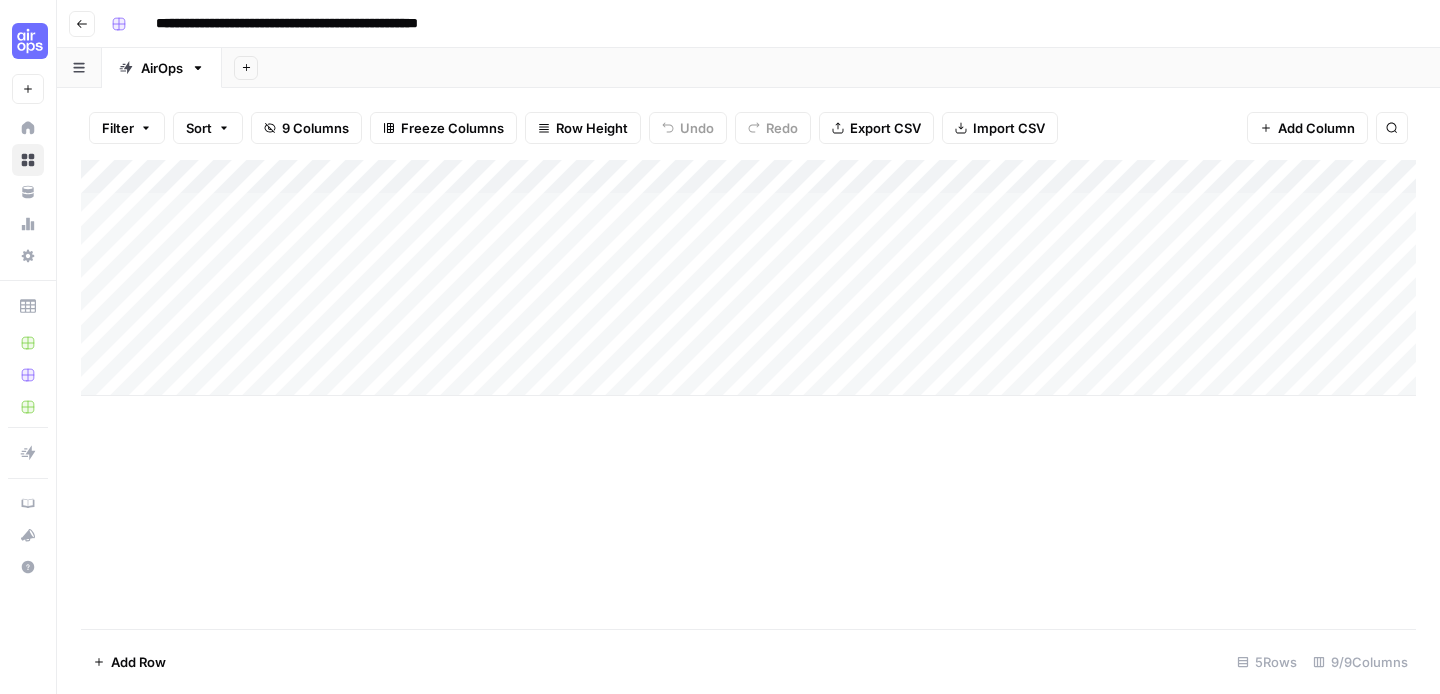 scroll, scrollTop: 0, scrollLeft: 0, axis: both 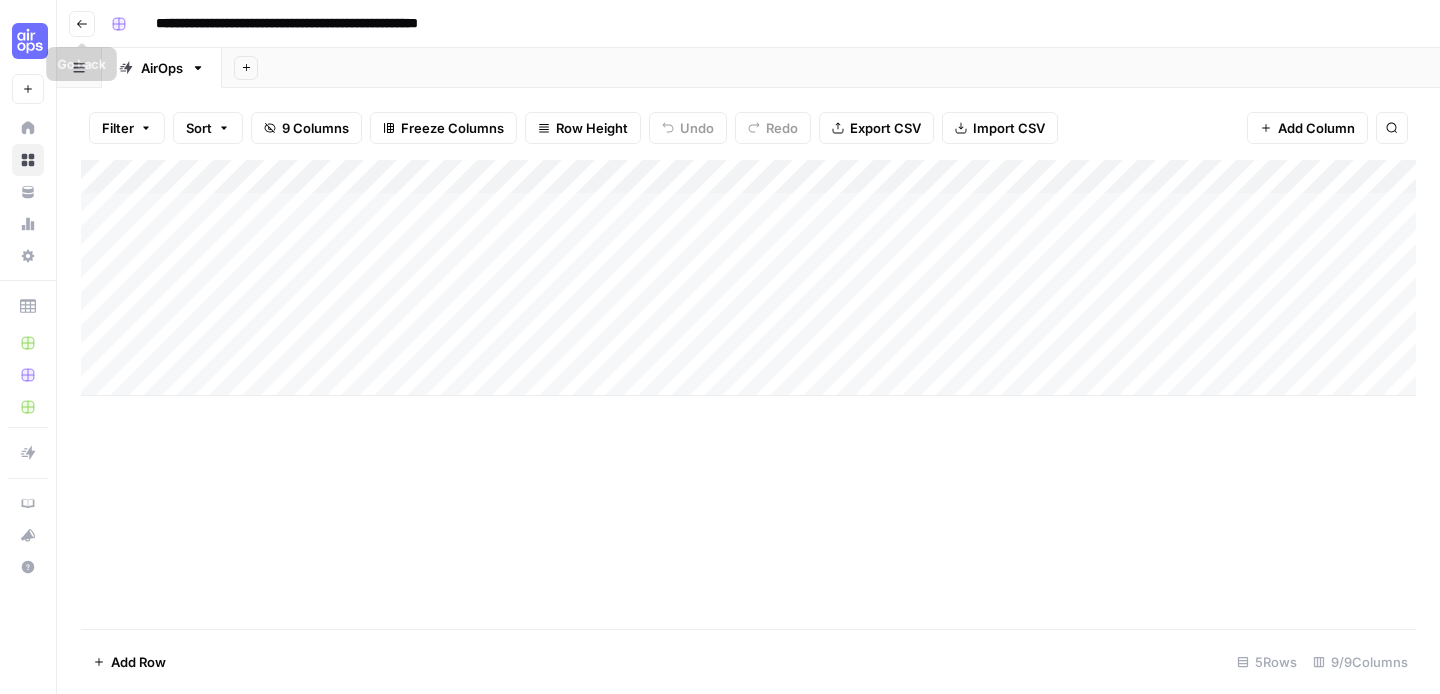 click on "Go back" at bounding box center (87, 23) 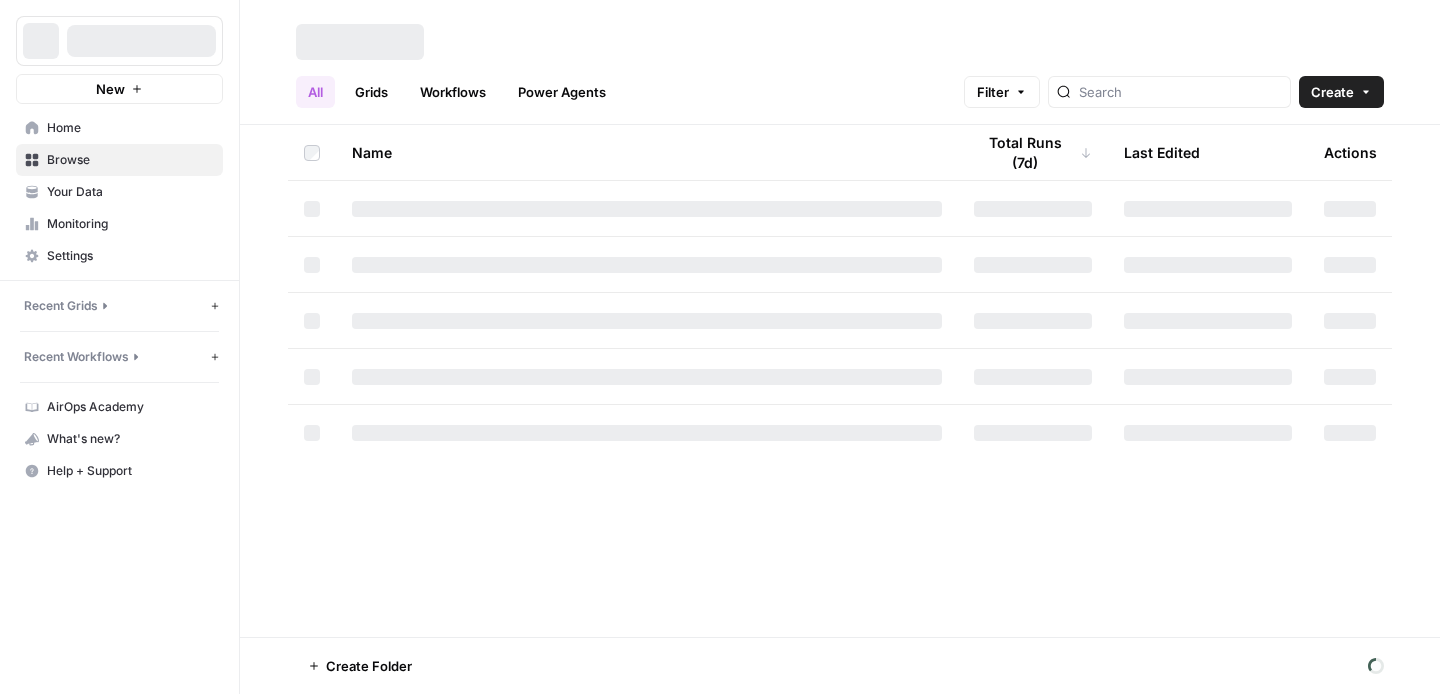 scroll, scrollTop: 0, scrollLeft: 0, axis: both 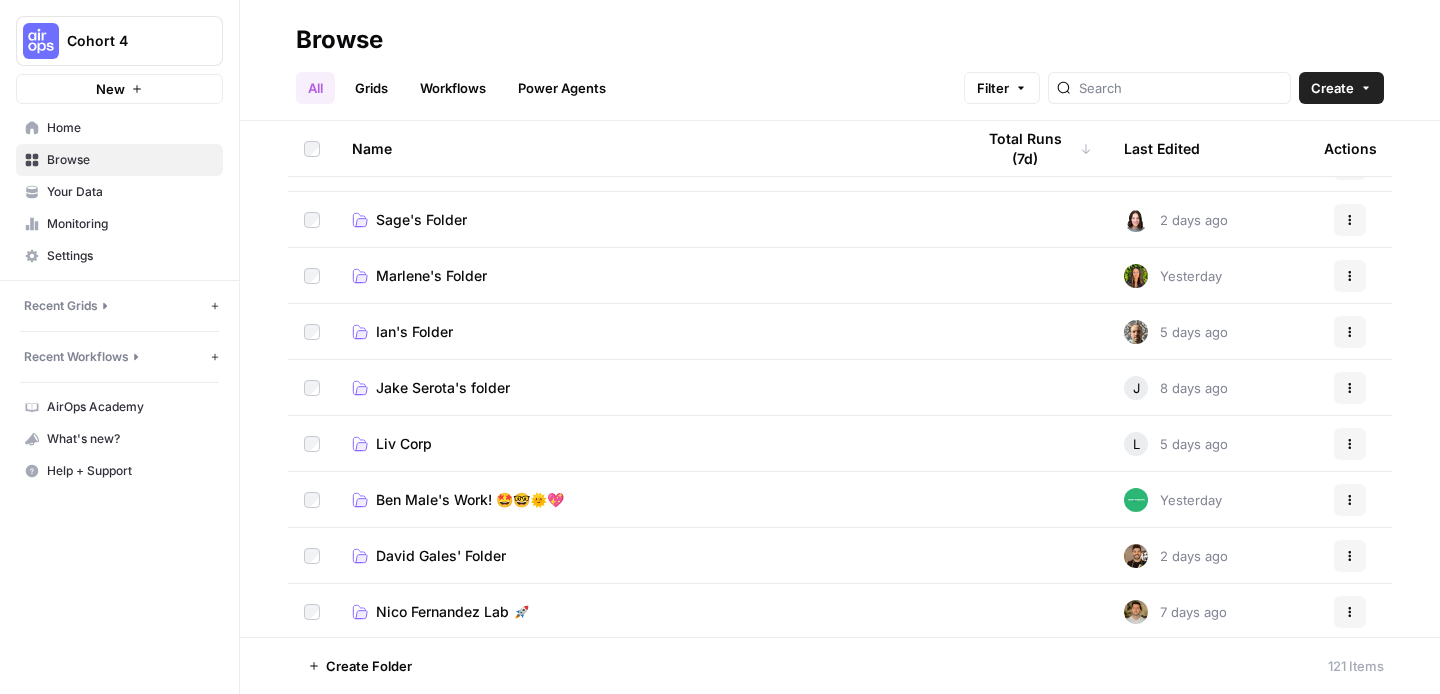 click on "Liv Corp" at bounding box center [404, 444] 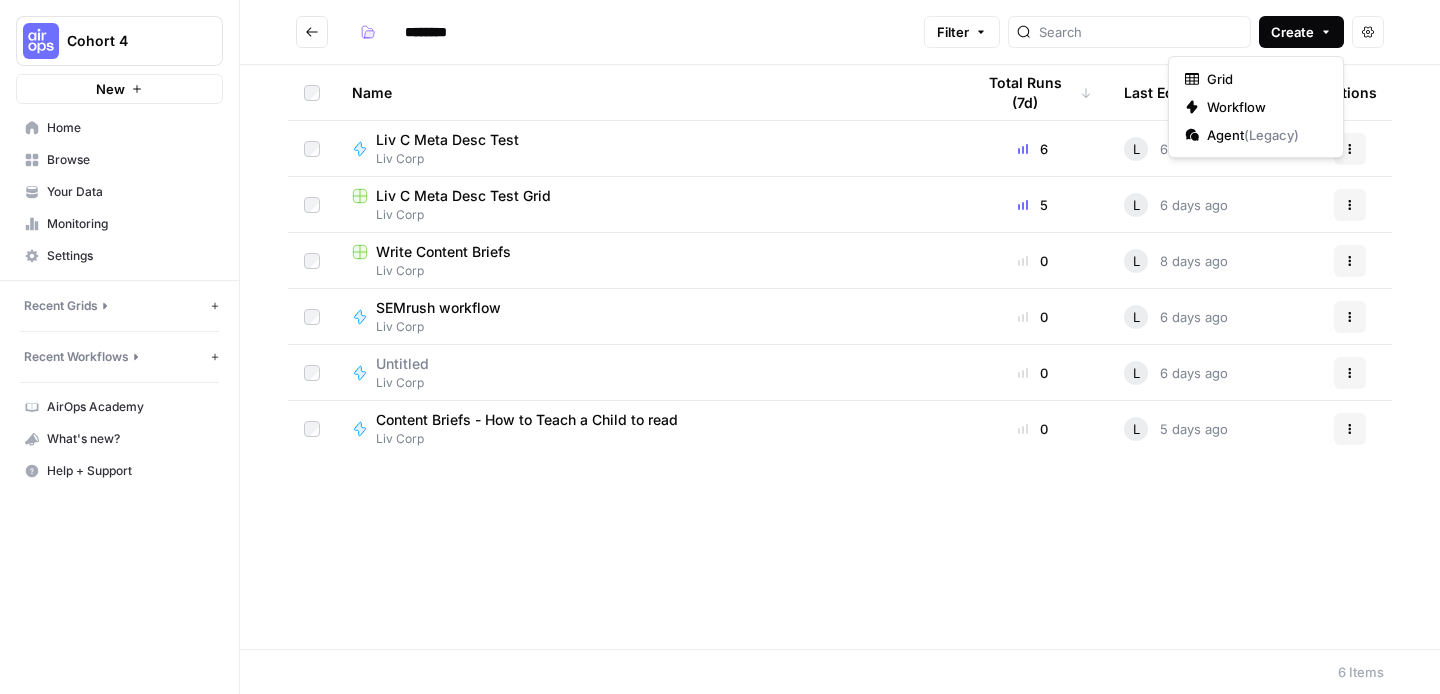 click 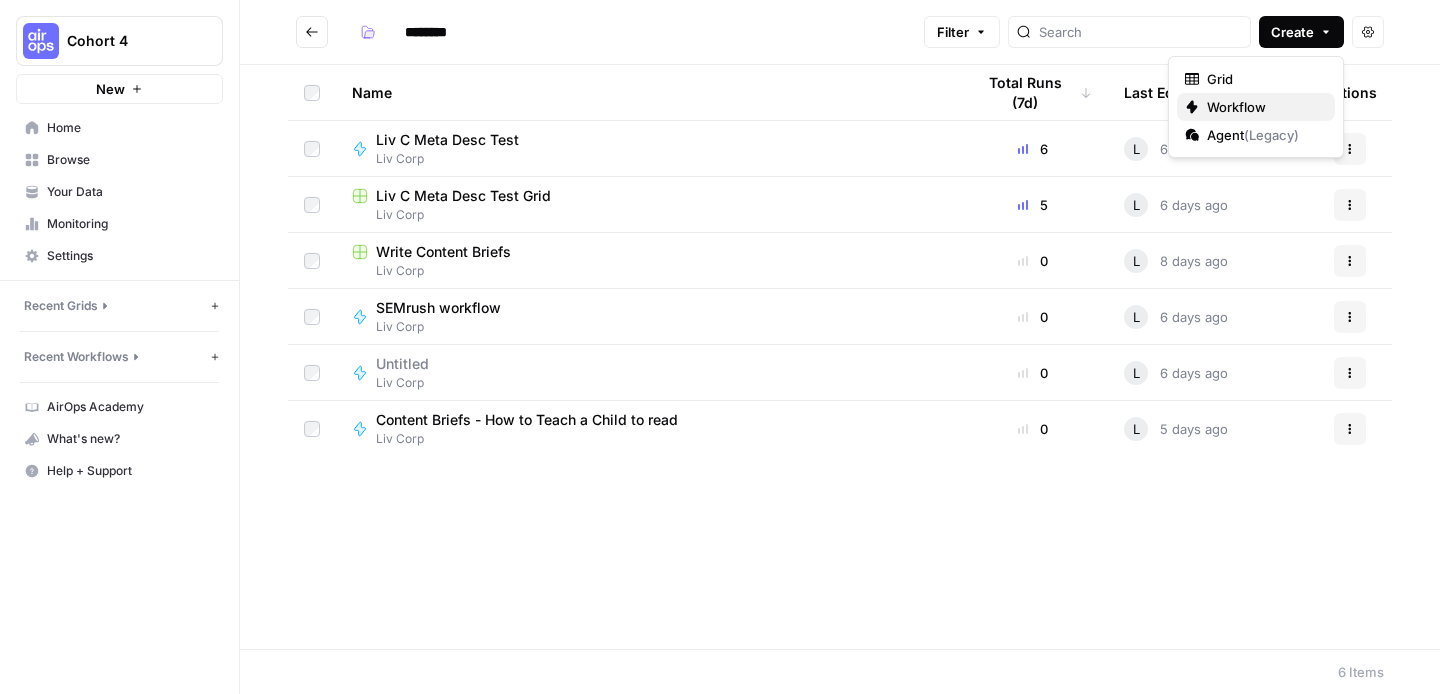 click on "Workflow" at bounding box center (1263, 107) 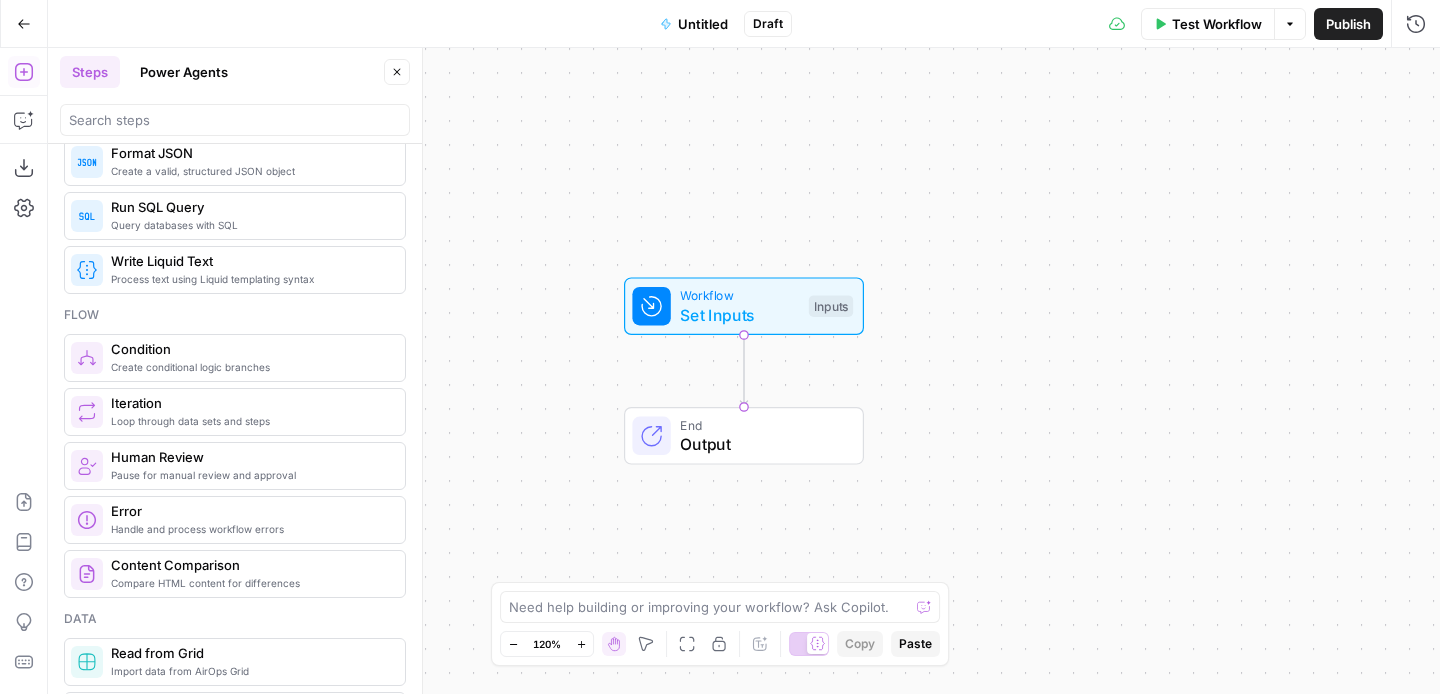 scroll, scrollTop: 0, scrollLeft: 0, axis: both 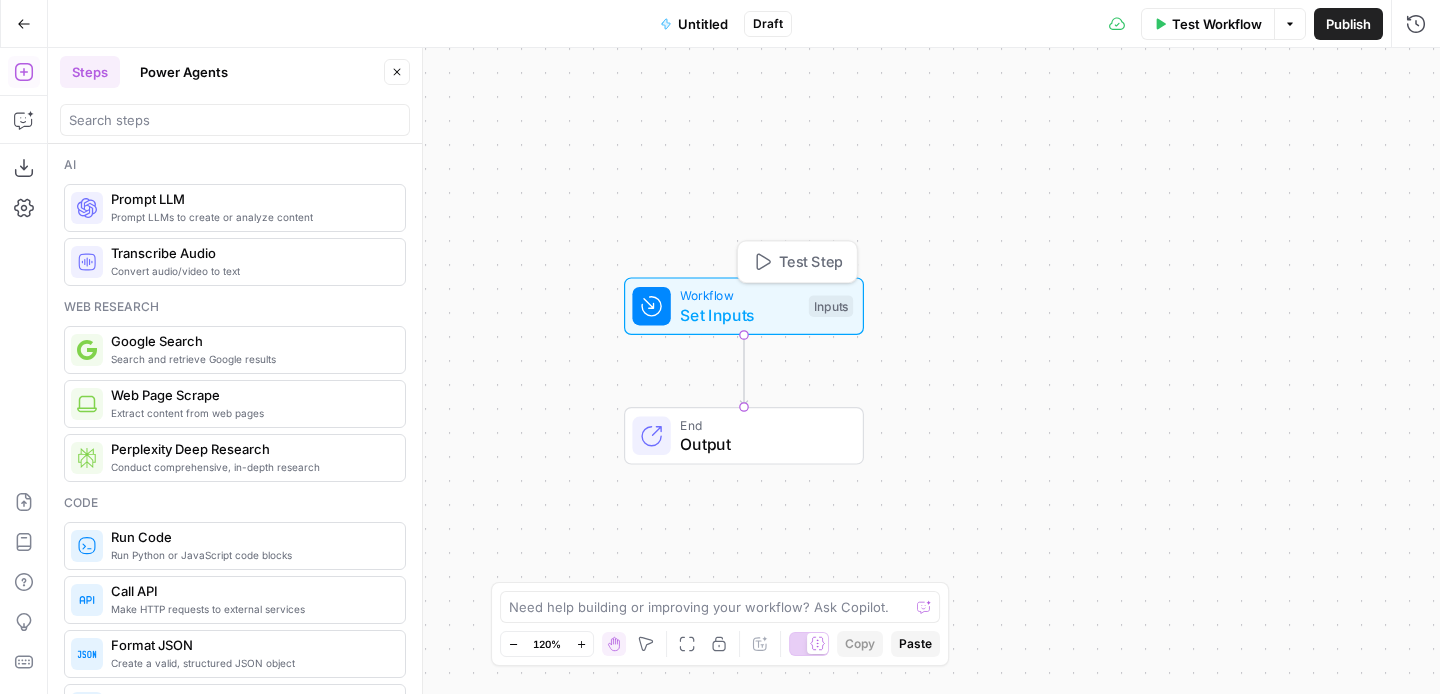 click on "Inputs" at bounding box center [831, 306] 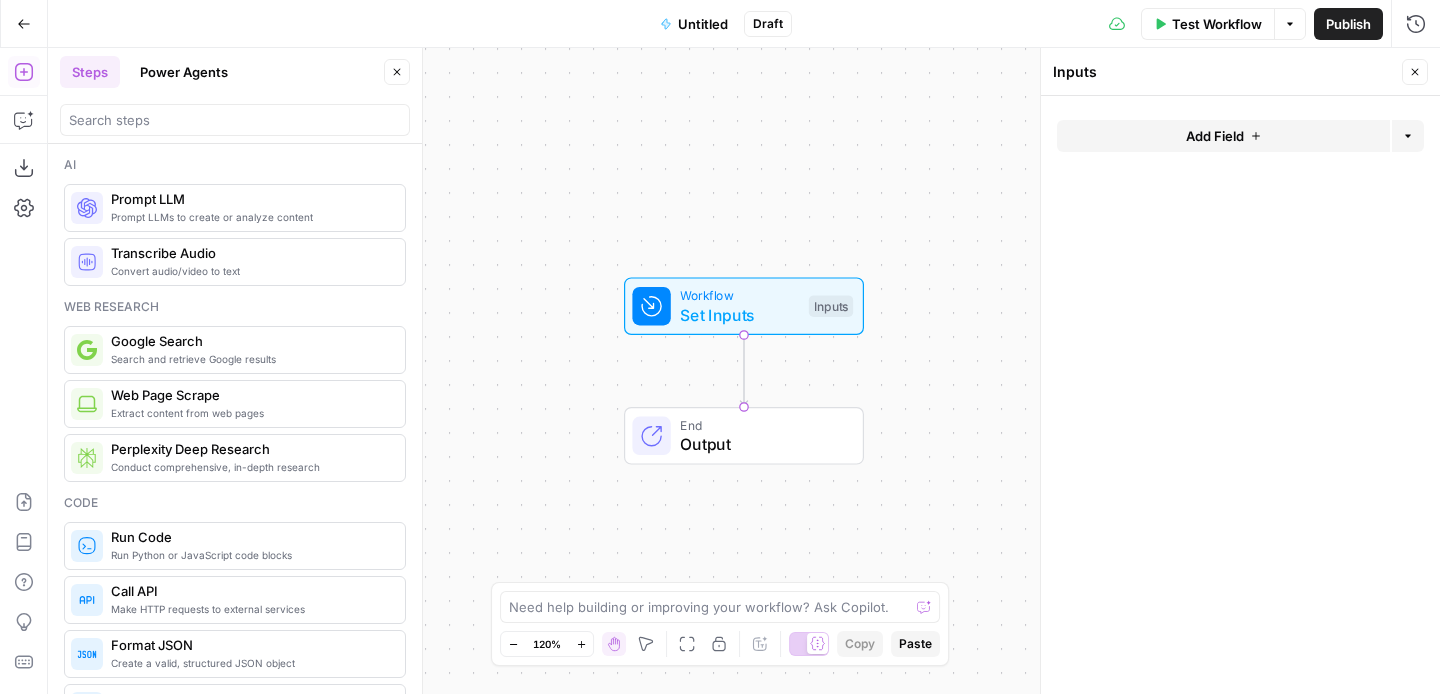 click on "Add Field" at bounding box center (1223, 136) 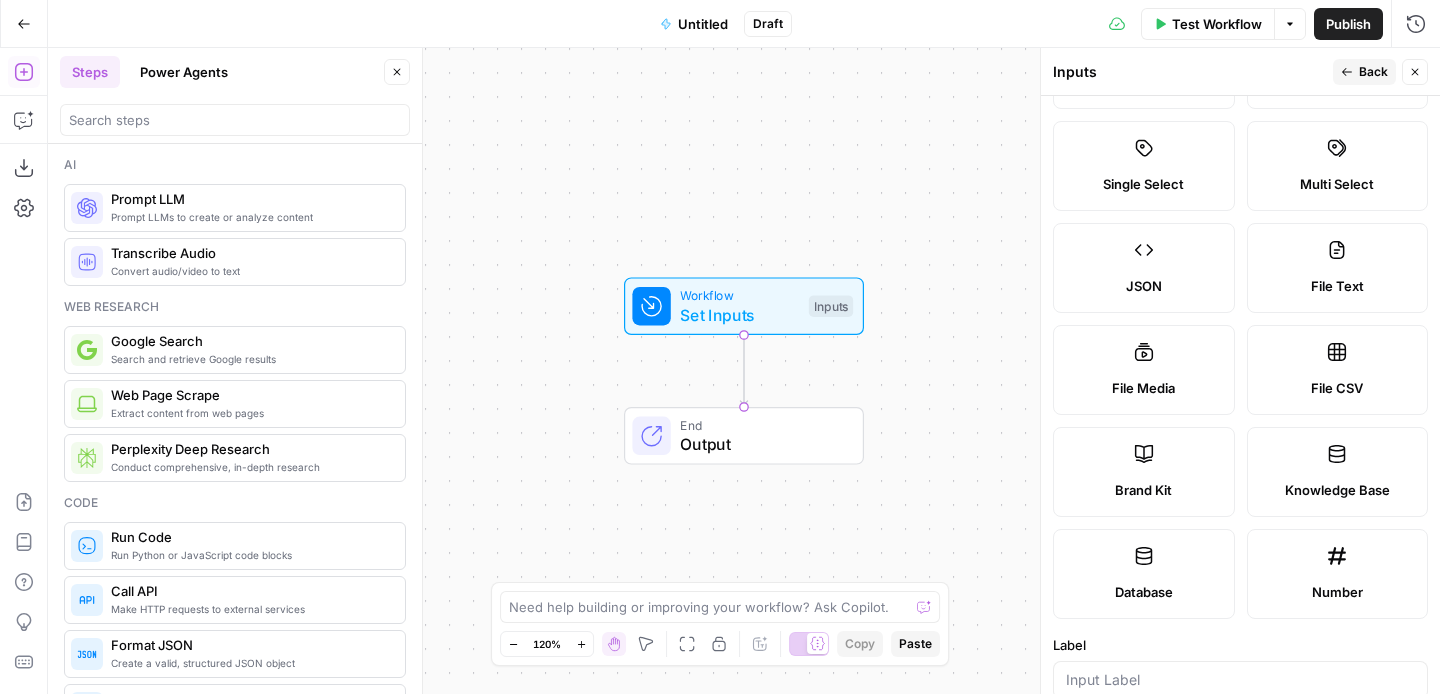 scroll, scrollTop: 0, scrollLeft: 0, axis: both 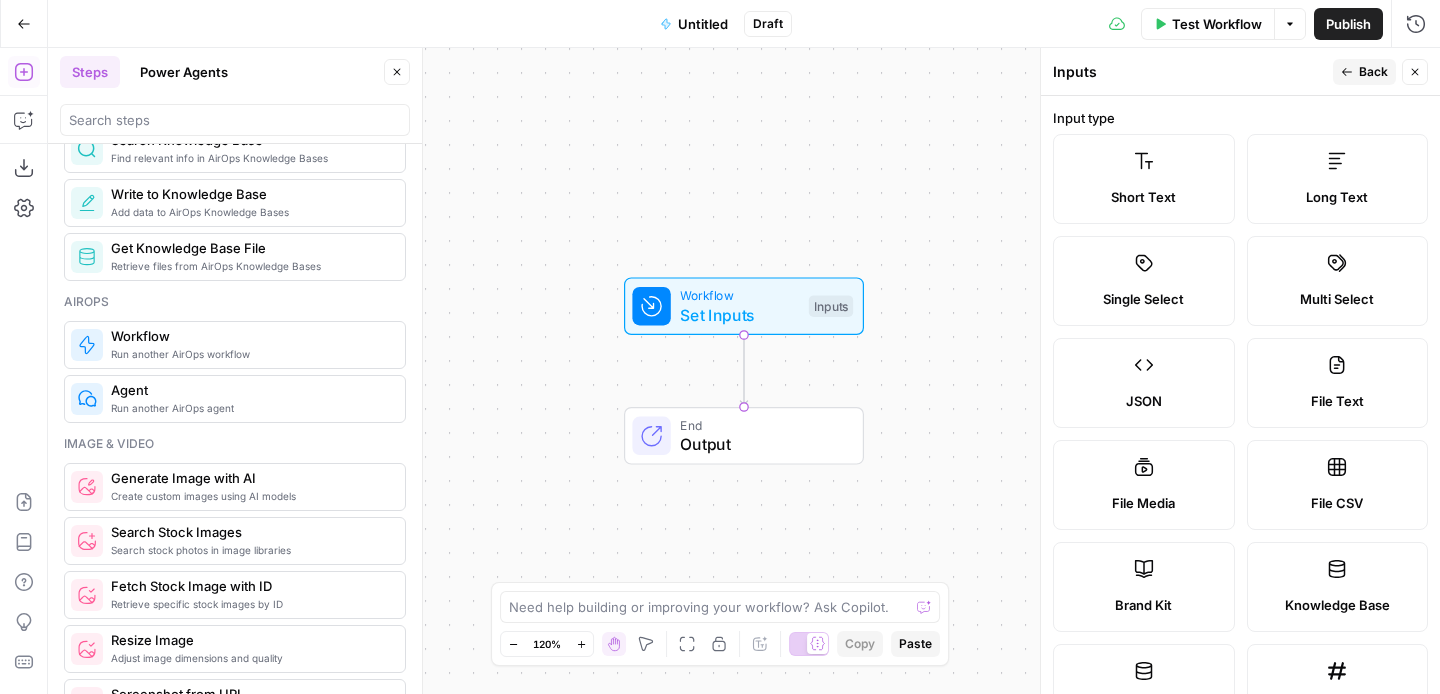 click on "Short Text" at bounding box center [1144, 179] 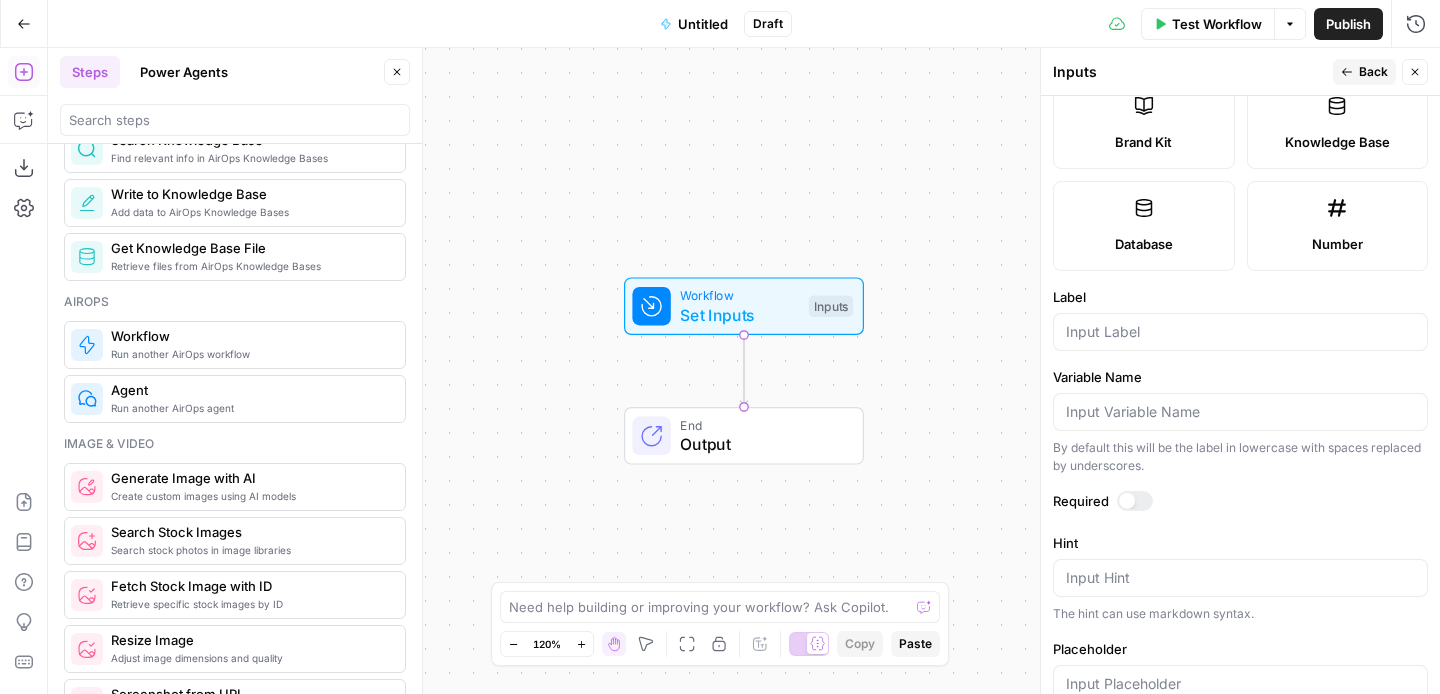 scroll, scrollTop: 487, scrollLeft: 0, axis: vertical 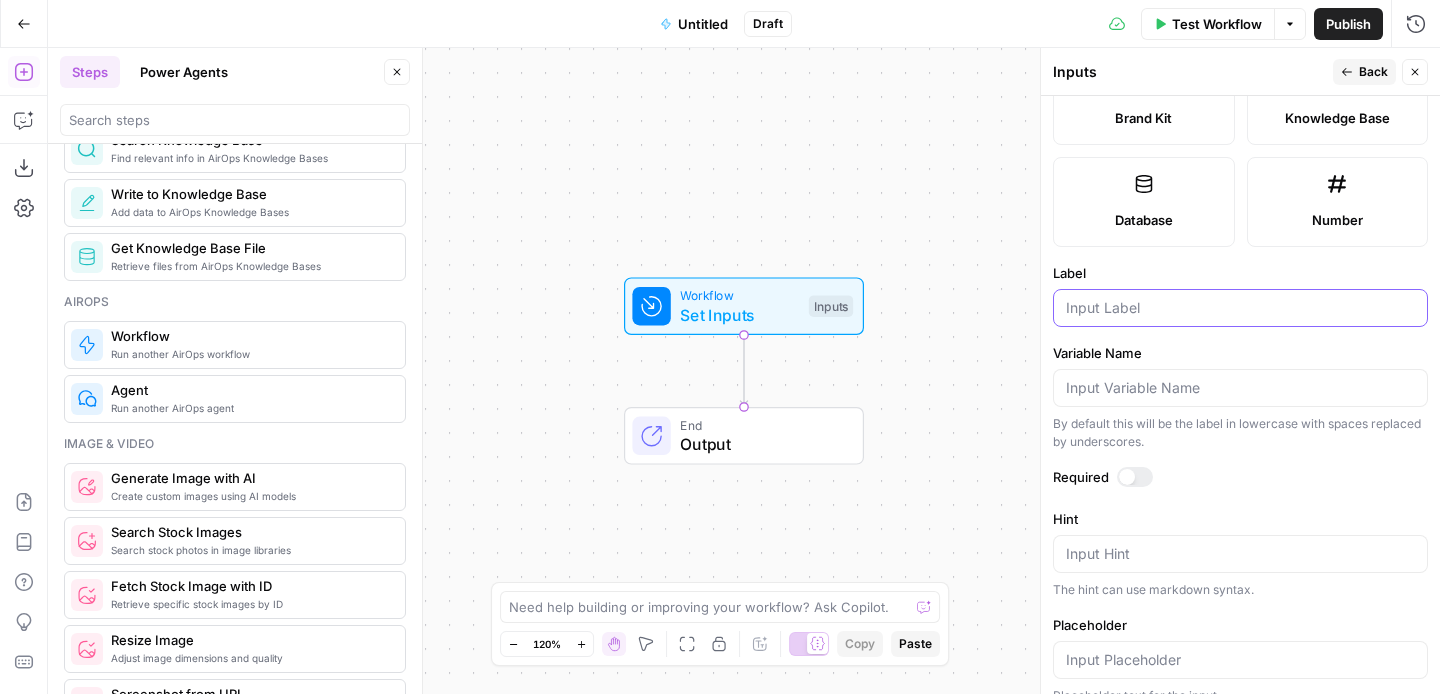 click on "Label" at bounding box center [1240, 308] 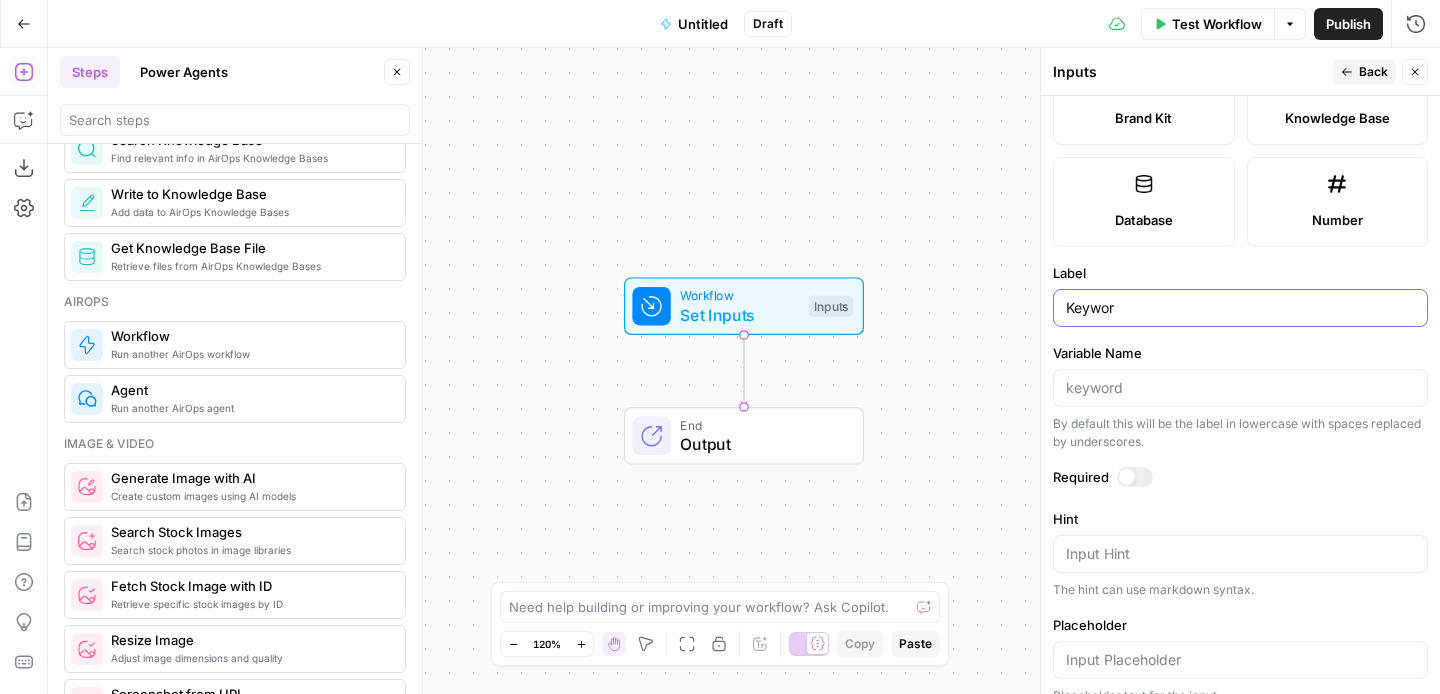 type on "Keyword" 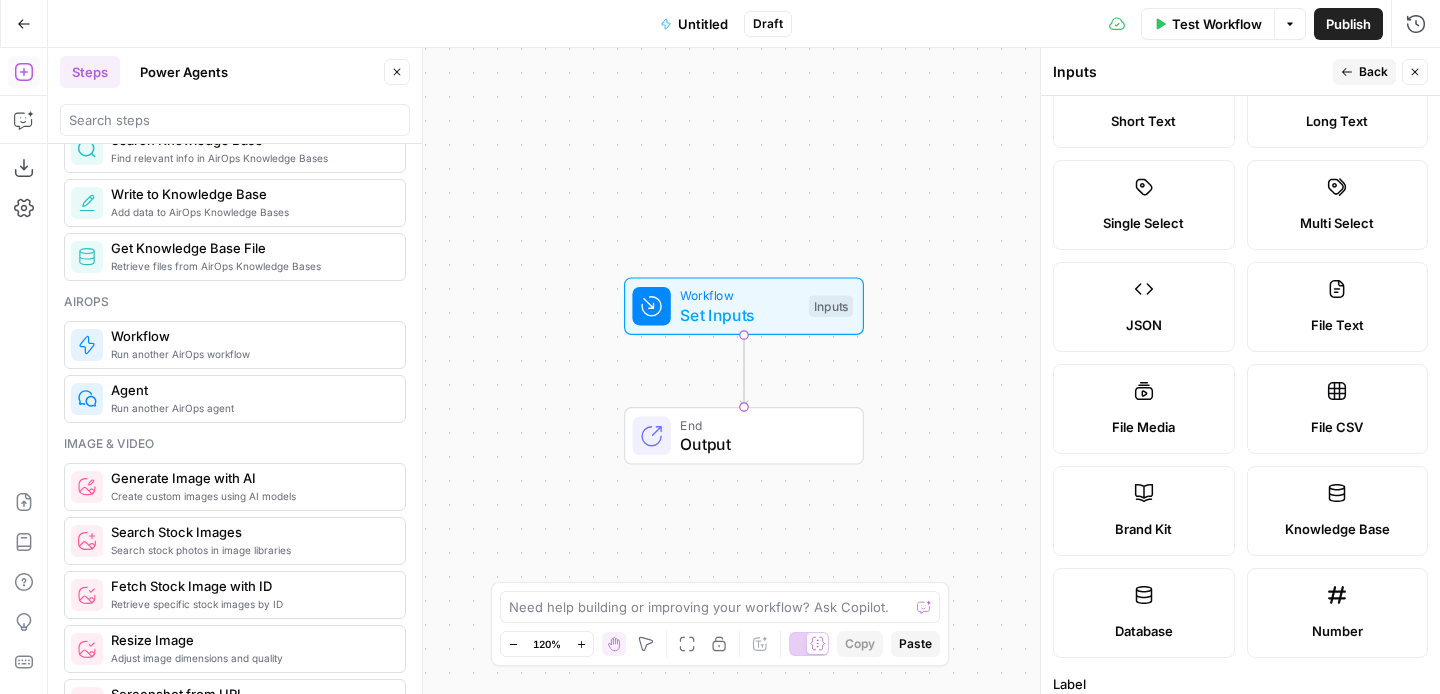 scroll, scrollTop: 0, scrollLeft: 0, axis: both 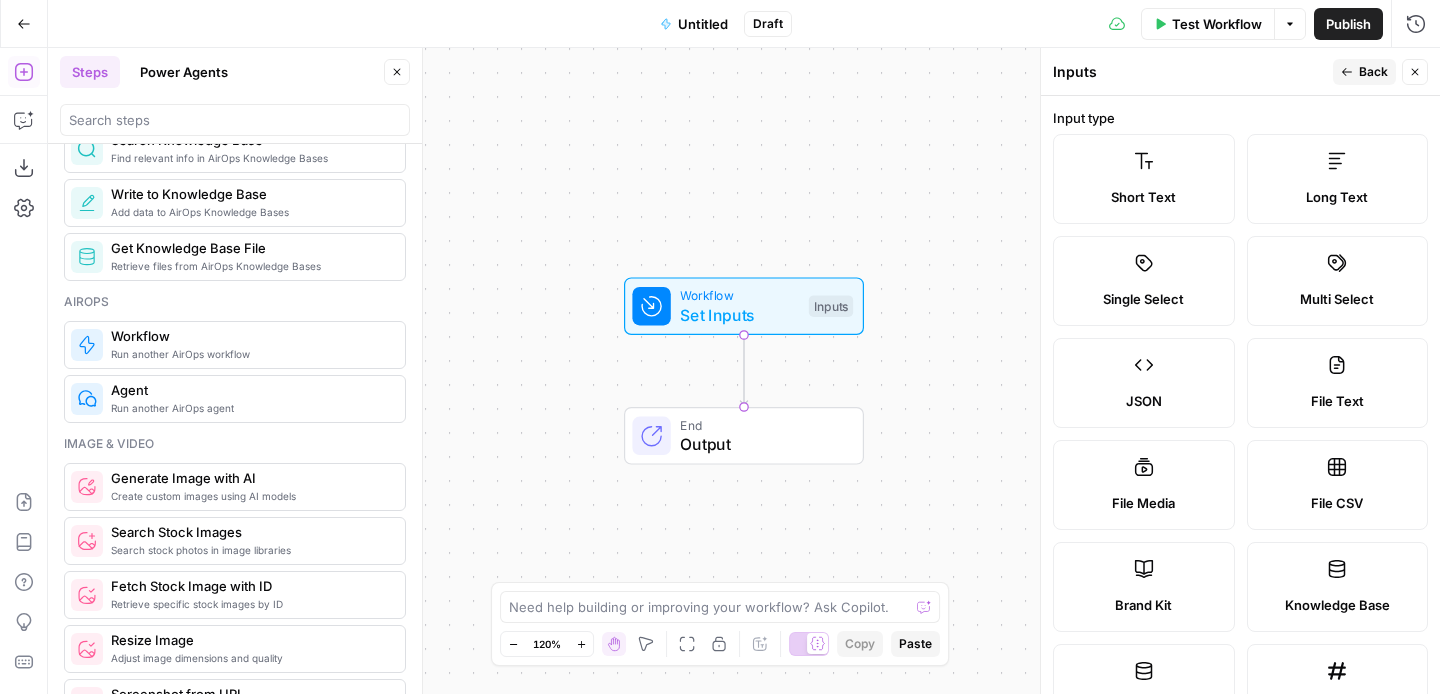 click on "Back" at bounding box center [1364, 72] 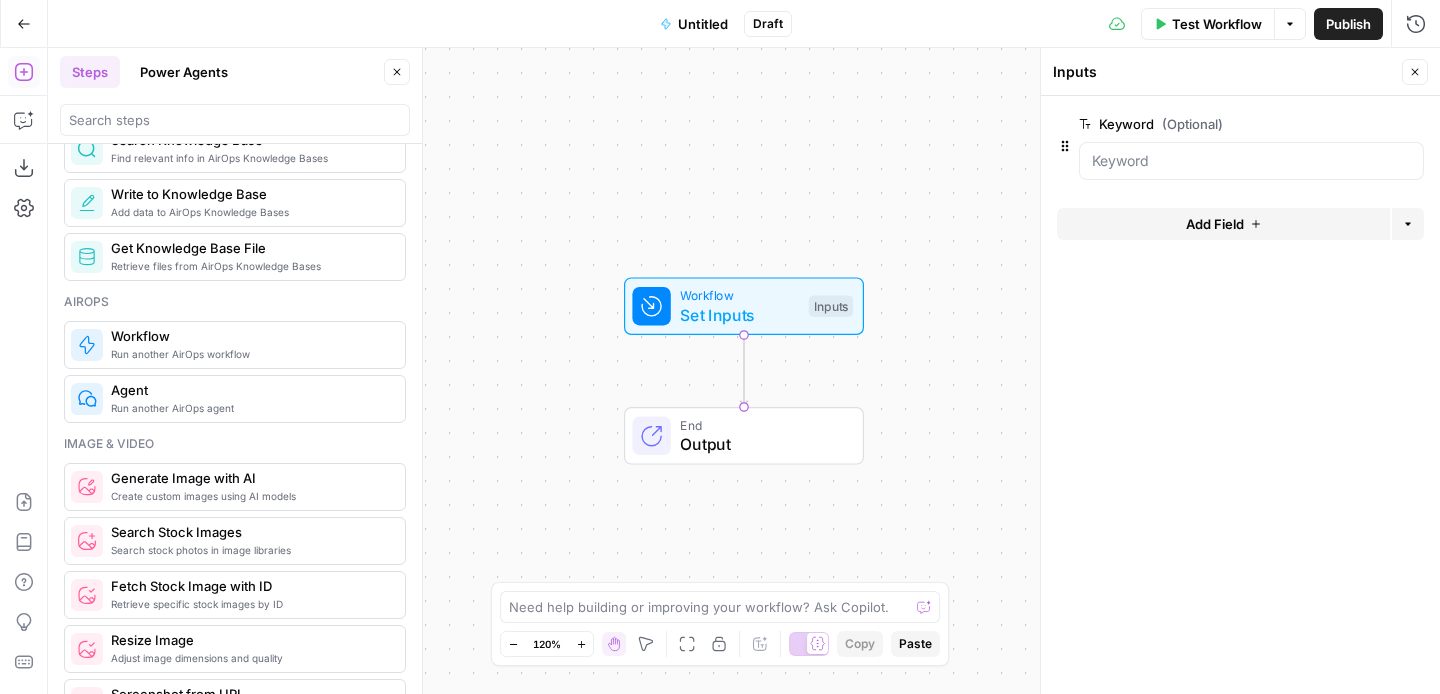 click on "Add Field" at bounding box center [1215, 224] 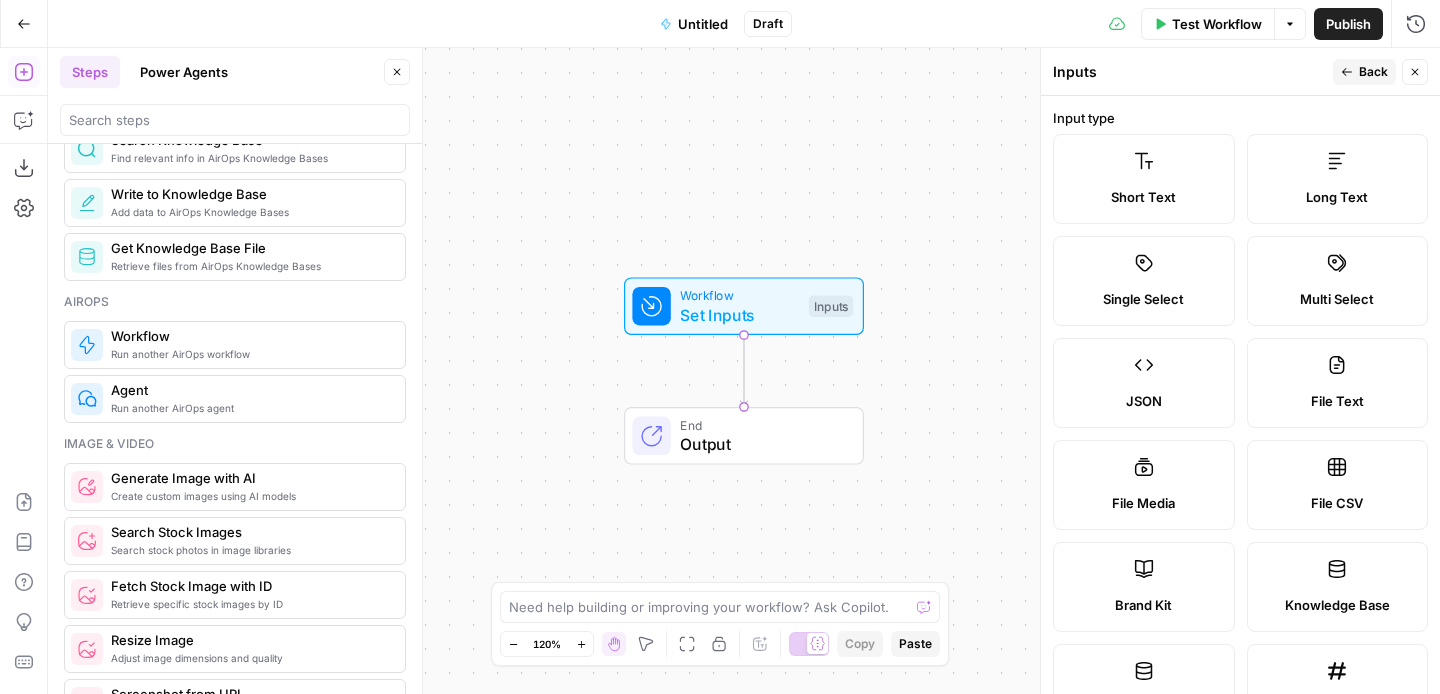 click on "Short Text" at bounding box center (1144, 179) 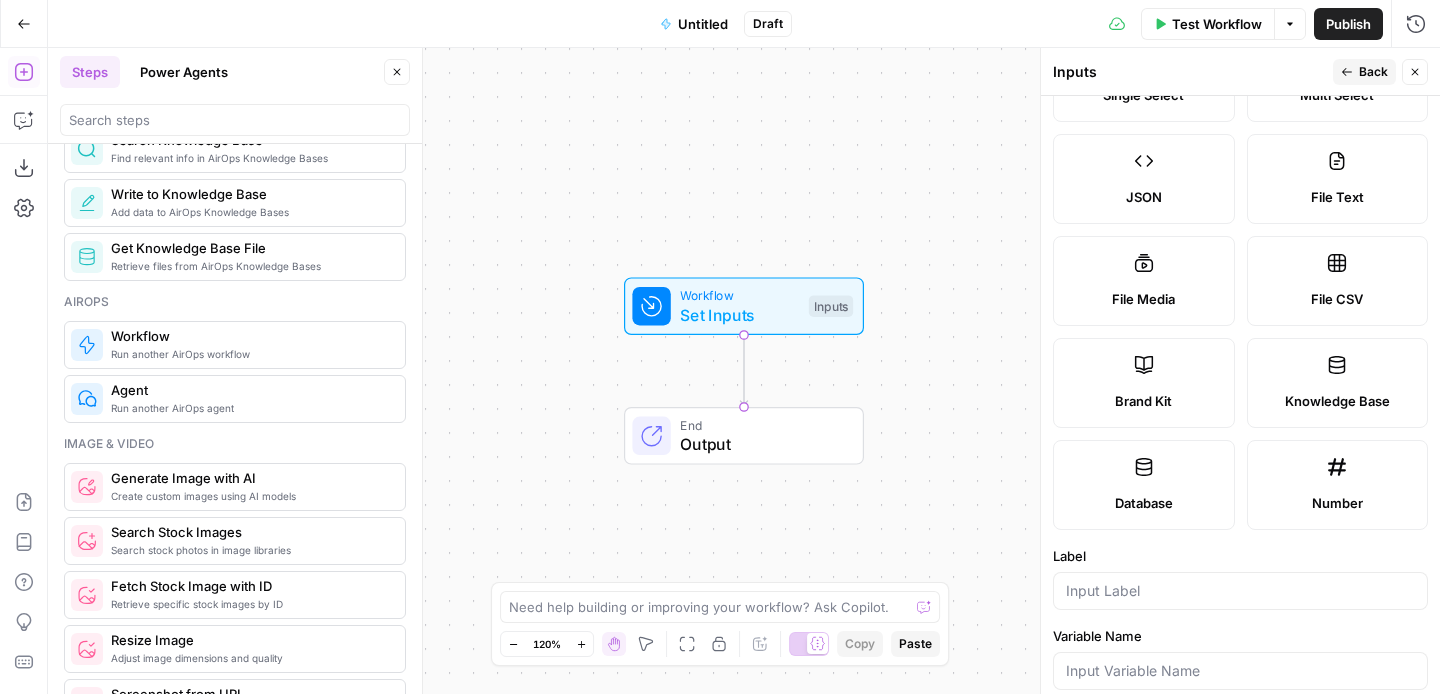 scroll, scrollTop: 208, scrollLeft: 0, axis: vertical 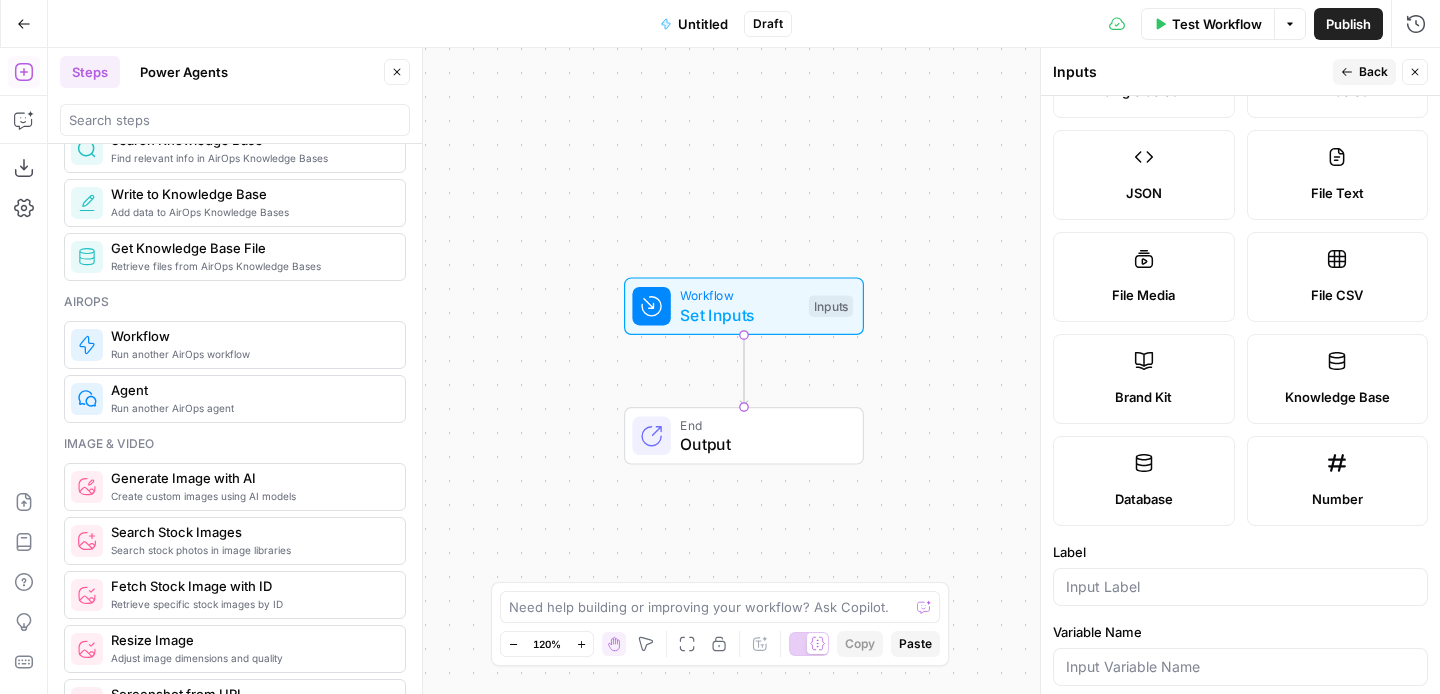 click 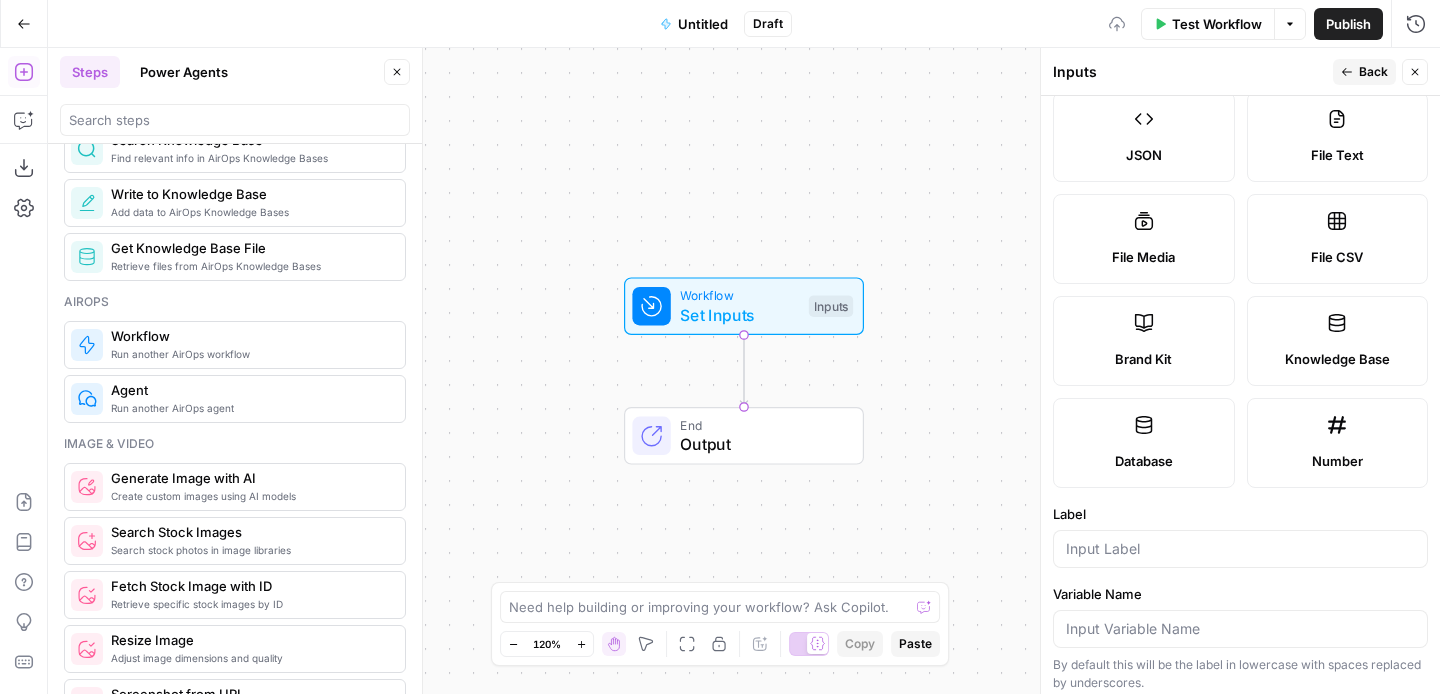 scroll, scrollTop: 404, scrollLeft: 0, axis: vertical 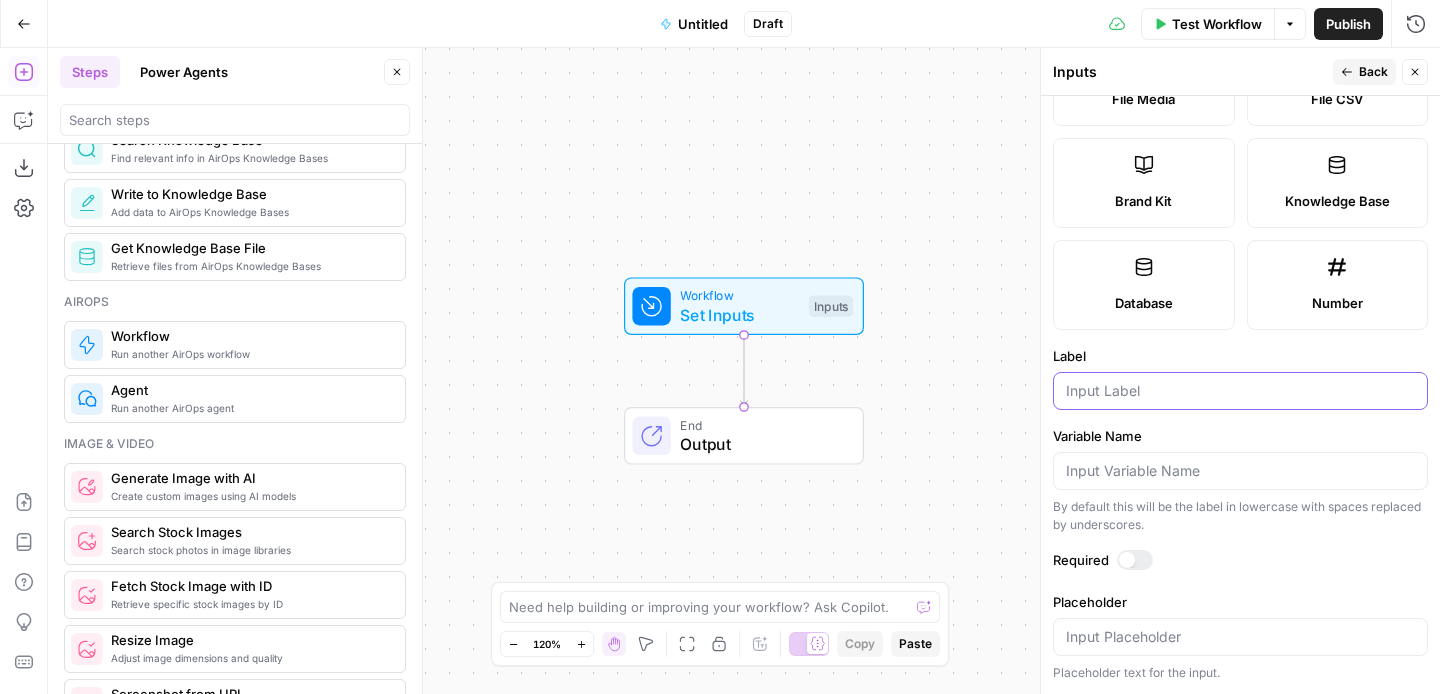 click on "Label" at bounding box center (1240, 391) 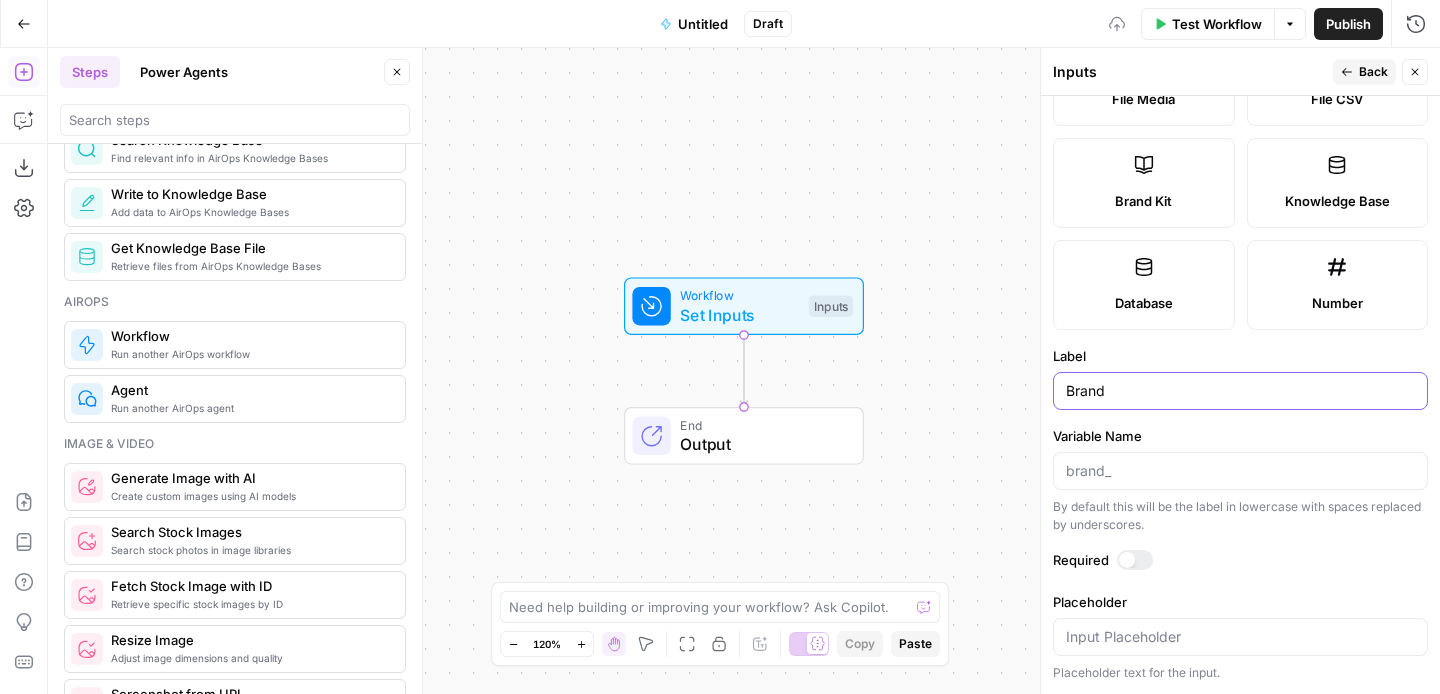 type on "Brand" 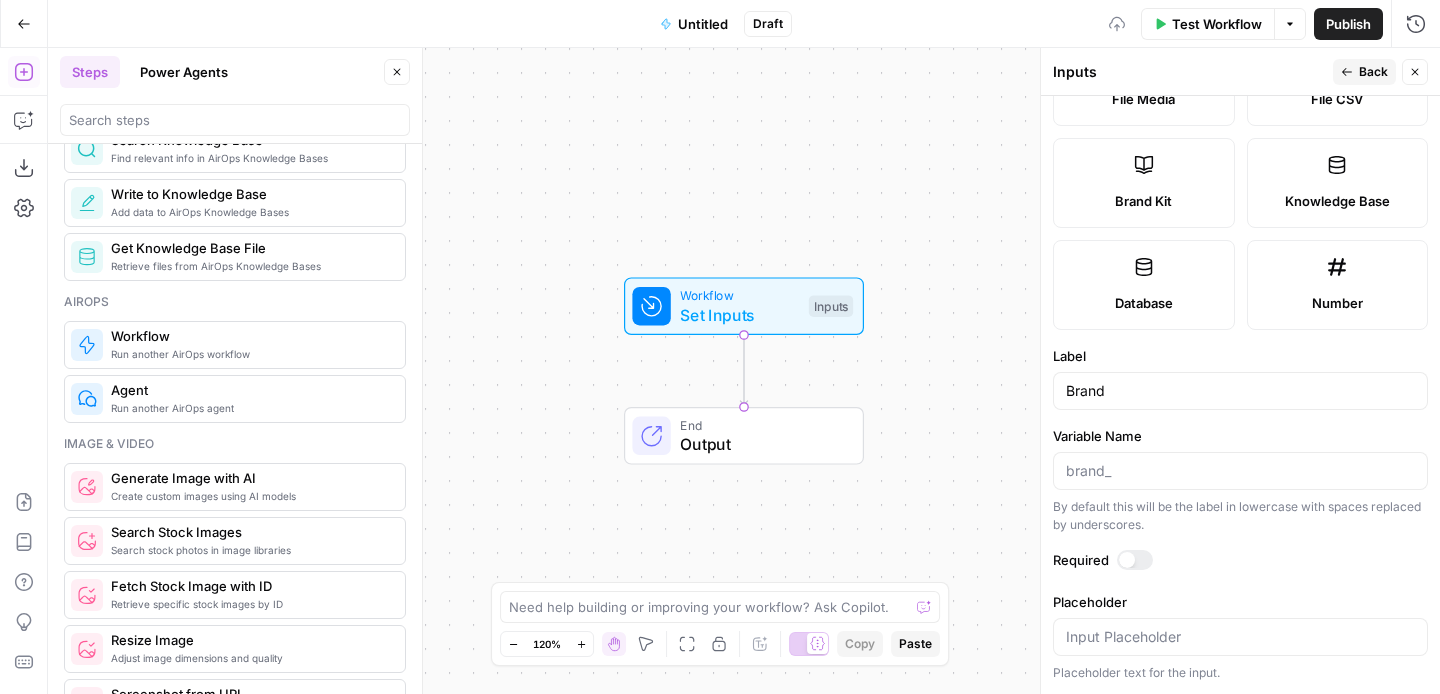 click on "Required" at bounding box center [1240, 560] 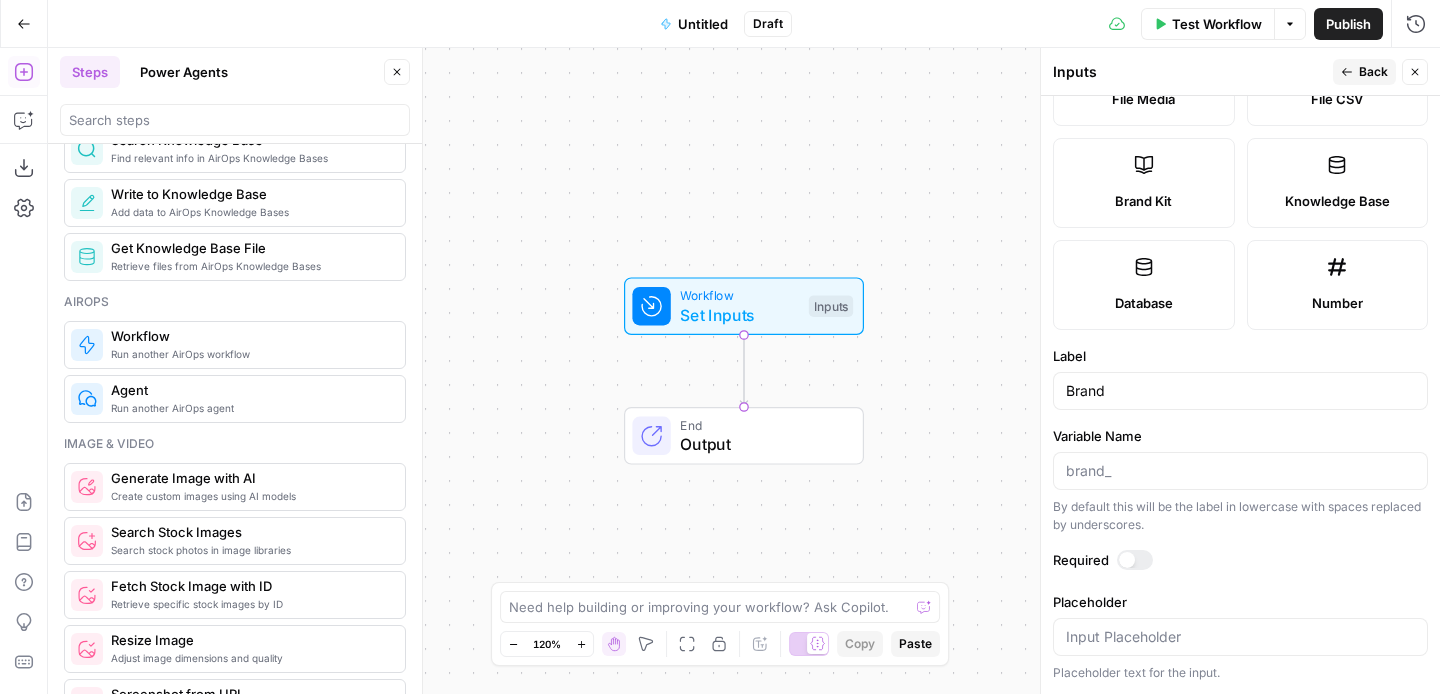 click on "Back" at bounding box center [1364, 72] 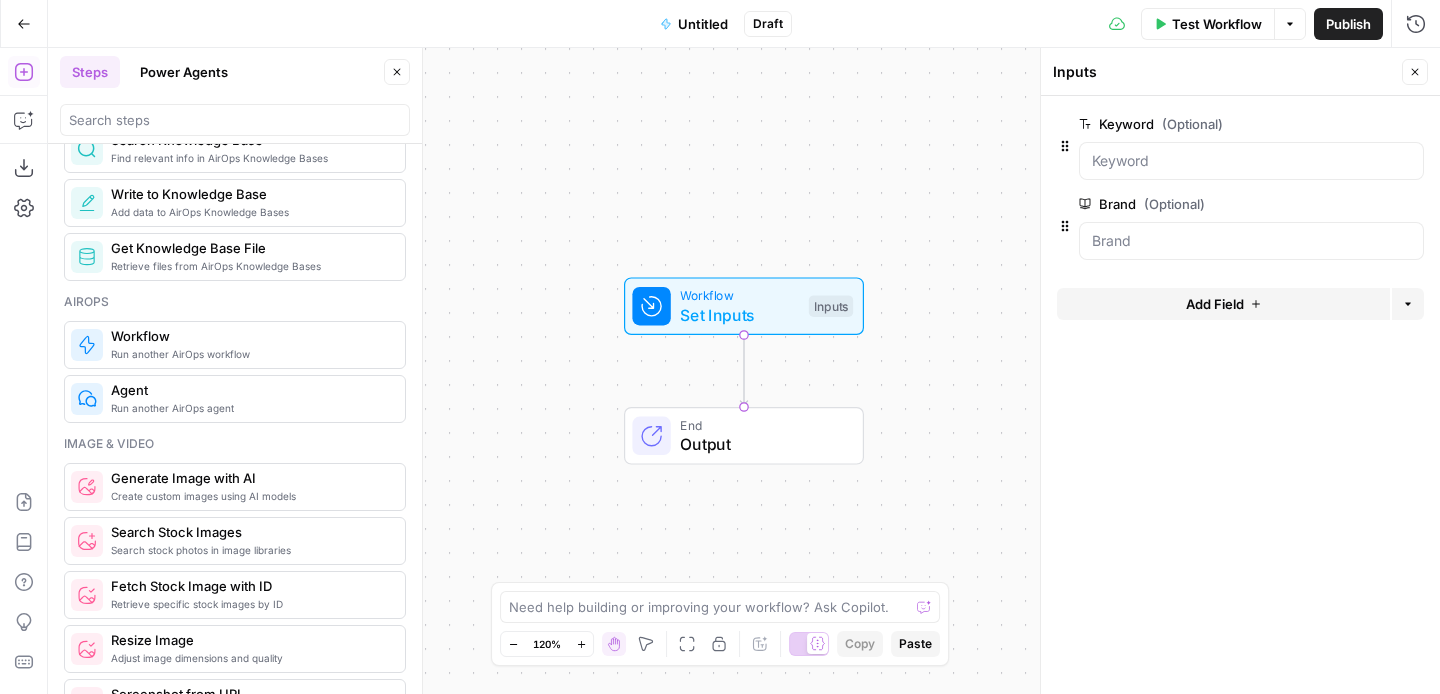 click at bounding box center (1251, 241) 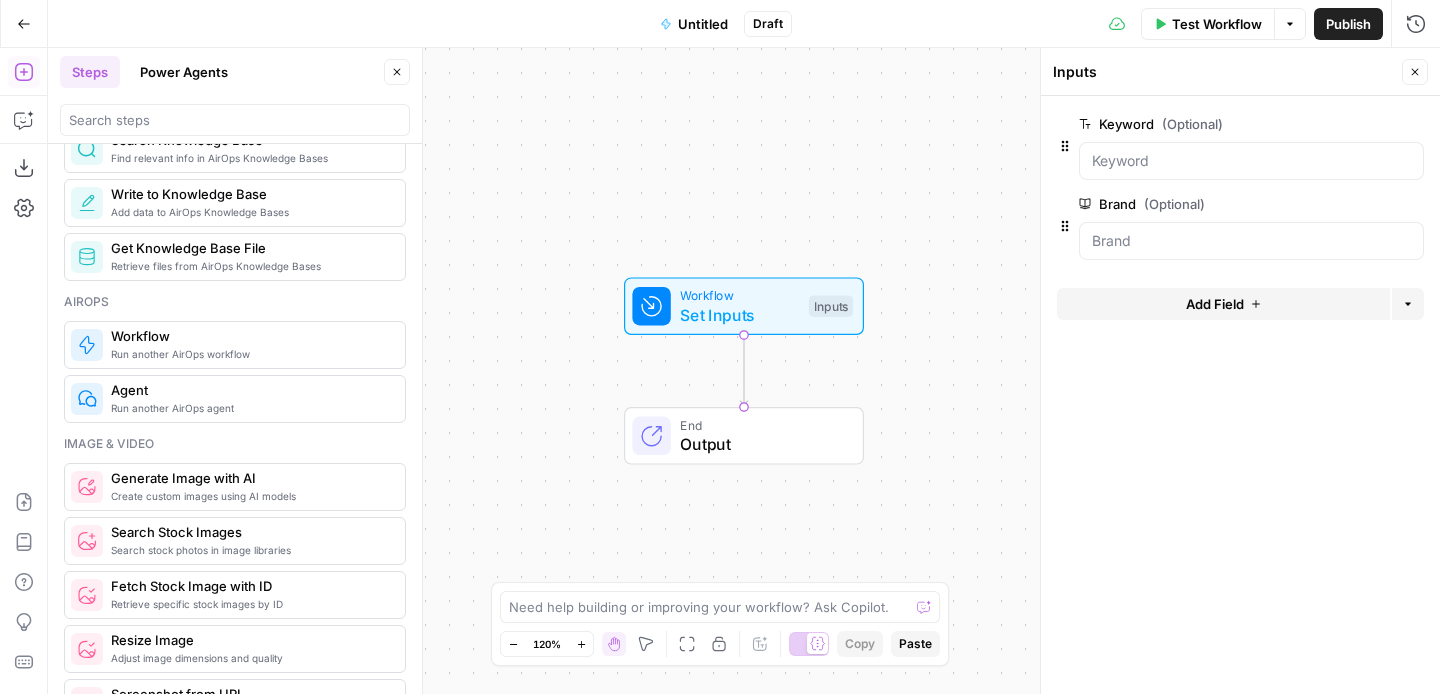 click at bounding box center [1251, 161] 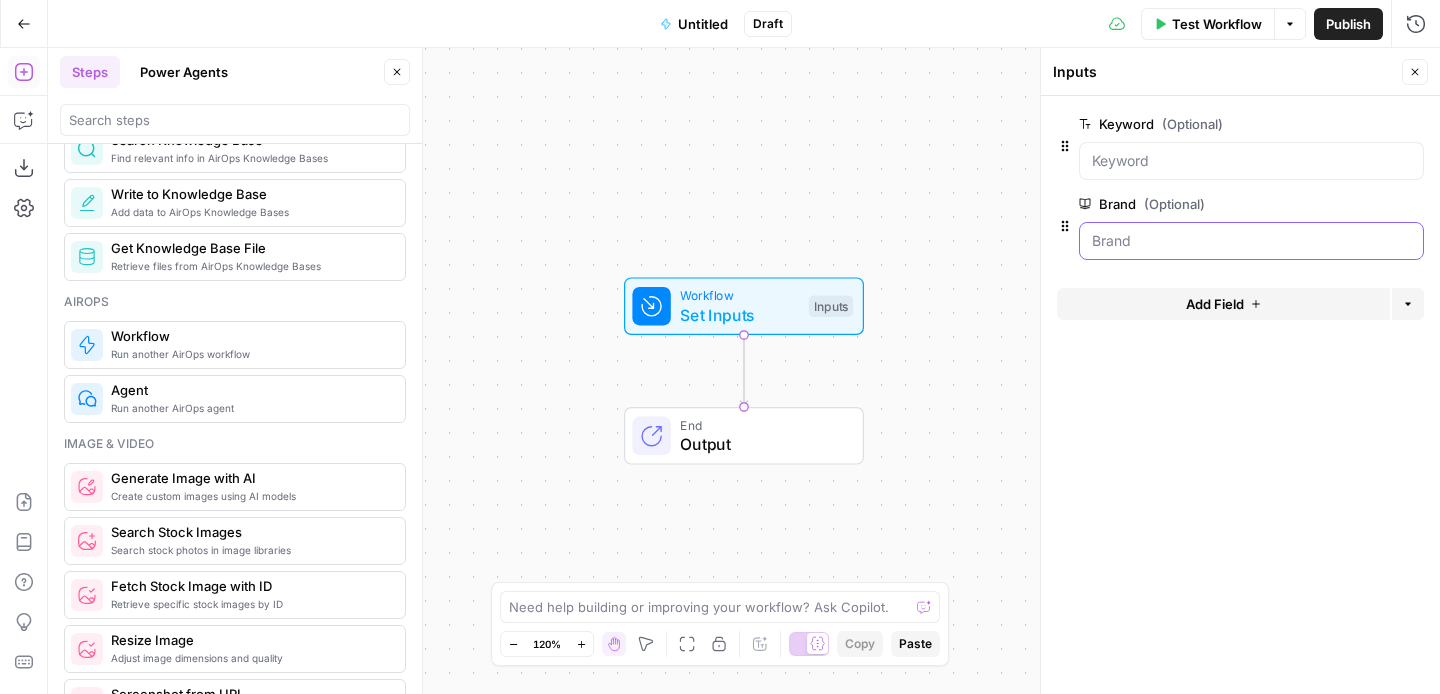 click on "Brand    (Optional)" at bounding box center [1251, 241] 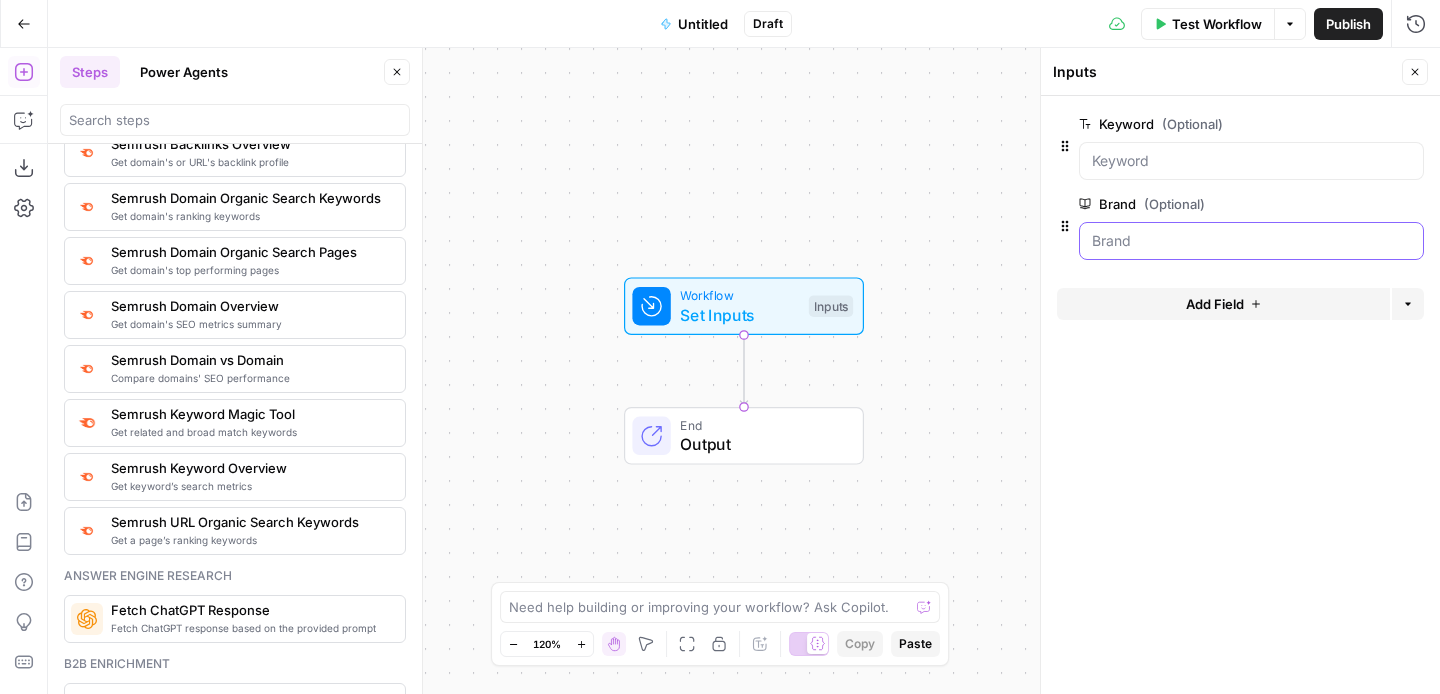 scroll, scrollTop: 2293, scrollLeft: 0, axis: vertical 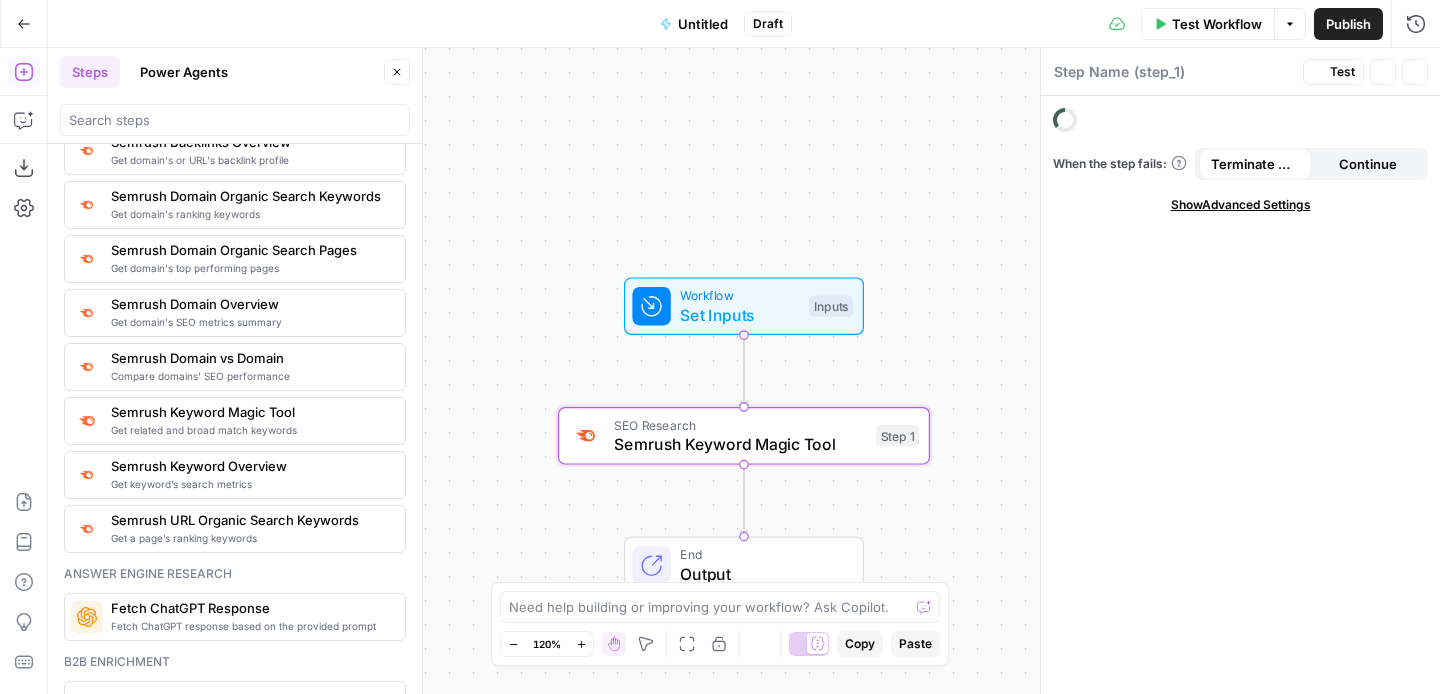 type on "Semrush Keyword Magic Tool" 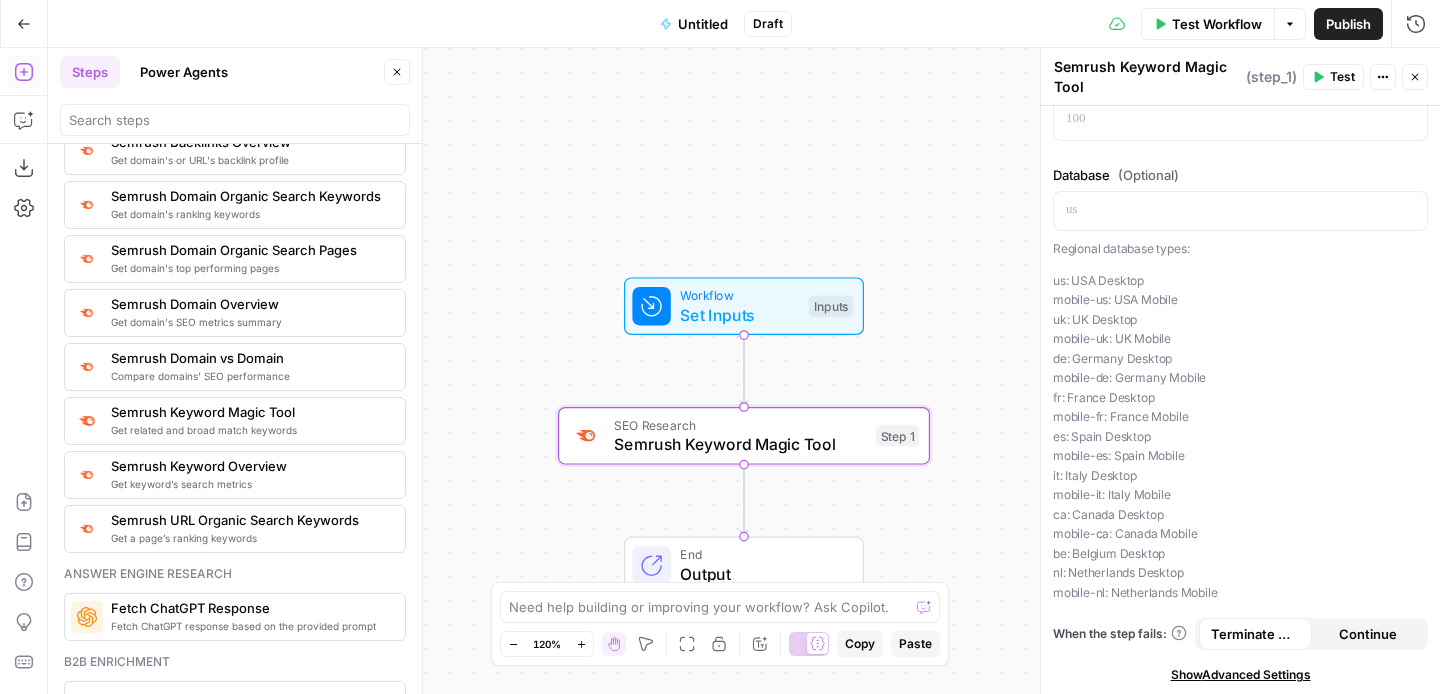scroll, scrollTop: 405, scrollLeft: 0, axis: vertical 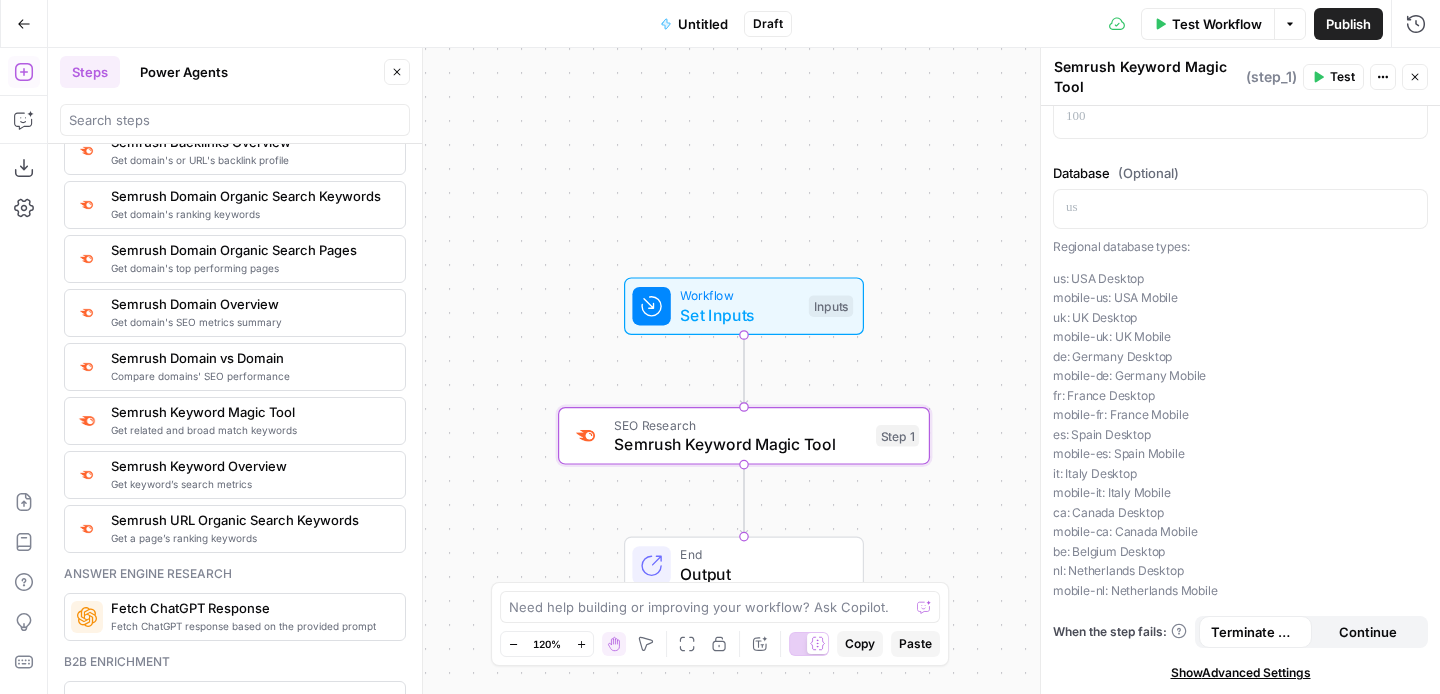 click on "Workflow" at bounding box center [739, 295] 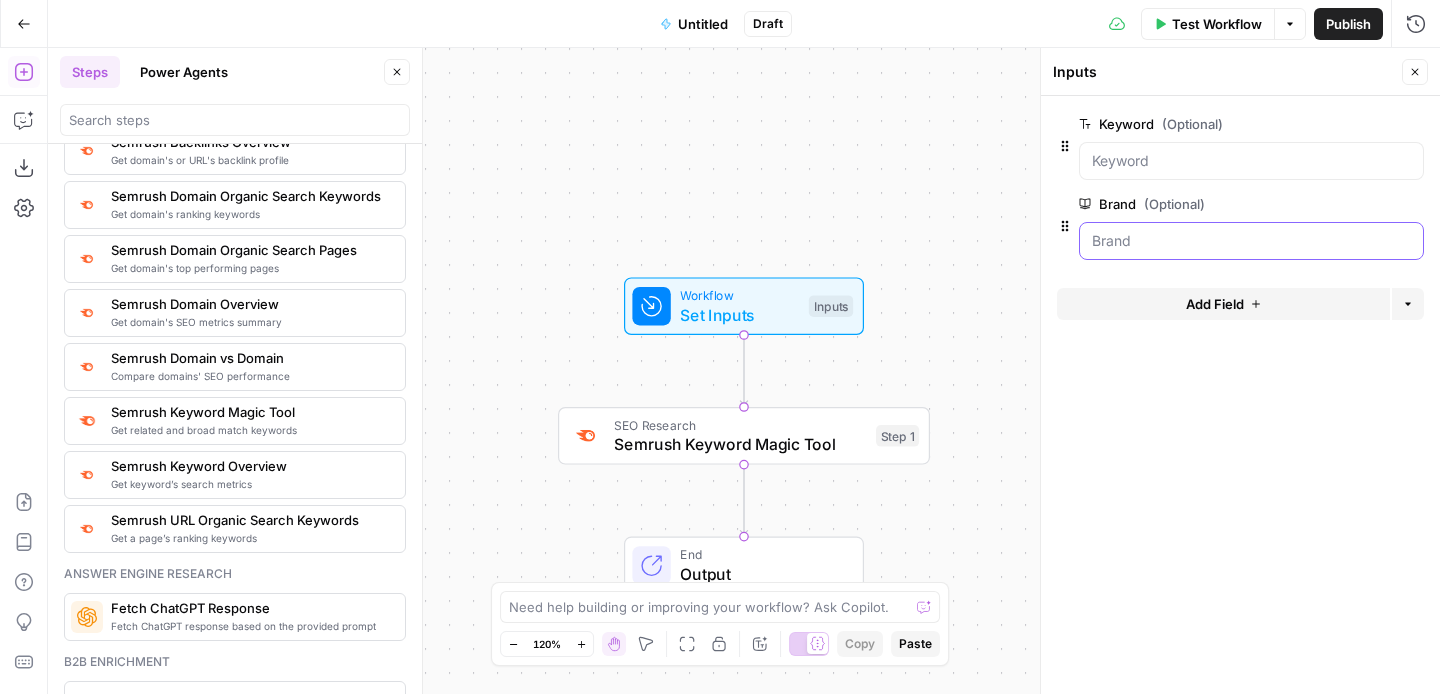 click on "Brand    (Optional)" at bounding box center (1251, 241) 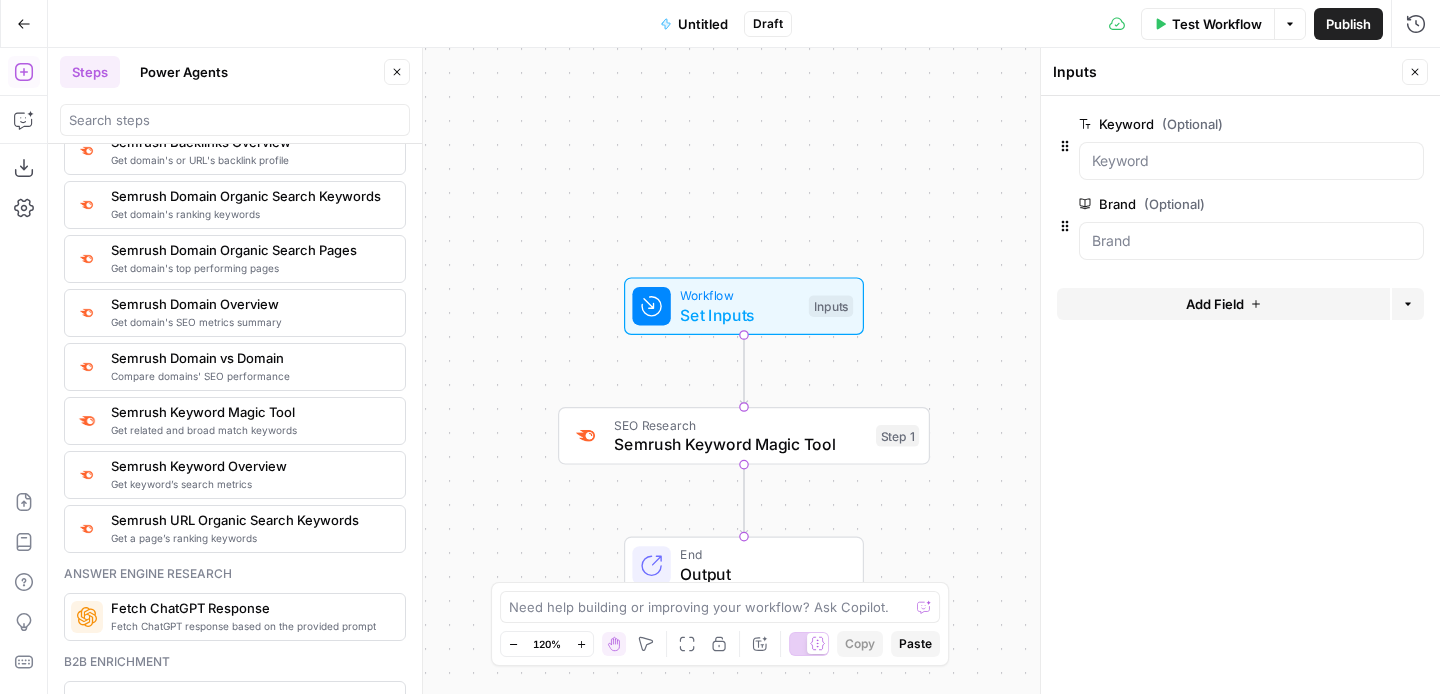 click 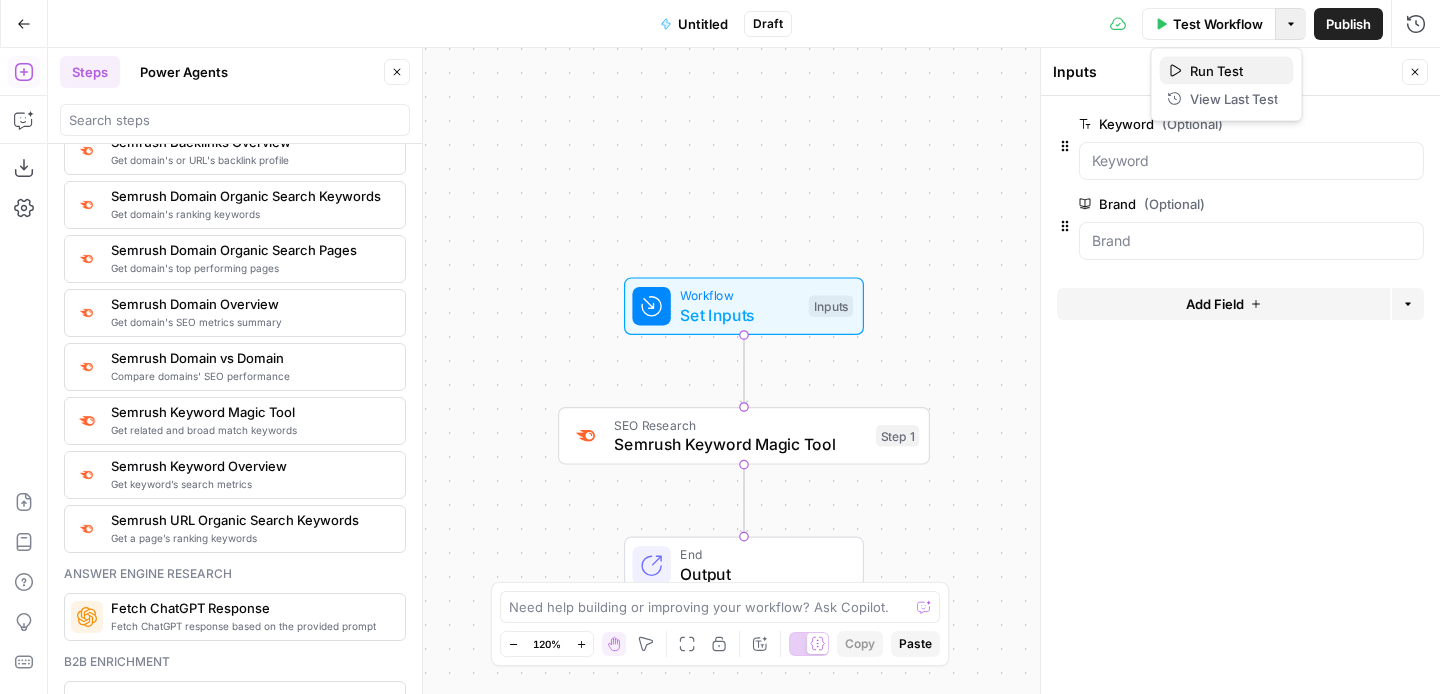 click on "Run Test" at bounding box center [1234, 71] 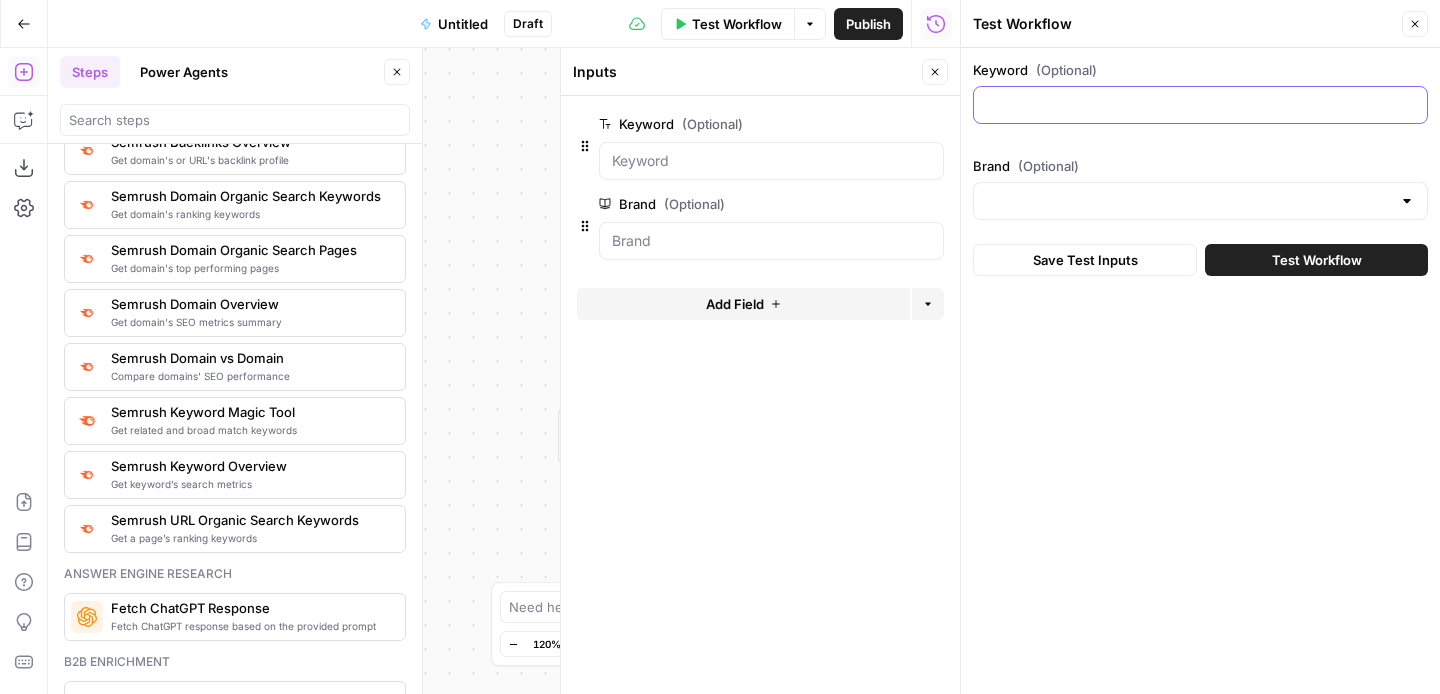 click on "Keyword   (Optional)" at bounding box center [1200, 105] 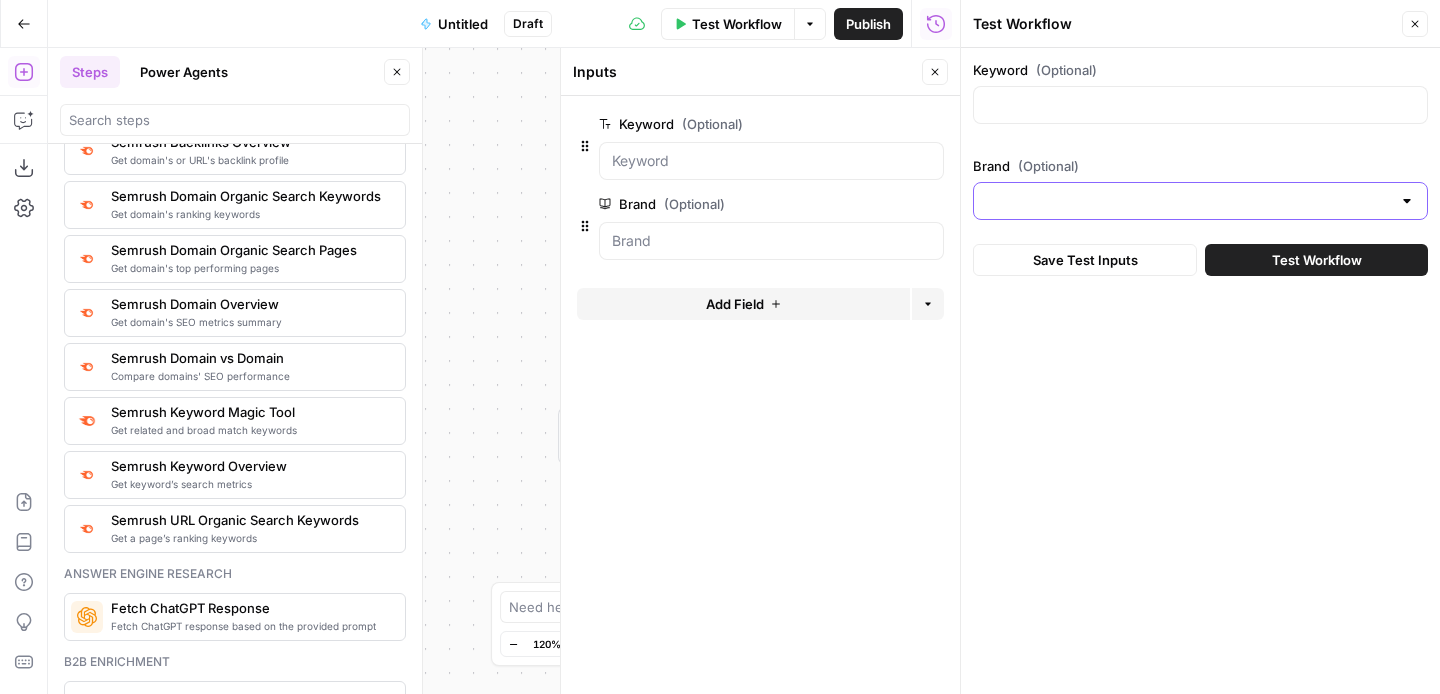 click on "Brand    (Optional)" at bounding box center (1188, 201) 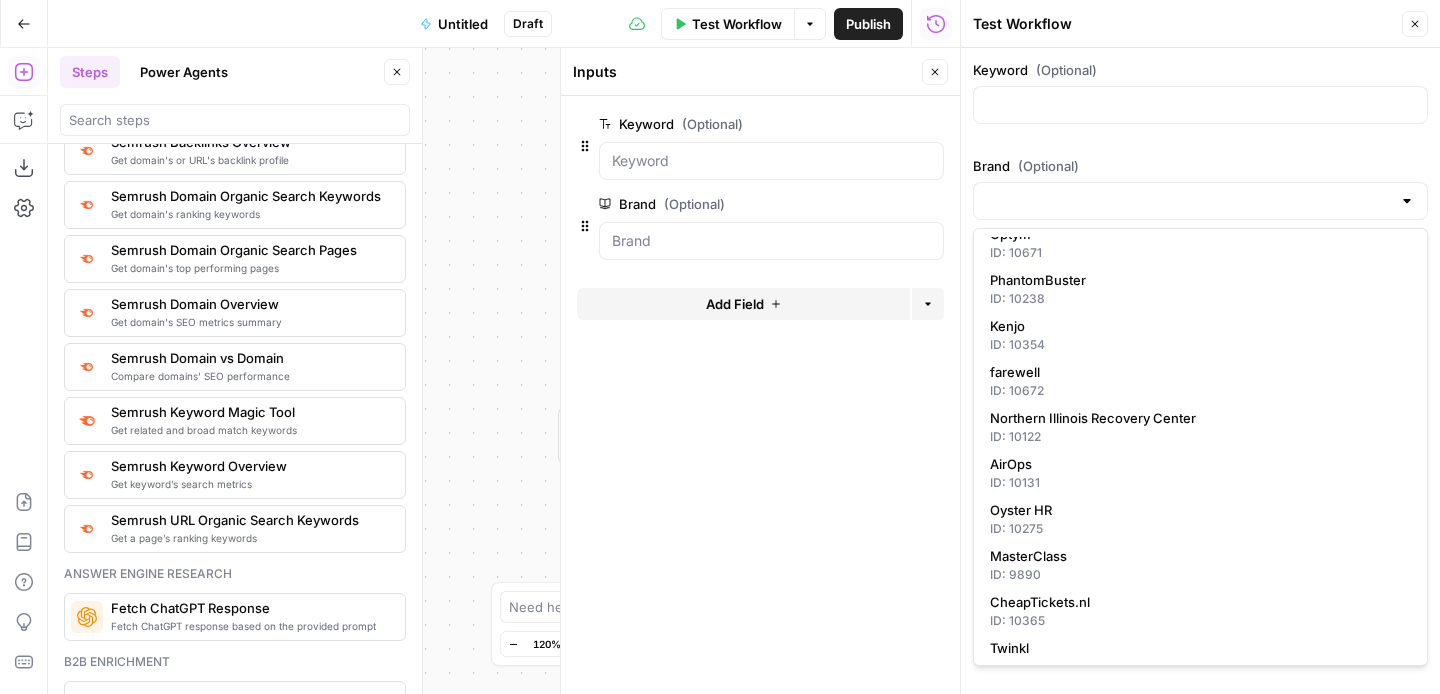 scroll, scrollTop: 588, scrollLeft: 0, axis: vertical 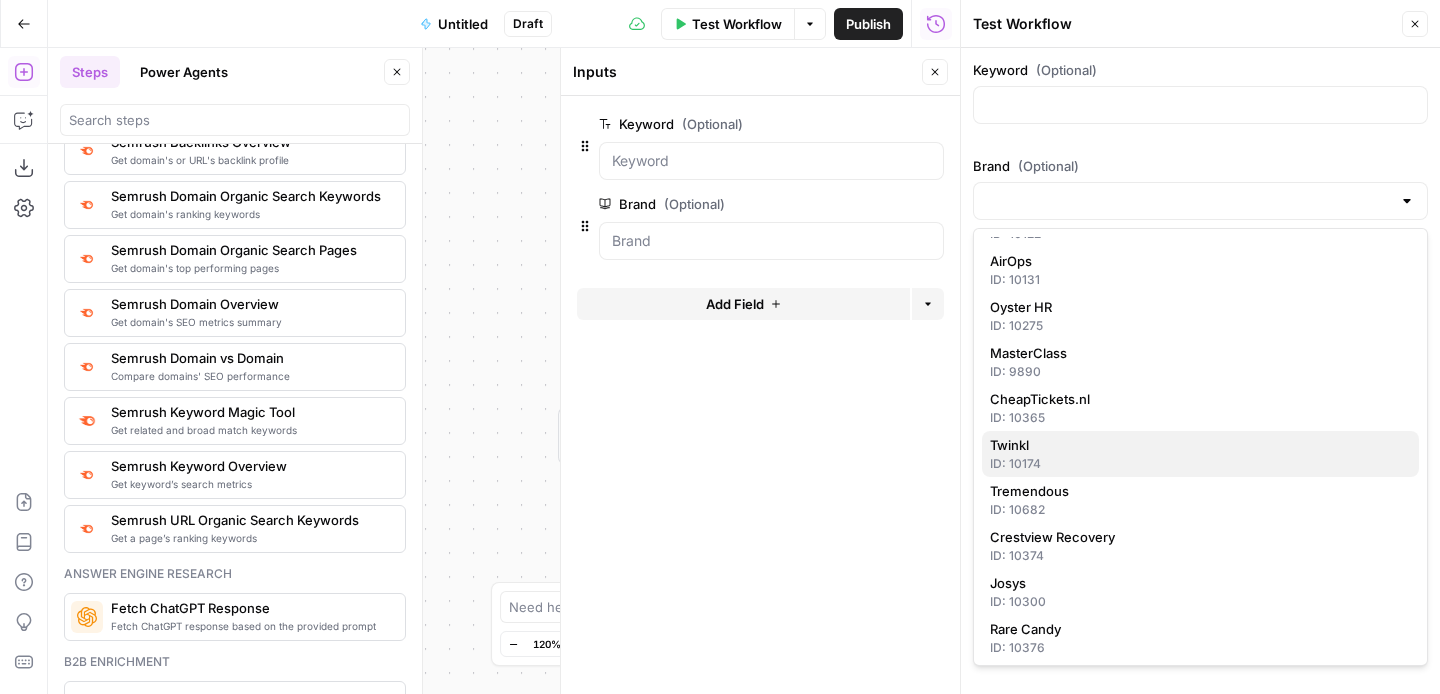 click on "Twinkl" at bounding box center [1196, 445] 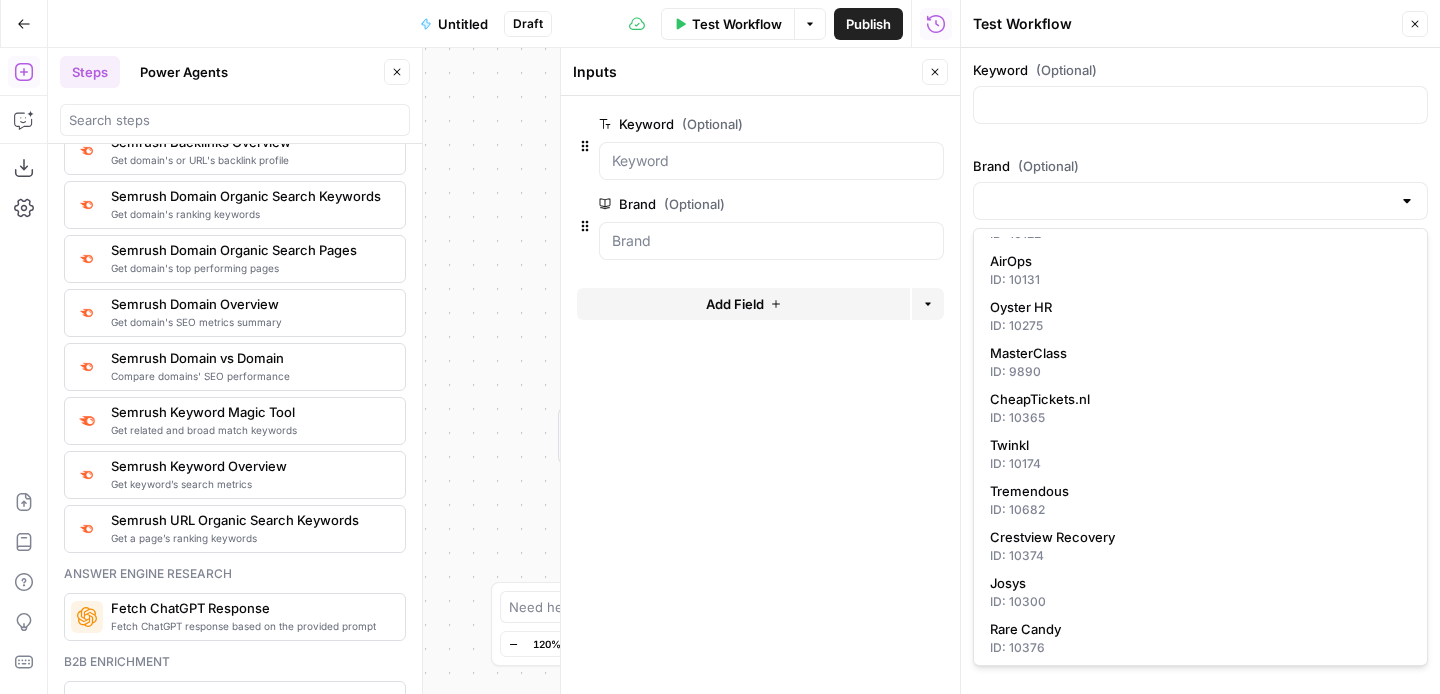 type on "Twinkl" 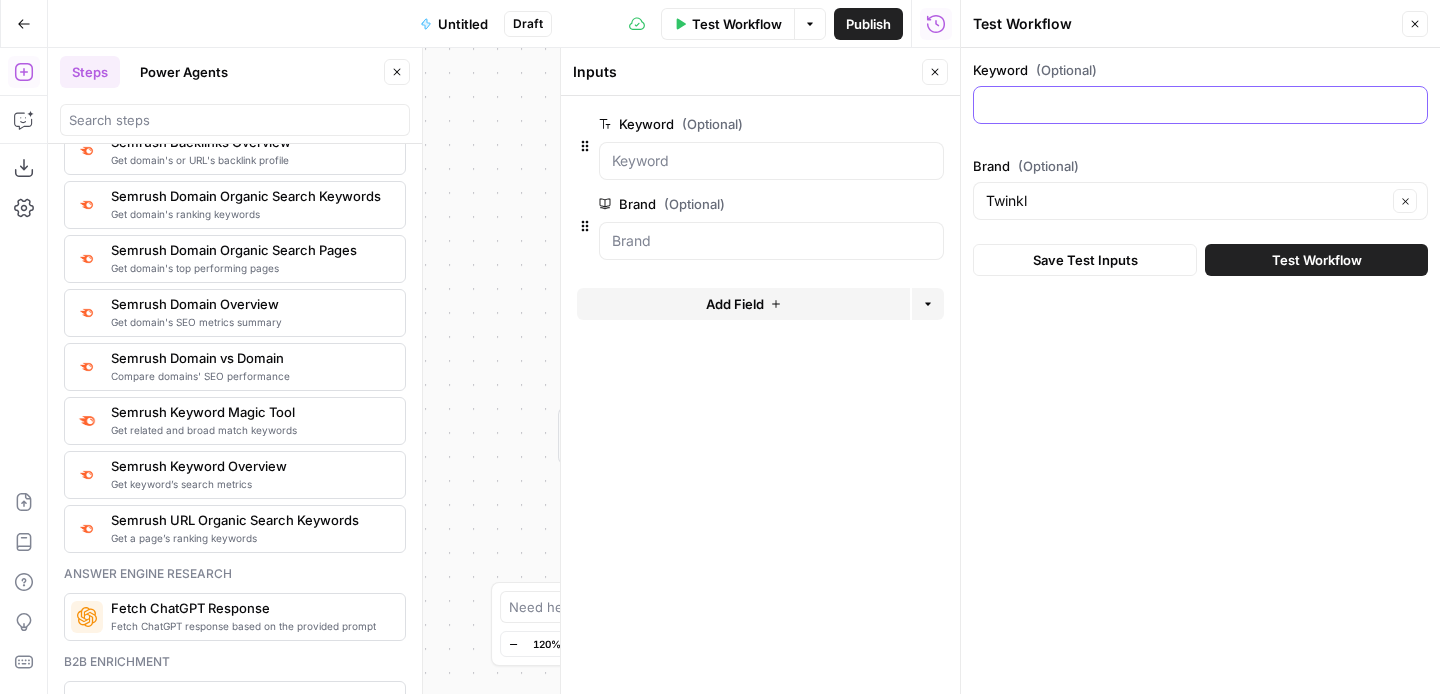 click on "Keyword   (Optional)" at bounding box center (1200, 105) 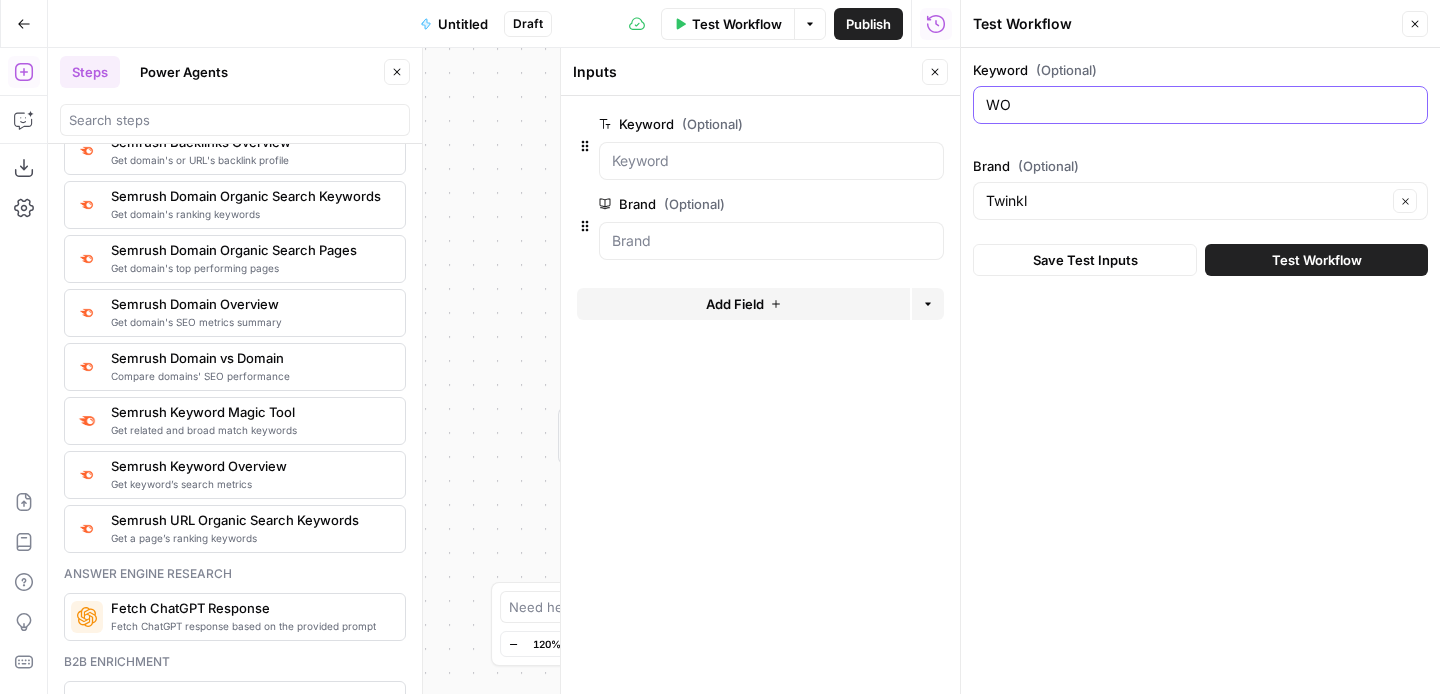 type on "W" 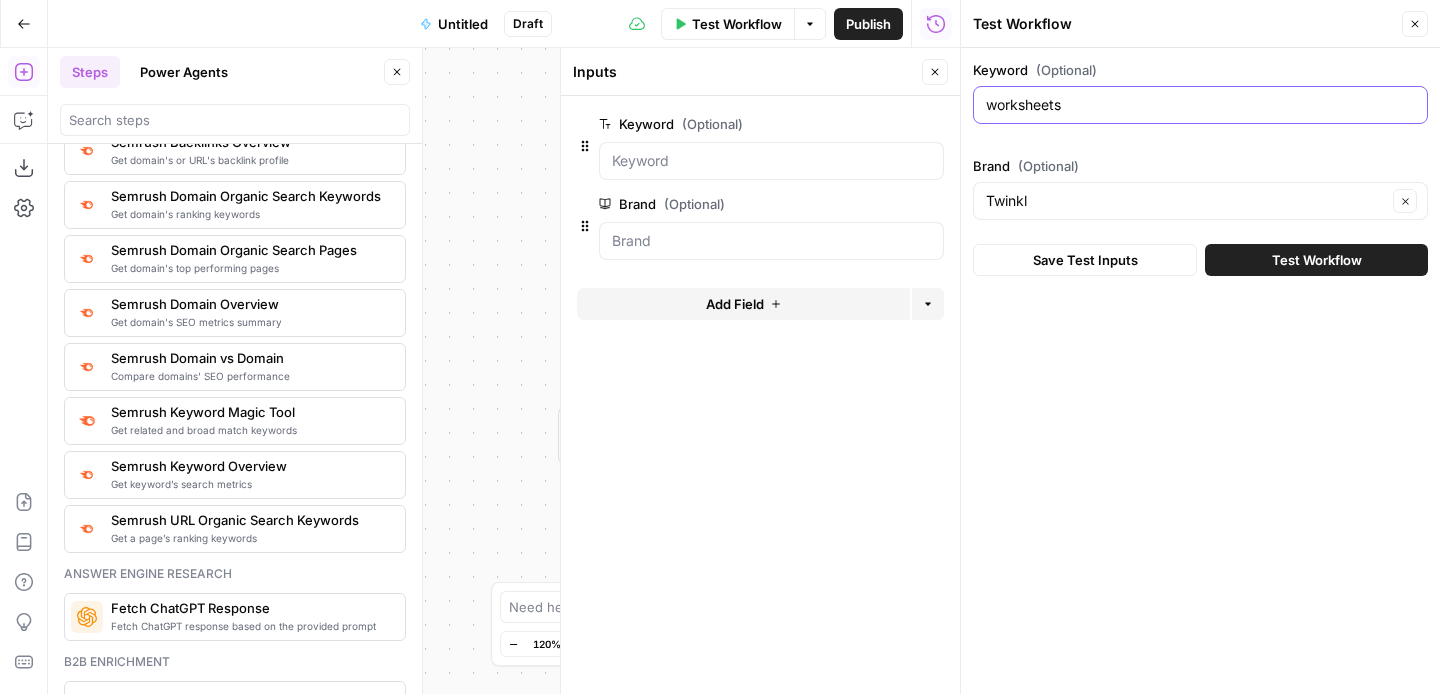 type on "worksheets" 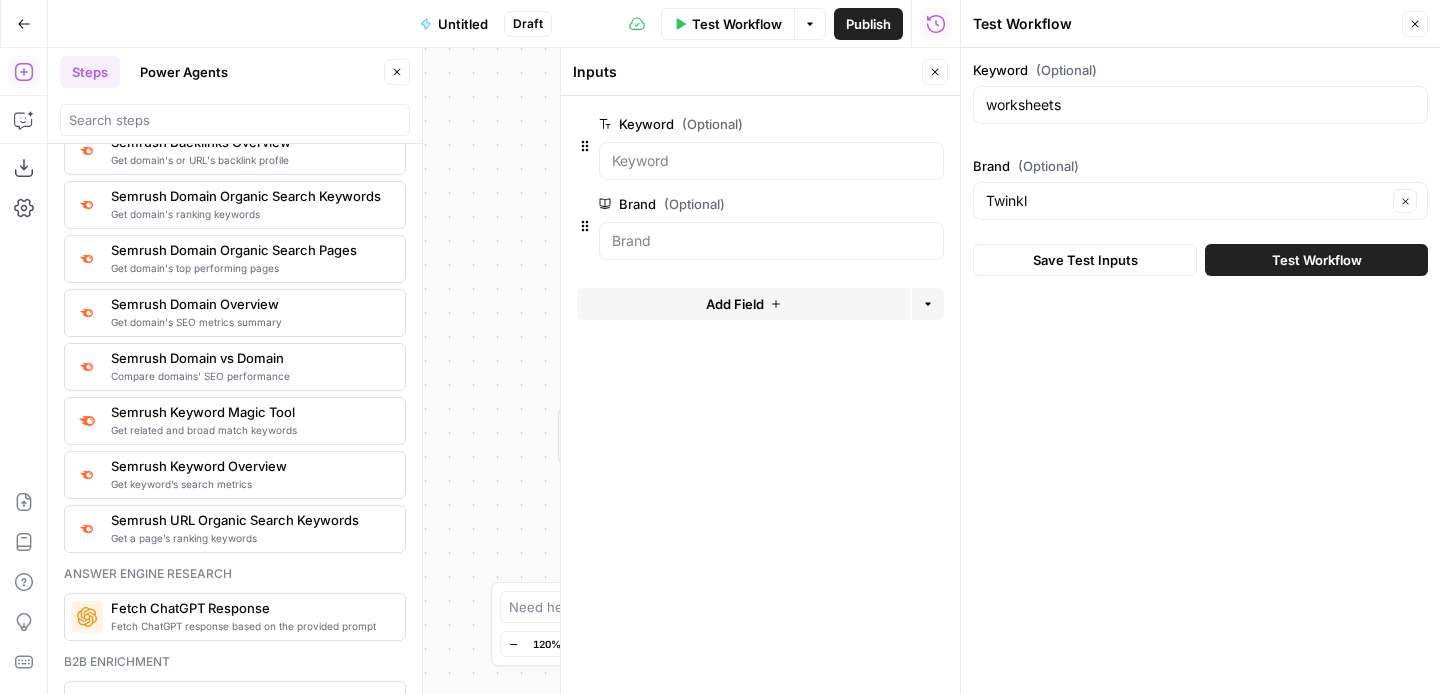 click on "Test Workflow" at bounding box center (1317, 260) 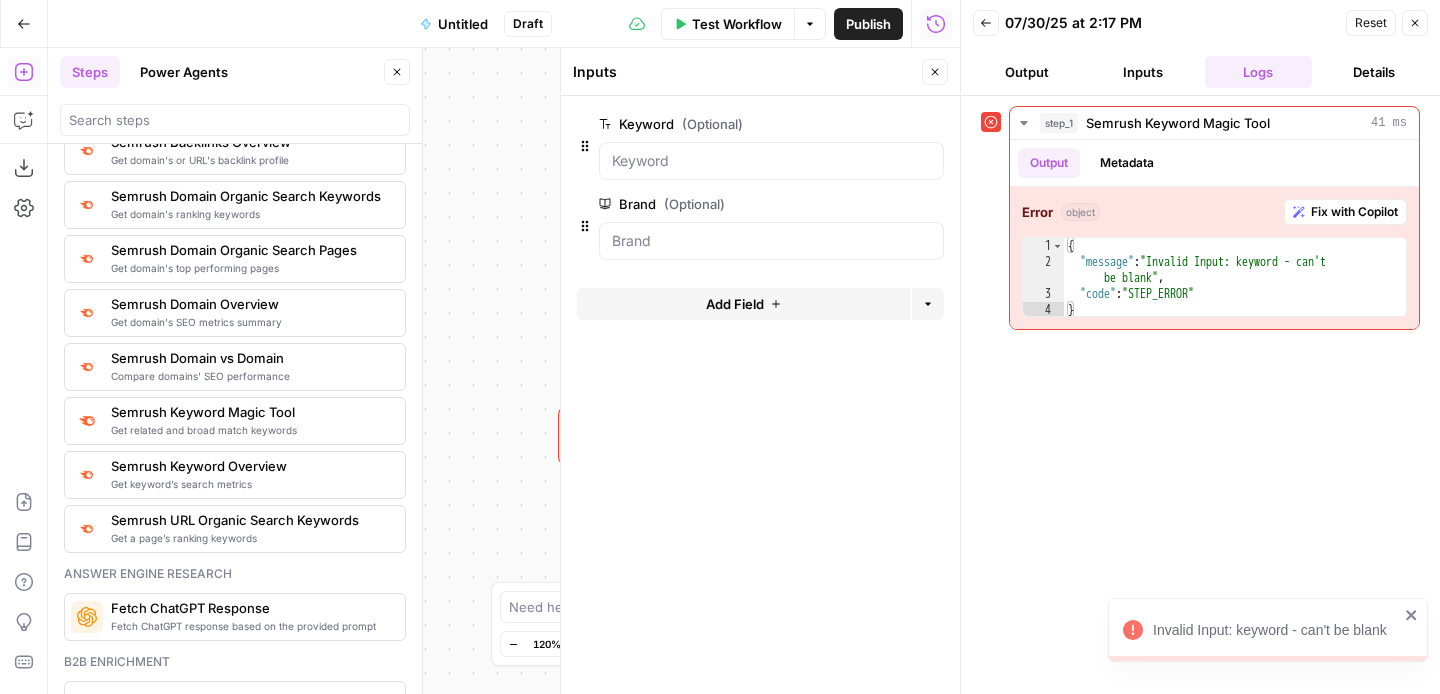 click on "Workflow Set Inputs Inputs Error SEO Research Semrush Keyword Magic Tool Step 1 End Output" at bounding box center (504, 371) 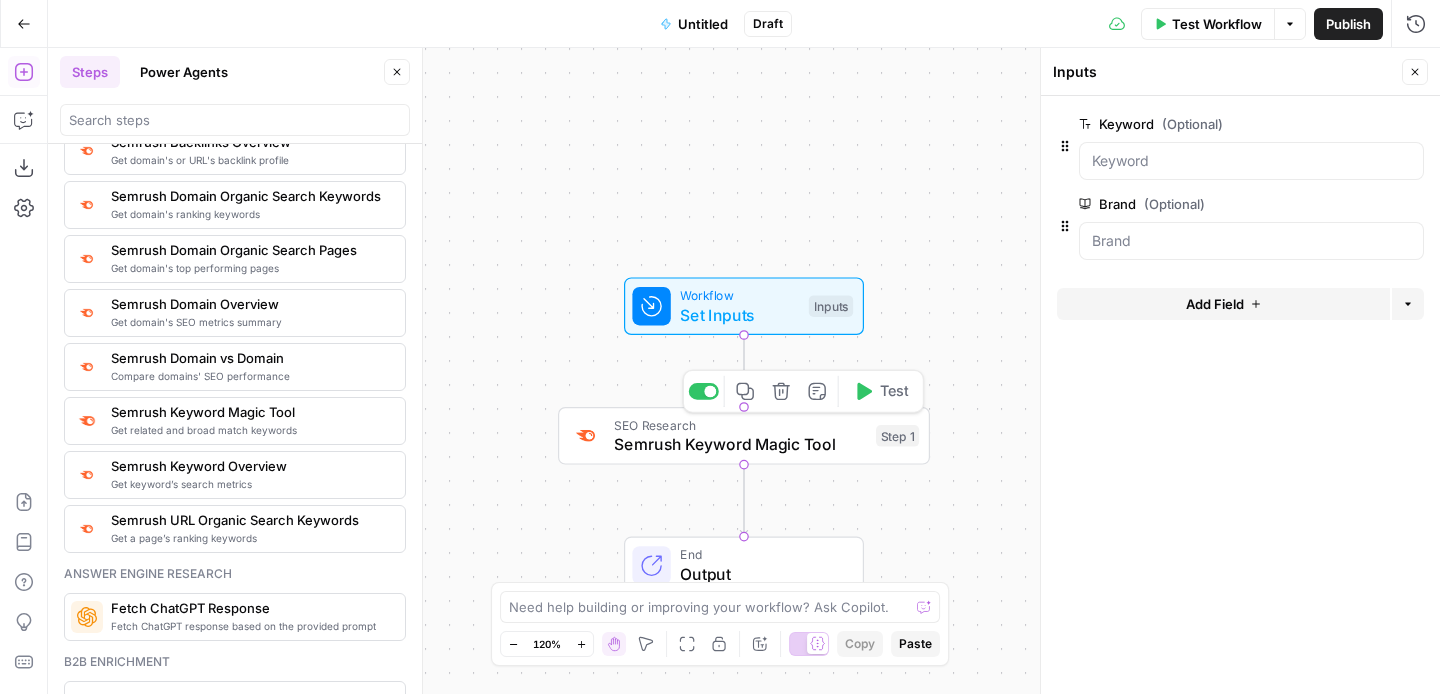 click on "Semrush Keyword Magic Tool" at bounding box center [740, 444] 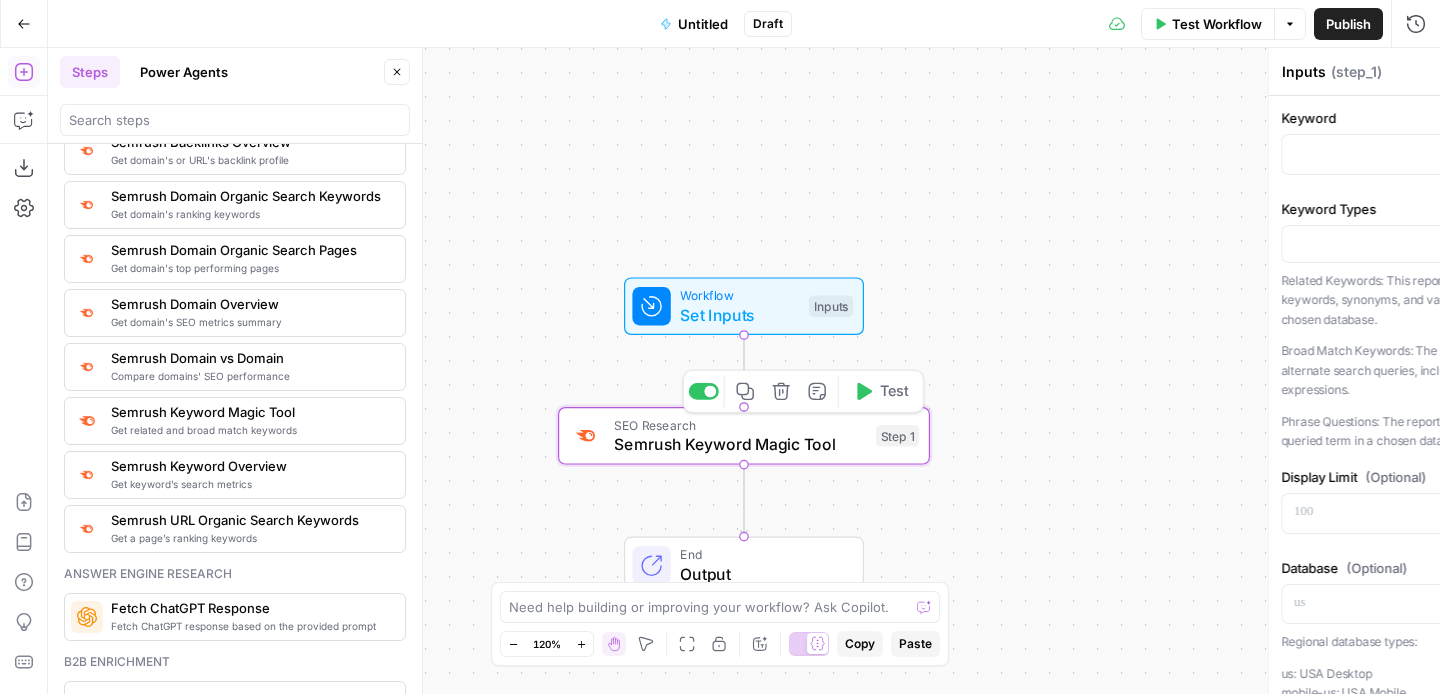 type on "Semrush Keyword Magic Tool" 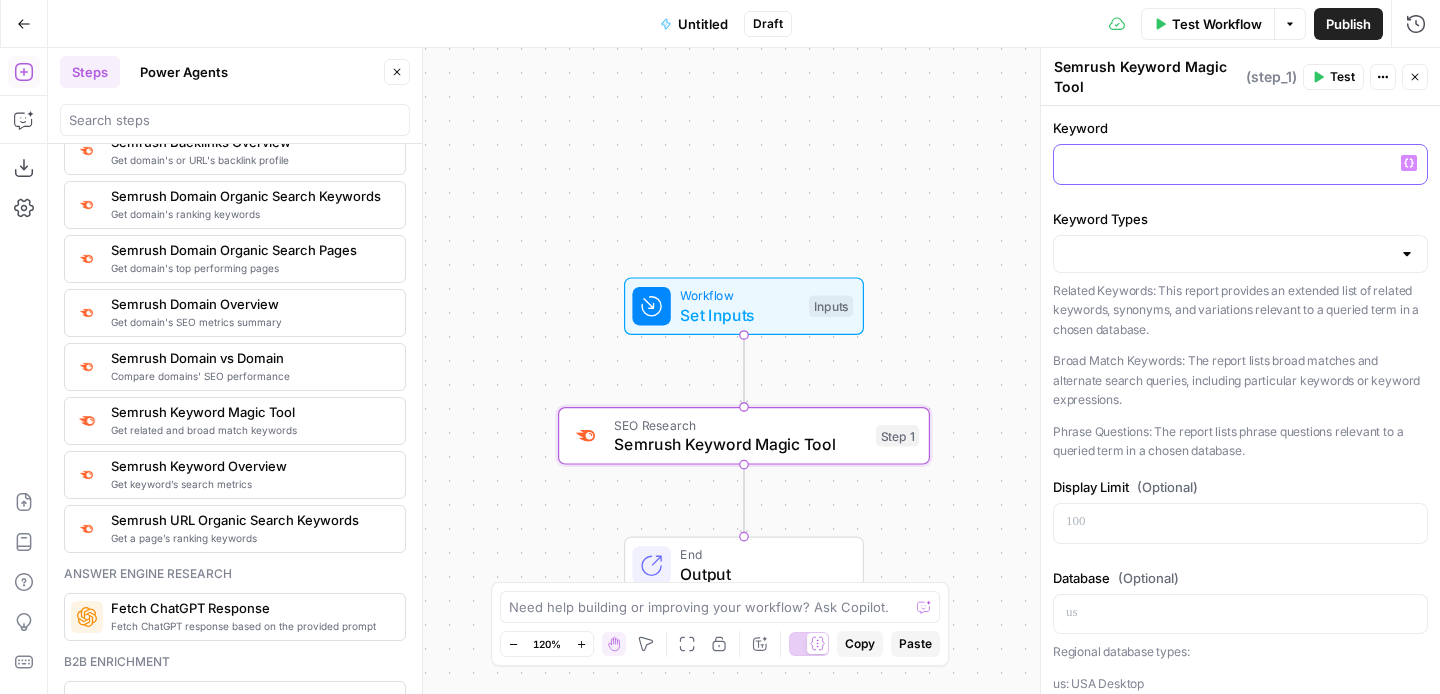 click at bounding box center (1240, 163) 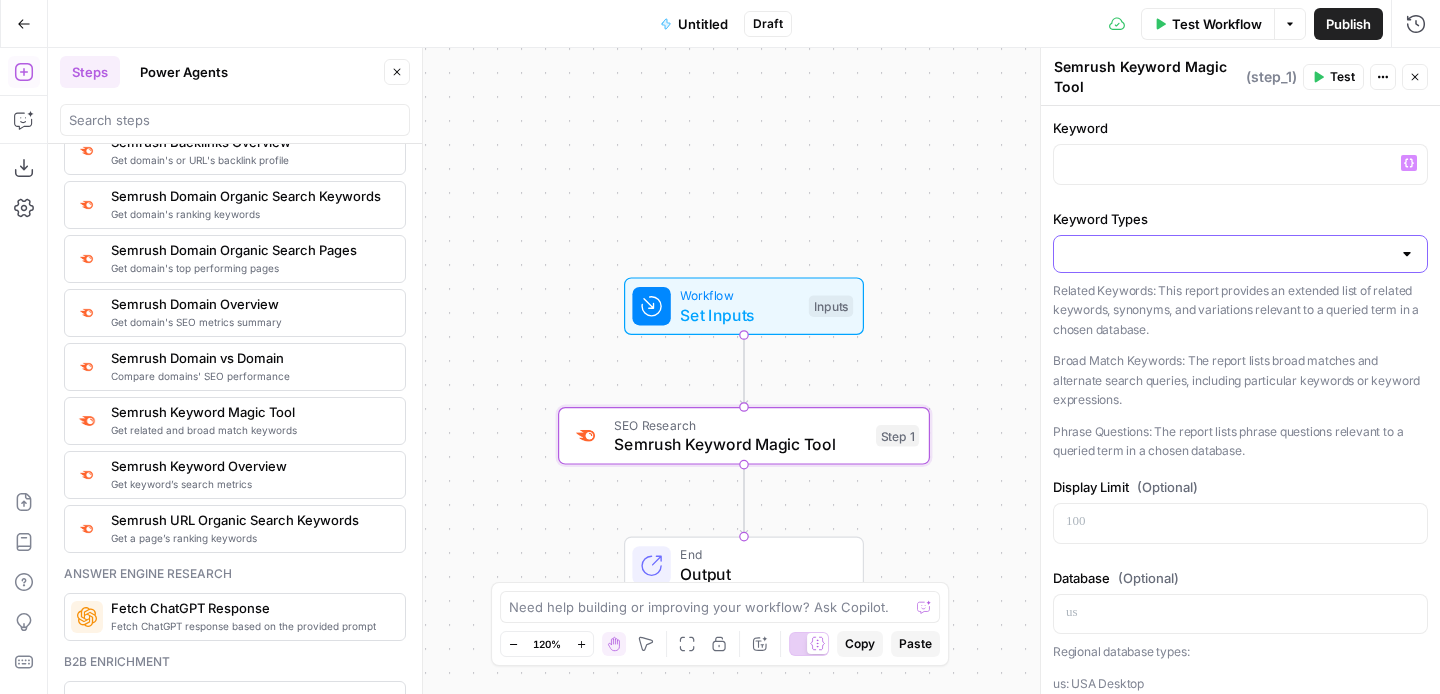 click on "Keyword Types" at bounding box center (1228, 254) 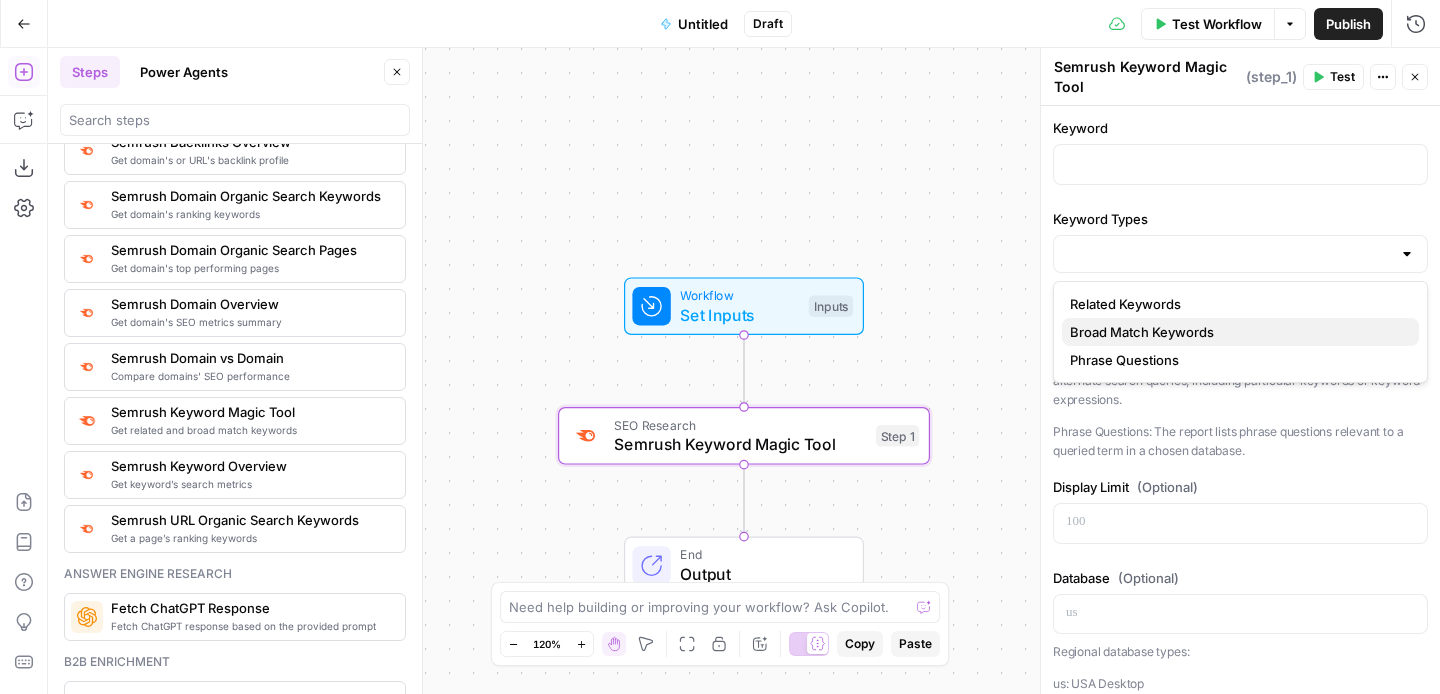 click on "Broad Match Keywords" at bounding box center [1236, 332] 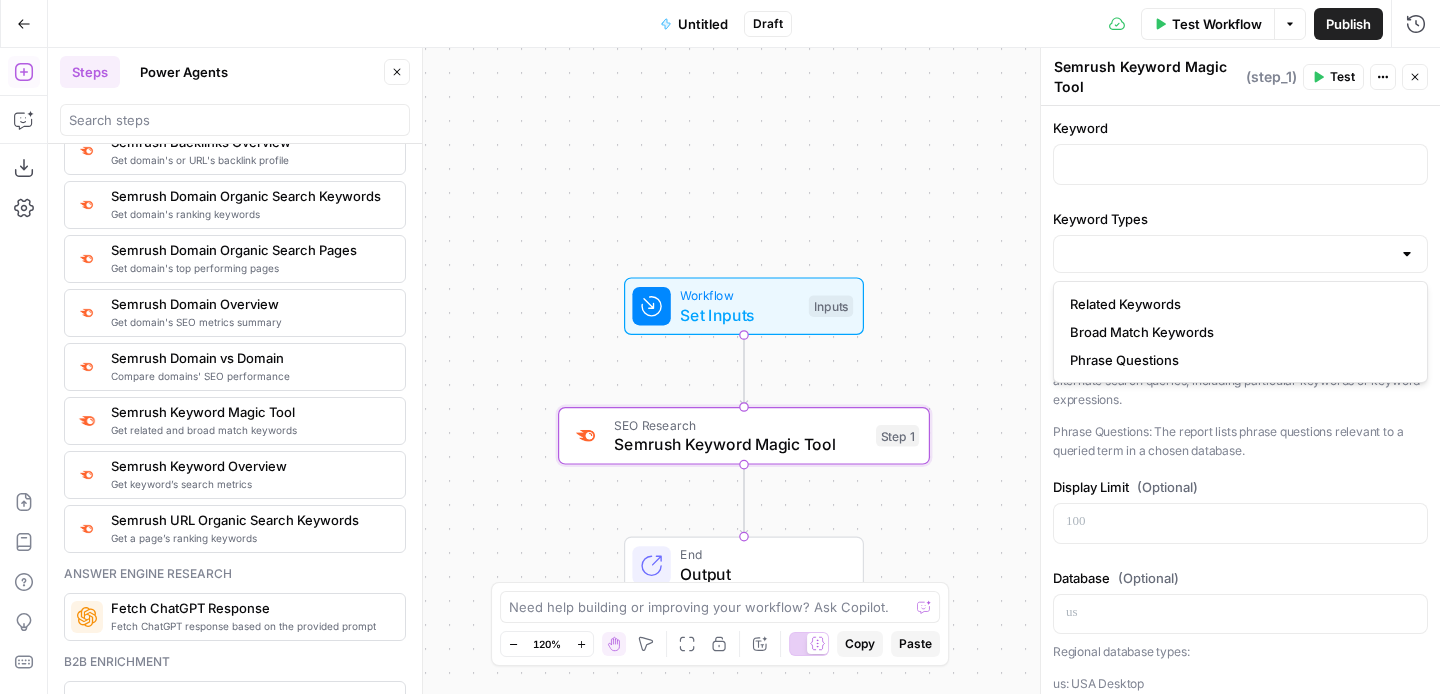 type on "Broad Match Keywords" 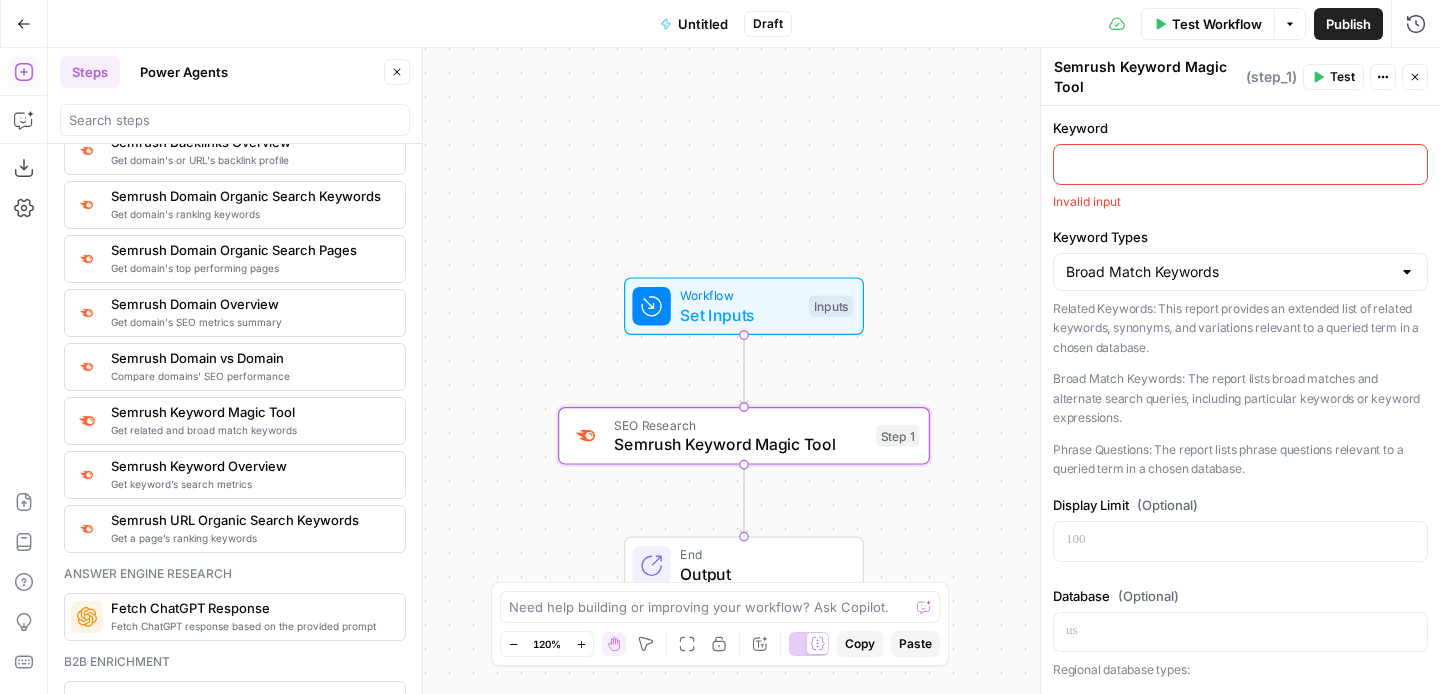 click at bounding box center [1240, 163] 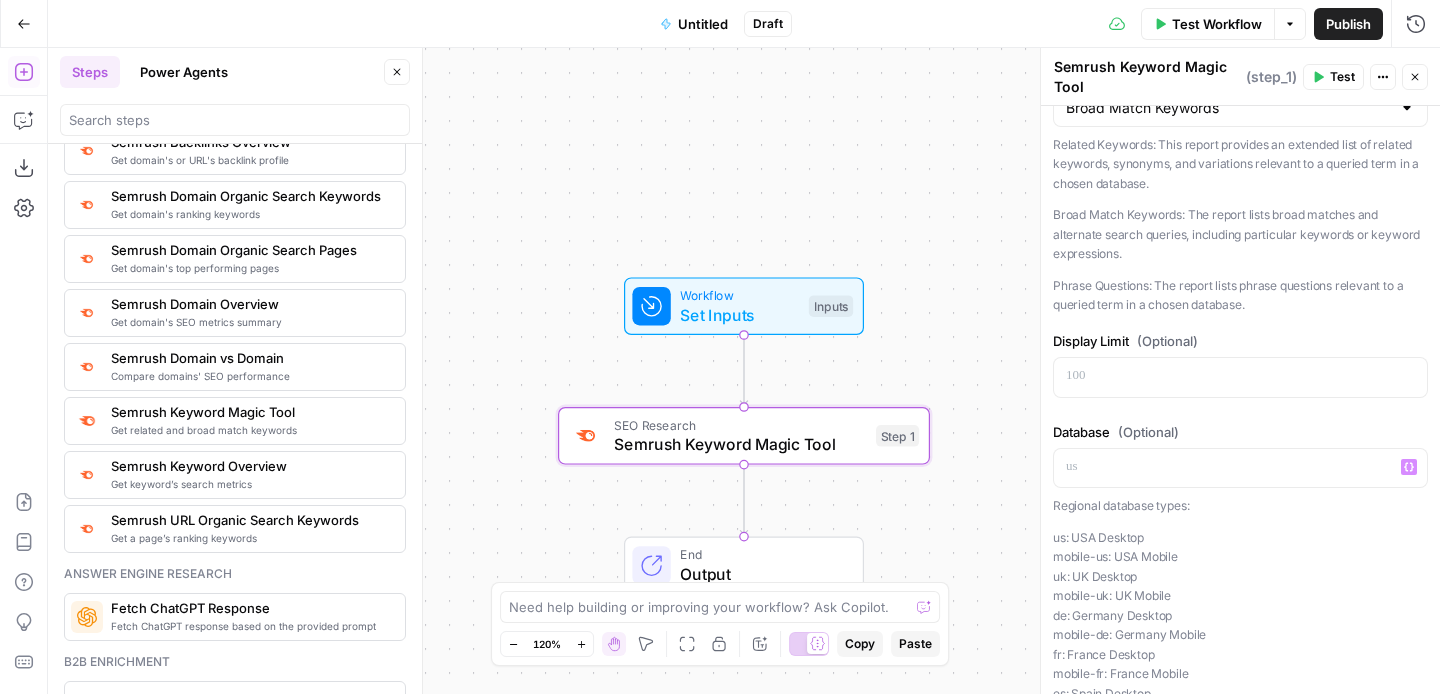 scroll, scrollTop: 187, scrollLeft: 0, axis: vertical 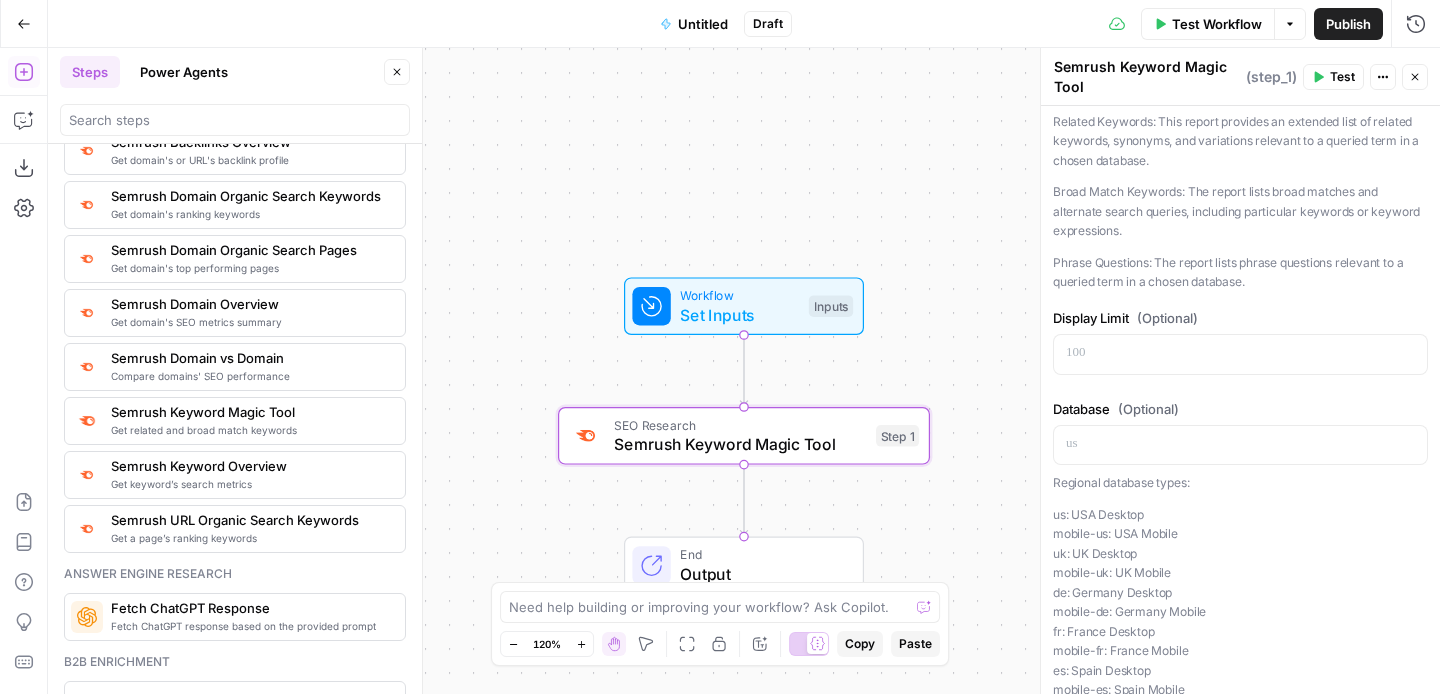 click on "Database   (Optional) “/” to reference Variables Menu Regional database types:
us: USA Desktop
mobile-us: USA Mobile
uk: UK Desktop
mobile-uk: UK Mobile
de: Germany Desktop
mobile-de: Germany Mobile
fr: France Desktop
mobile-fr: France Mobile
es: Spain Desktop
mobile-es: Spain Mobile
it: Italy Desktop
mobile-it: Italy Mobile
ca: Canada Desktop
mobile-ca: Canada Mobile
be: Belgium Desktop
nl: Netherlands Desktop
mobile-nl: Netherlands Mobile" at bounding box center (1240, 618) 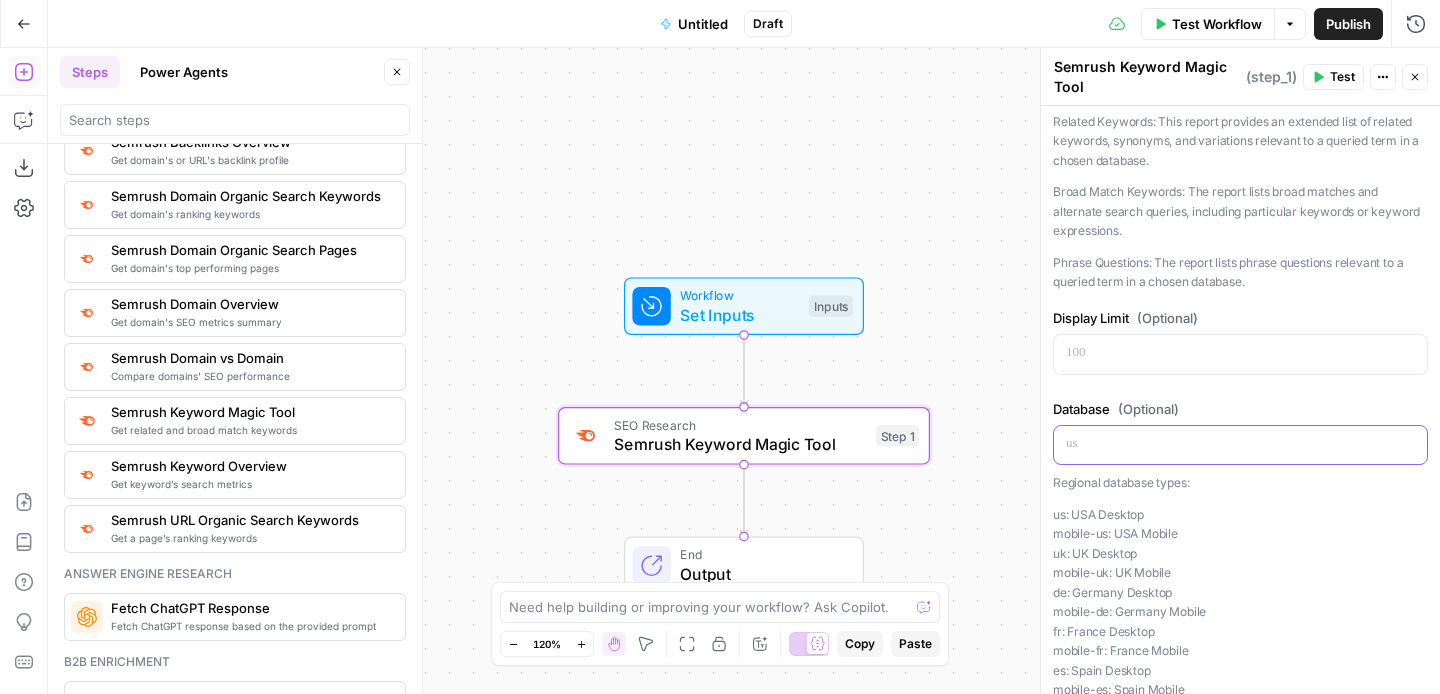 click at bounding box center [1240, 444] 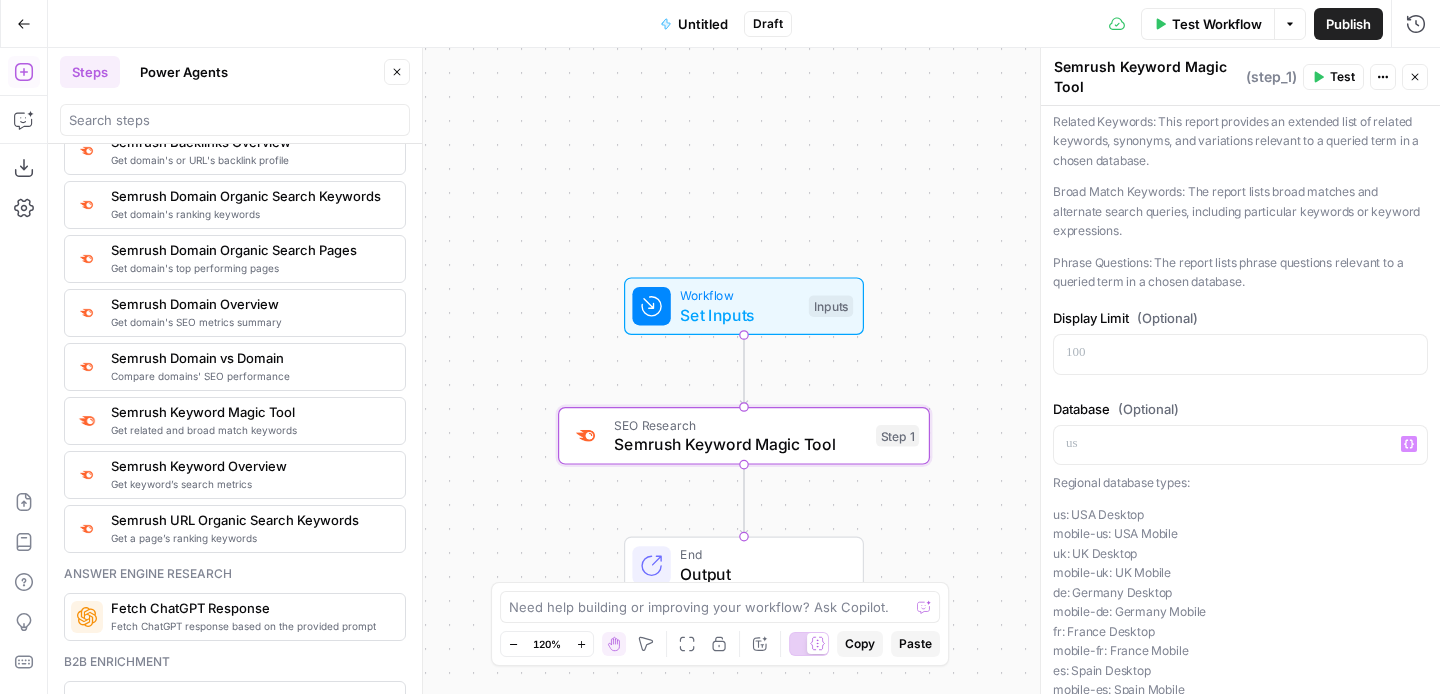 click on "us: USA Desktop
mobile-us: USA Mobile
uk: UK Desktop
mobile-uk: UK Mobile
de: Germany Desktop
mobile-de: Germany Mobile
fr: France Desktop
mobile-fr: France Mobile
es: Spain Desktop
mobile-es: Spain Mobile
it: Italy Desktop
mobile-it: Italy Mobile
ca: Canada Desktop
mobile-ca: Canada Mobile
be: Belgium Desktop
nl: Netherlands Desktop
mobile-nl: Netherlands Mobile" at bounding box center (1240, 671) 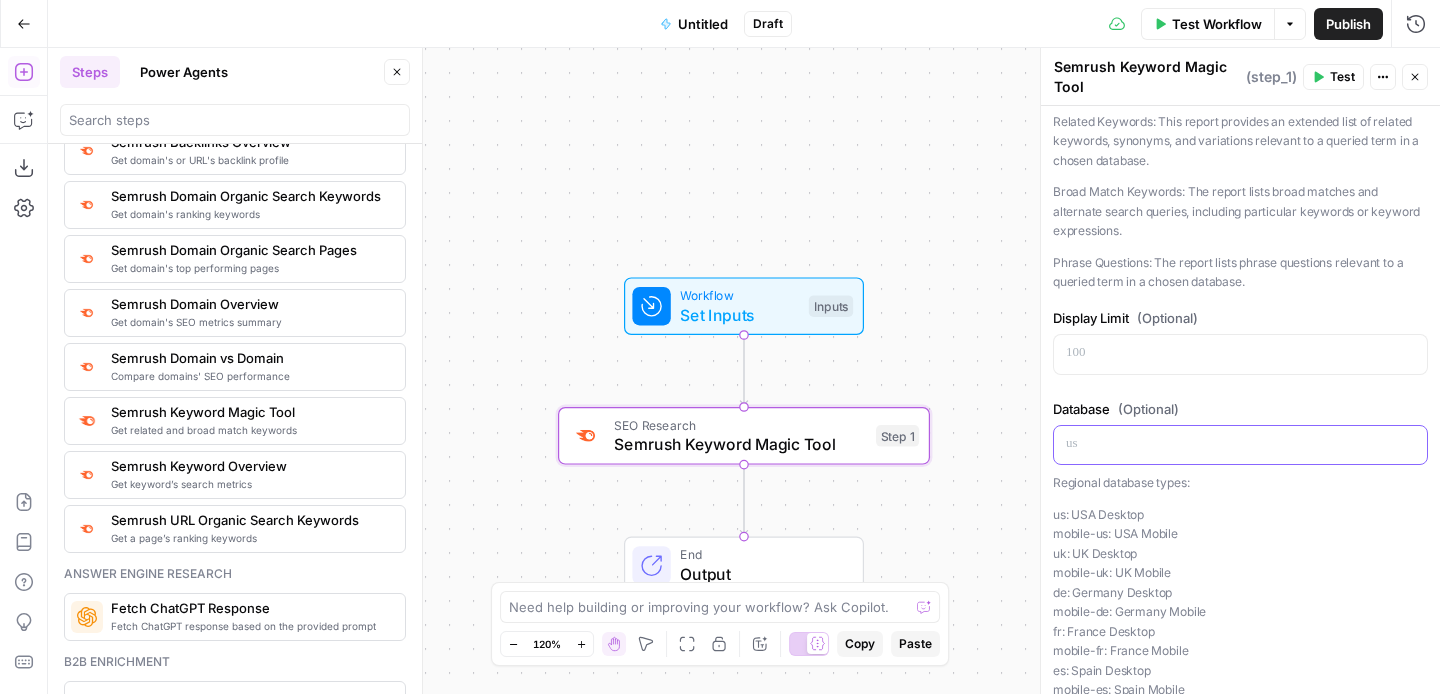 click at bounding box center [1240, 444] 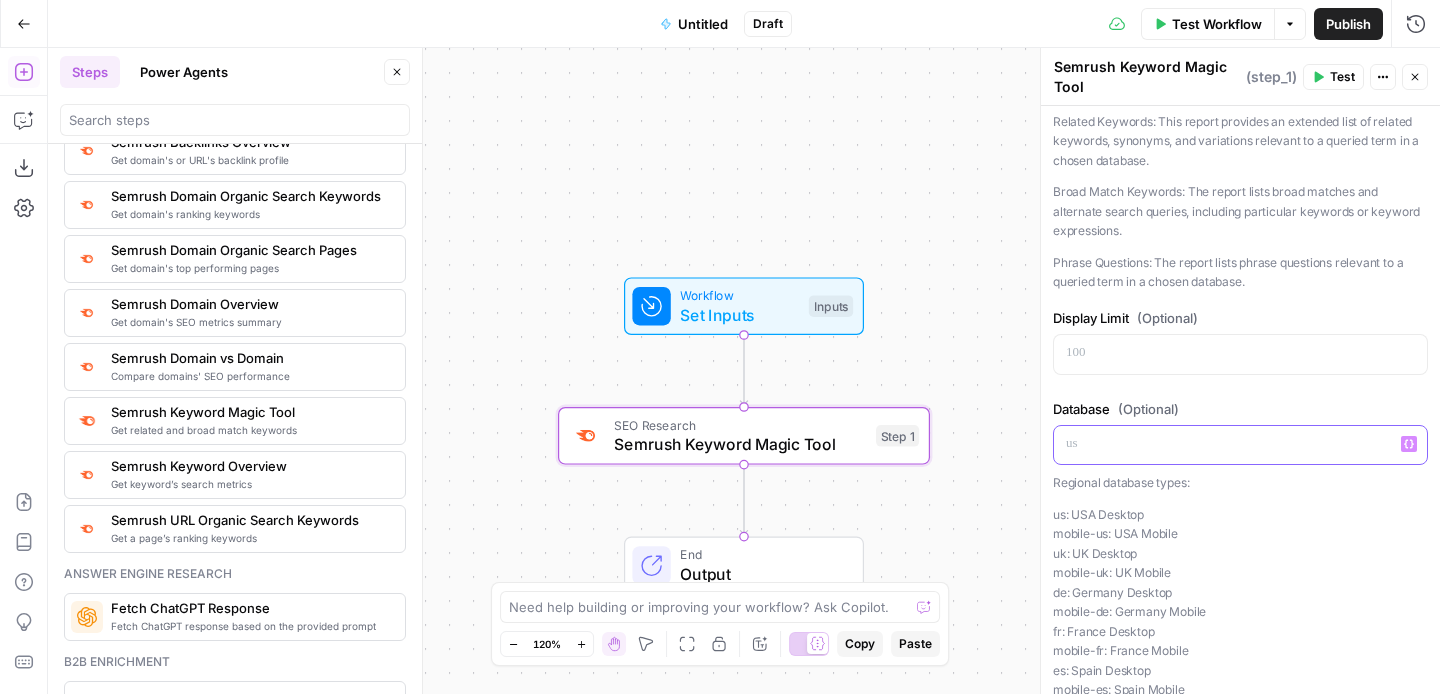 type 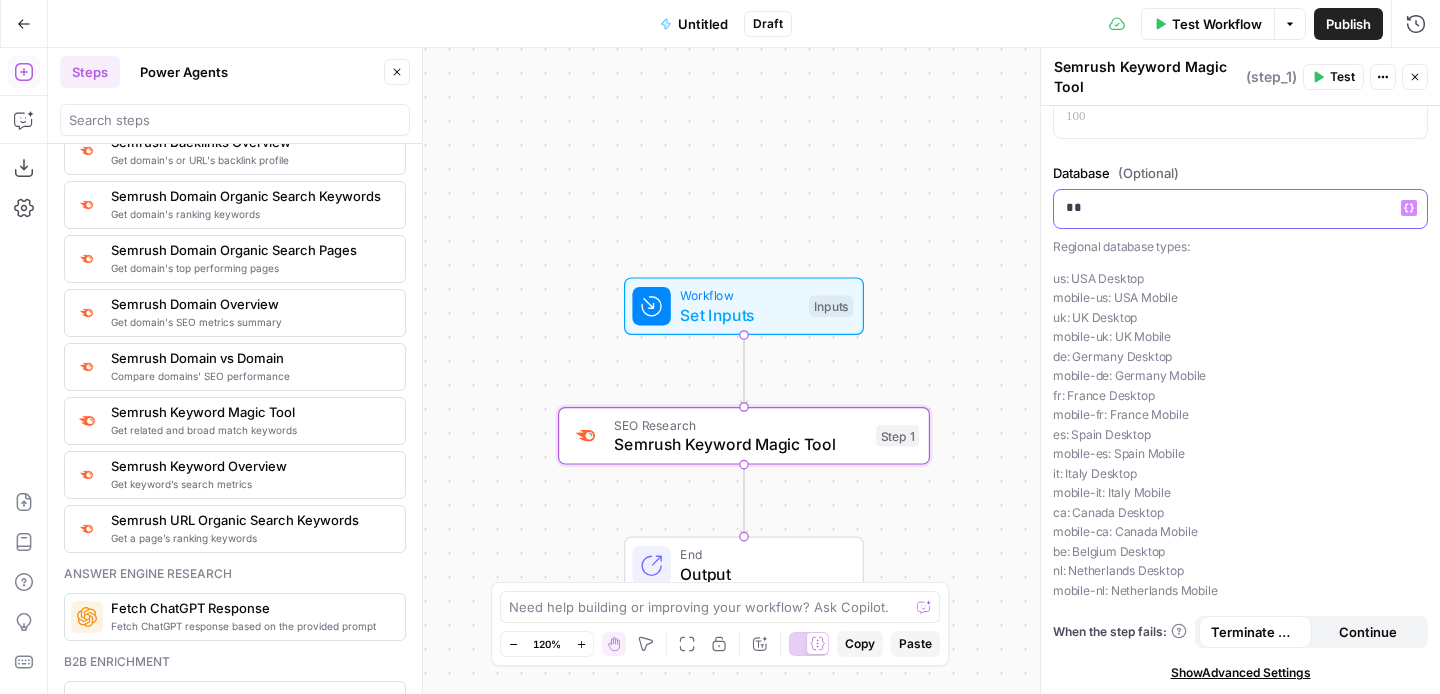 scroll, scrollTop: 387, scrollLeft: 0, axis: vertical 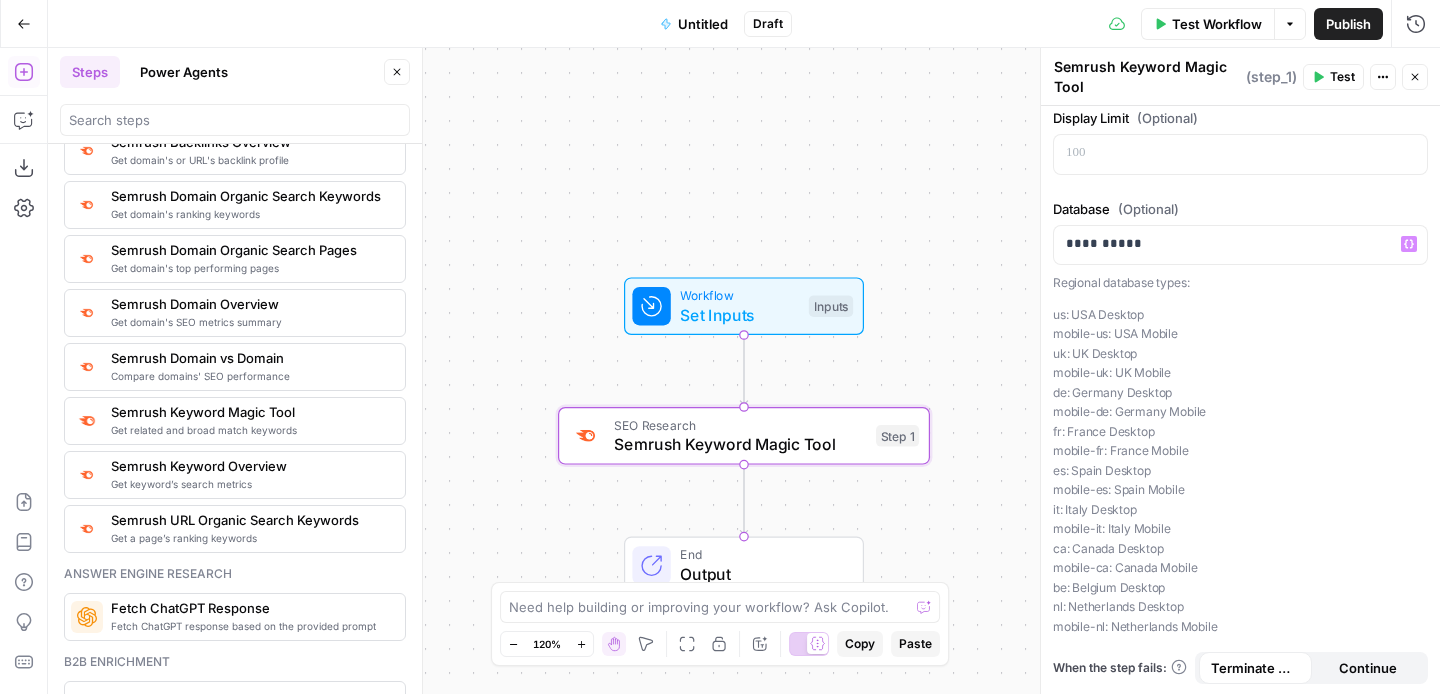 click on "**********" at bounding box center [1240, 224] 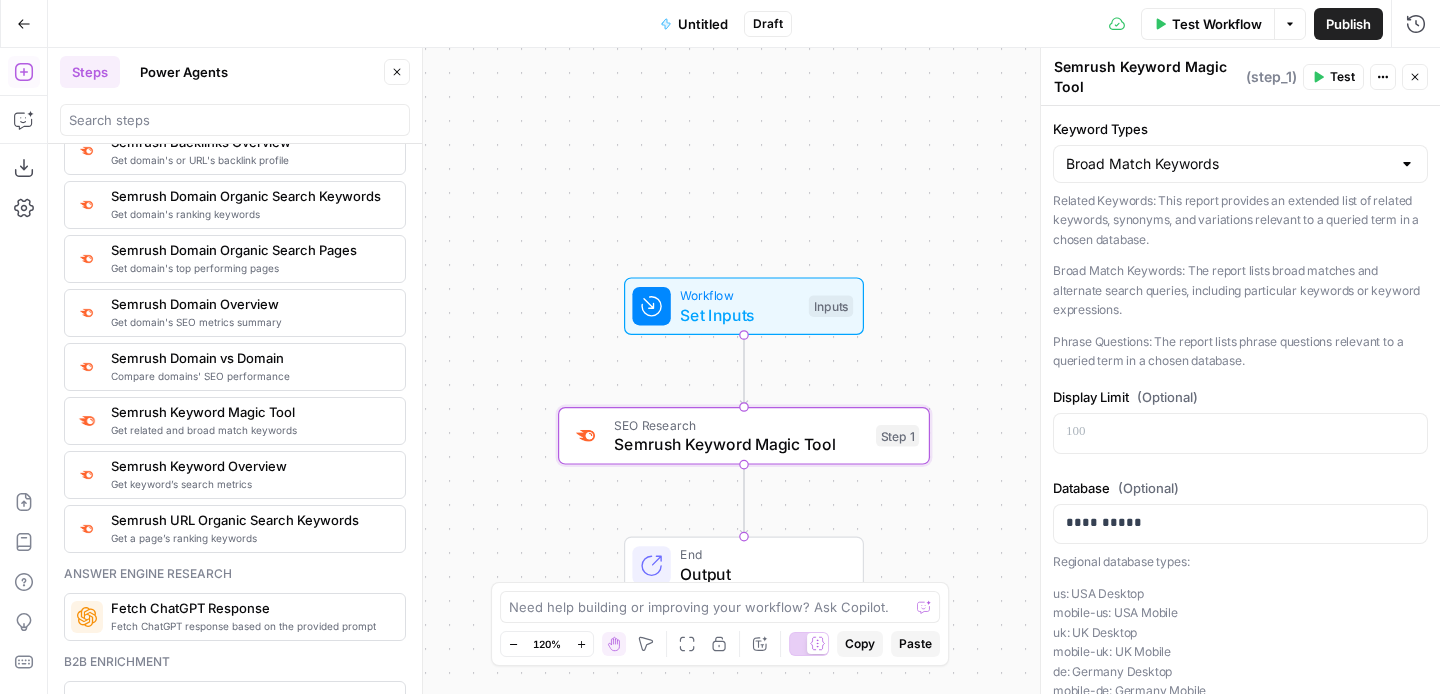 scroll, scrollTop: 101, scrollLeft: 0, axis: vertical 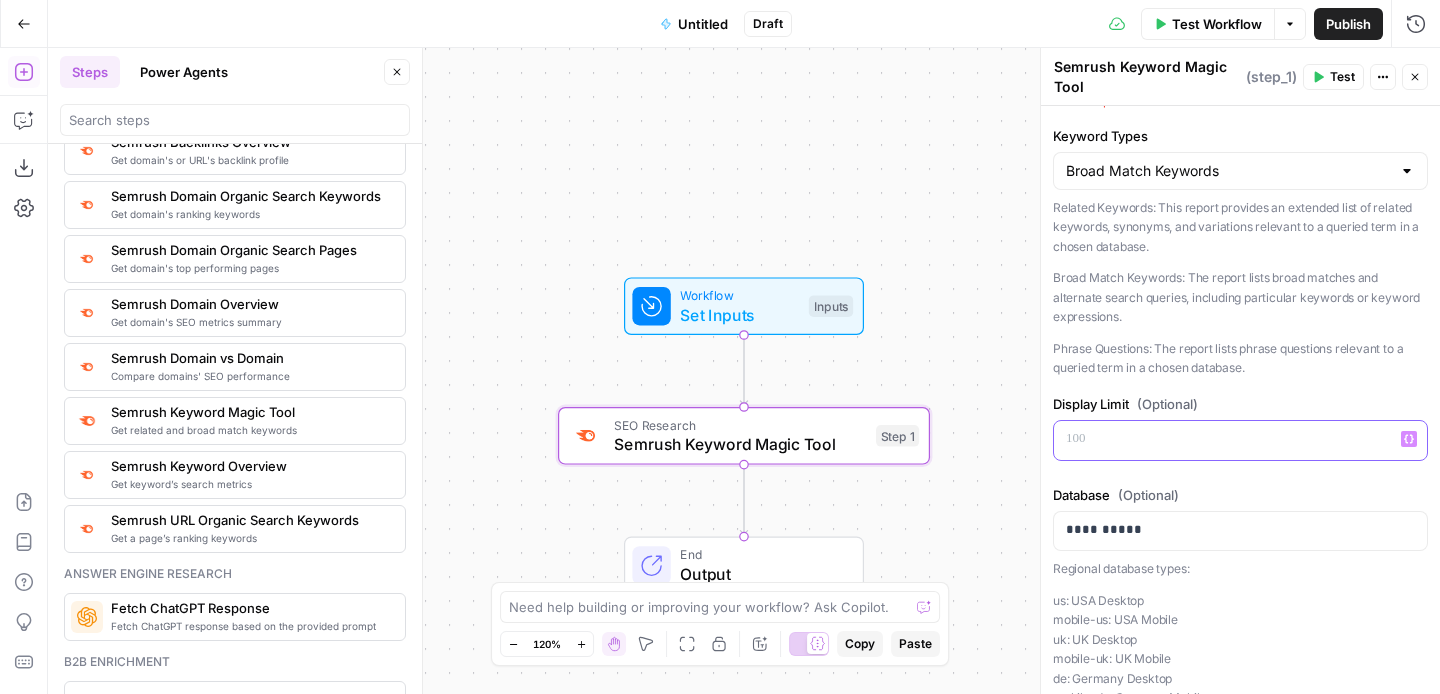 click at bounding box center [1240, 439] 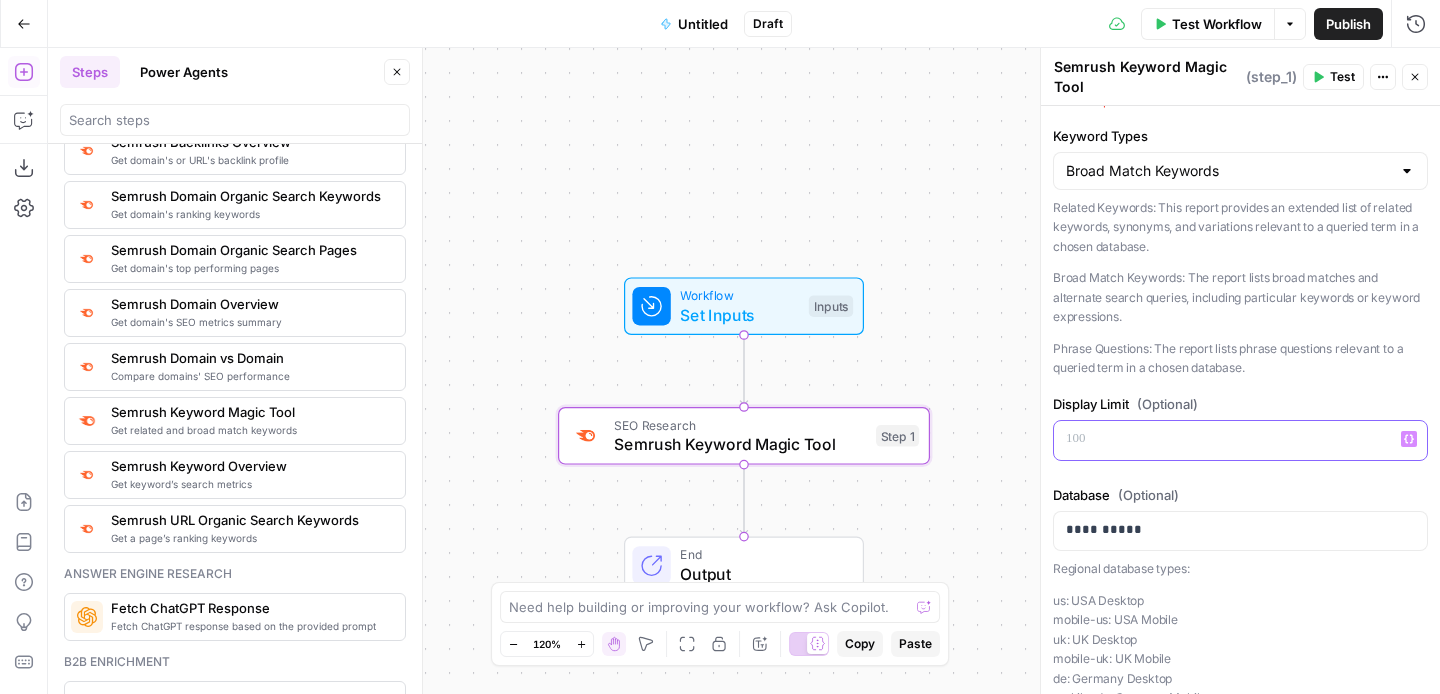 type 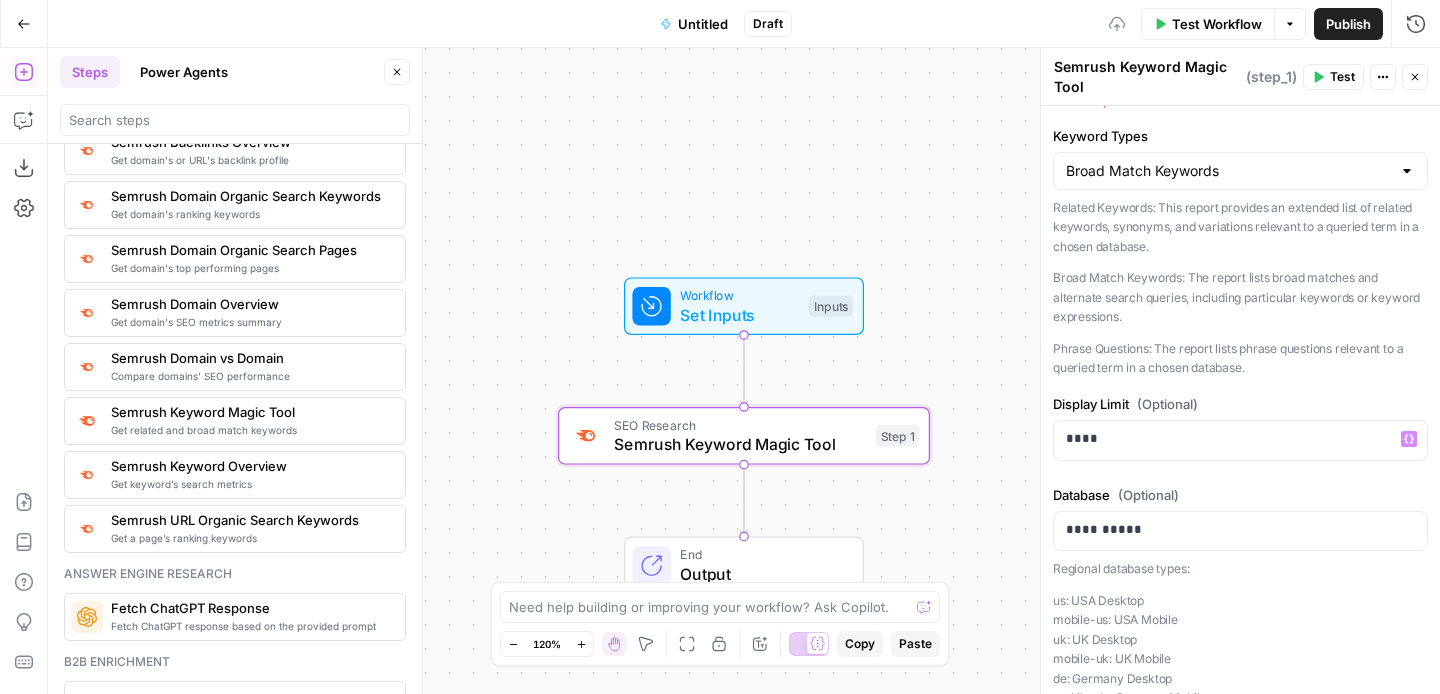 click on "Broad Match Keywords: The report lists broad matches and alternate search queries, including particular keywords or keyword expressions." at bounding box center (1240, 297) 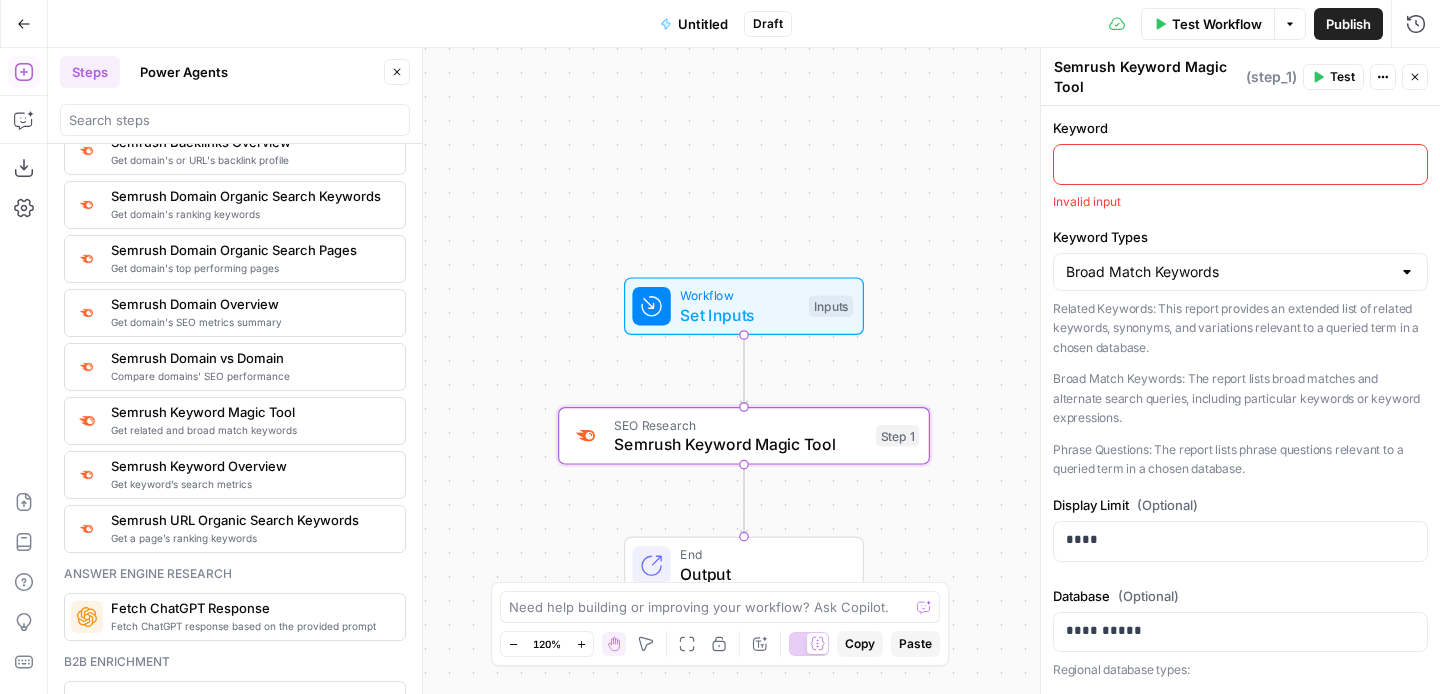 scroll, scrollTop: 1, scrollLeft: 0, axis: vertical 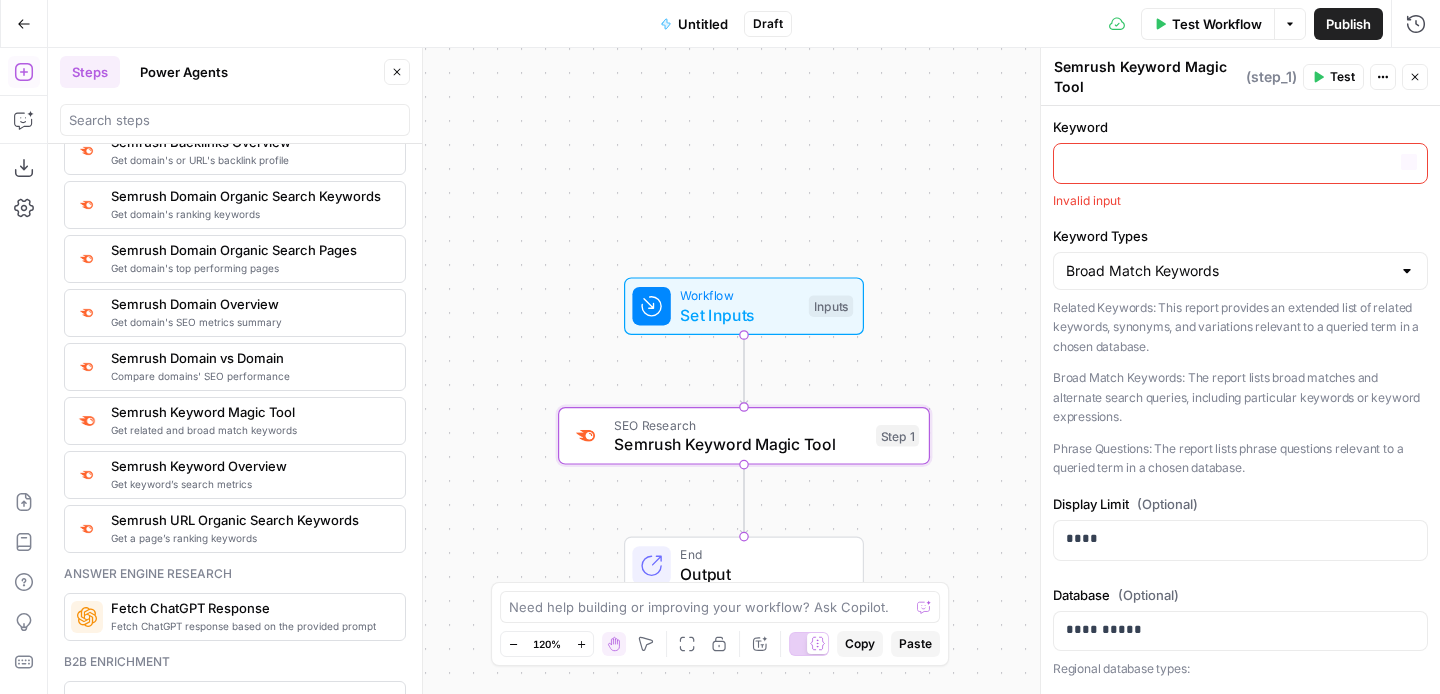 click on "Keyword" at bounding box center (1240, 127) 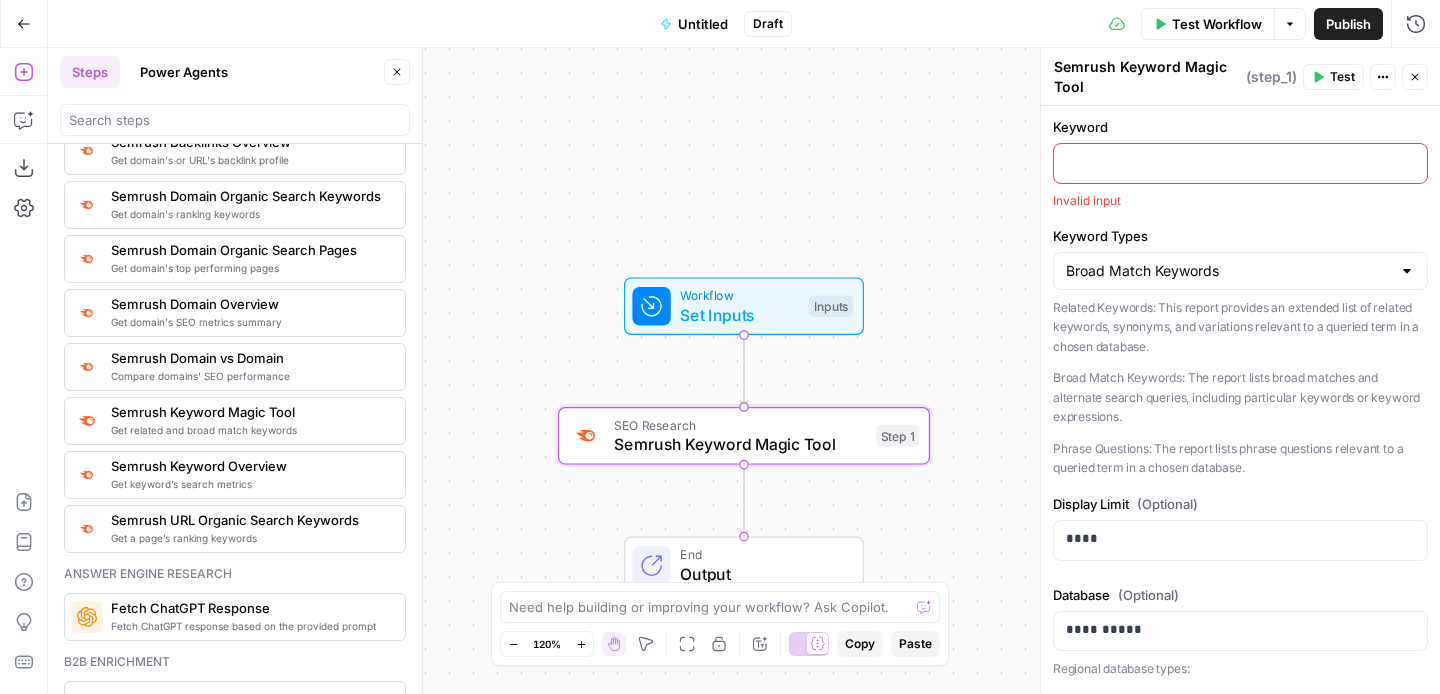 click at bounding box center (1240, 162) 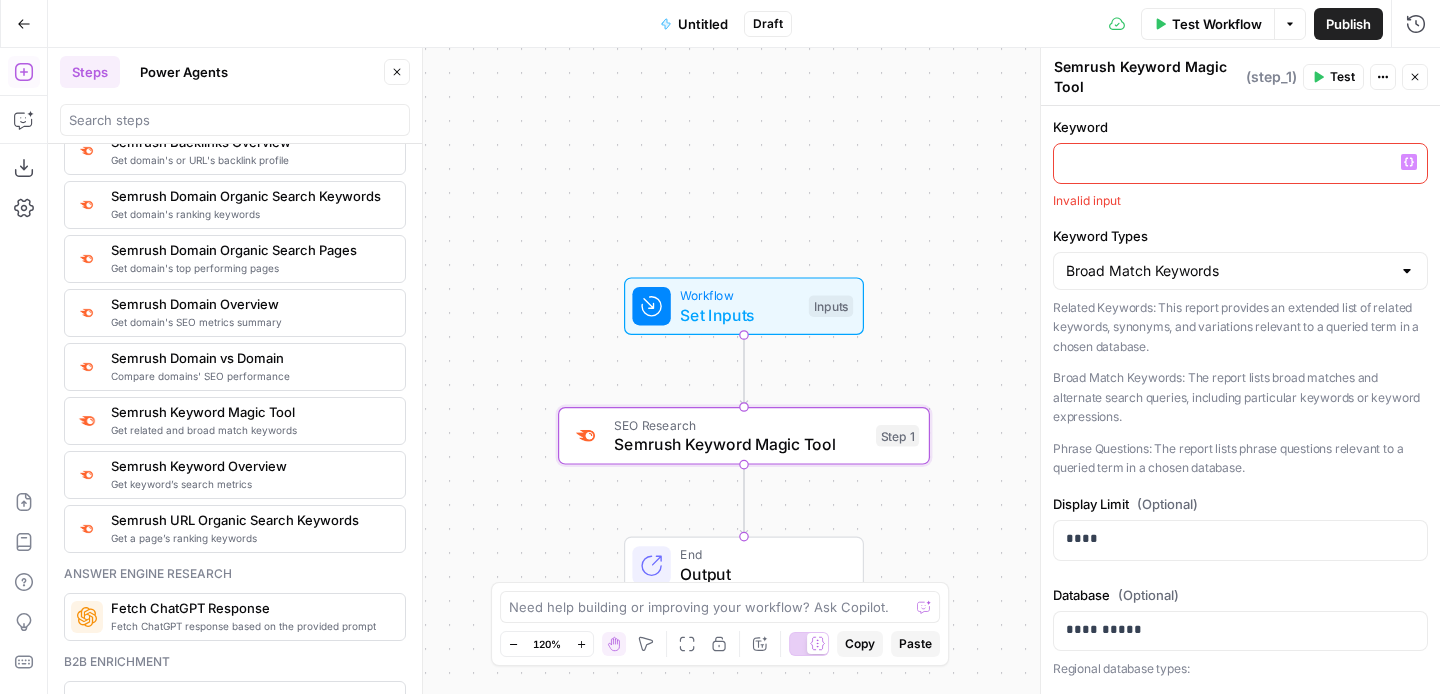 type 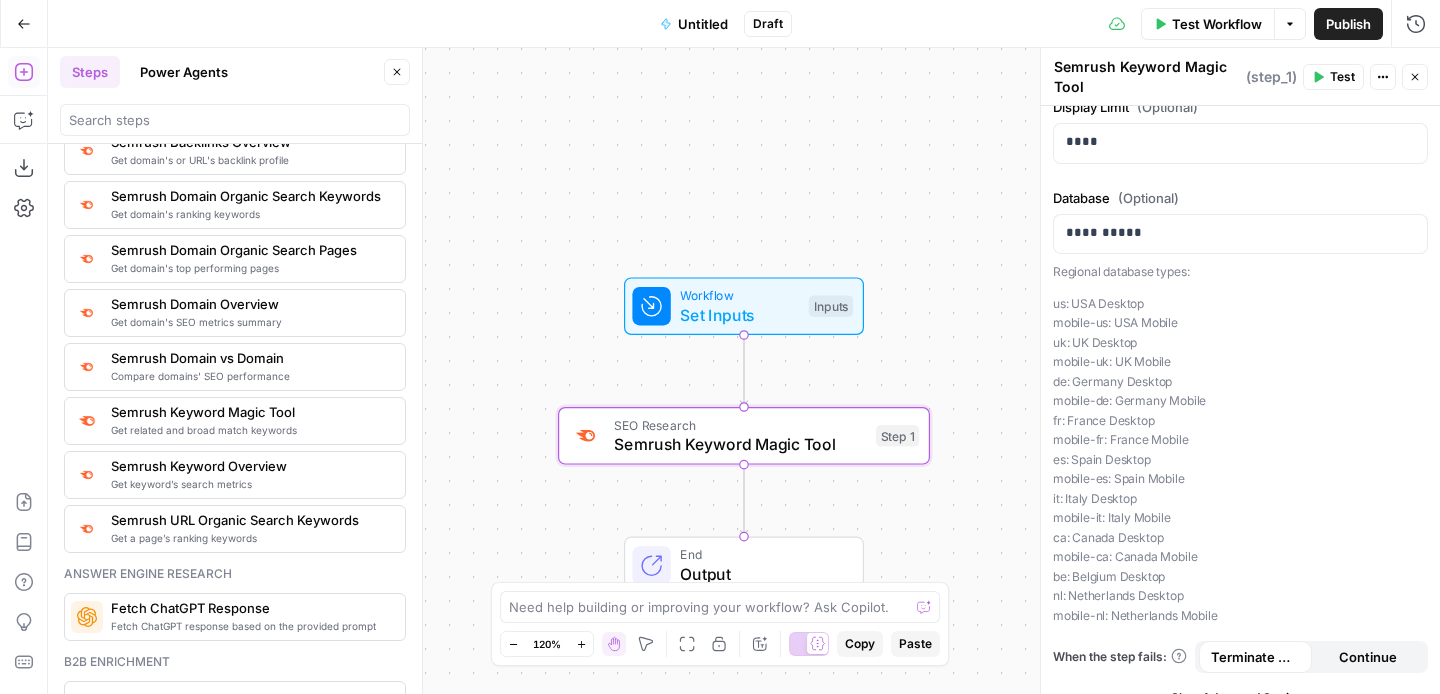 scroll, scrollTop: 405, scrollLeft: 0, axis: vertical 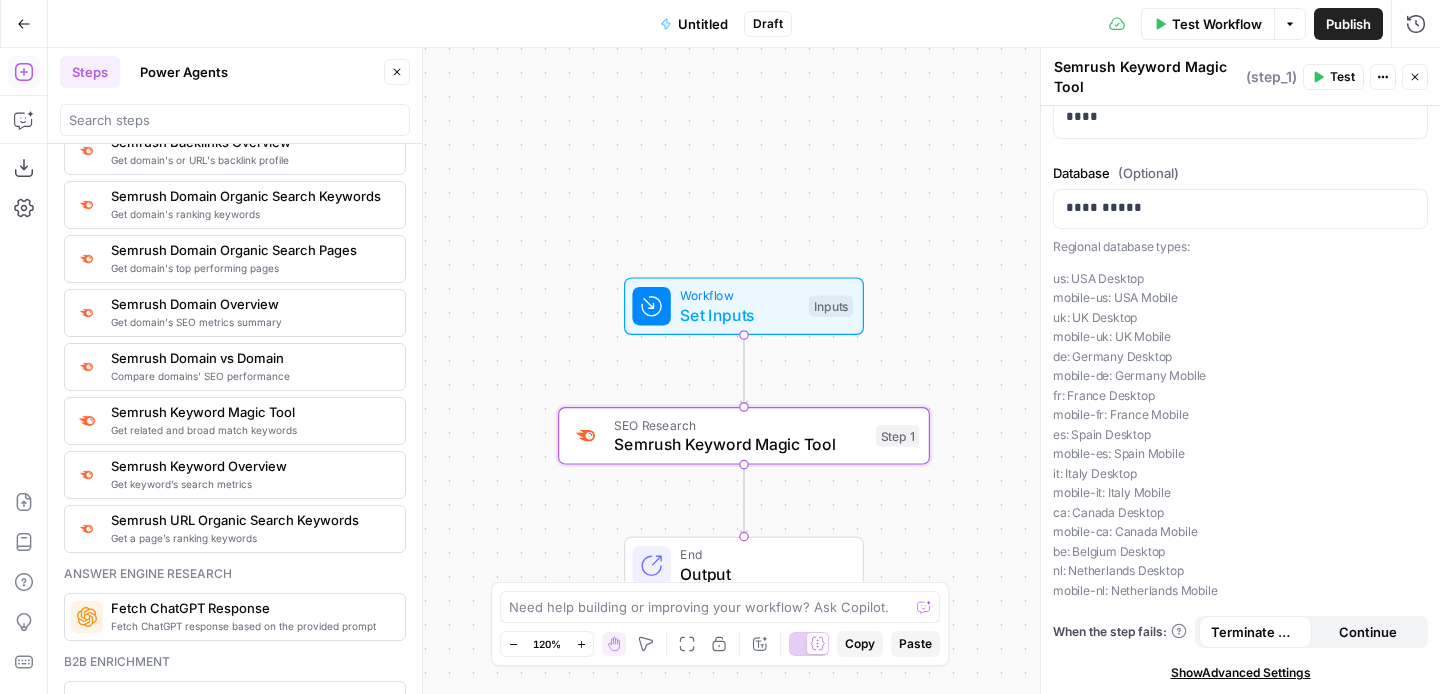 click on "Publish" at bounding box center (1348, 24) 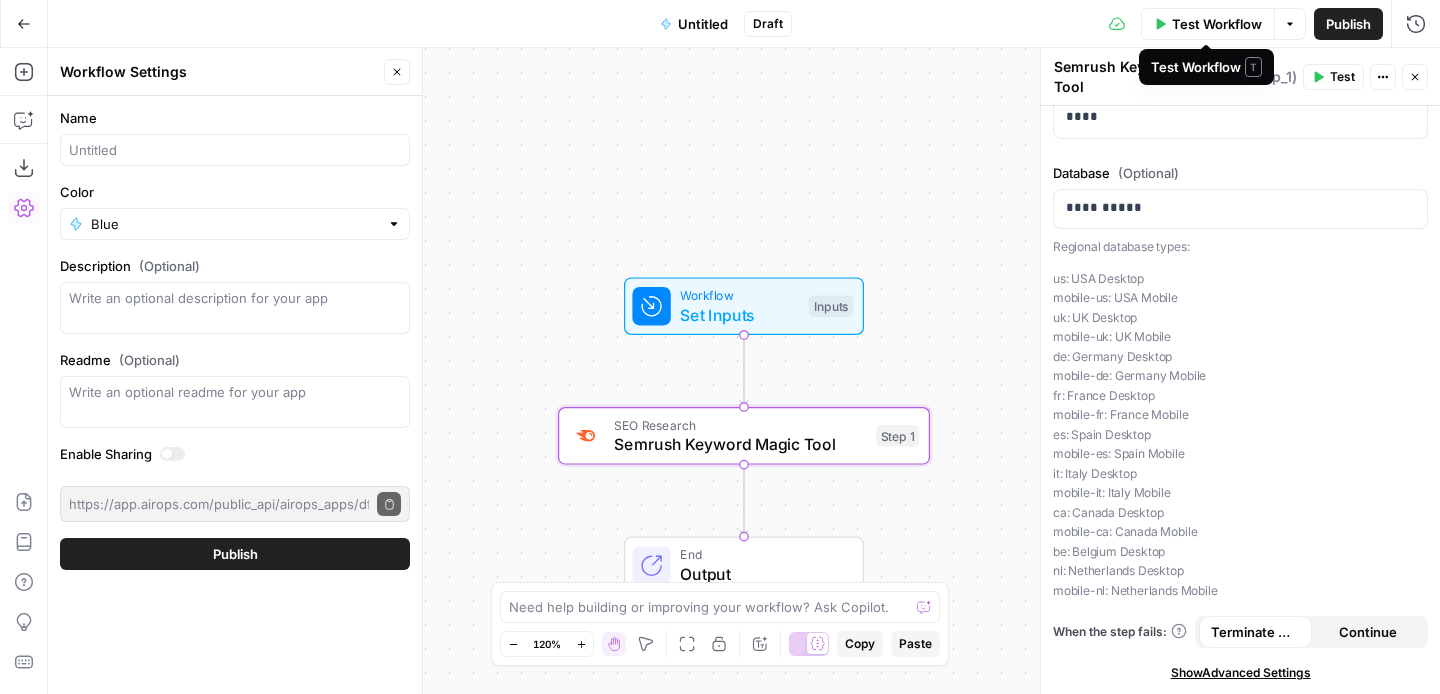 click on "Test Workflow" at bounding box center [1217, 24] 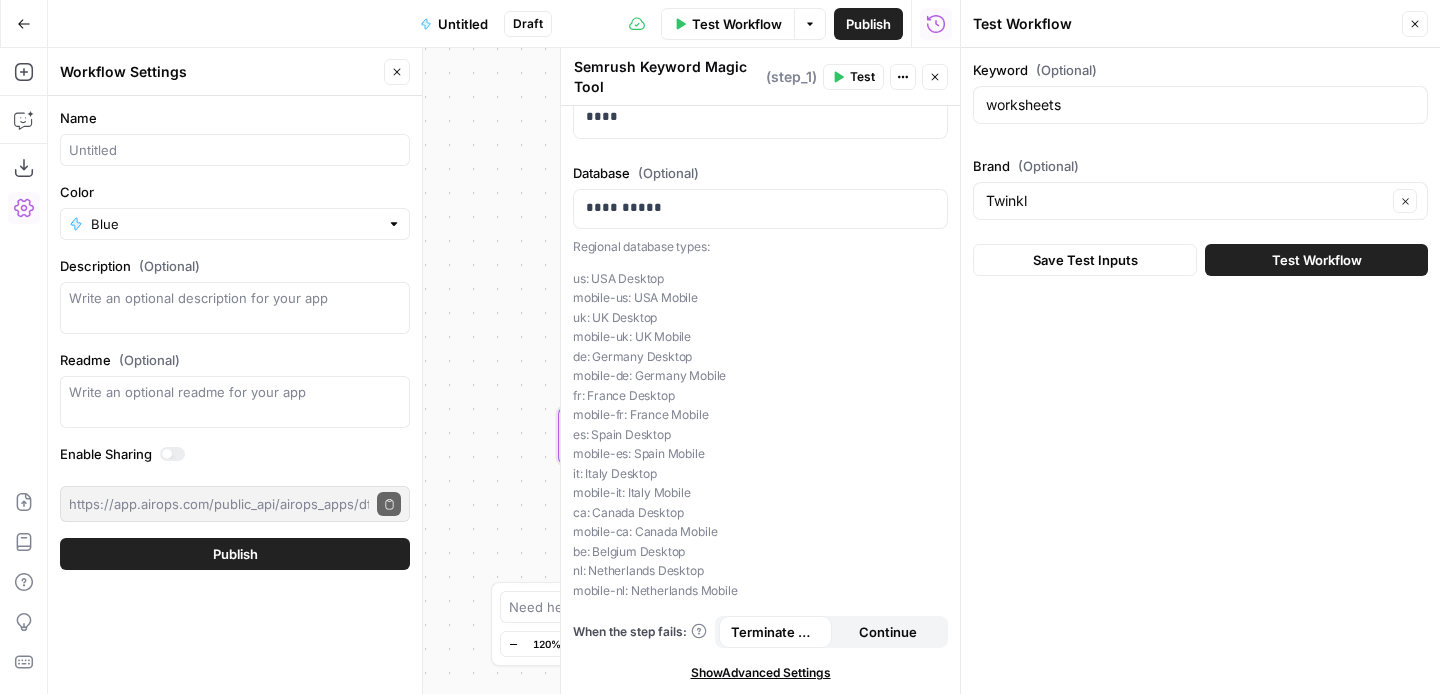 click on "Test Workflow" at bounding box center [1317, 260] 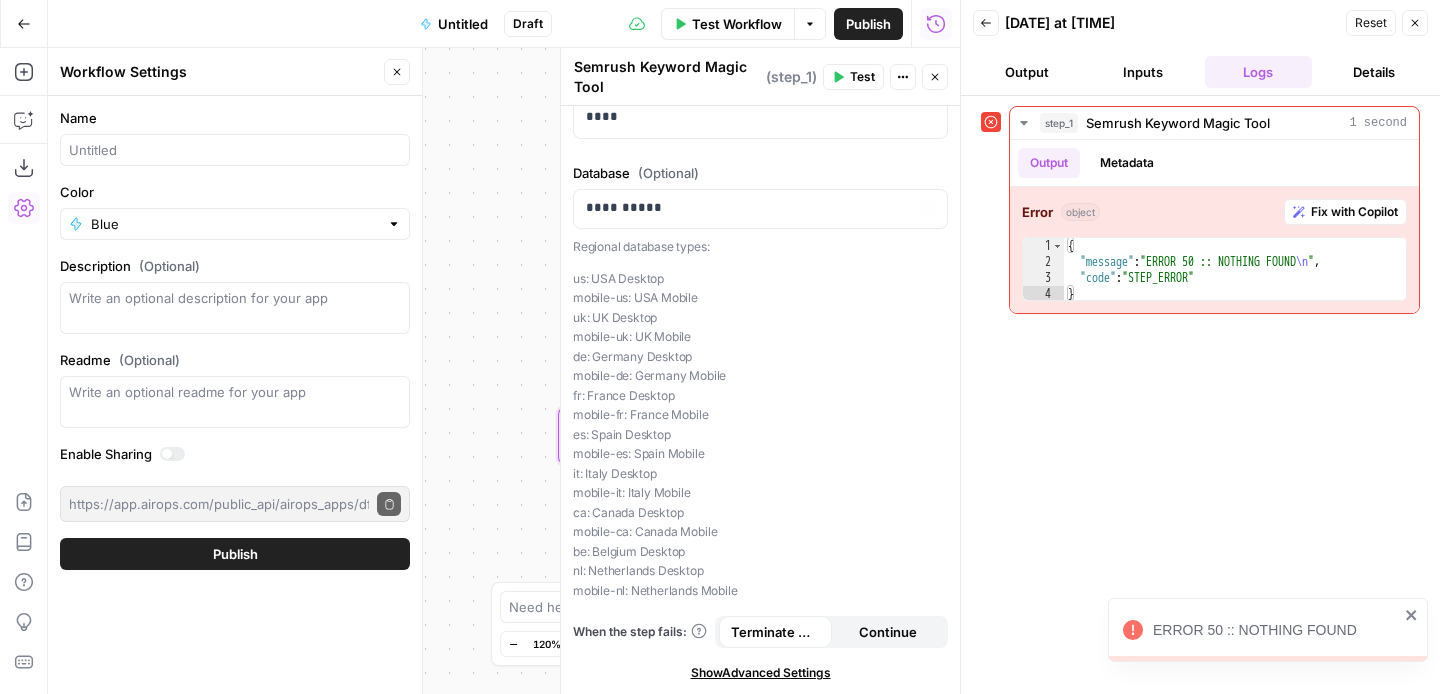 scroll, scrollTop: 0, scrollLeft: 0, axis: both 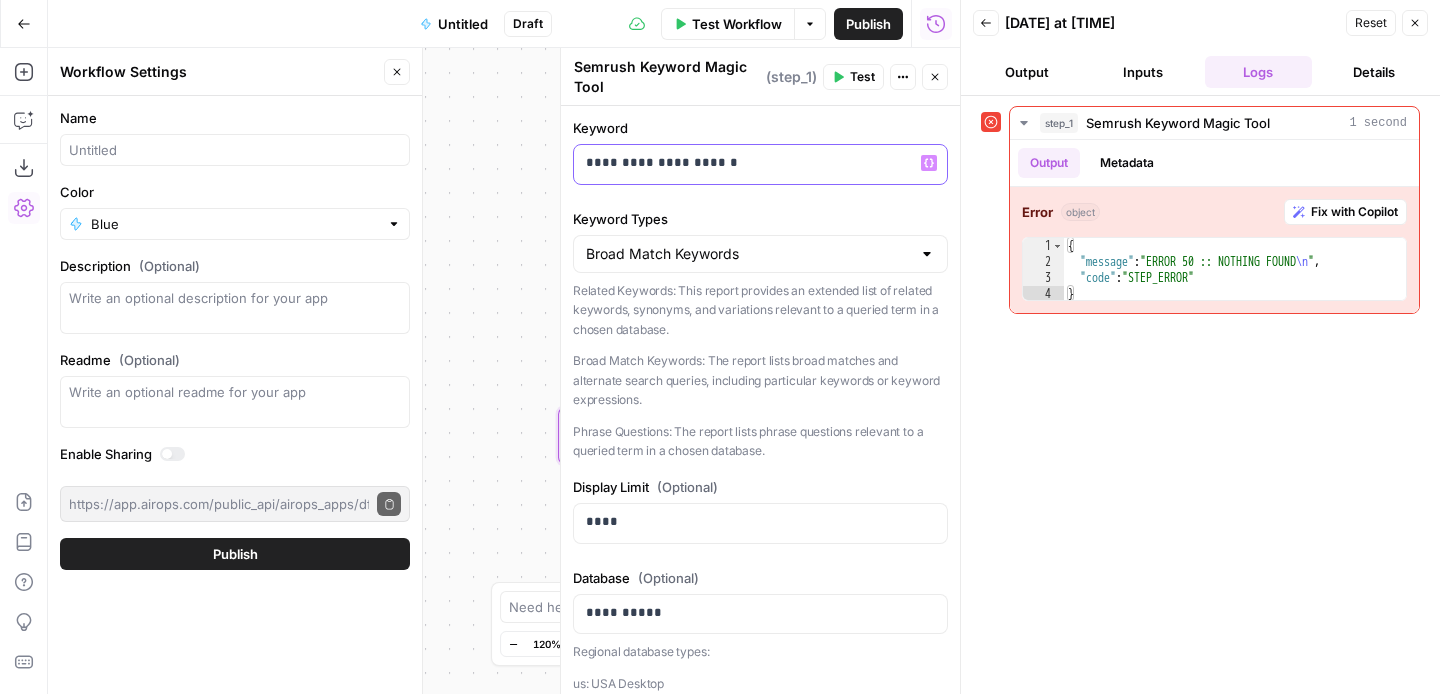 click on "**********" at bounding box center (760, 163) 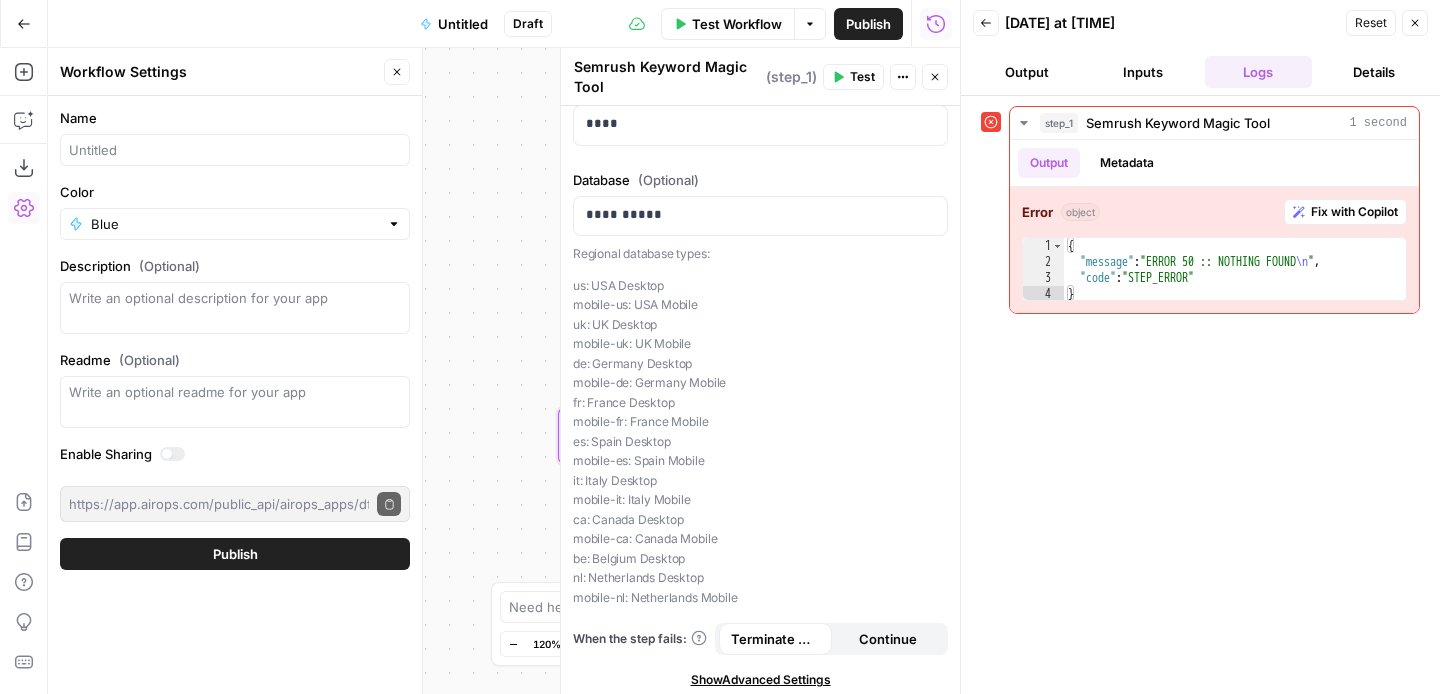 scroll, scrollTop: 405, scrollLeft: 0, axis: vertical 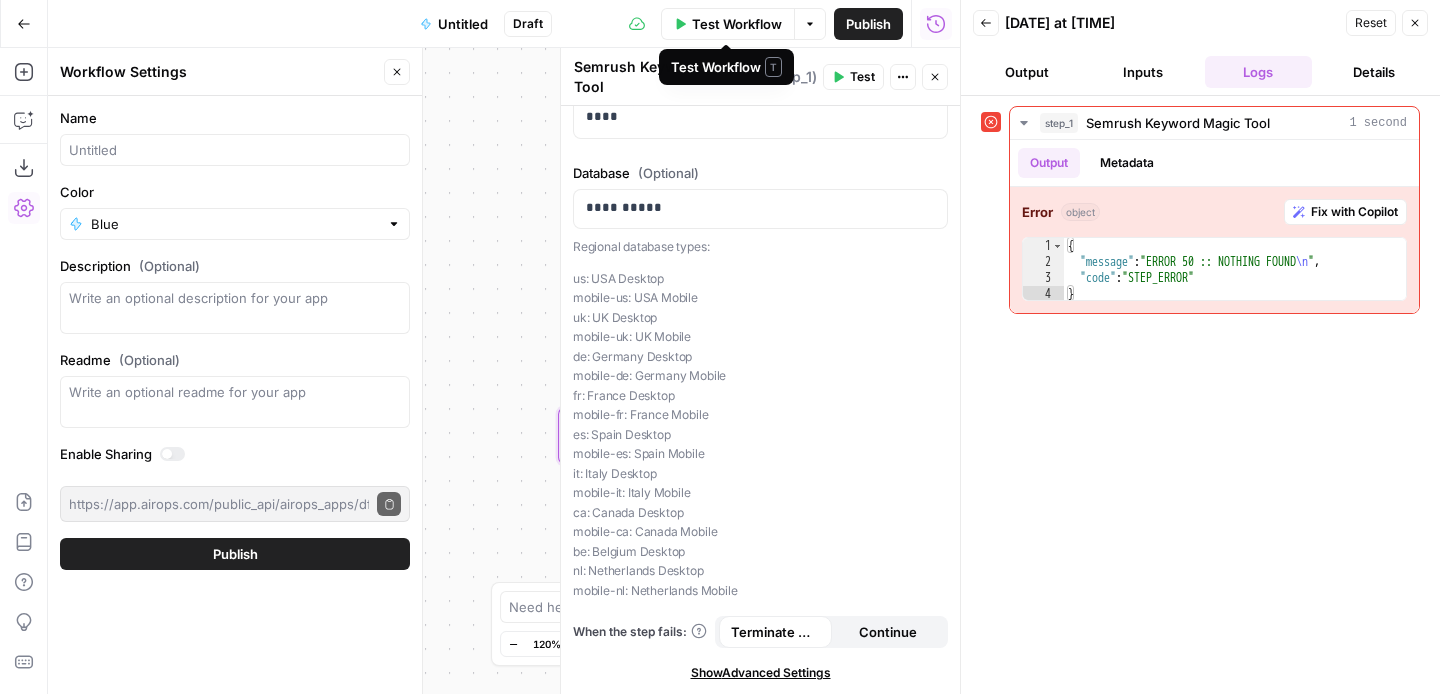 click on "Test" at bounding box center (853, 77) 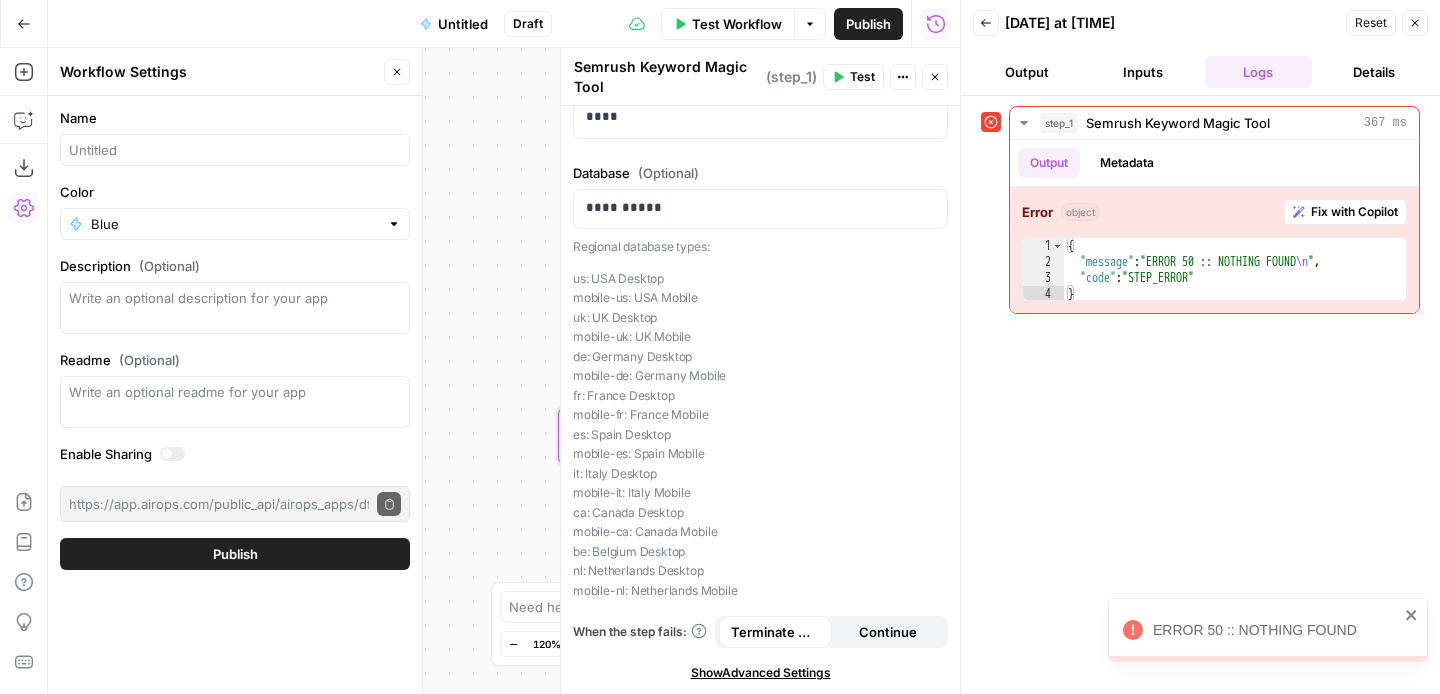 scroll, scrollTop: 0, scrollLeft: 0, axis: both 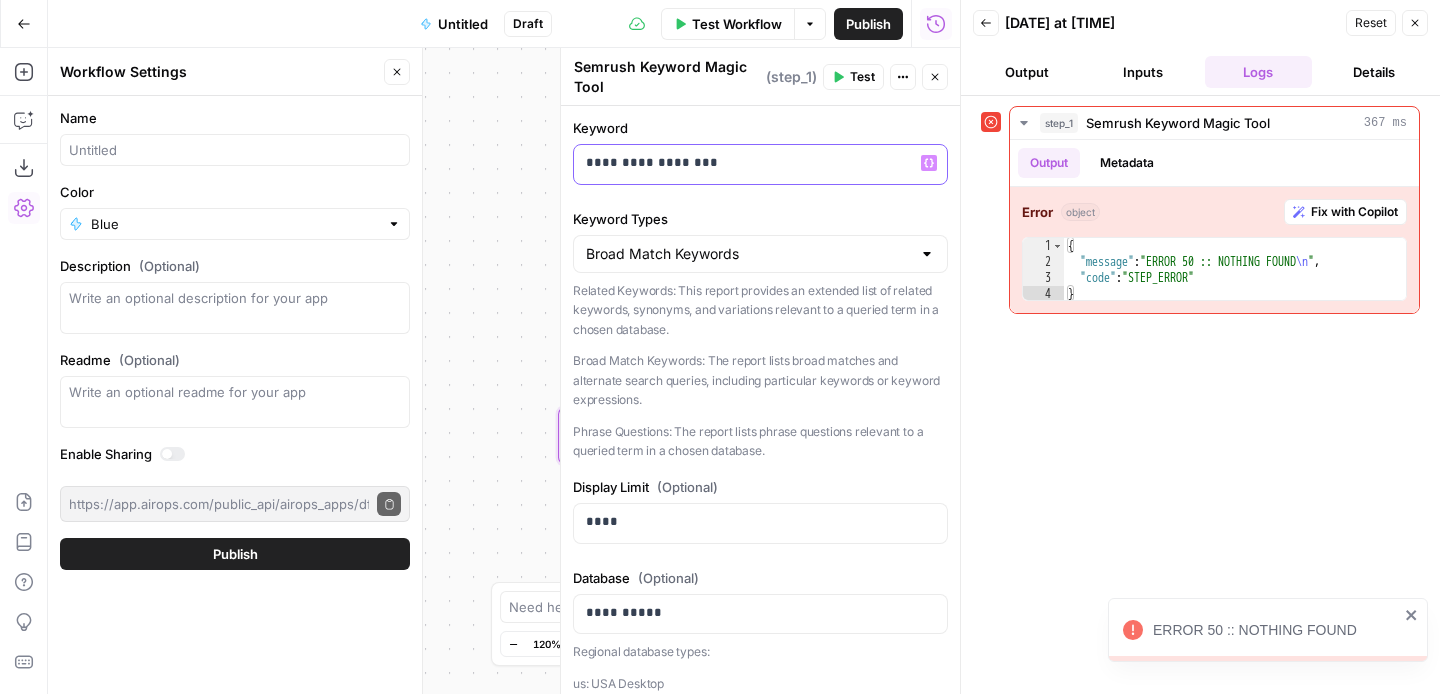 click on "**********" at bounding box center [760, 163] 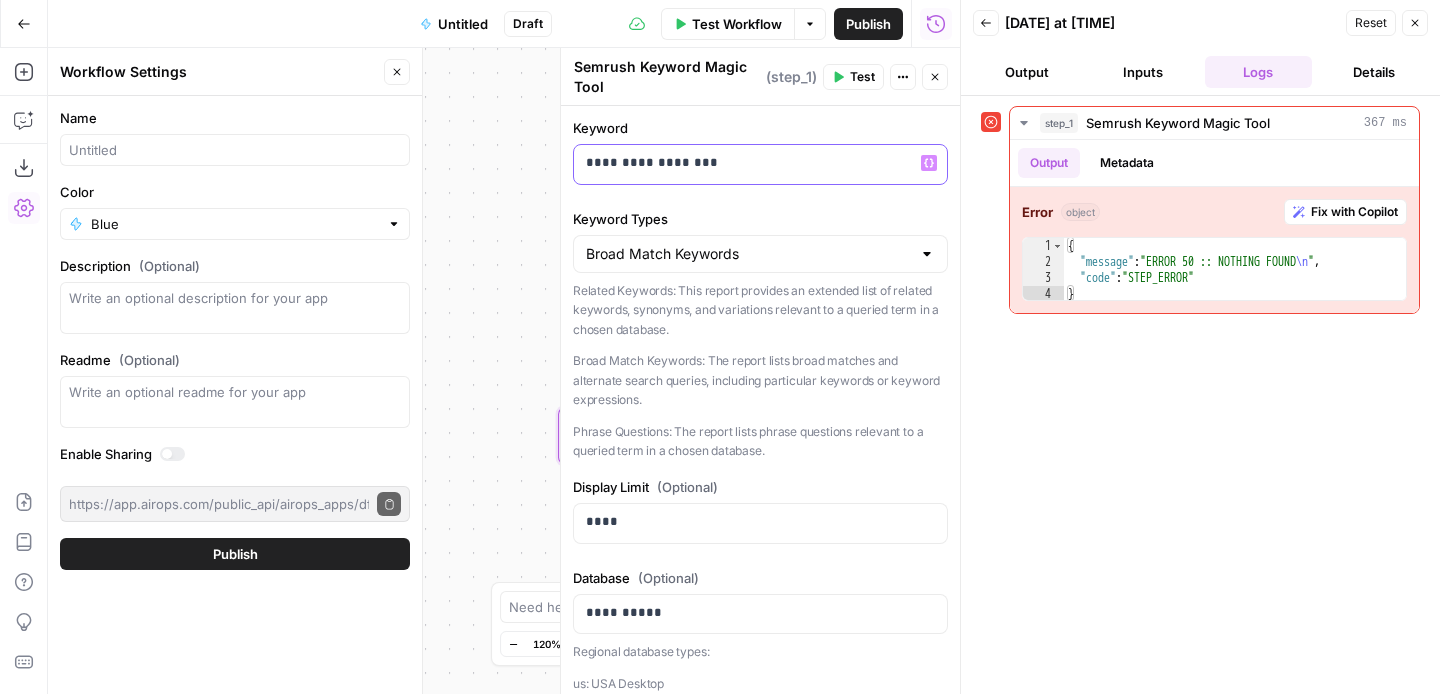 click on "**********" at bounding box center (760, 163) 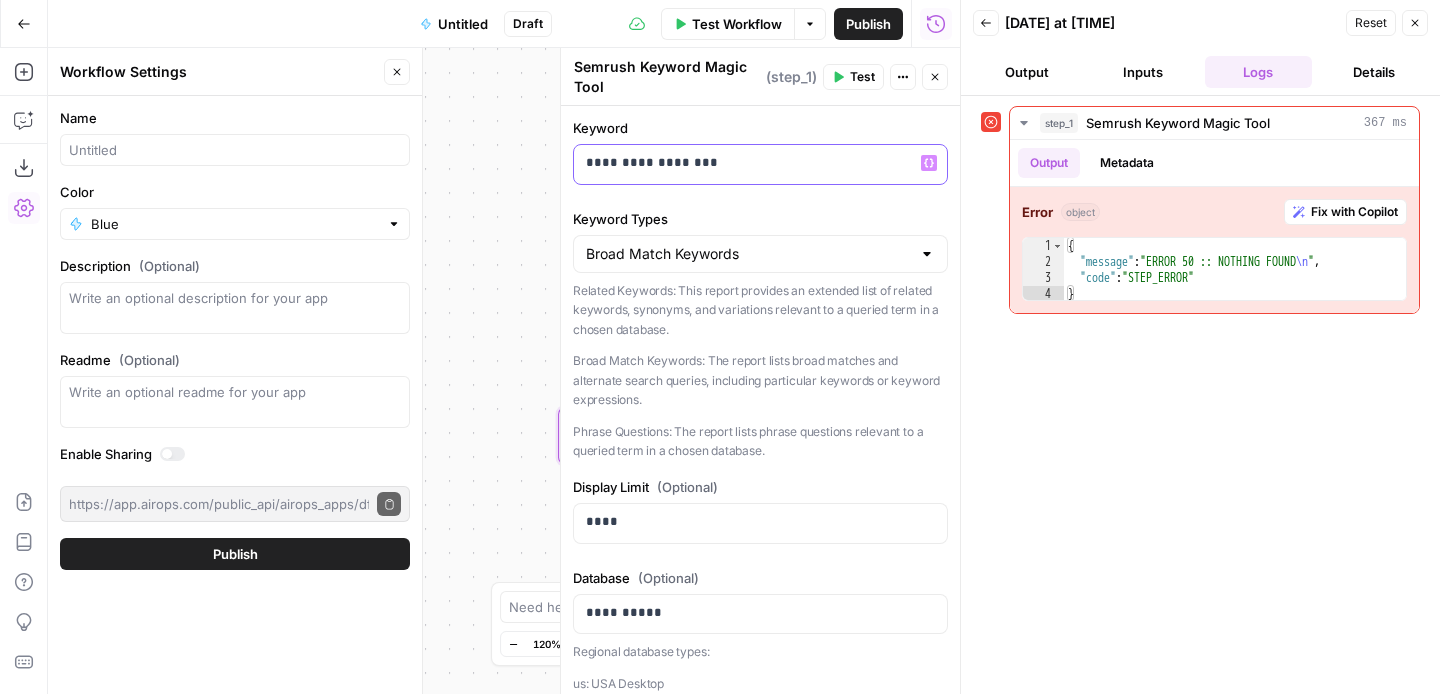 click on "Variables Menu" at bounding box center [933, 163] 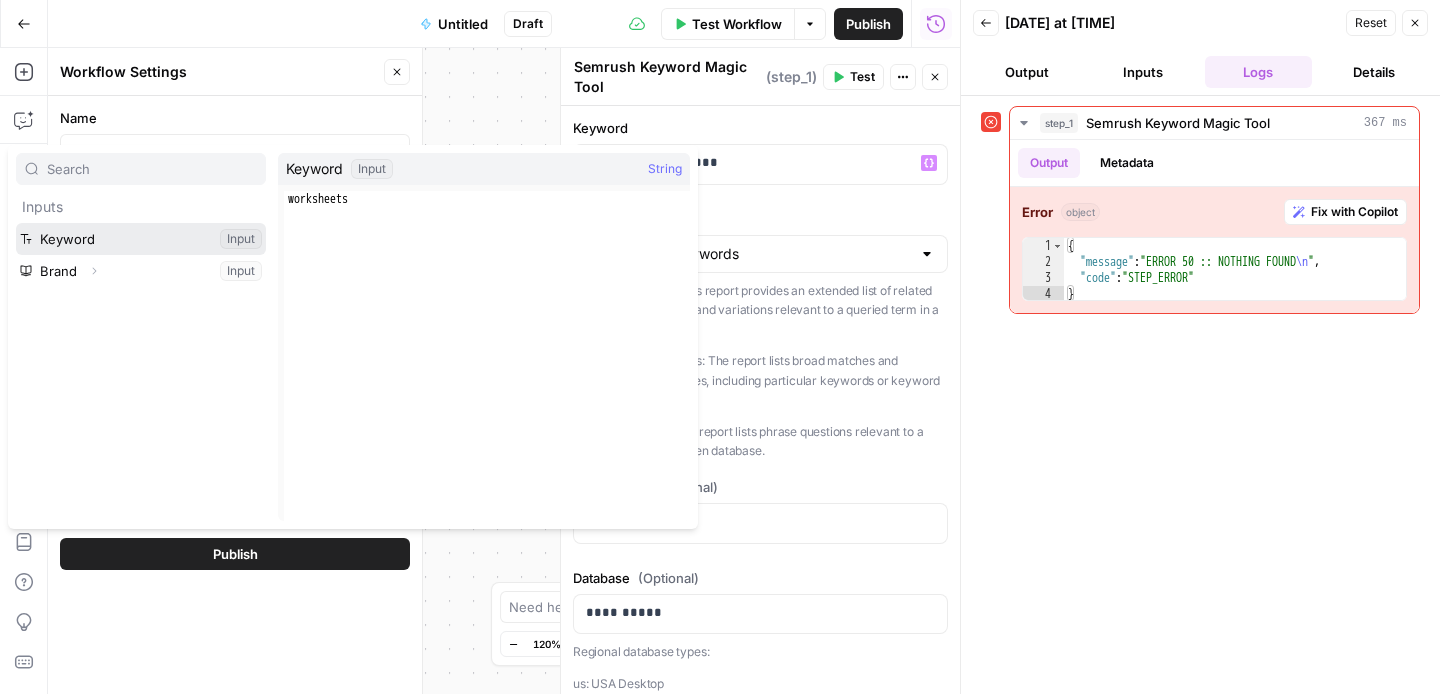 click at bounding box center [141, 239] 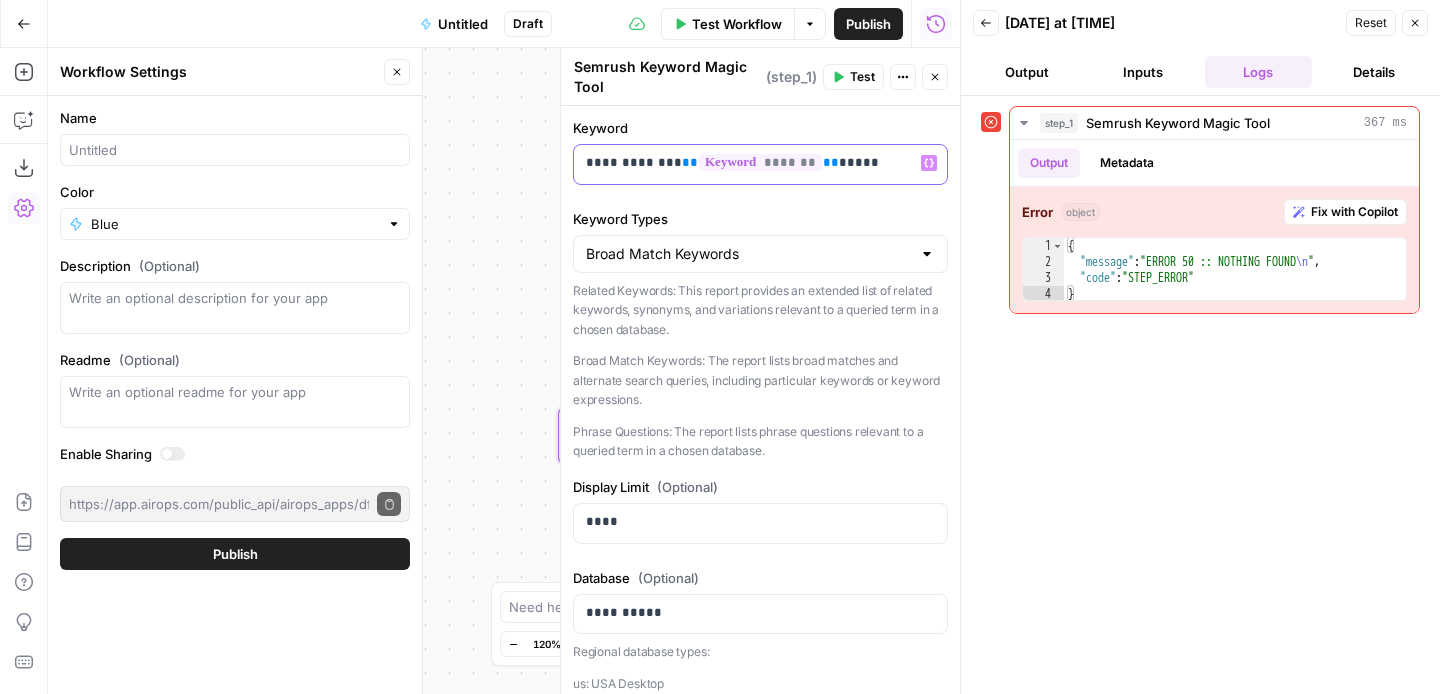 drag, startPoint x: 670, startPoint y: 165, endPoint x: 587, endPoint y: 165, distance: 83 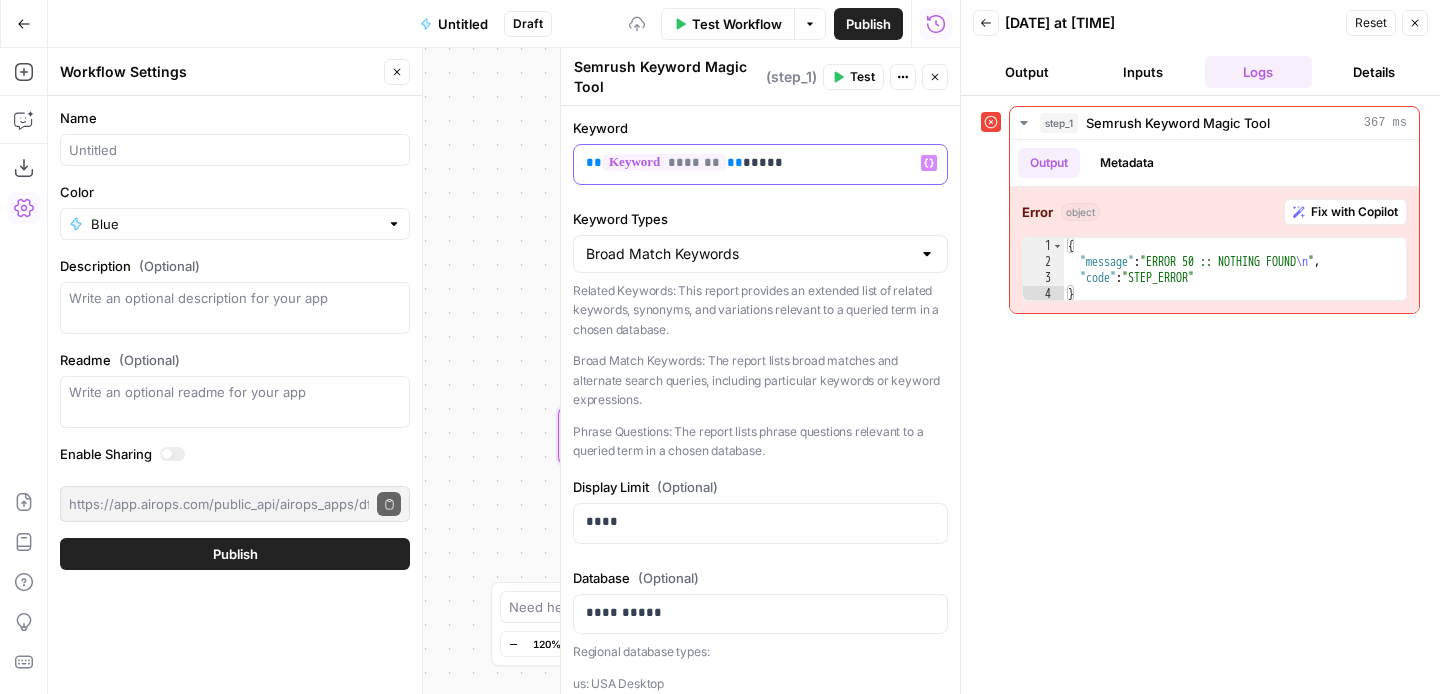 click on "** ******* ** *****" at bounding box center [760, 163] 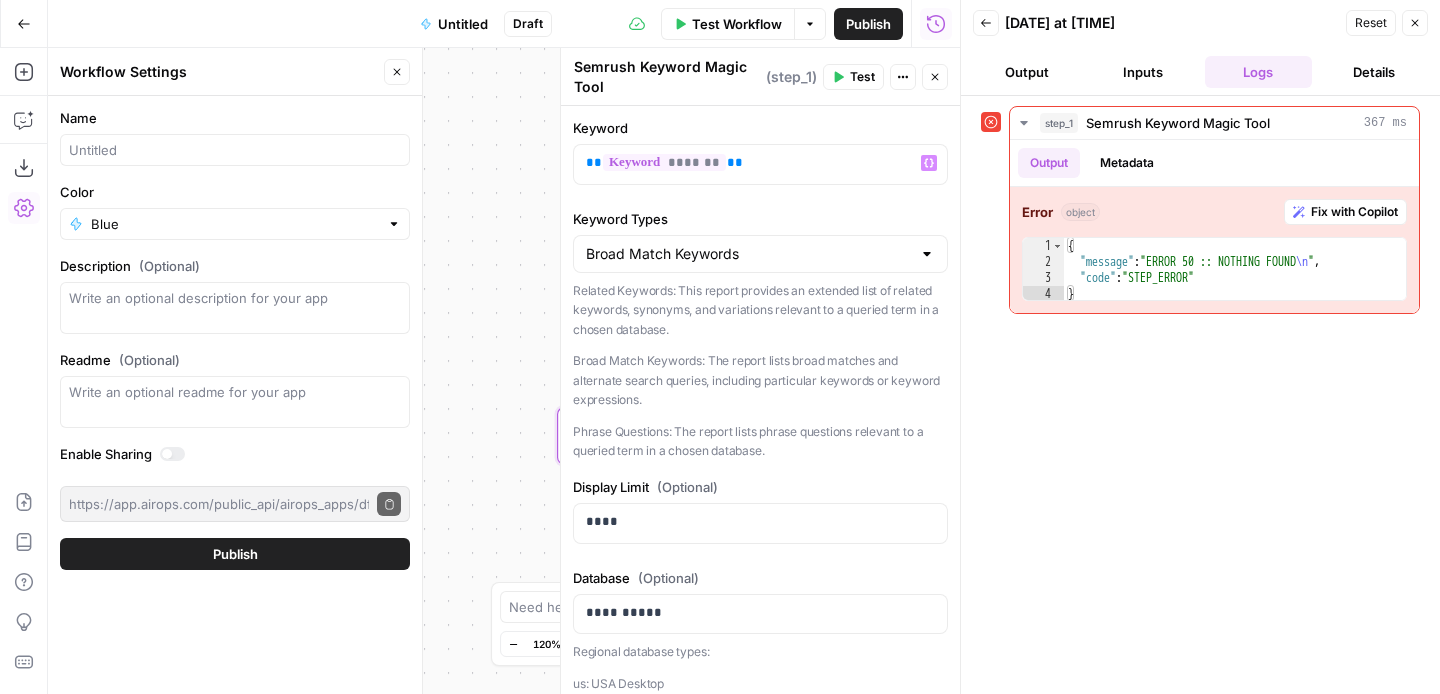 click on "Workflow Set Inputs Inputs Error SEO Research Semrush Keyword Magic Tool Step 1 End Output" at bounding box center (504, 371) 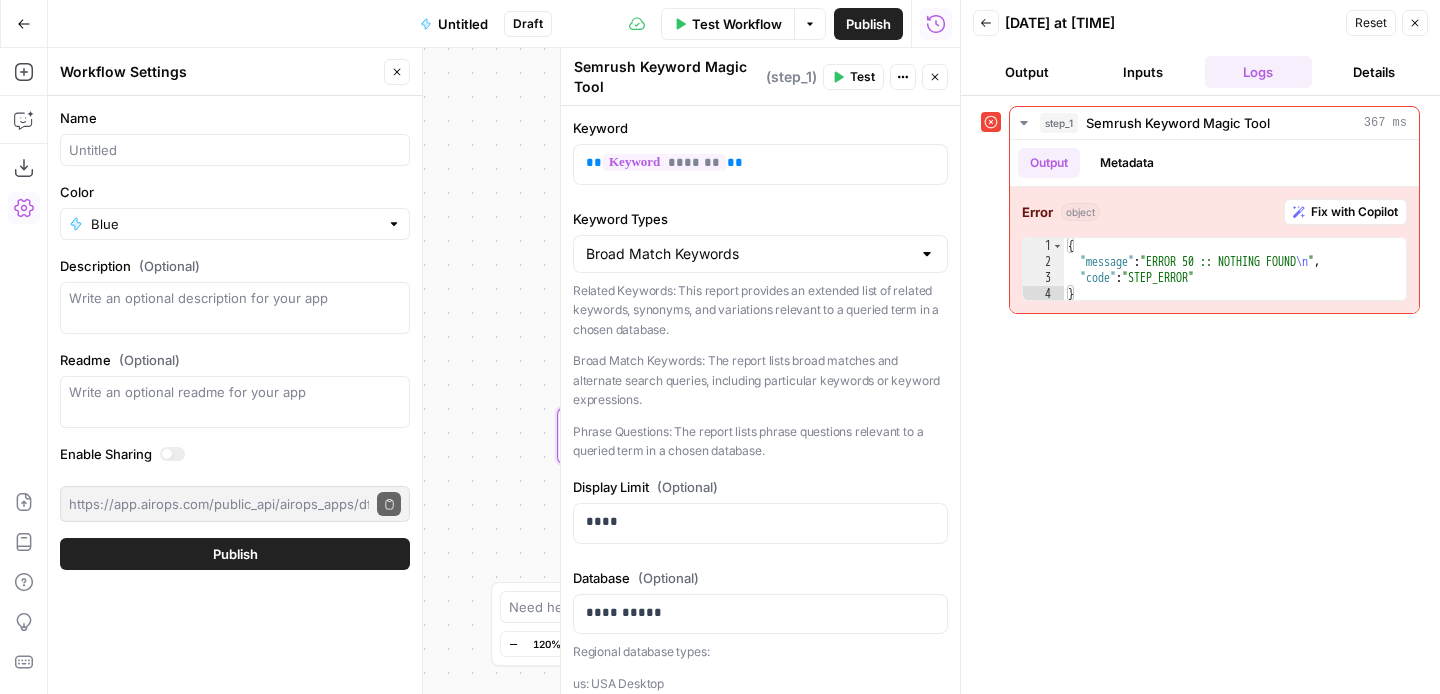 click on "Close" at bounding box center (935, 77) 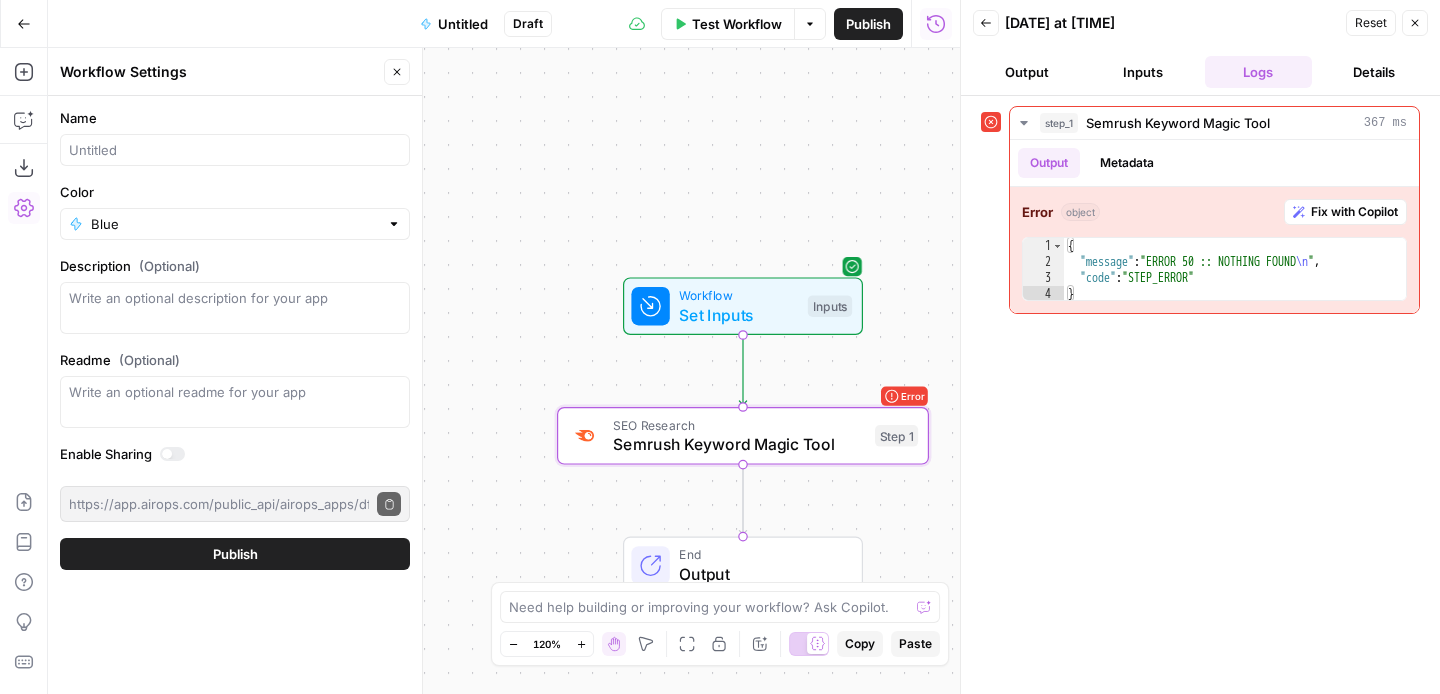 click on "Set Inputs" at bounding box center [738, 315] 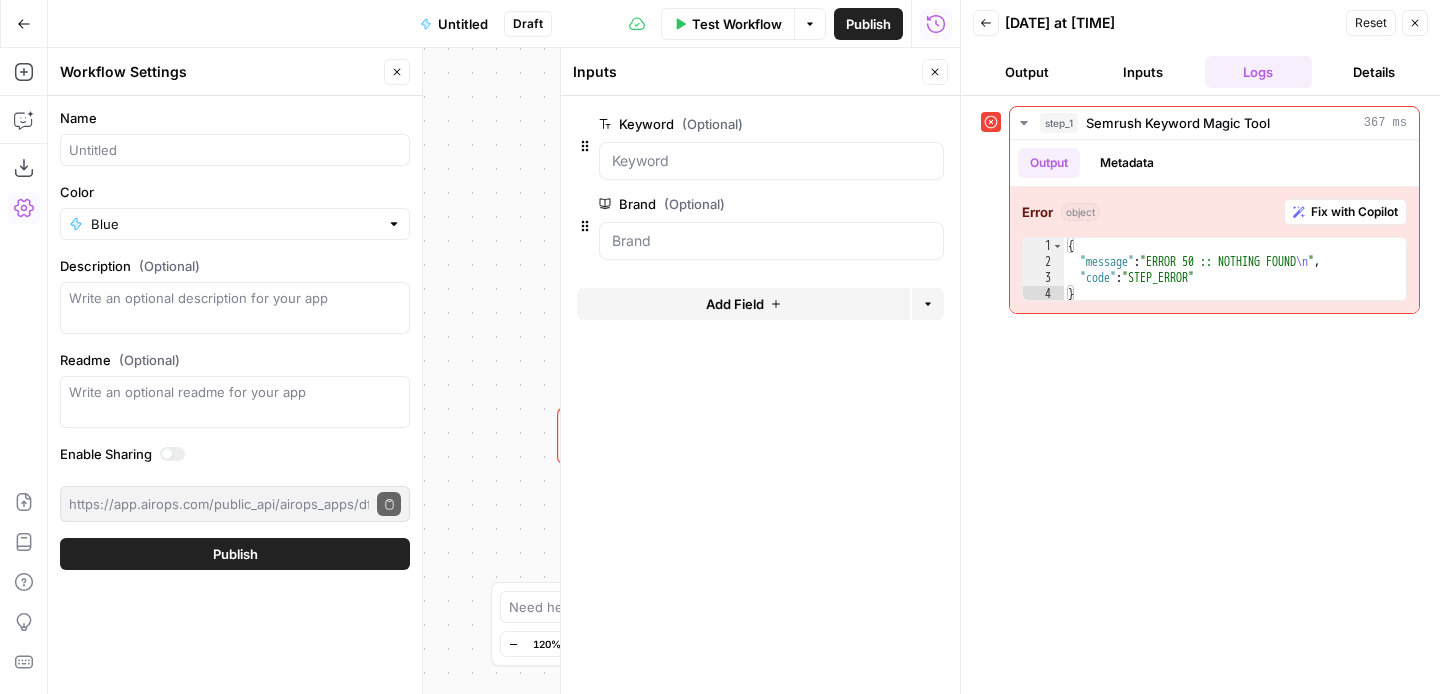 click on "edit field" at bounding box center (877, 124) 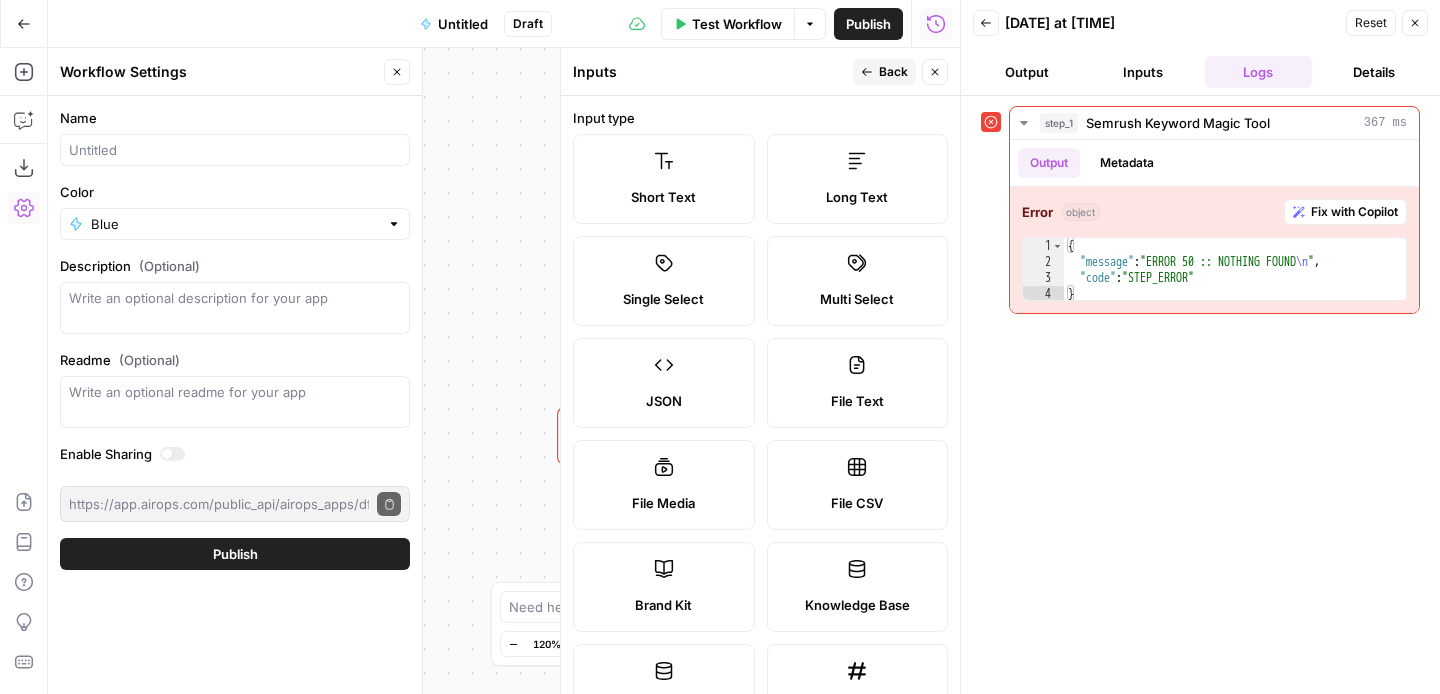 click on "Close" at bounding box center (1415, 23) 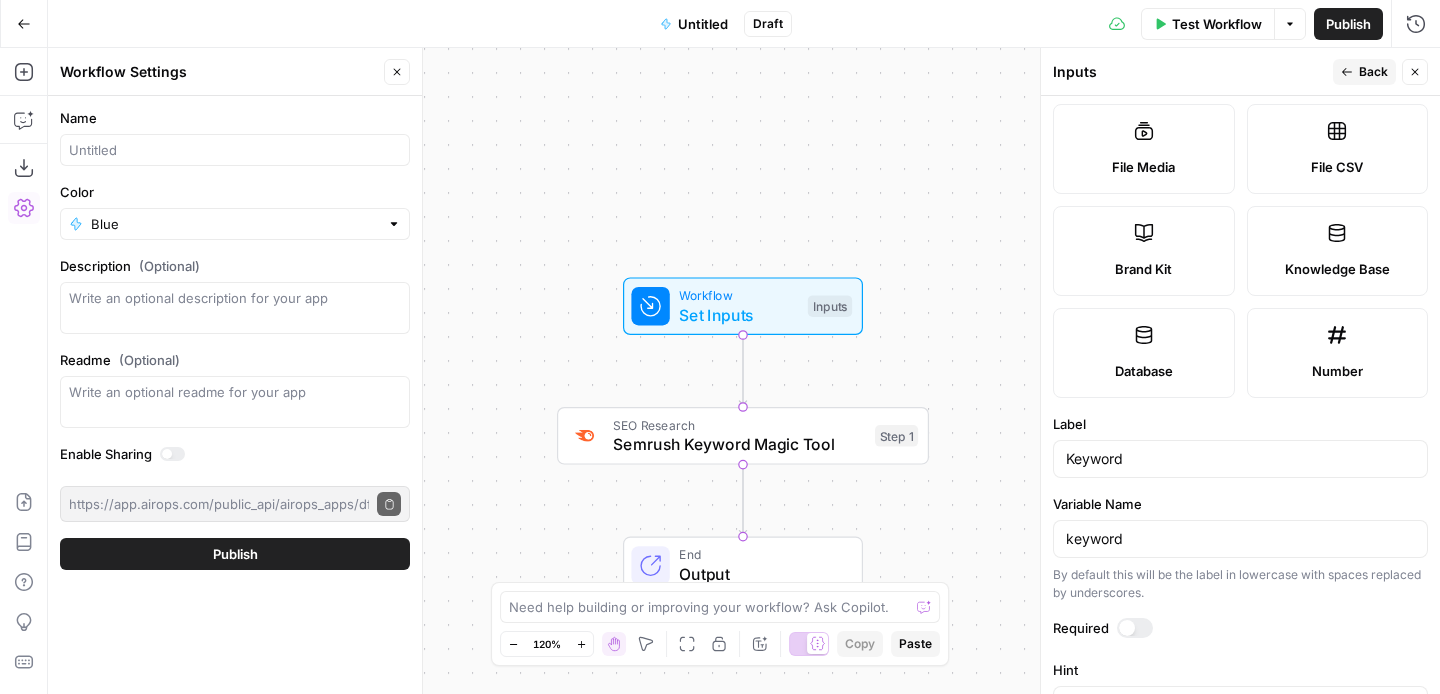 scroll, scrollTop: 363, scrollLeft: 0, axis: vertical 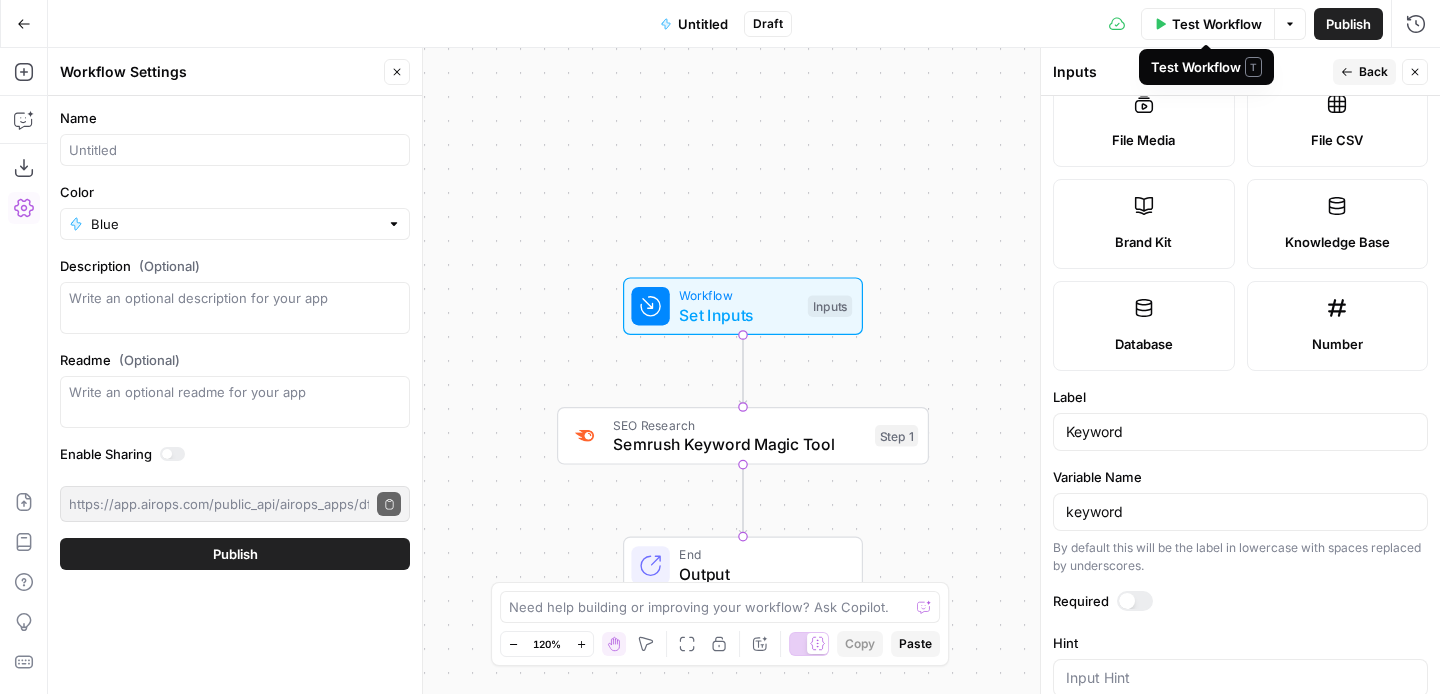 click on "Test Workflow" at bounding box center (1217, 24) 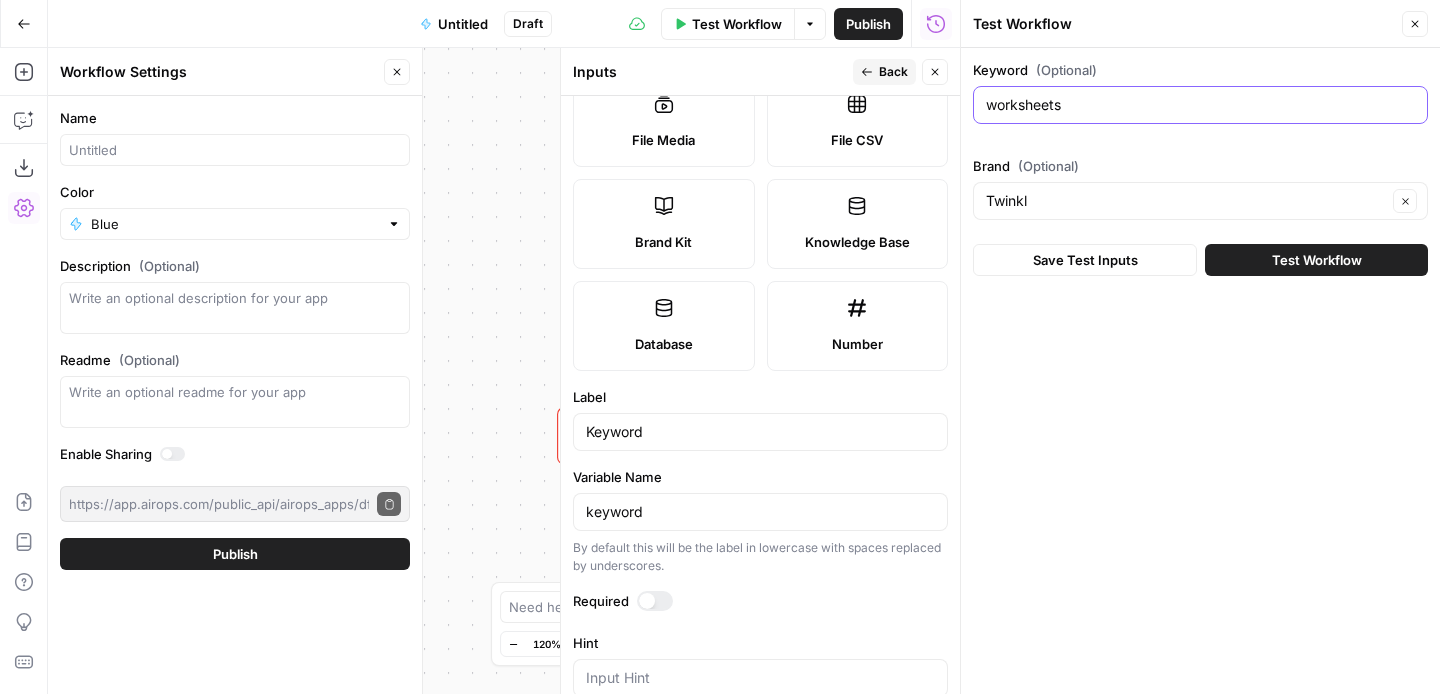 click on "worksheets" at bounding box center (1200, 105) 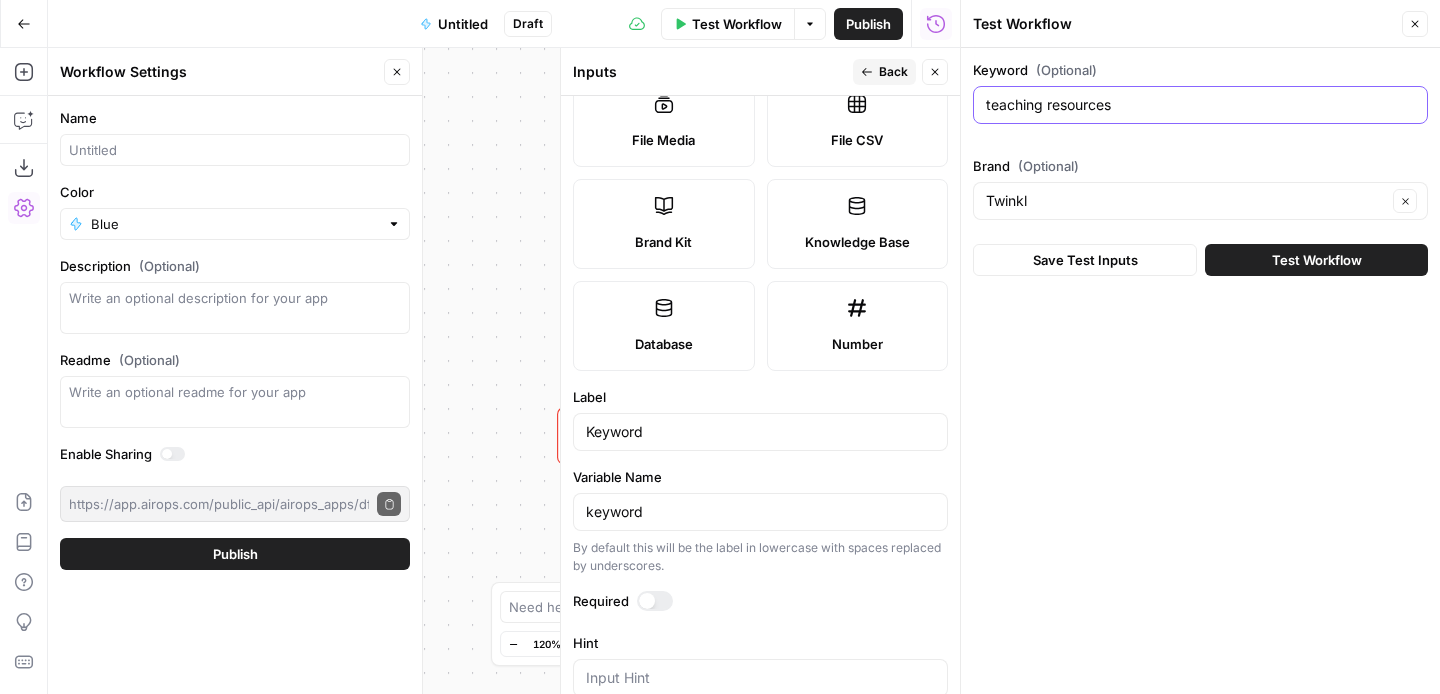 type on "teaching resources" 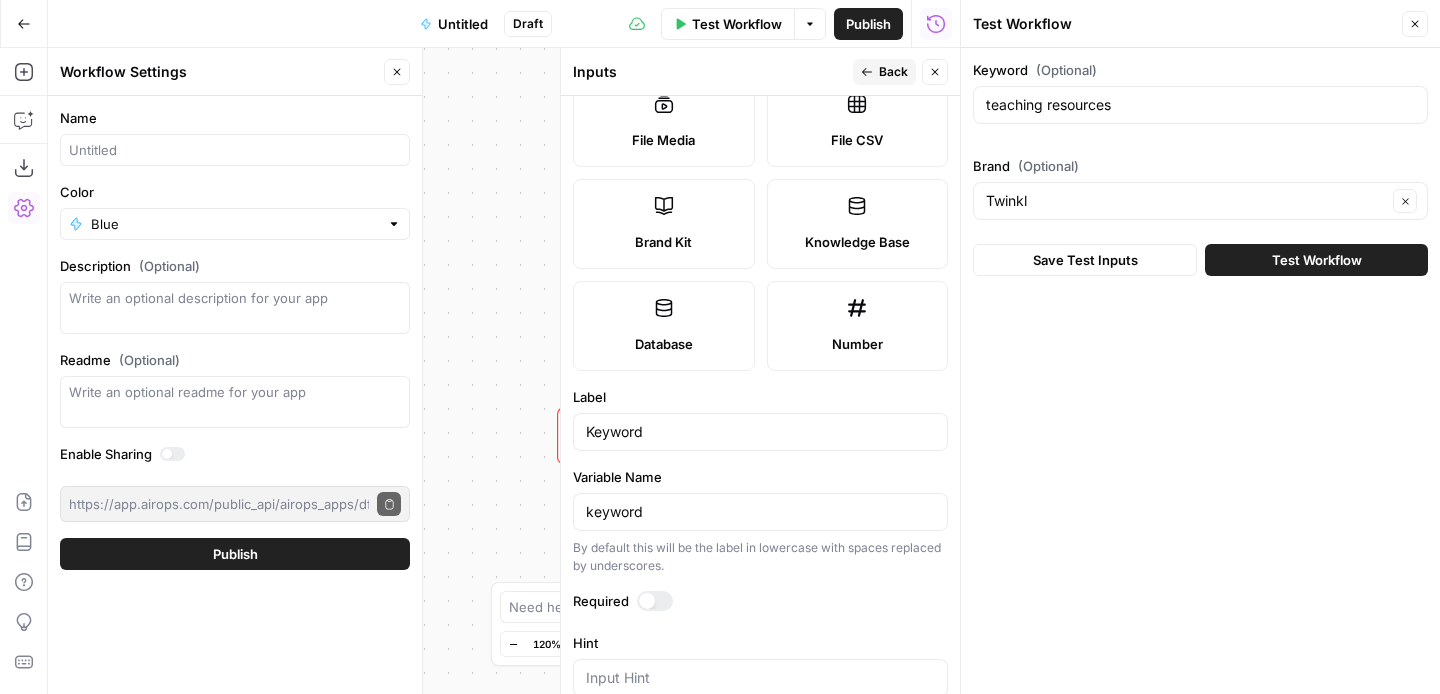 click on "Test Workflow" at bounding box center (1316, 260) 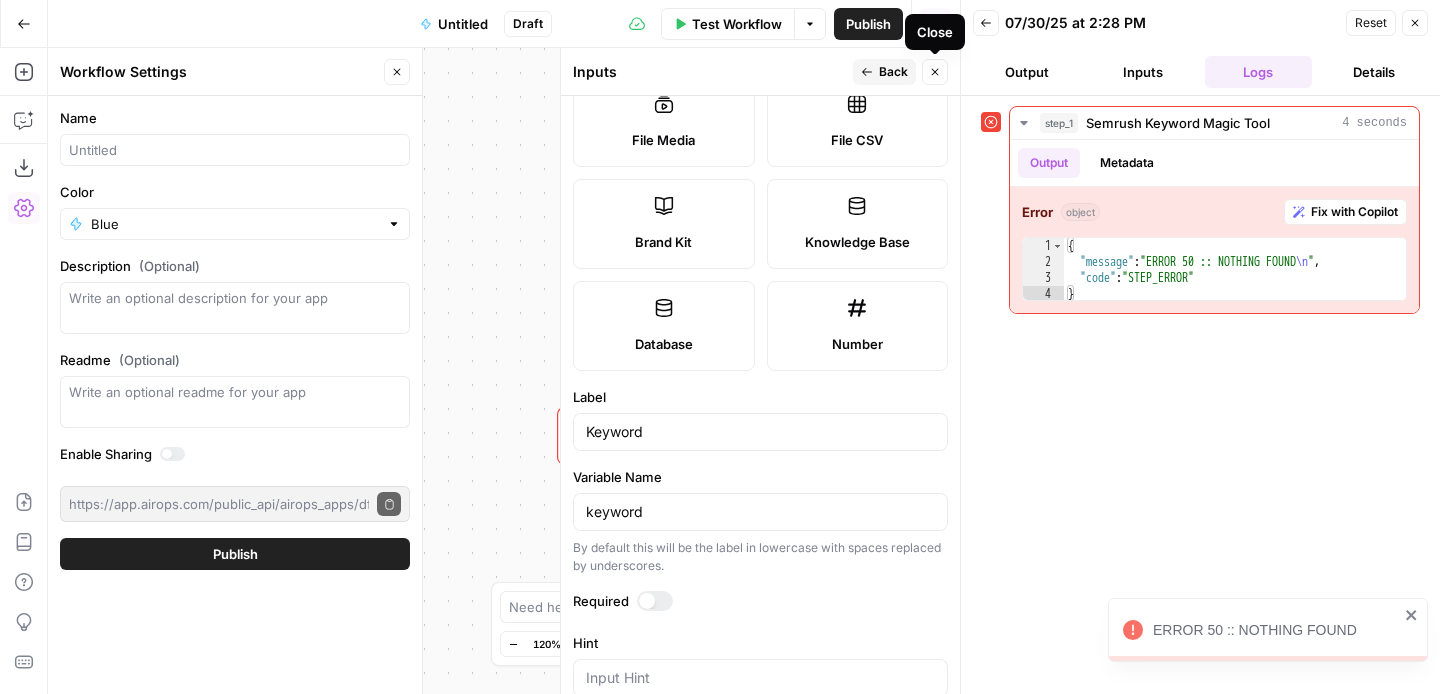 click 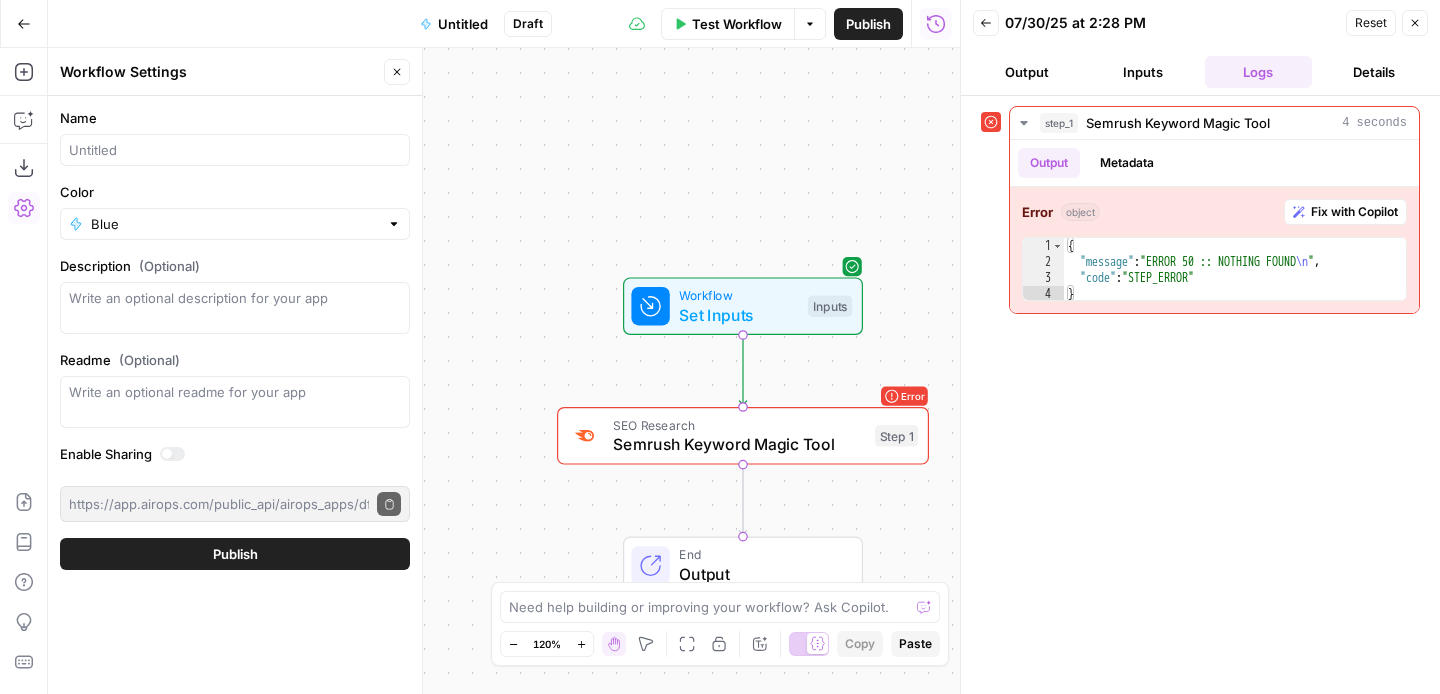 click on "Error SEO Research Semrush Keyword Magic Tool Step 1 Copy step Delete step Add Note Test" at bounding box center (741, 435) 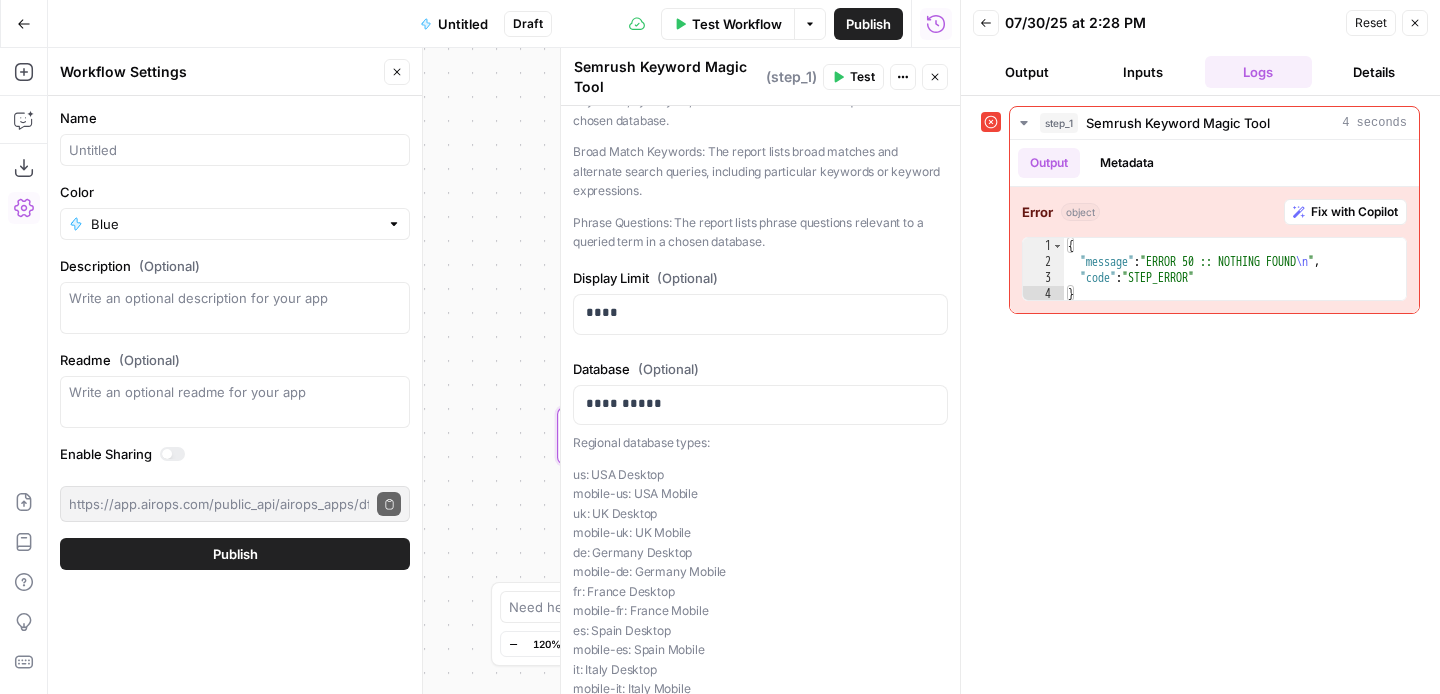 scroll, scrollTop: 212, scrollLeft: 0, axis: vertical 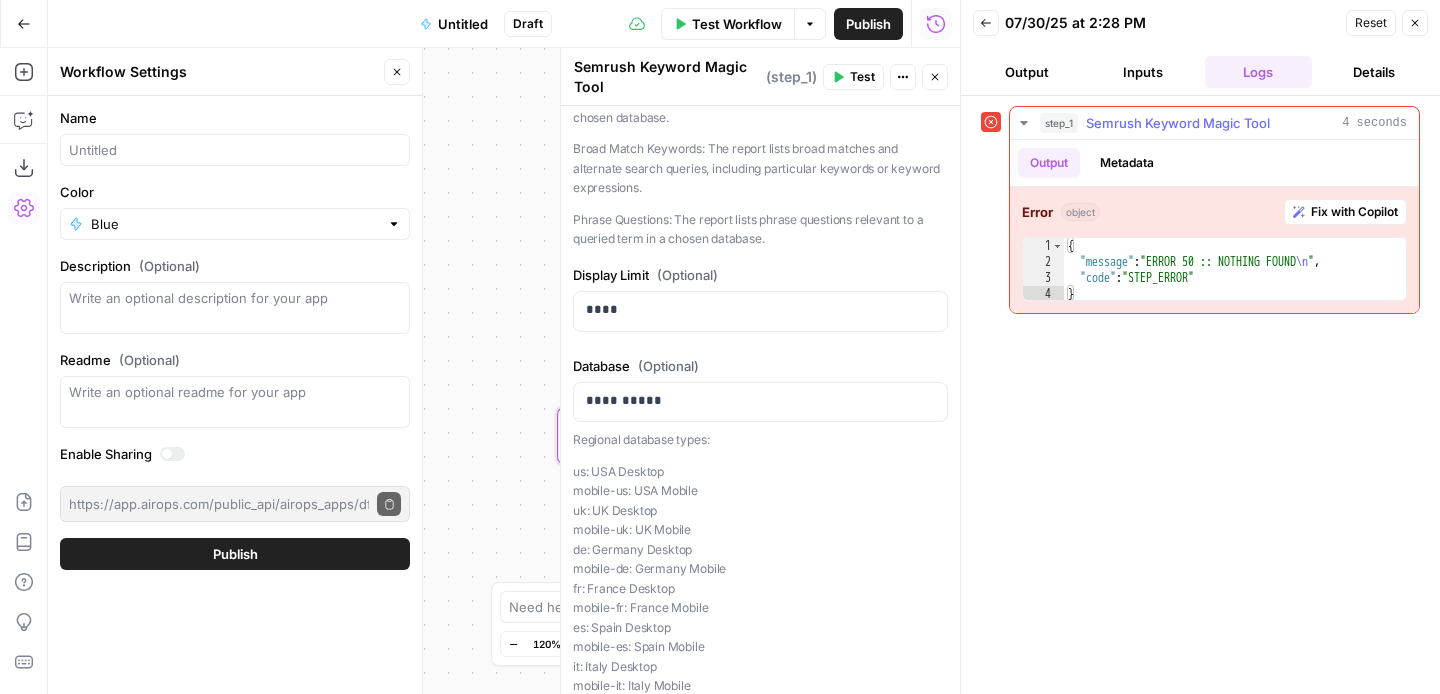 click on "Fix with Copilot" at bounding box center (1354, 212) 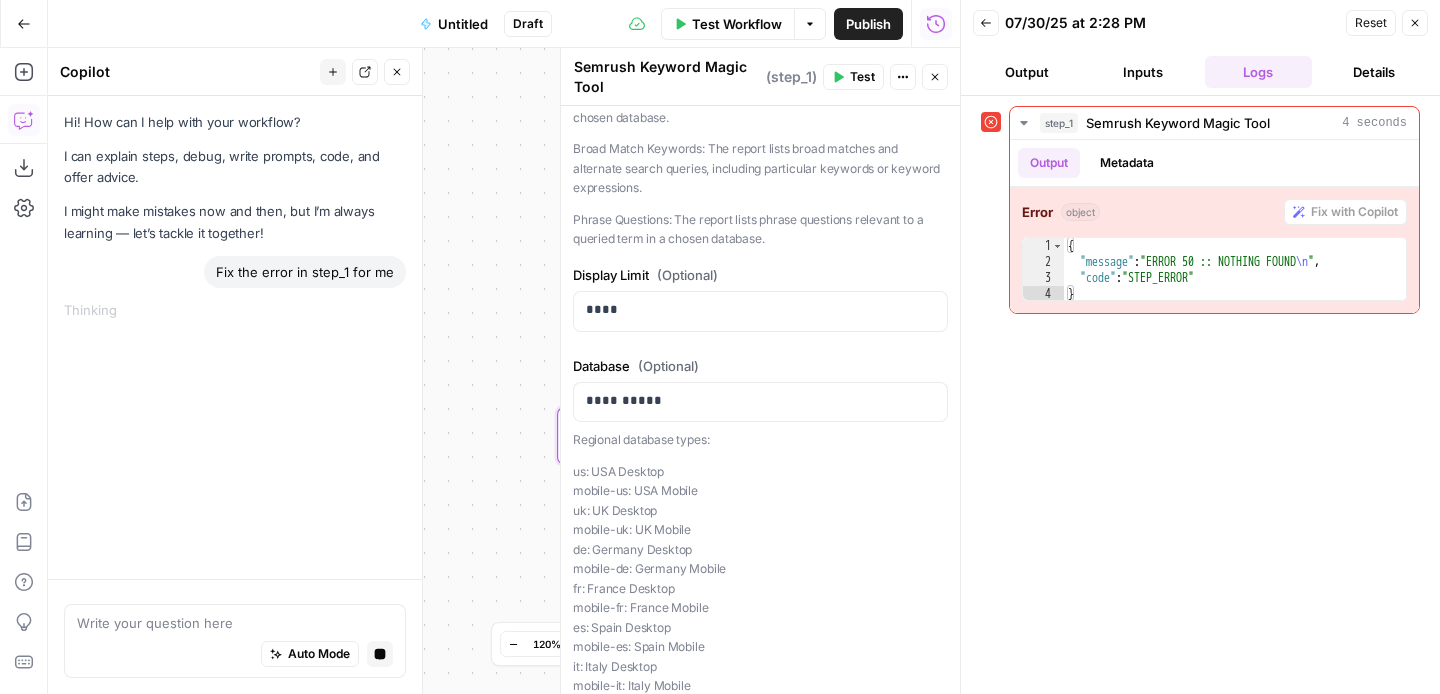 scroll, scrollTop: 0, scrollLeft: 0, axis: both 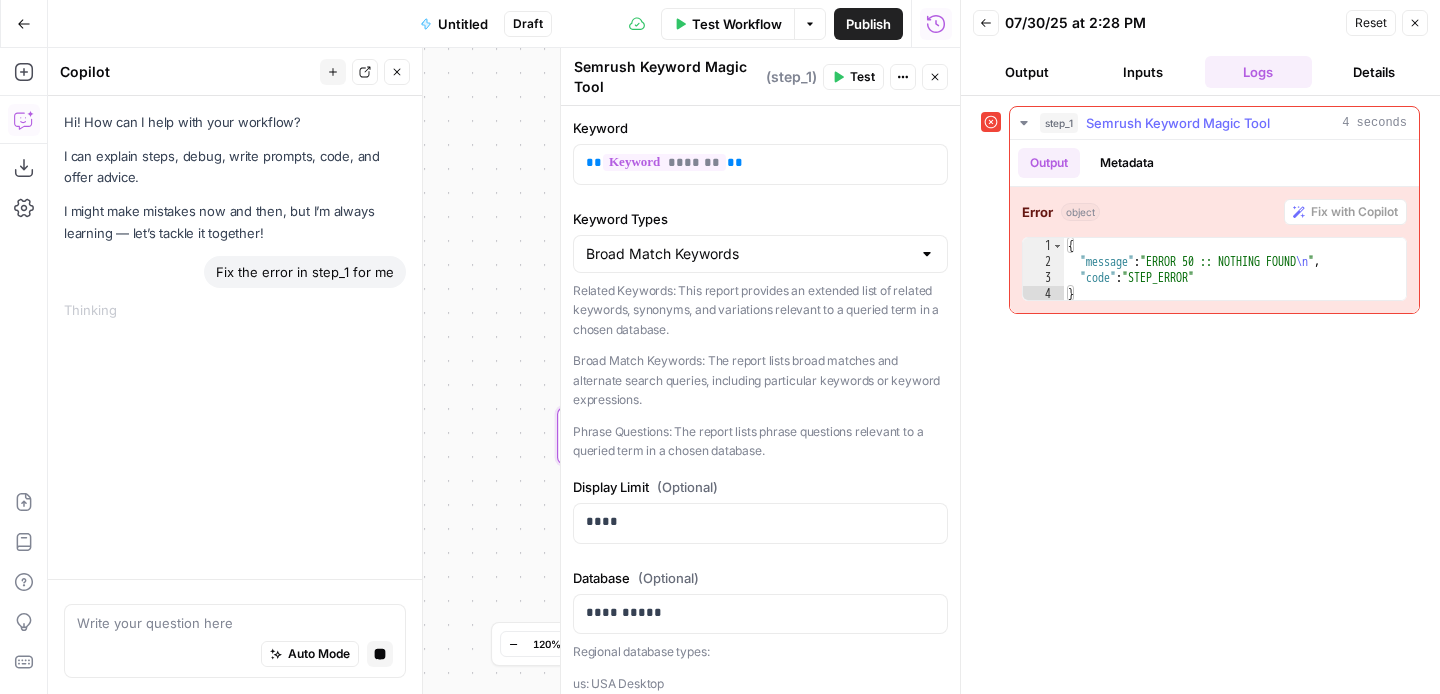 click on "Metadata" at bounding box center [1127, 163] 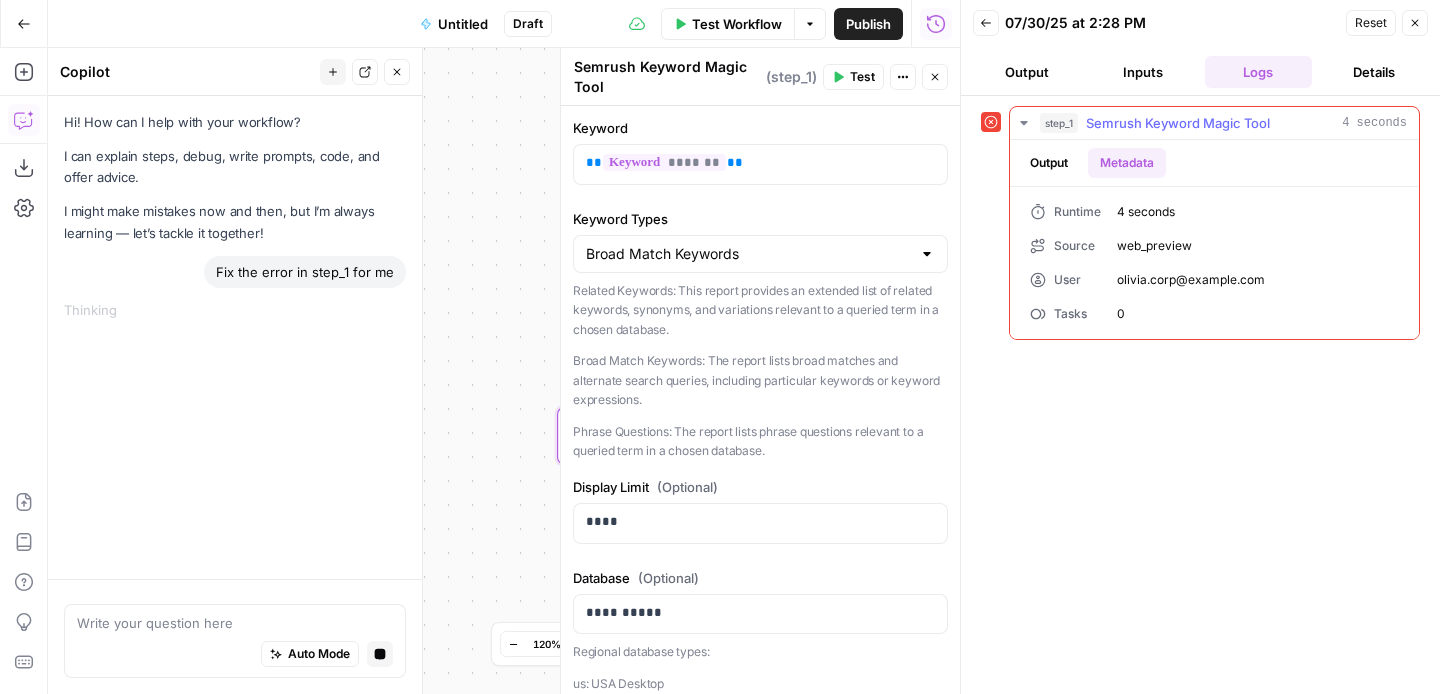 click on "Output Metadata" at bounding box center (1214, 163) 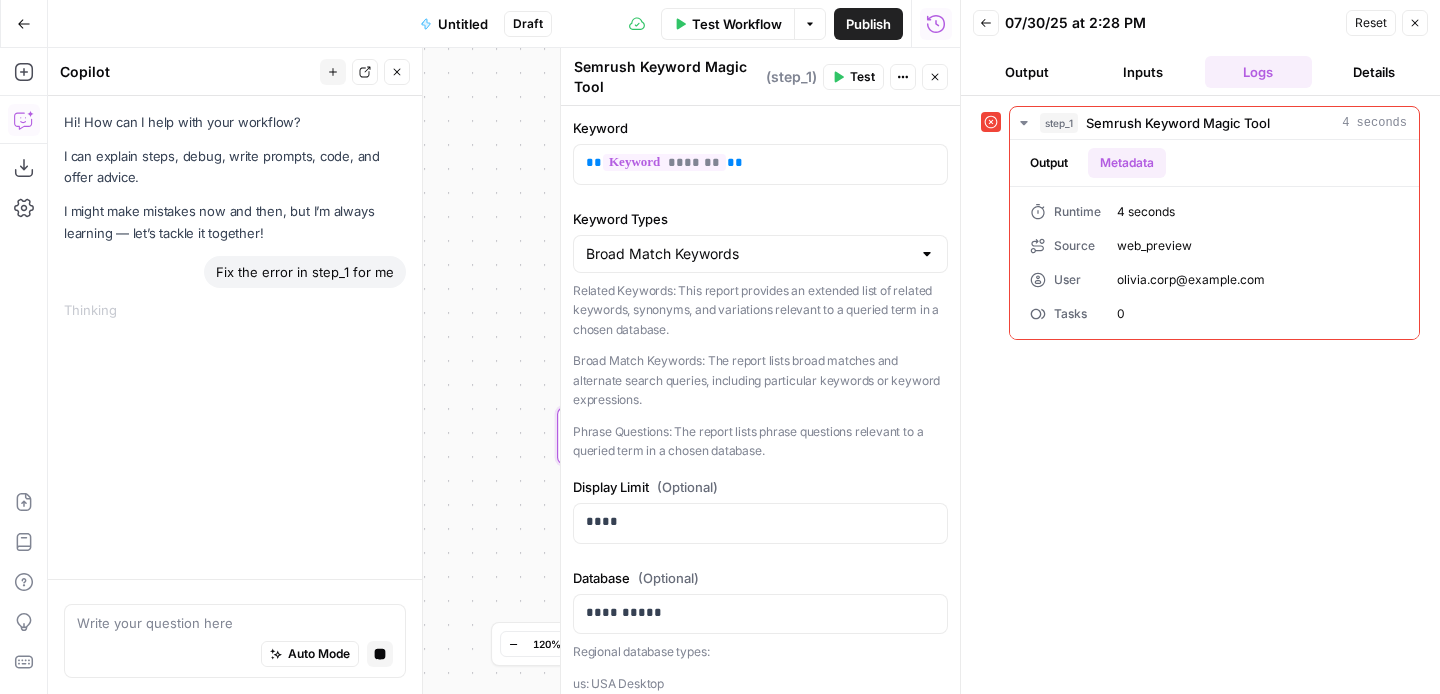 click on "Back 07/30/25 at 2:28 PM Reset Close Output Inputs Logs Details" at bounding box center (1200, 48) 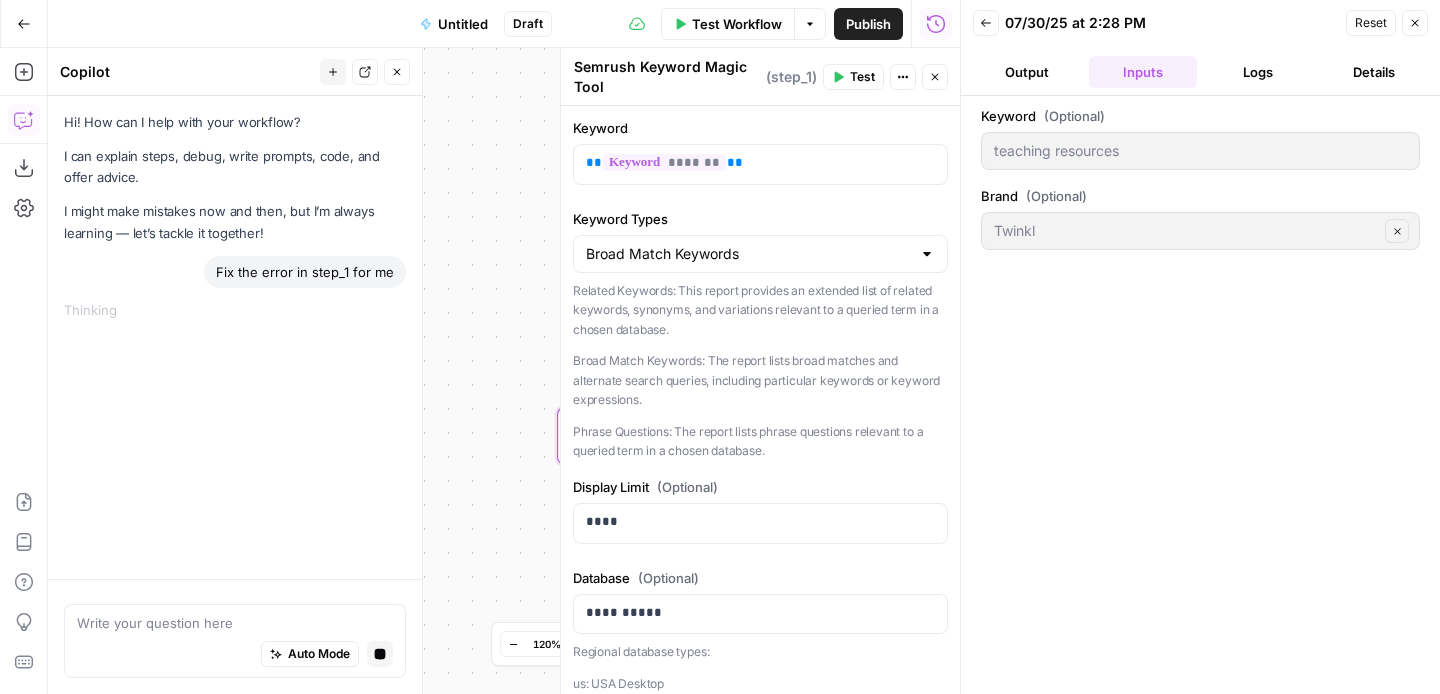 click on "Output" at bounding box center [1027, 72] 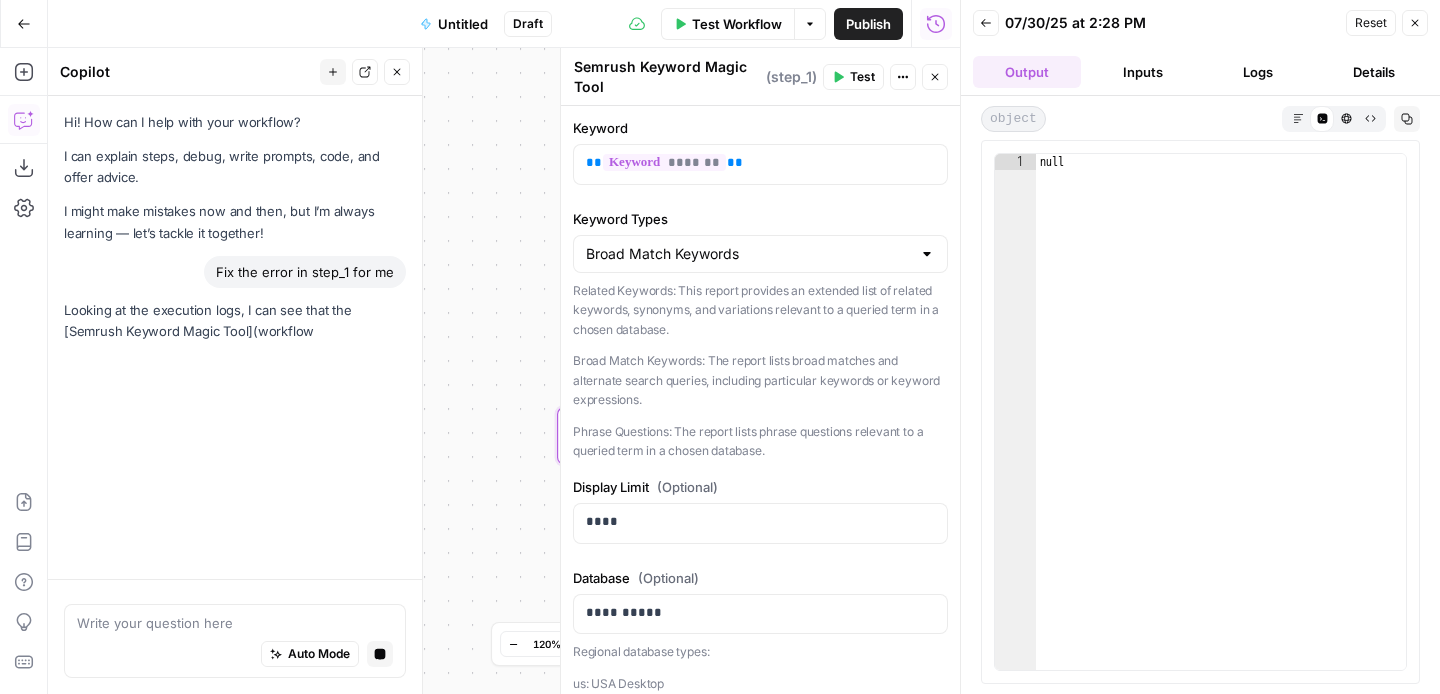 click on "Workflow Set Inputs Inputs Error SEO Research Semrush Keyword Magic Tool Step 1 End Output" at bounding box center (504, 371) 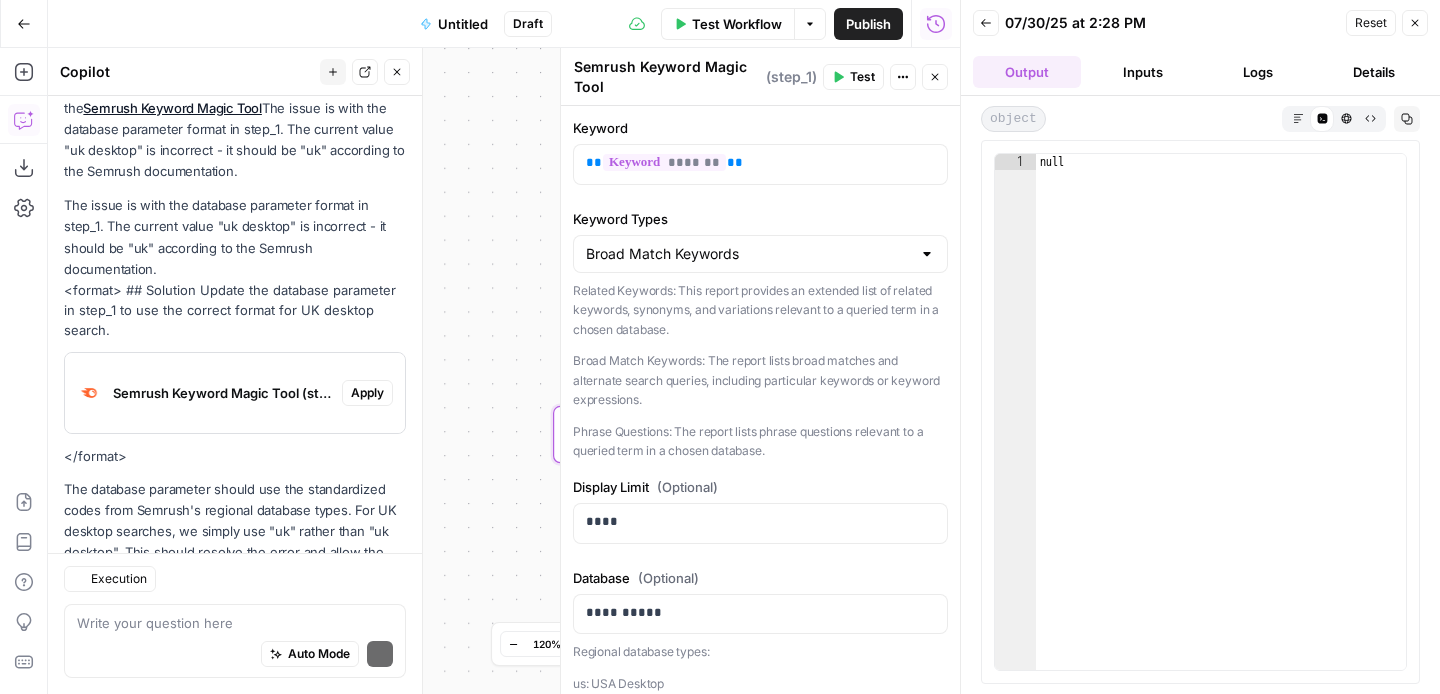 scroll, scrollTop: 281, scrollLeft: 0, axis: vertical 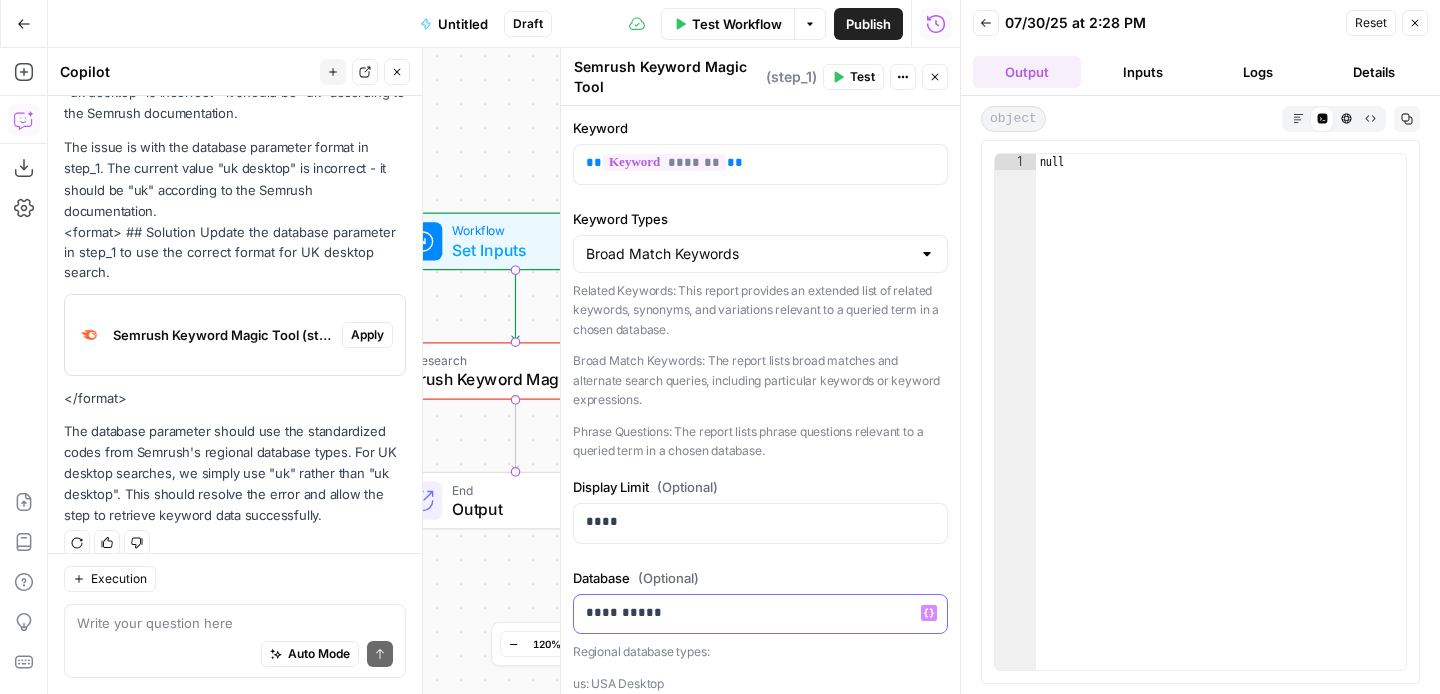 click on "**********" at bounding box center [760, 613] 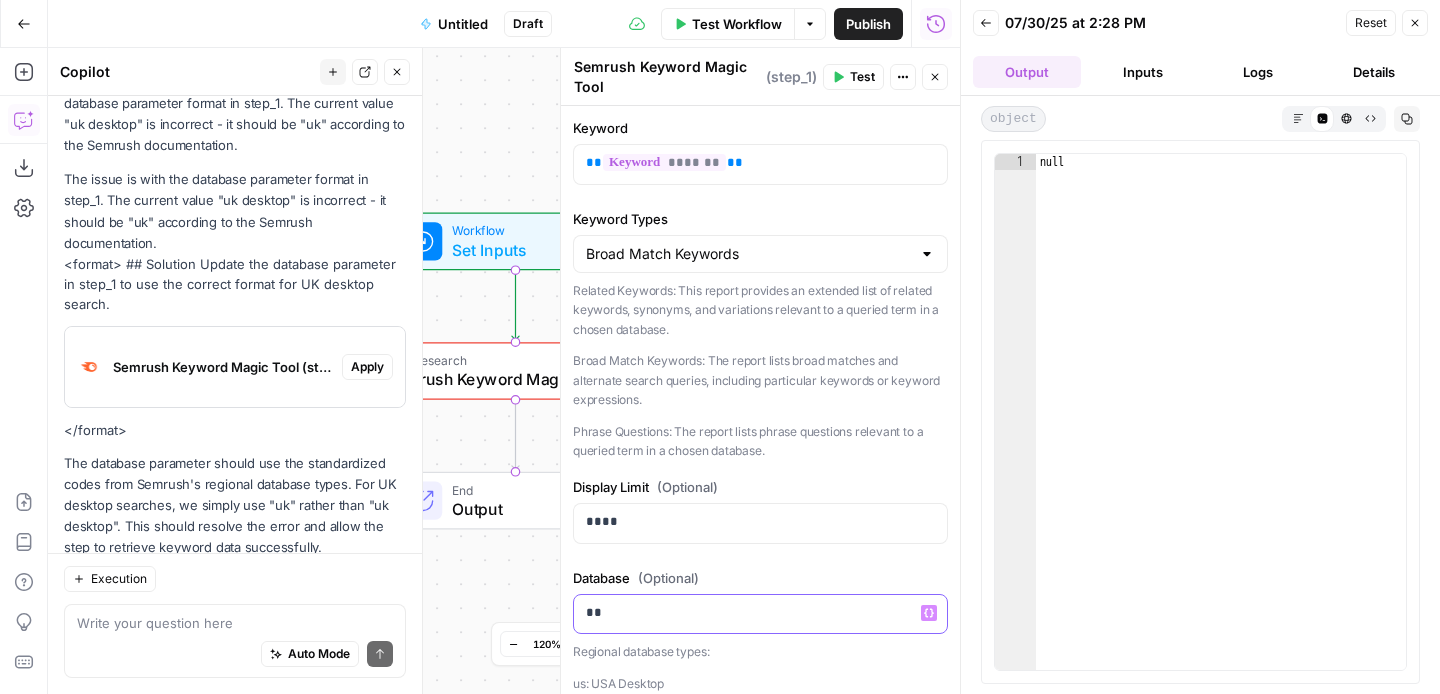 scroll, scrollTop: 313, scrollLeft: 0, axis: vertical 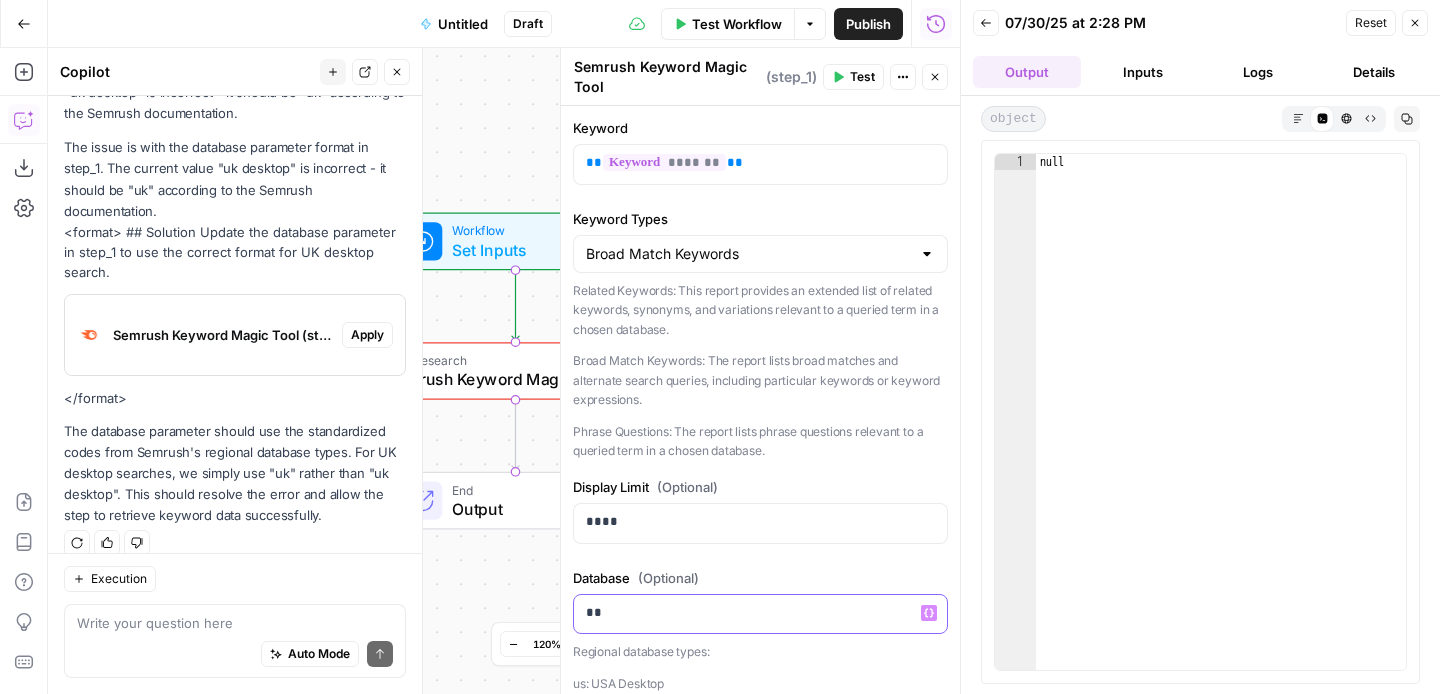 type 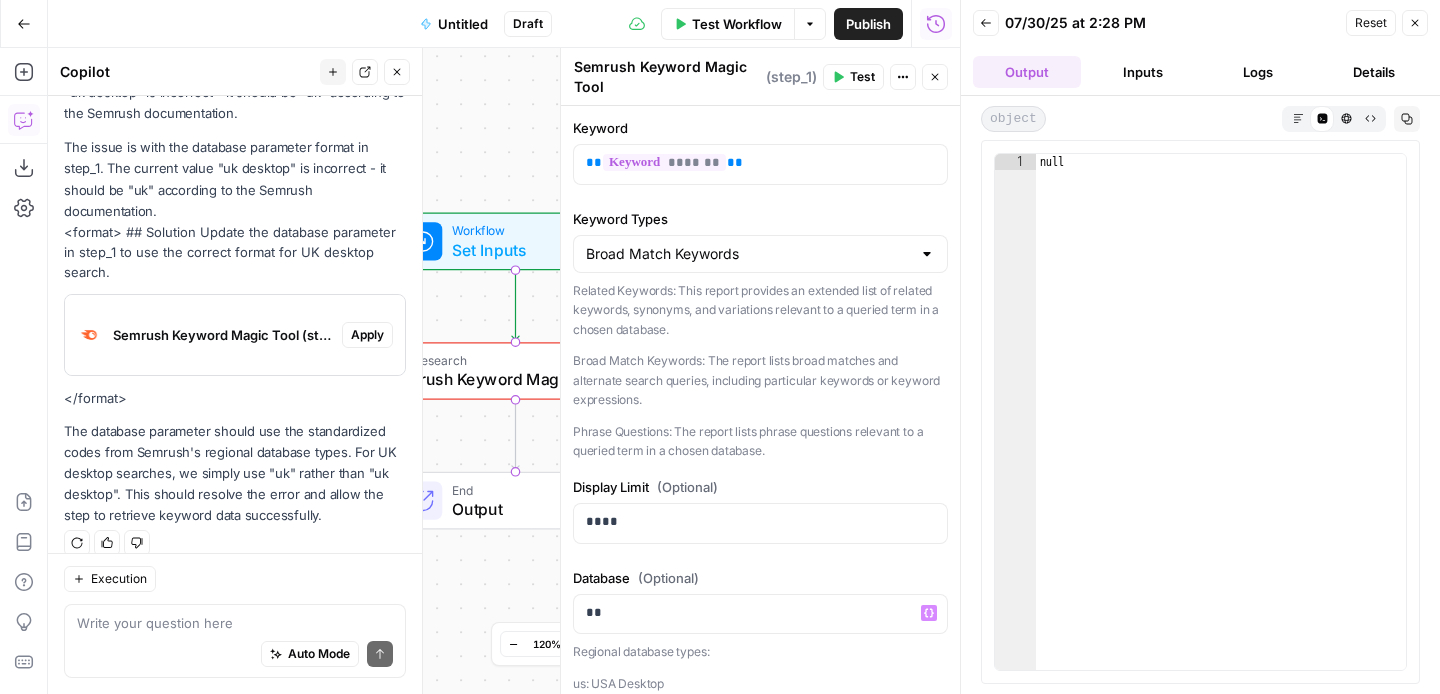 click on "Test" at bounding box center [862, 77] 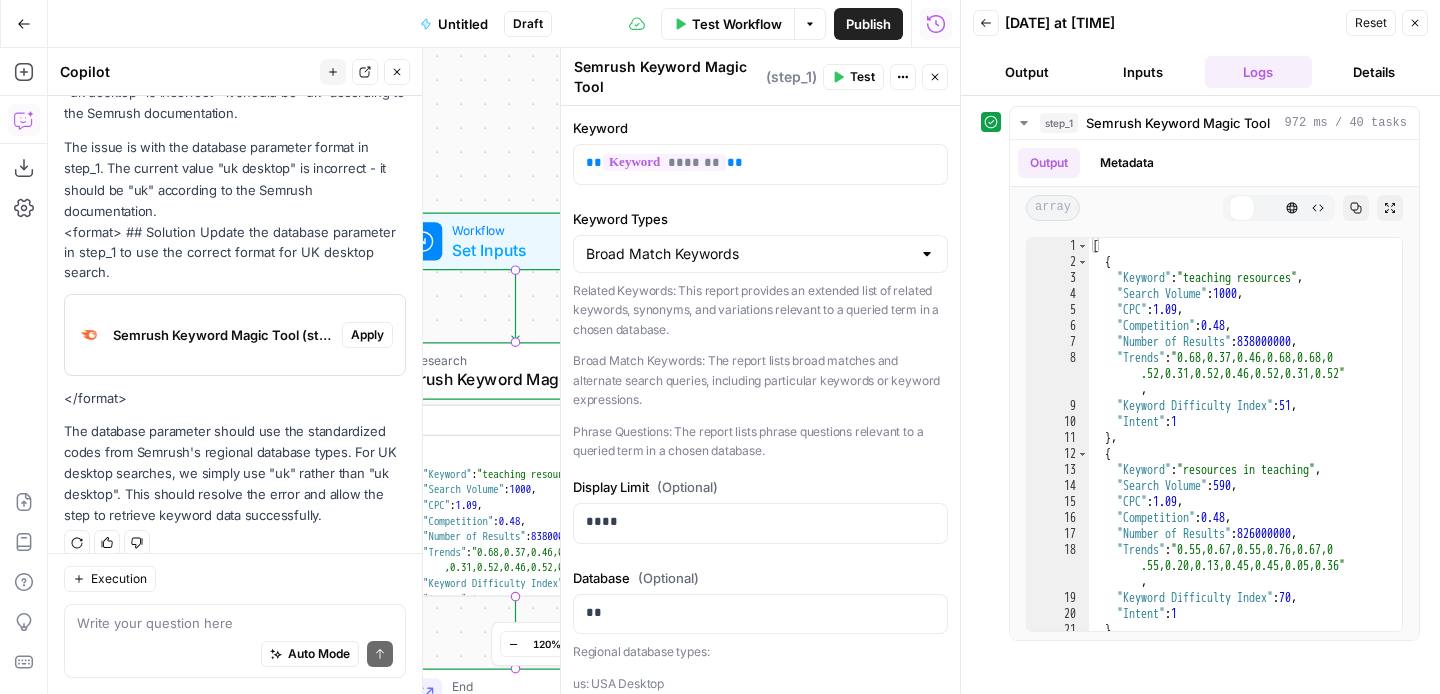 scroll, scrollTop: 313, scrollLeft: 0, axis: vertical 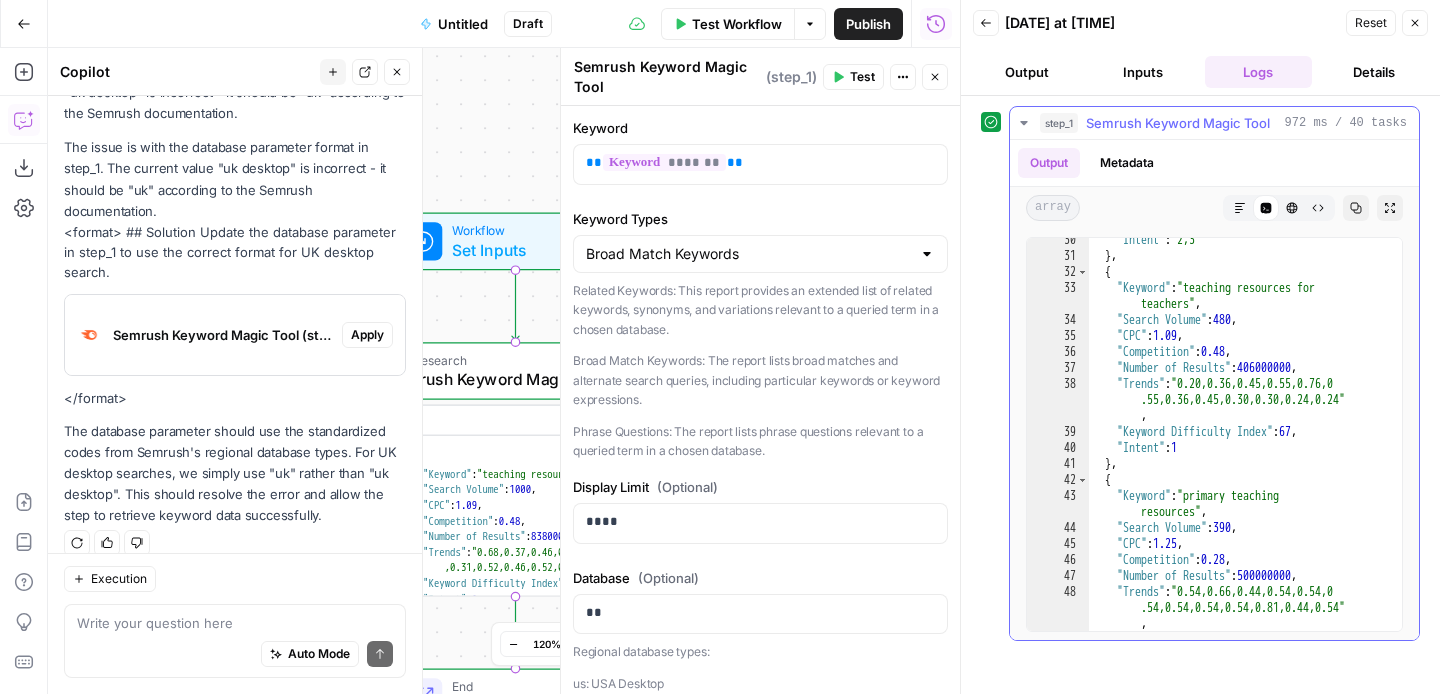 click on "Markdown" at bounding box center (1240, 208) 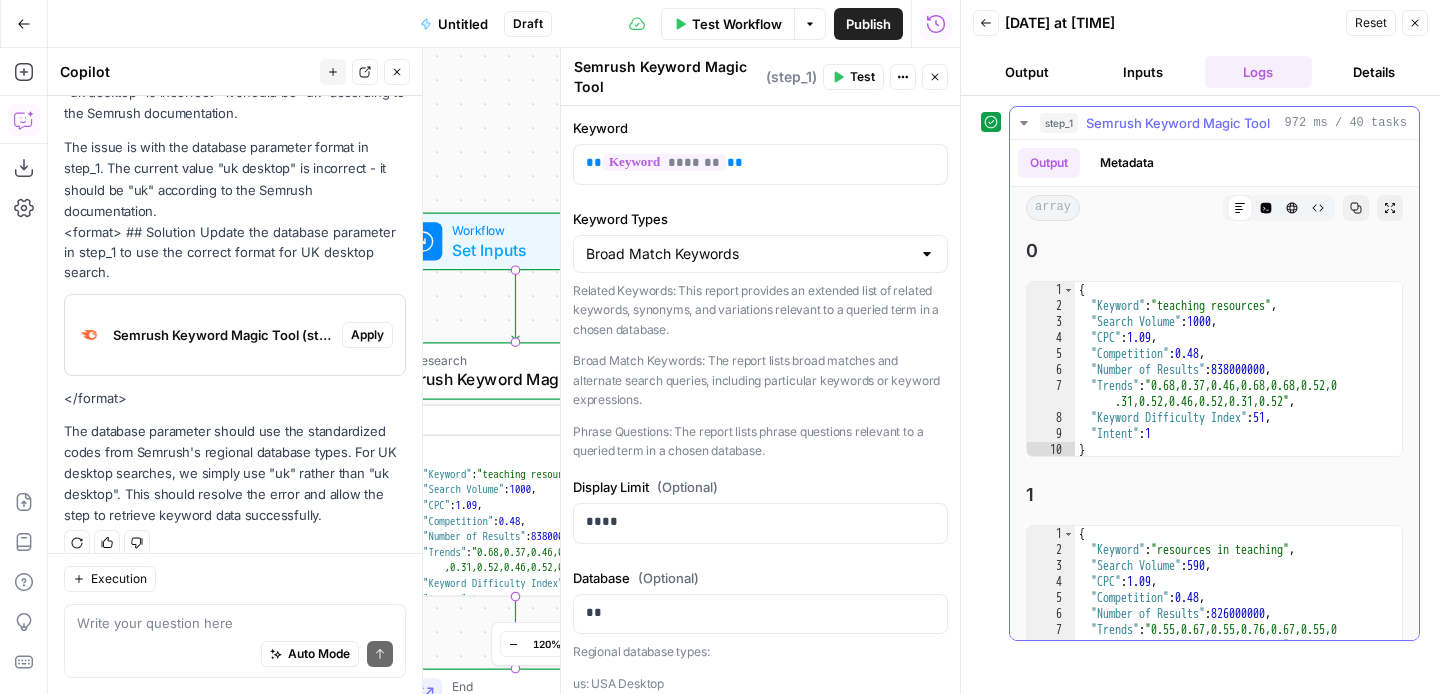click 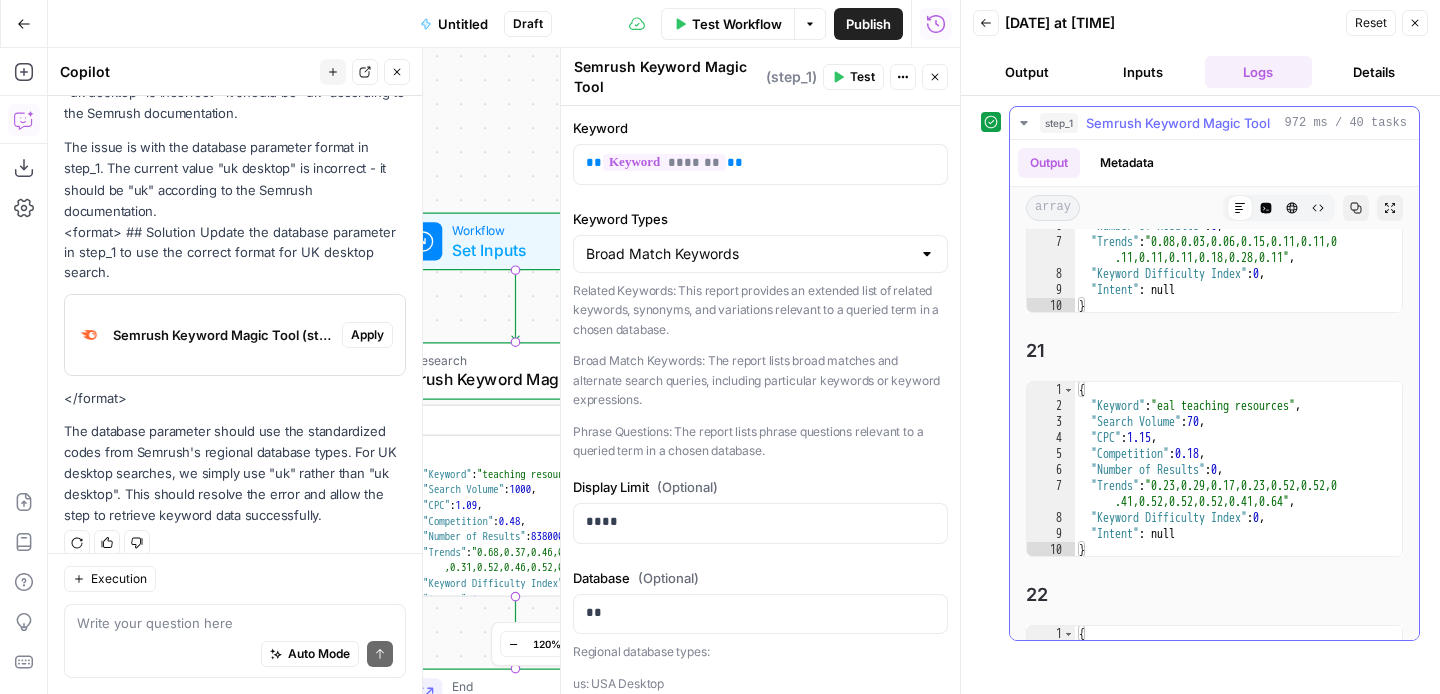 scroll, scrollTop: 5137, scrollLeft: 0, axis: vertical 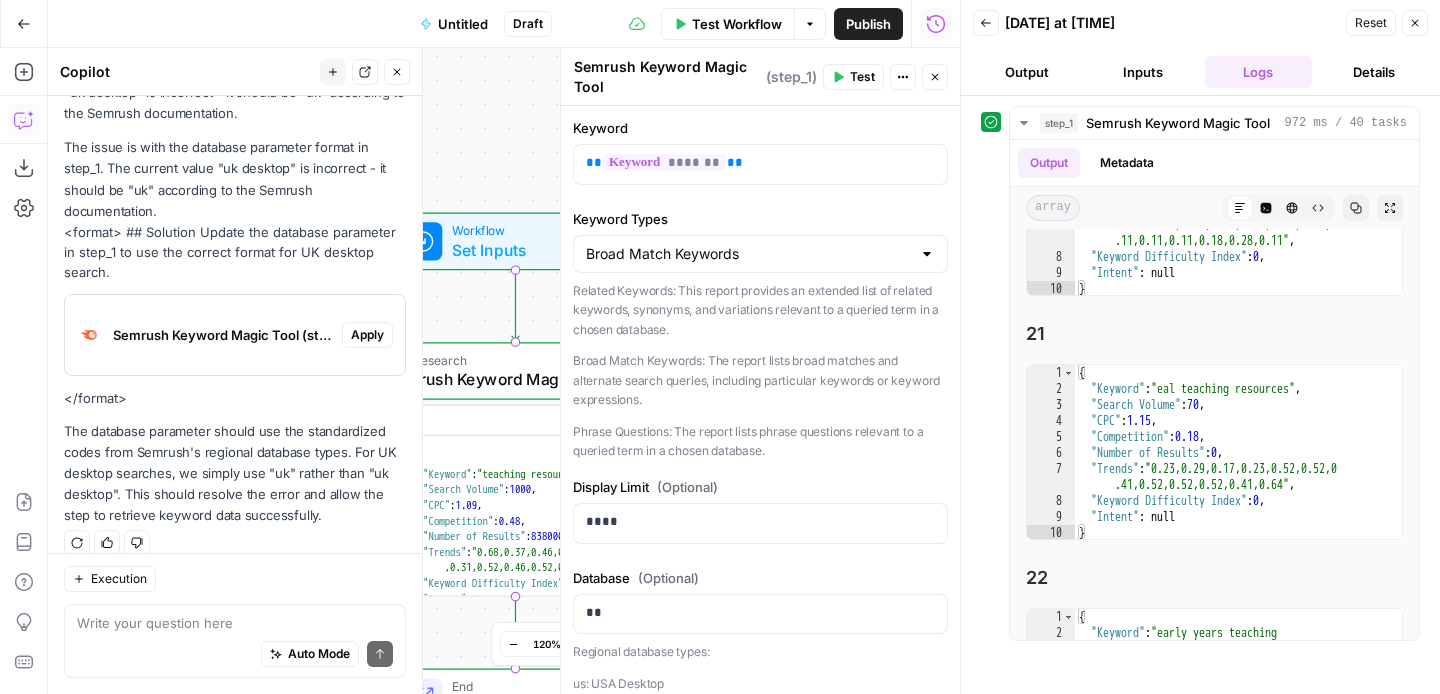 click on "Set Inputs" at bounding box center [511, 250] 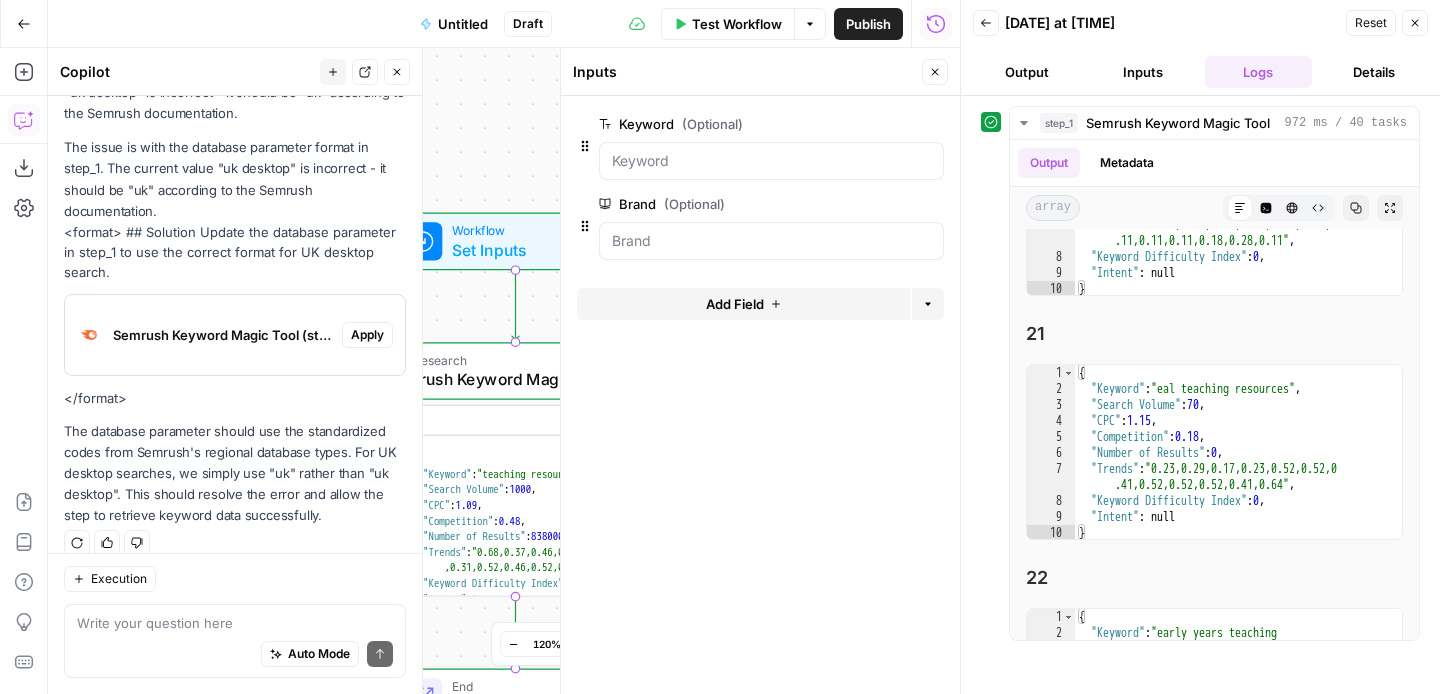 click 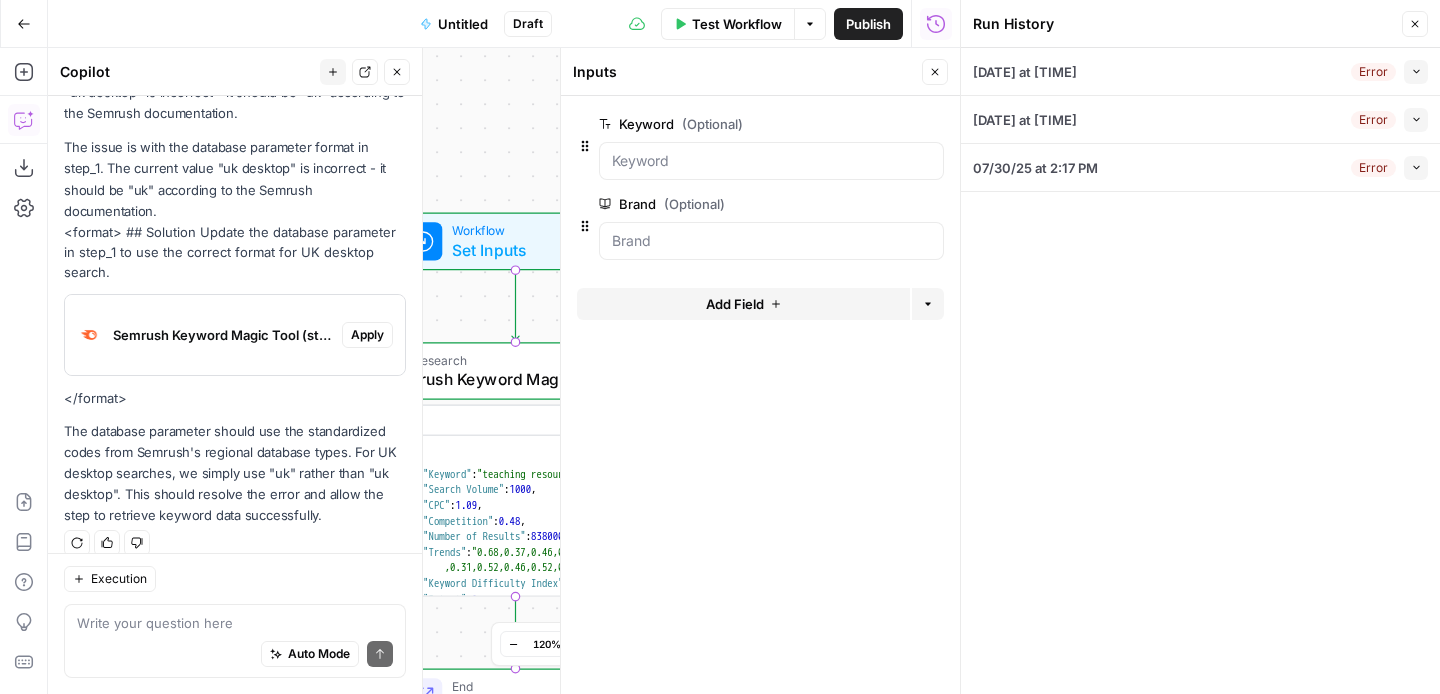 click 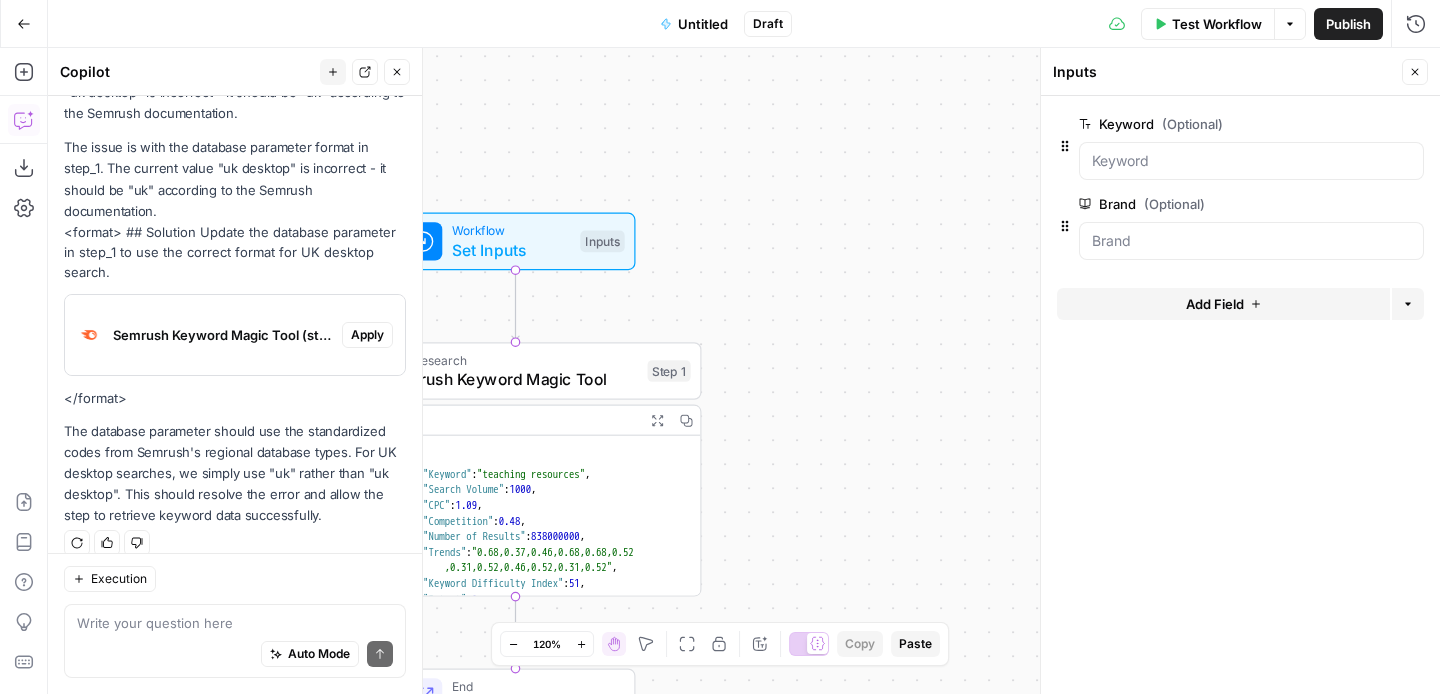 click at bounding box center [1251, 161] 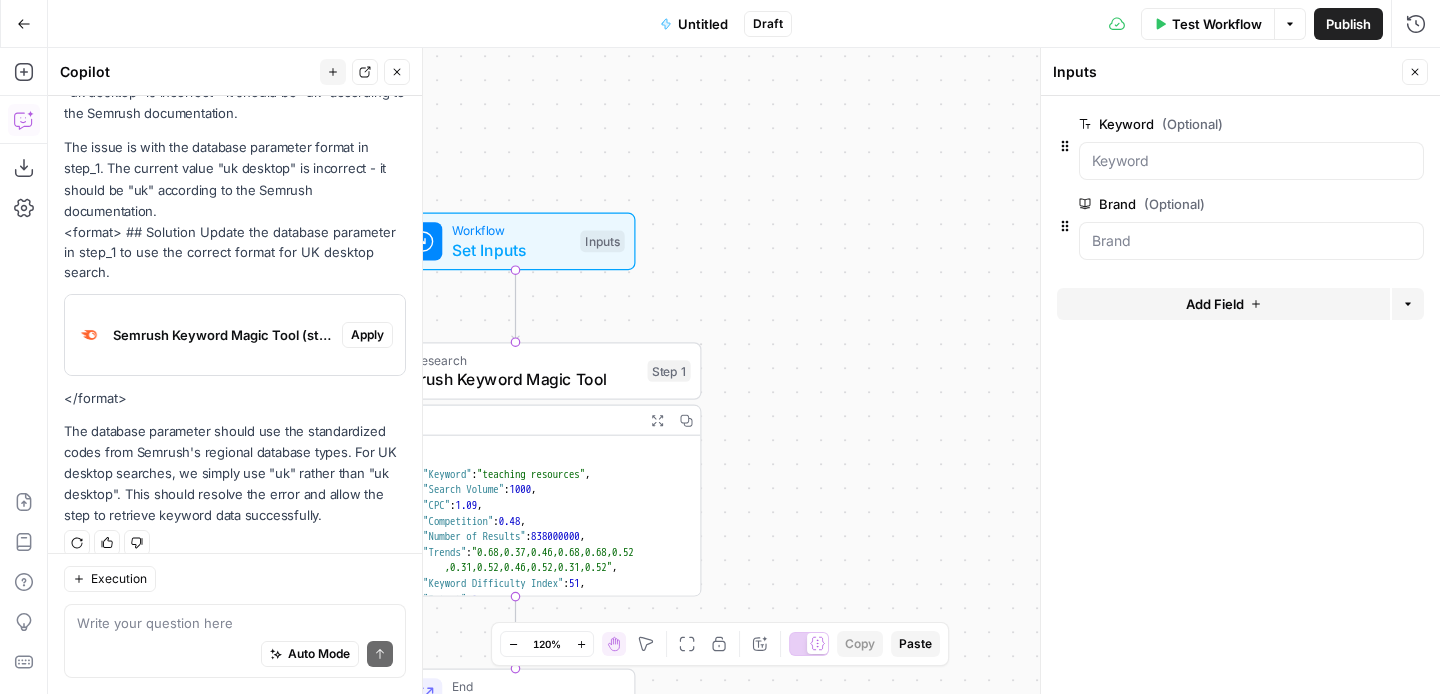 click on "Test Workflow" at bounding box center (1217, 24) 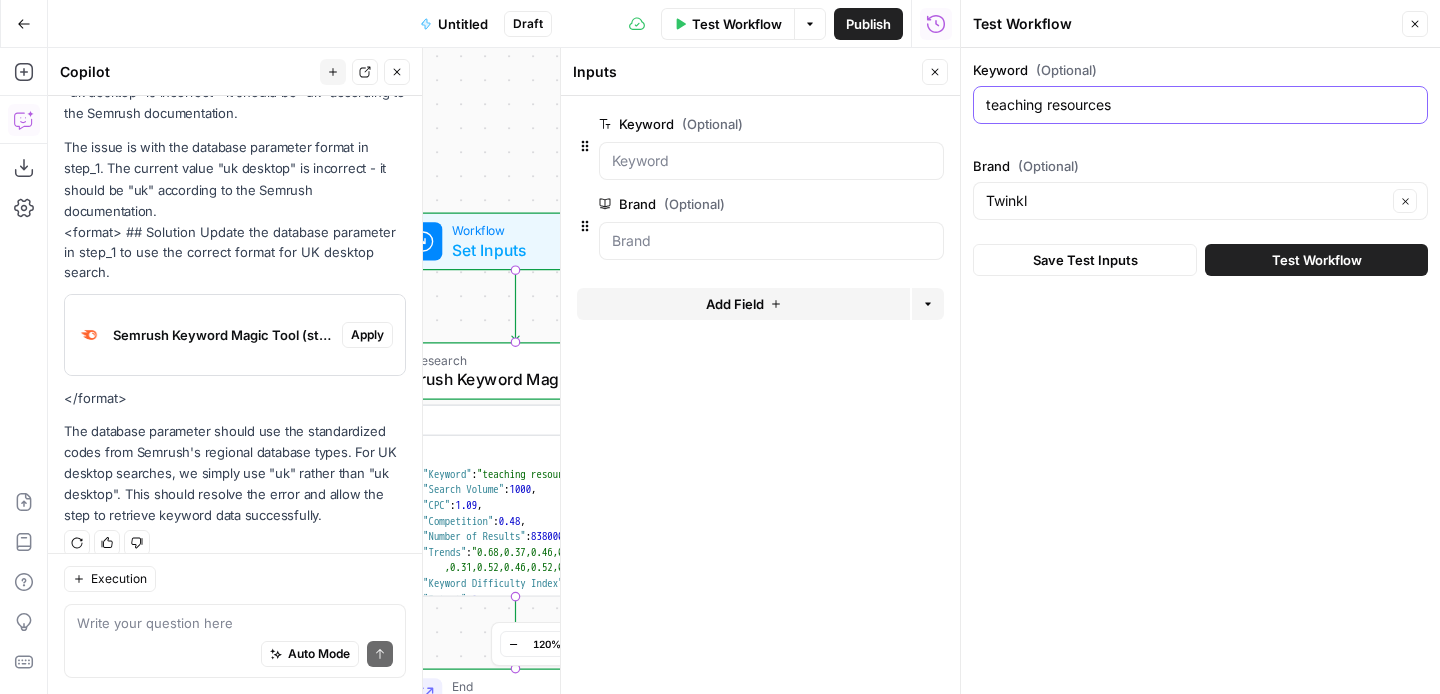 click on "teaching resources" at bounding box center [1200, 105] 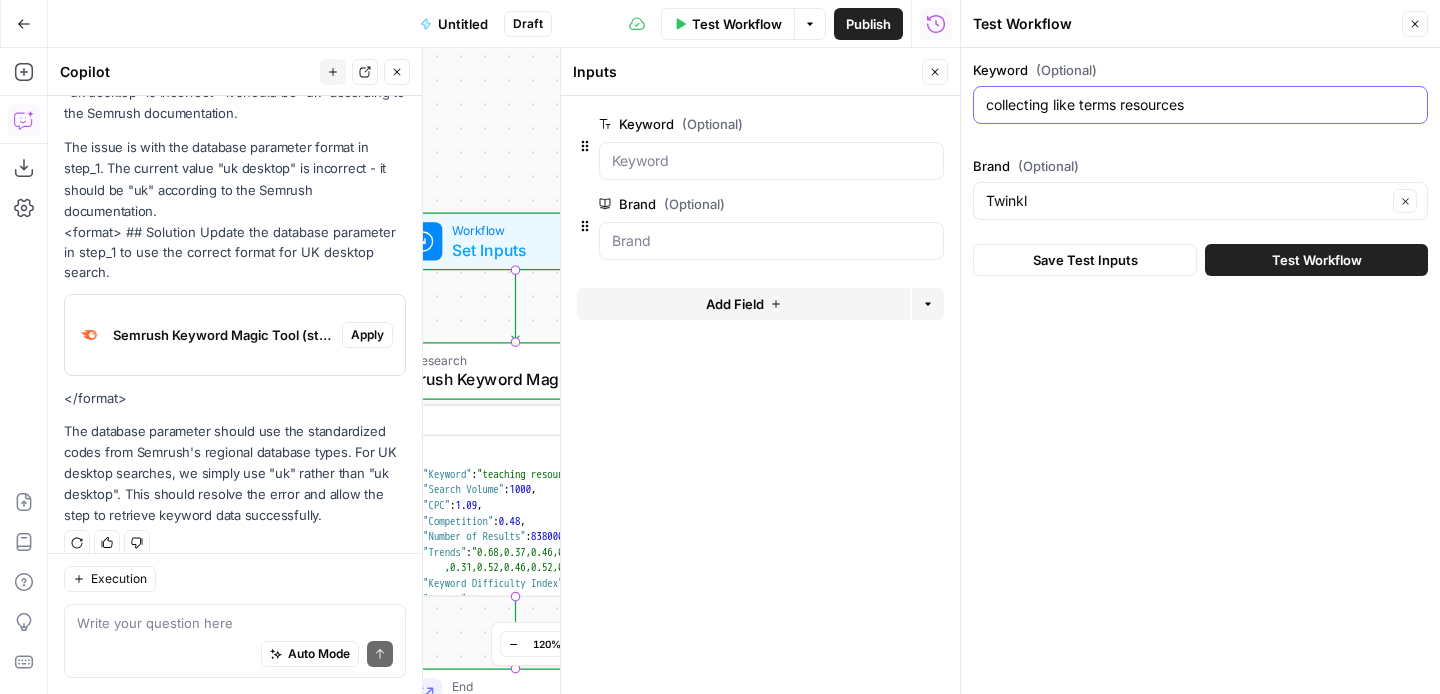 type on "collecting like terms resources" 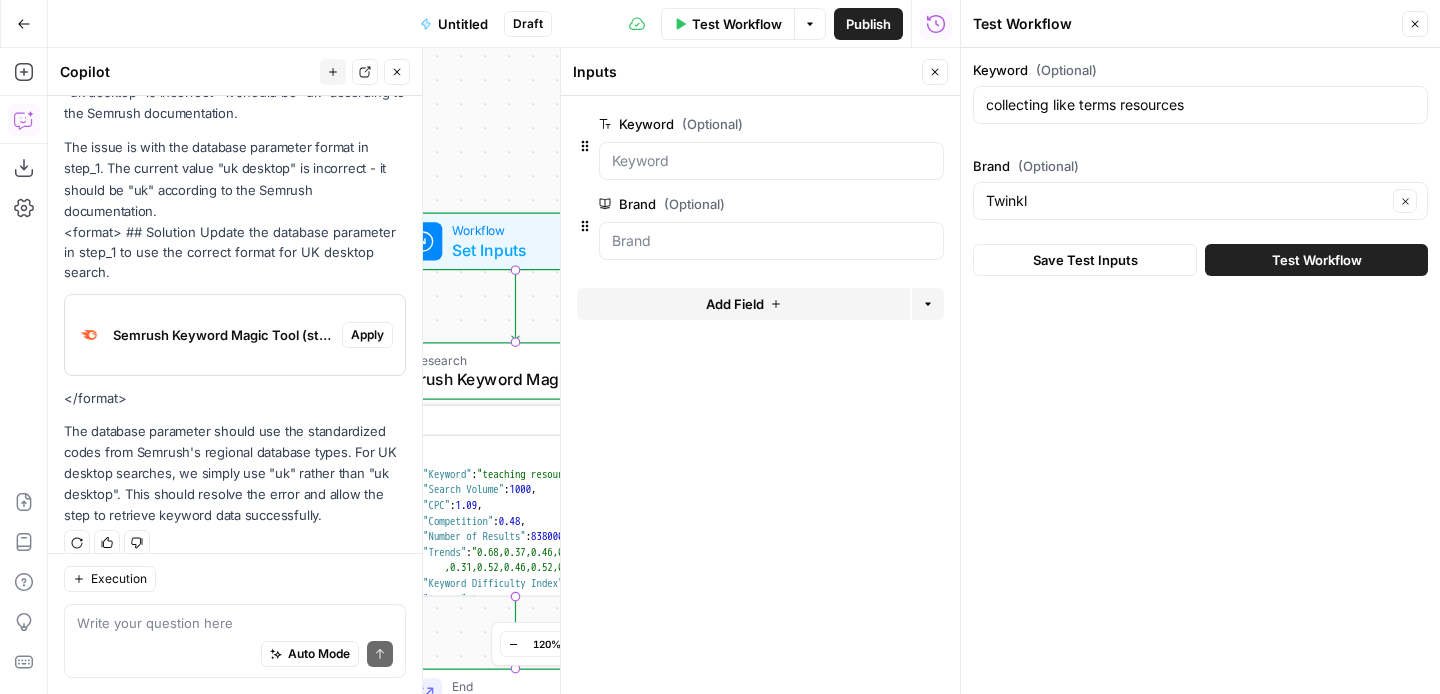 click on "Test Workflow" at bounding box center (1317, 260) 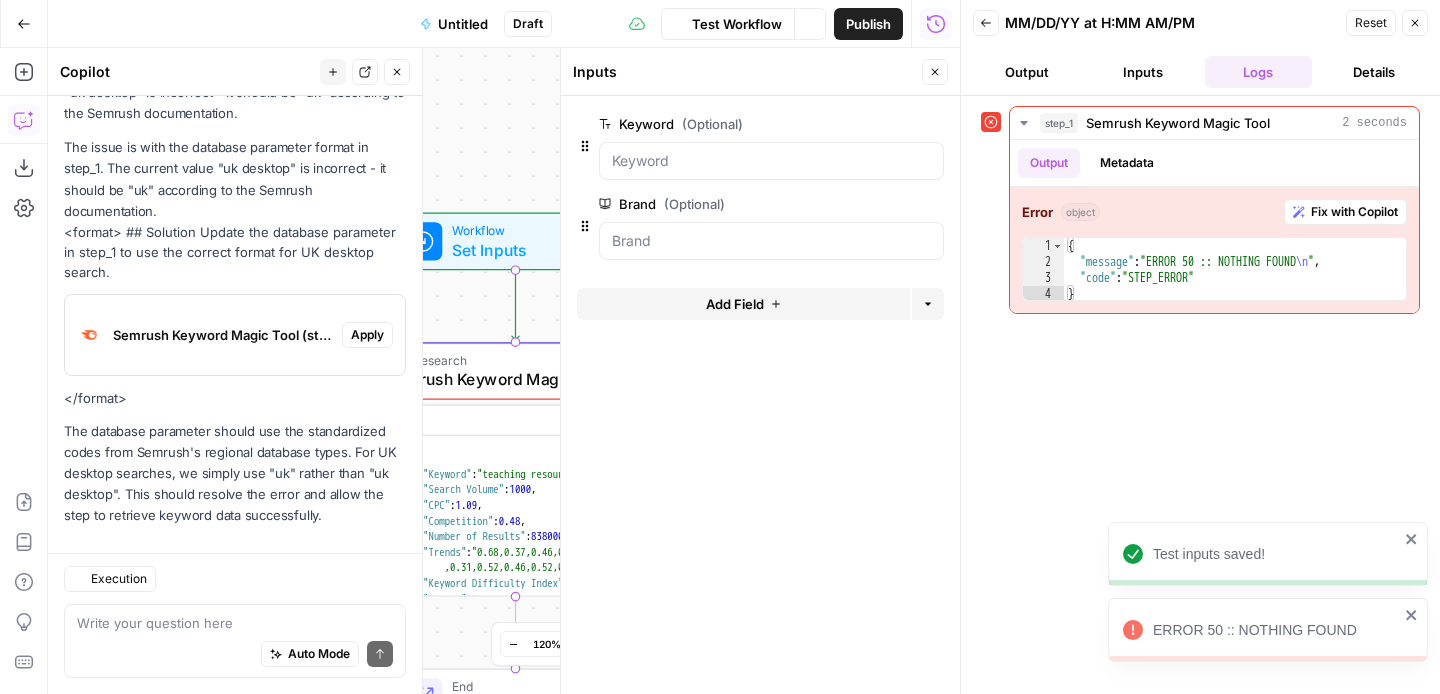 scroll, scrollTop: 313, scrollLeft: 0, axis: vertical 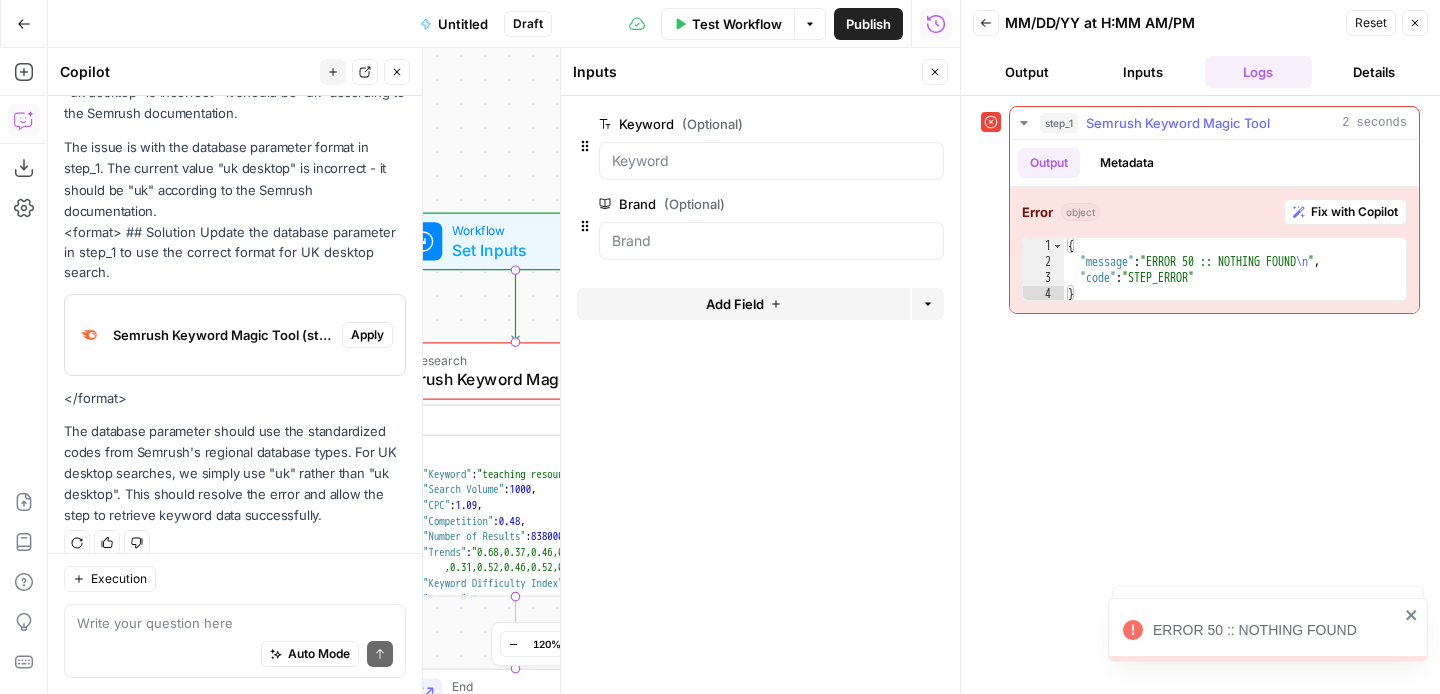 type on "**********" 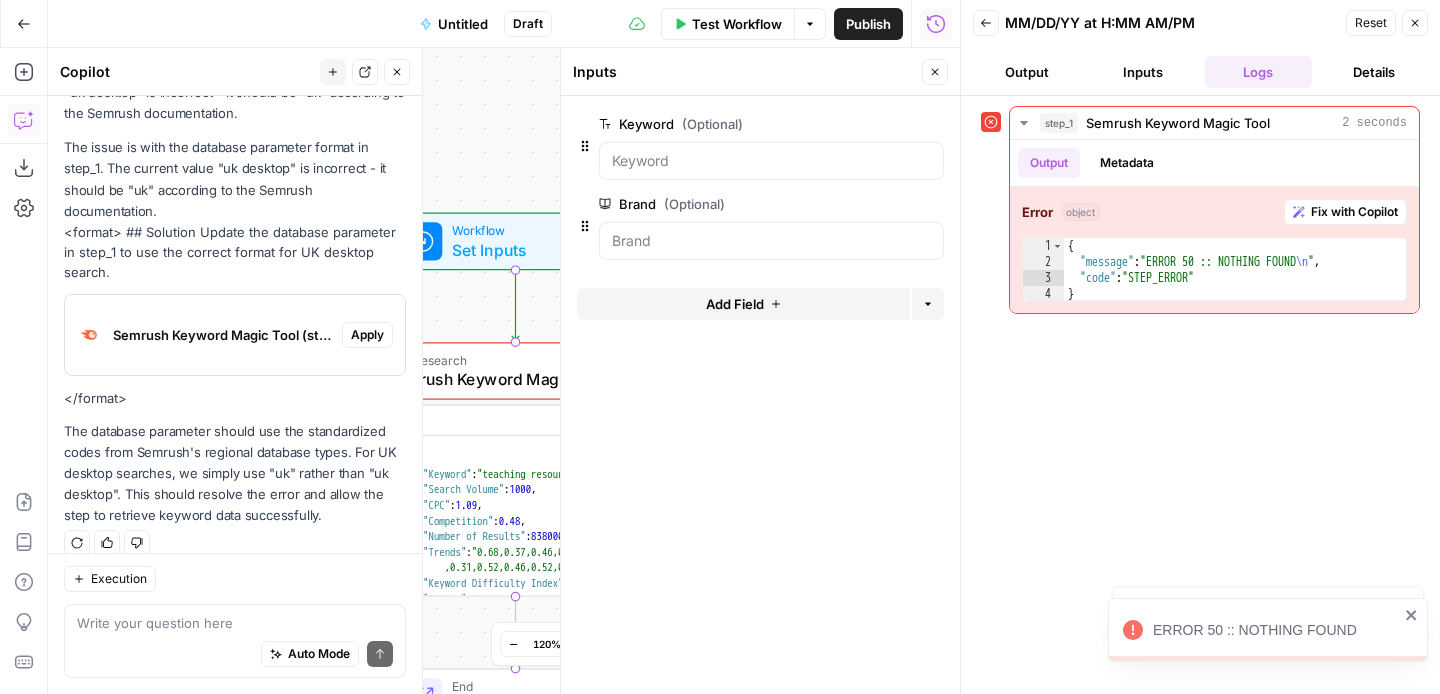 click on "Semrush Keyword Magic Tool" at bounding box center (512, 379) 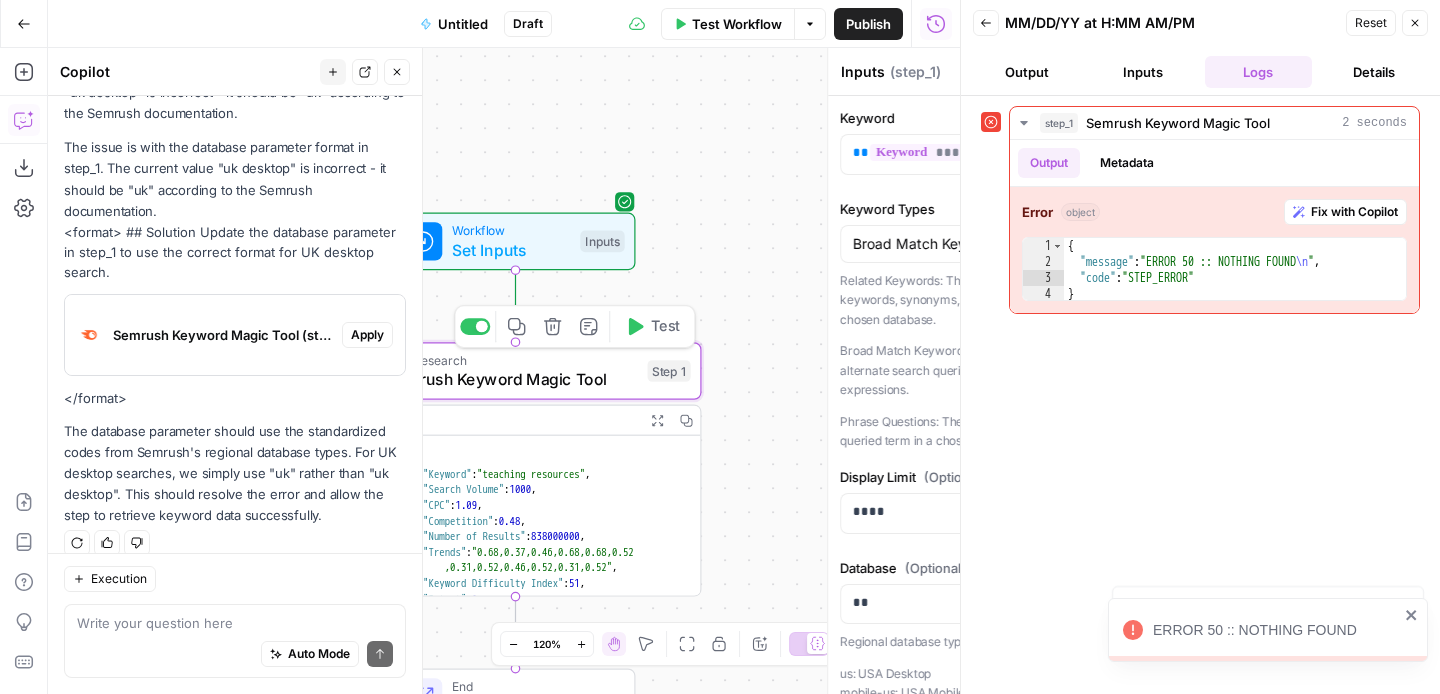type on "Semrush Keyword Magic Tool" 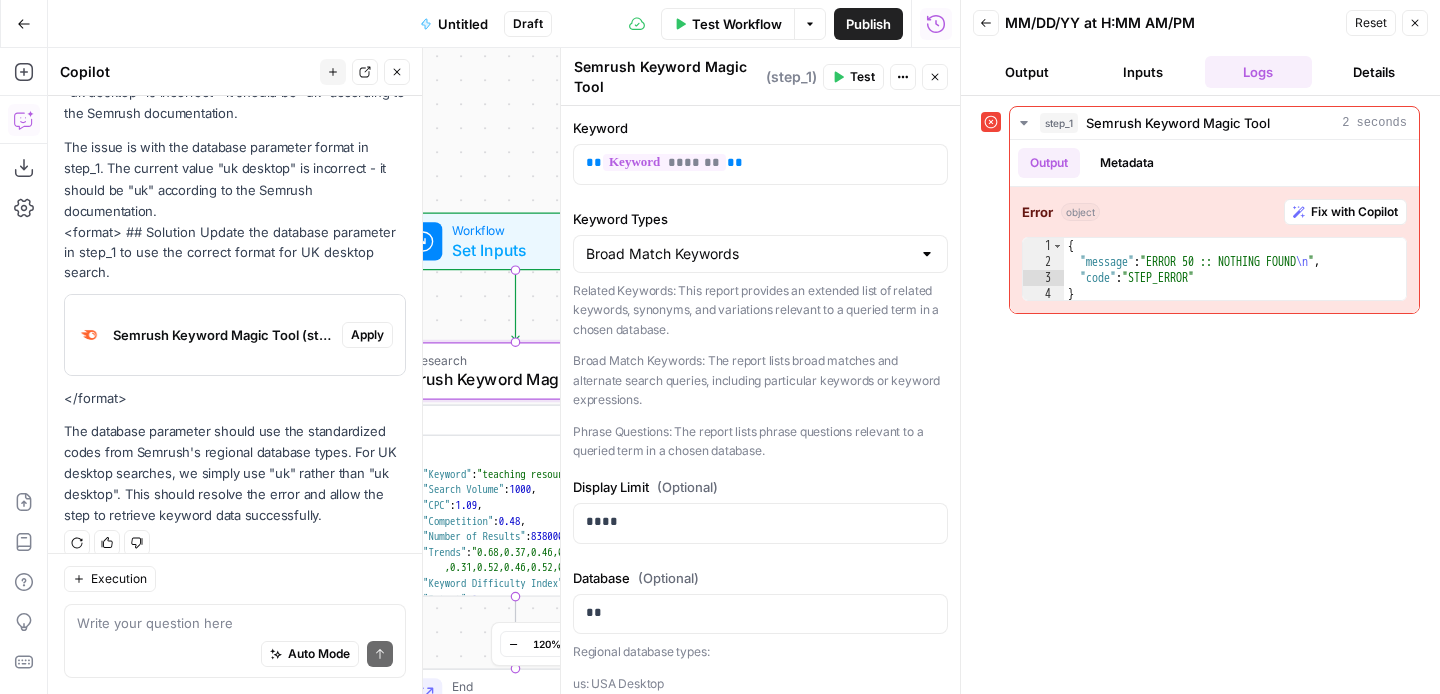 scroll, scrollTop: 38, scrollLeft: 0, axis: vertical 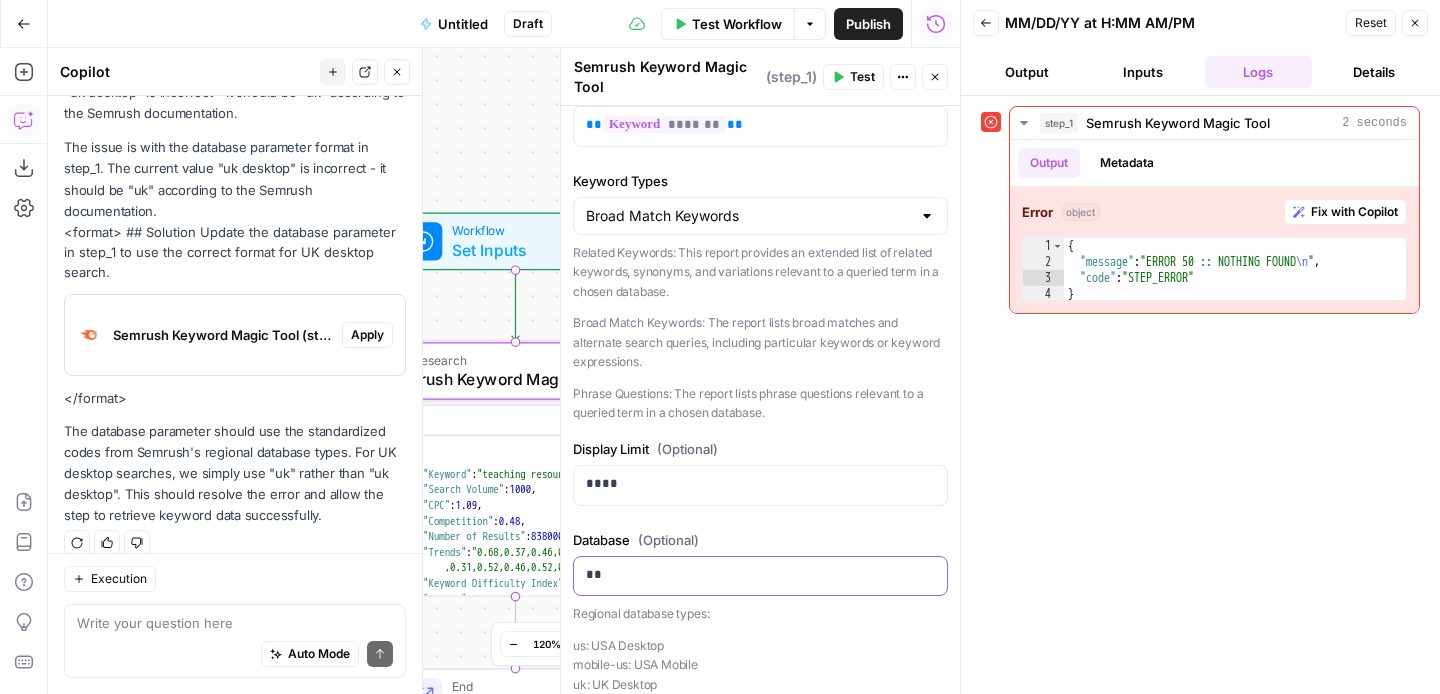 click on "**" at bounding box center [760, 576] 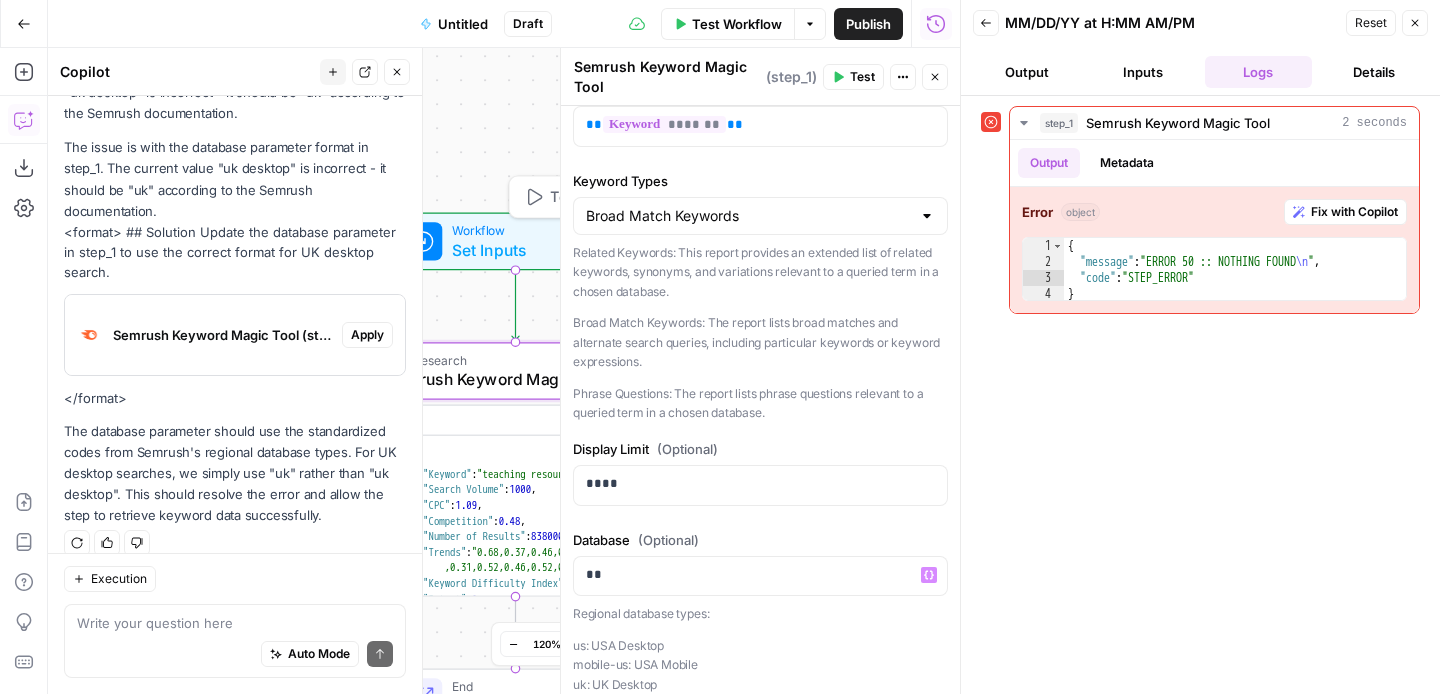 click on "Set Inputs" at bounding box center [511, 250] 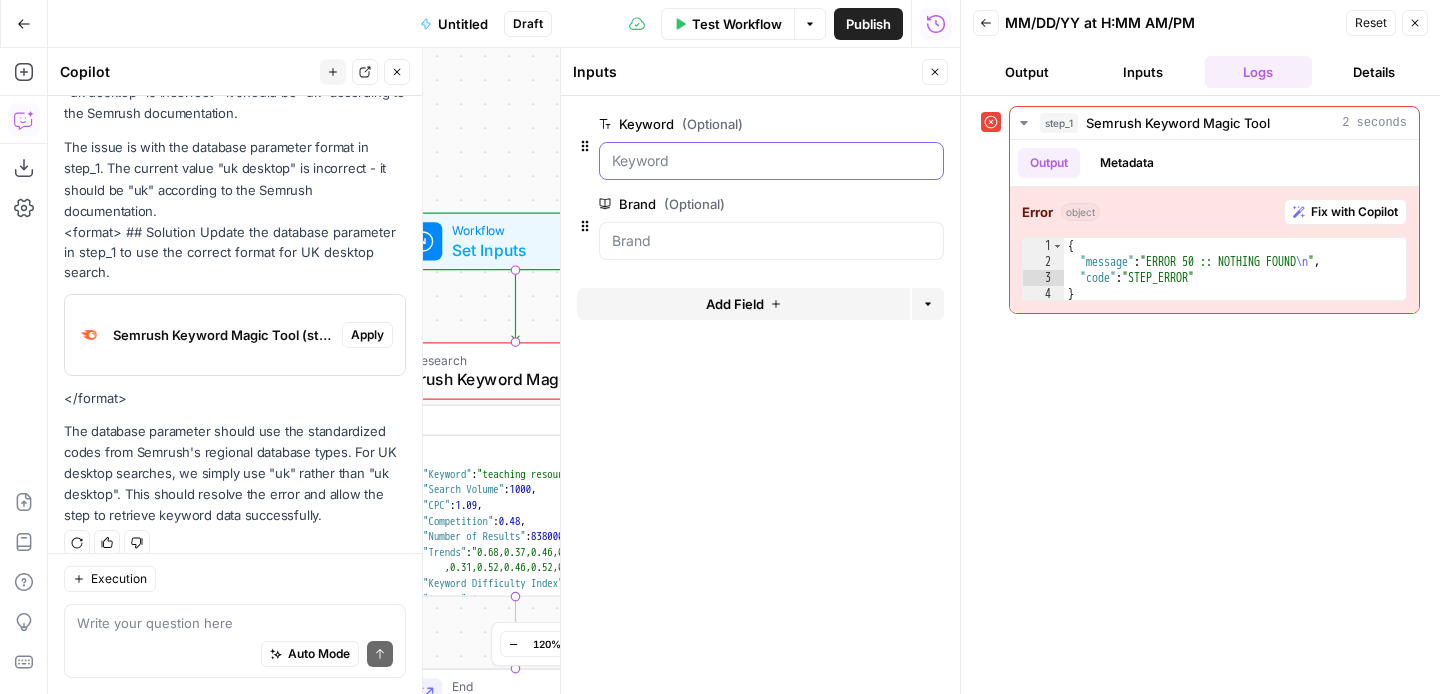 click on "Keyword   (Optional)" at bounding box center [771, 161] 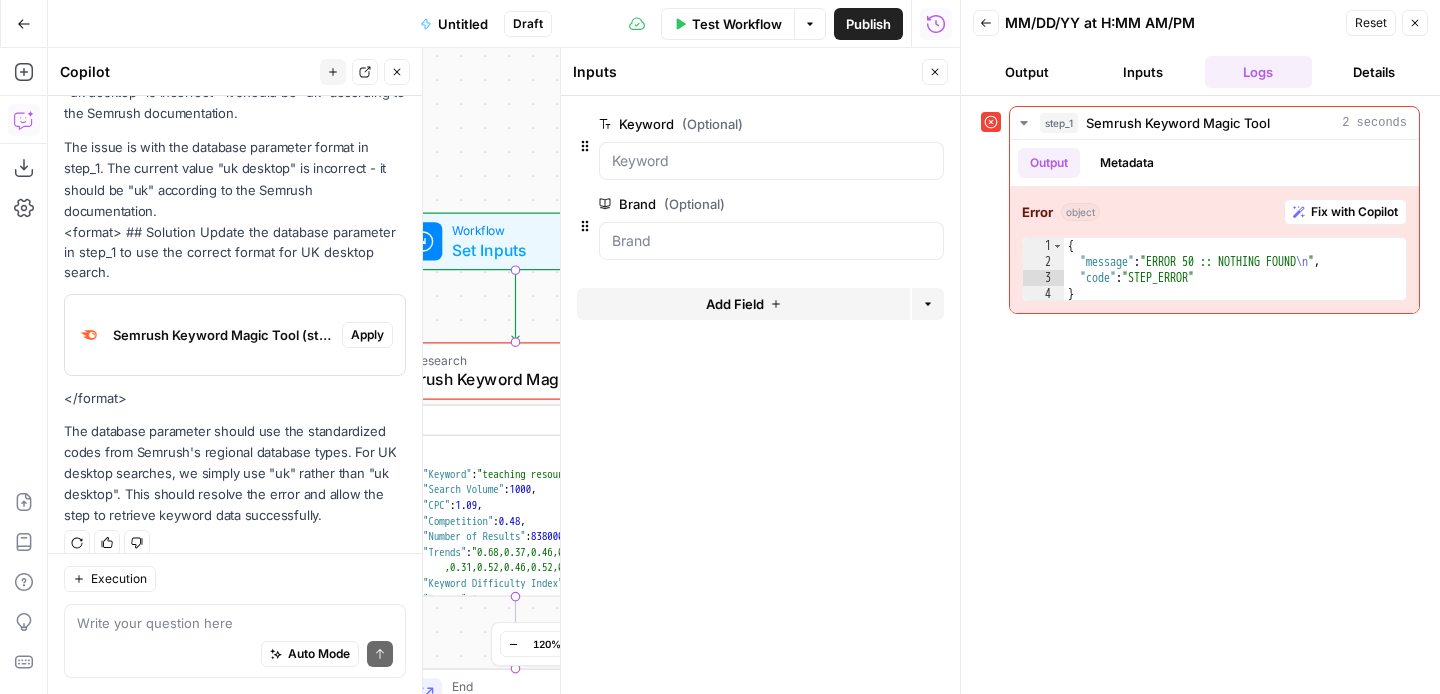 click at bounding box center [771, 161] 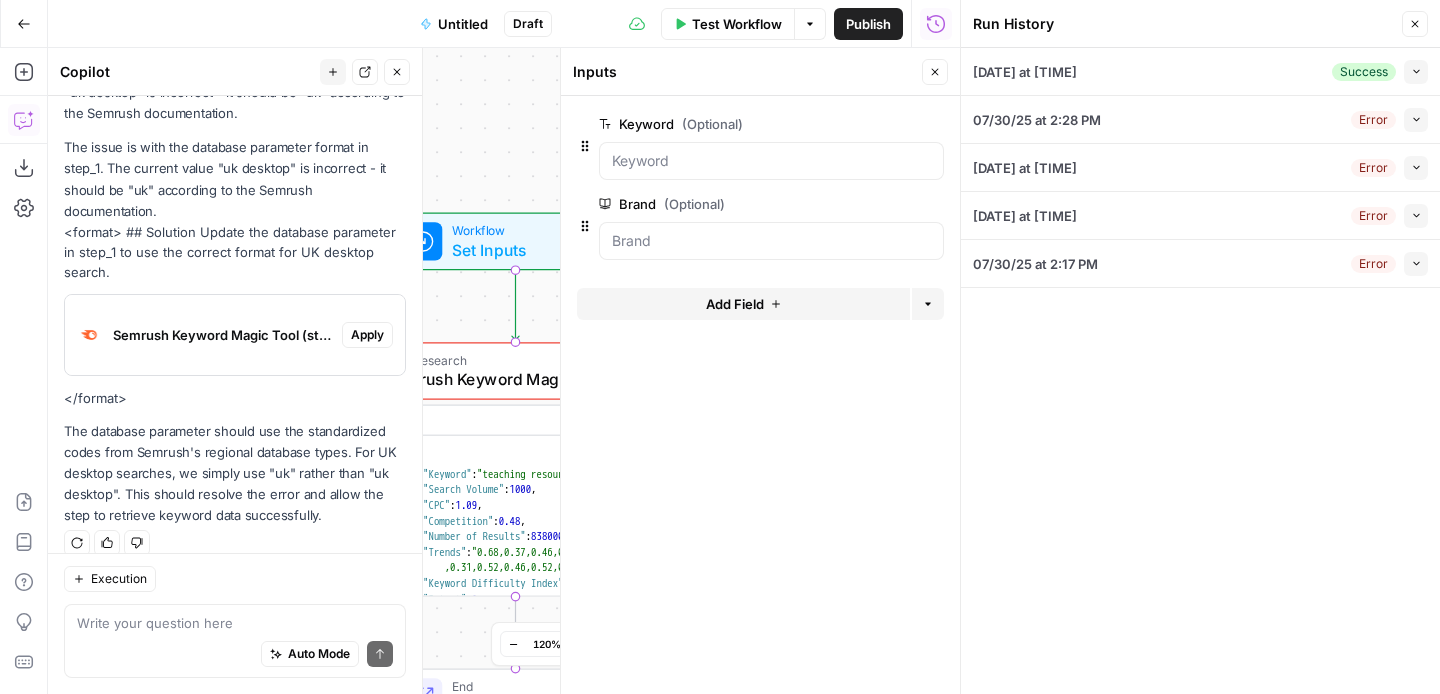 click on "Test Workflow" at bounding box center [728, 24] 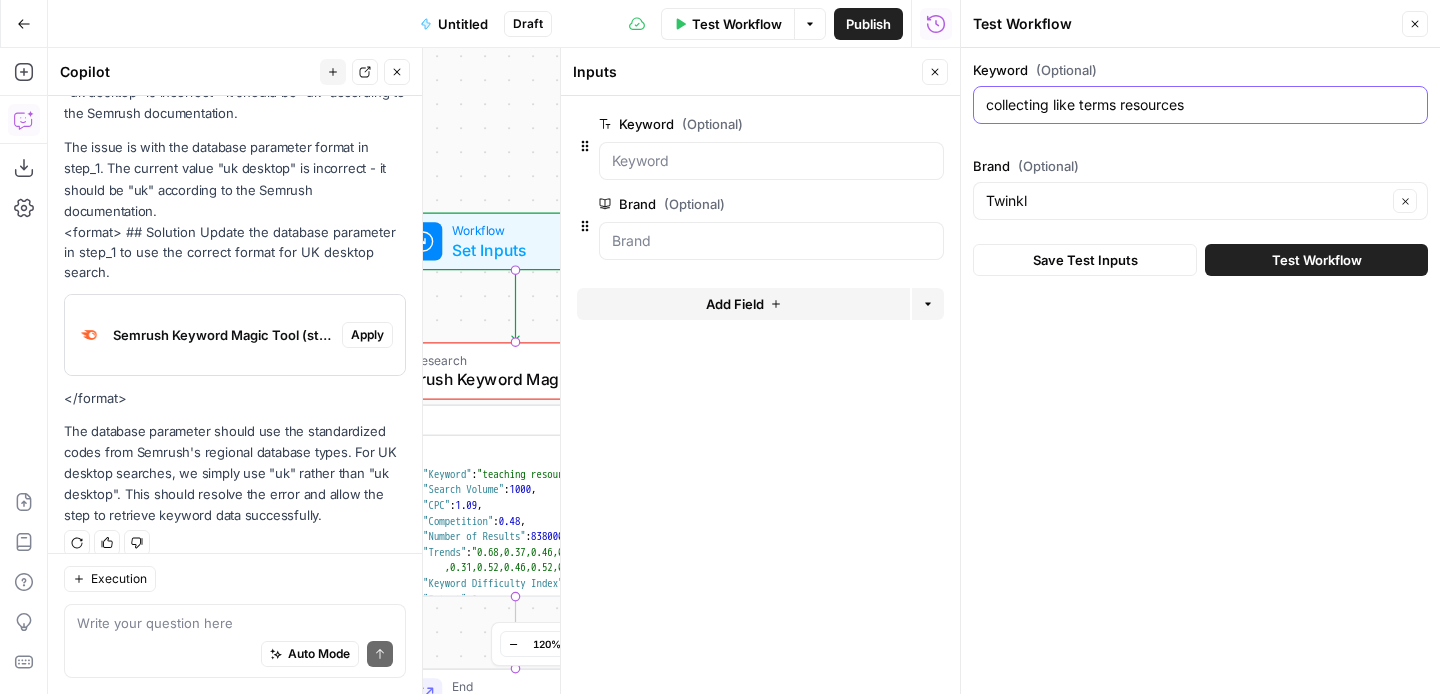 click on "collecting like terms resources" at bounding box center [1200, 105] 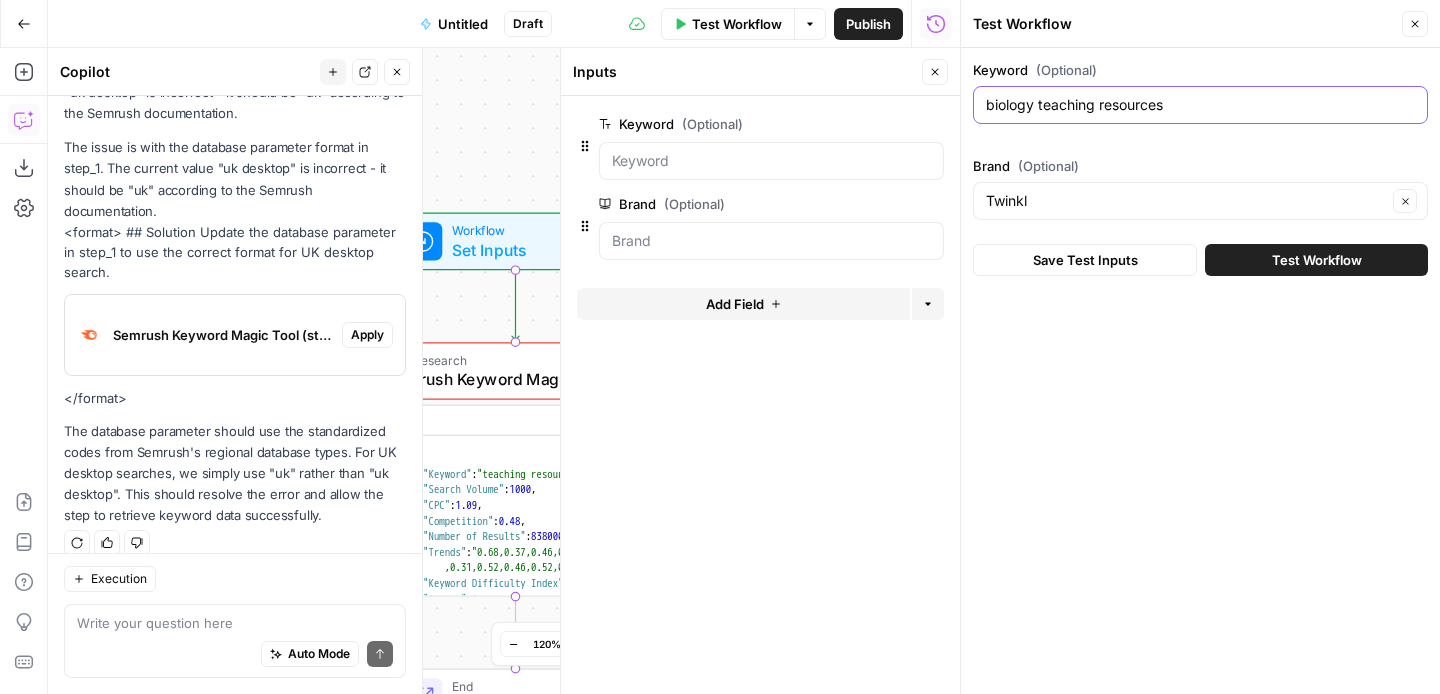 type on "biology teaching resources" 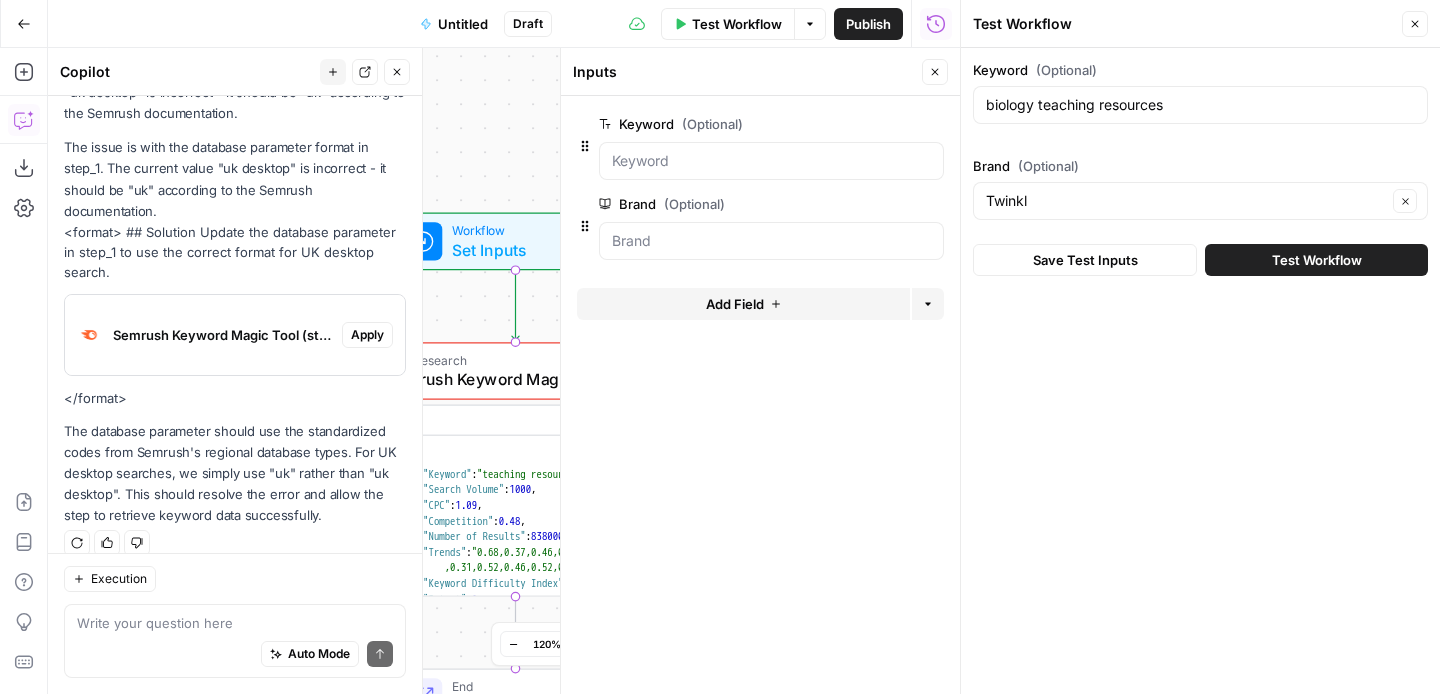 click on "Test Workflow" at bounding box center [1317, 260] 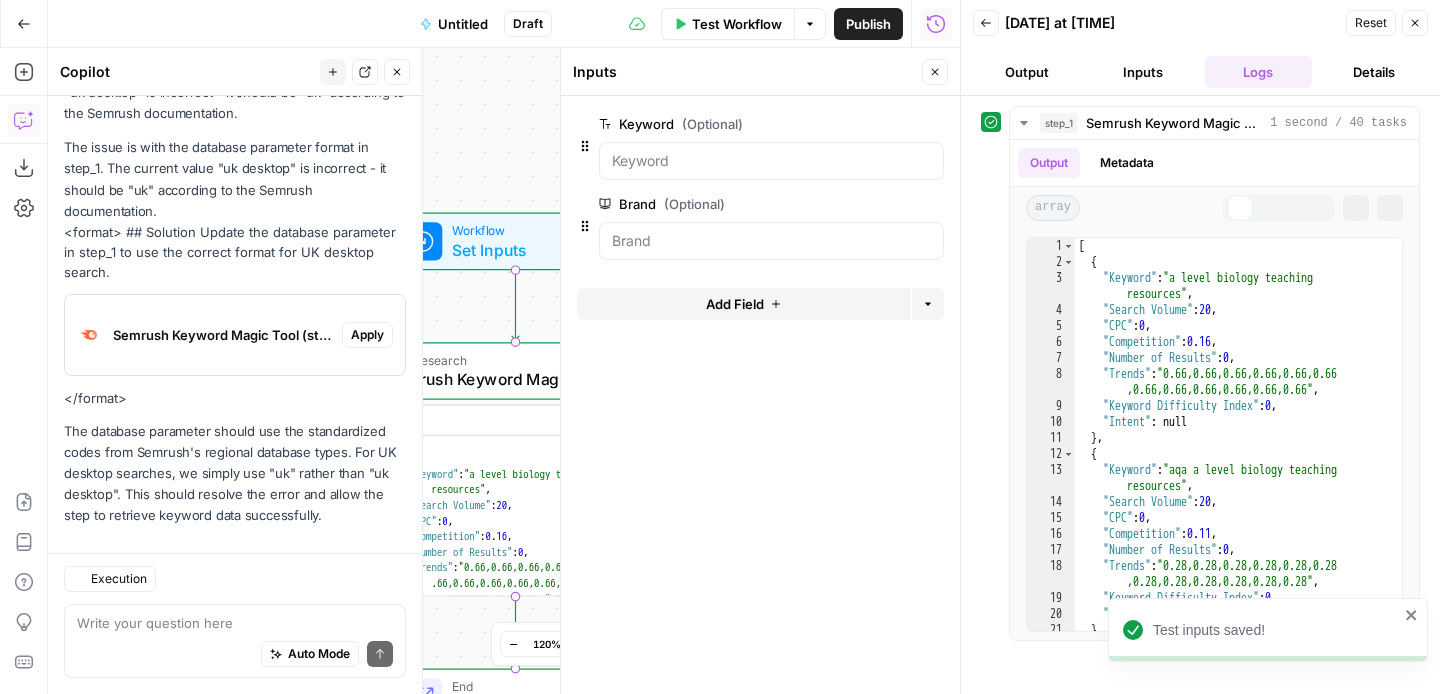 scroll, scrollTop: 313, scrollLeft: 0, axis: vertical 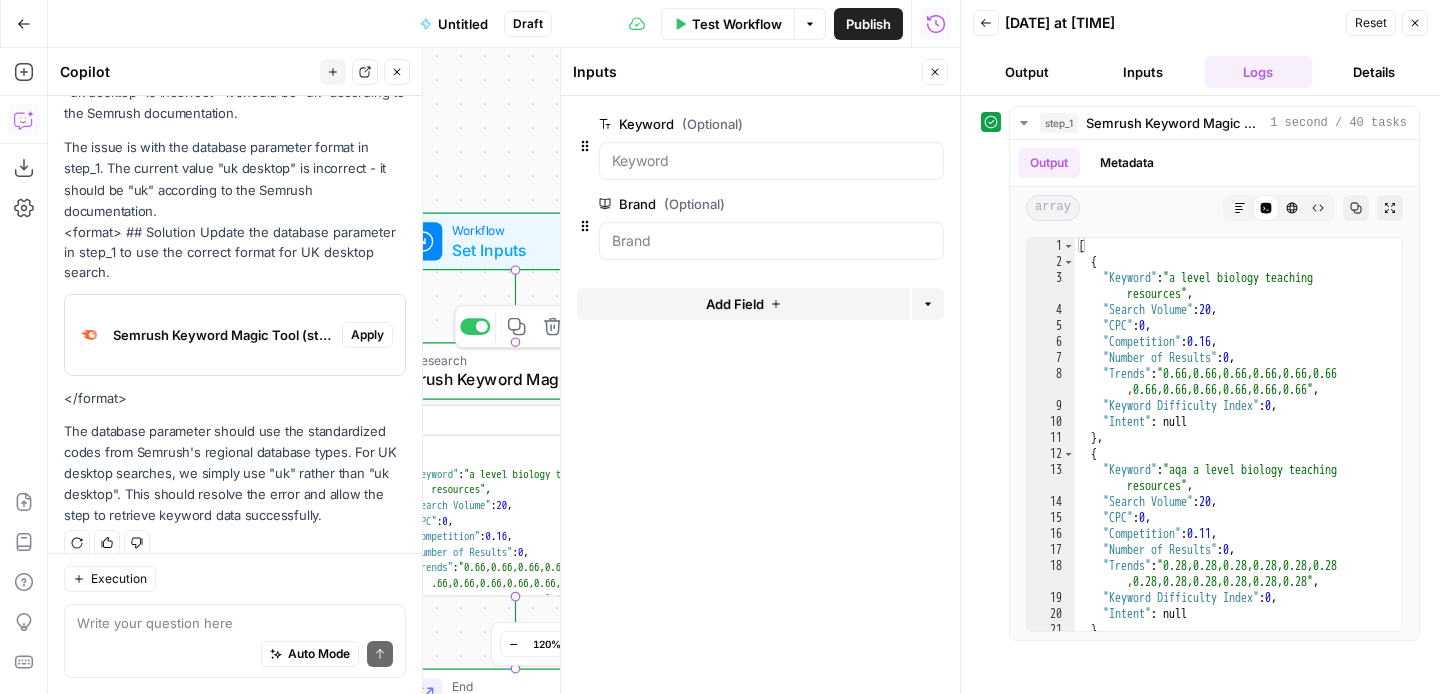 click on "Semrush Keyword Magic Tool" at bounding box center (512, 379) 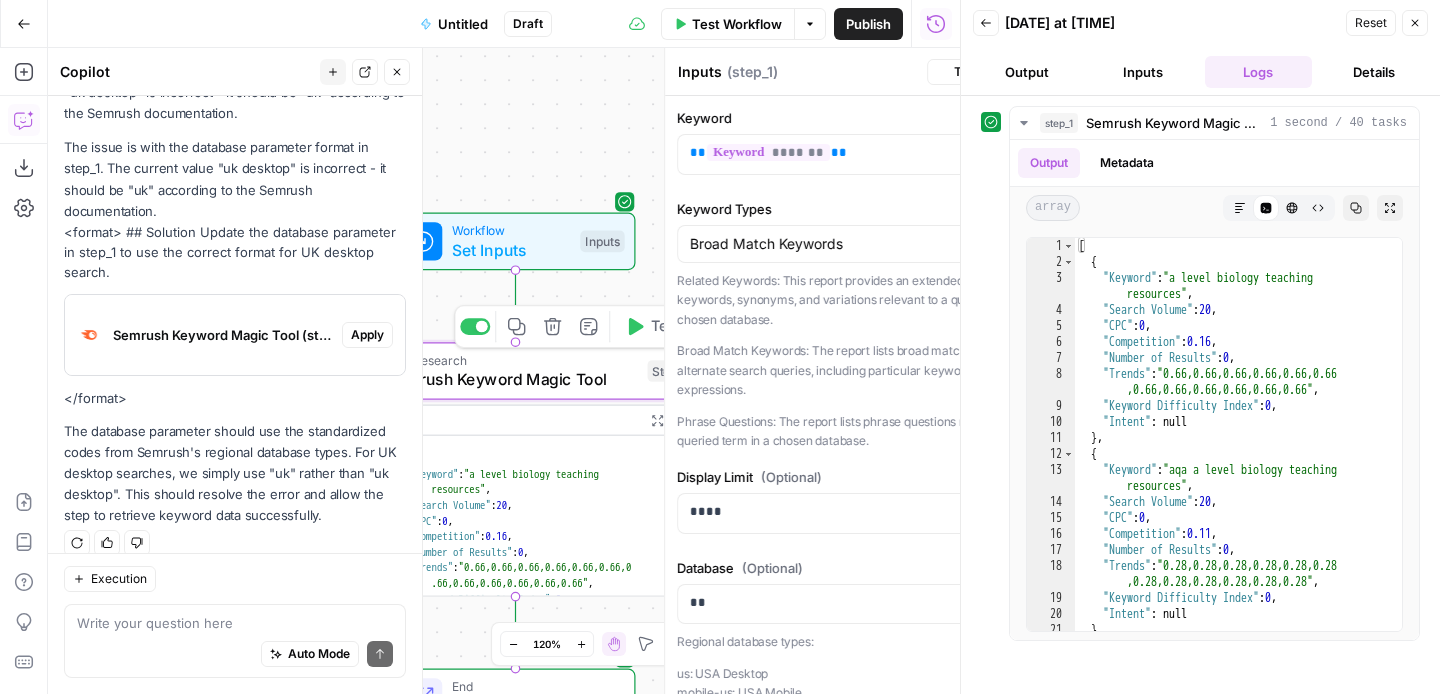 type on "Semrush Keyword Magic Tool" 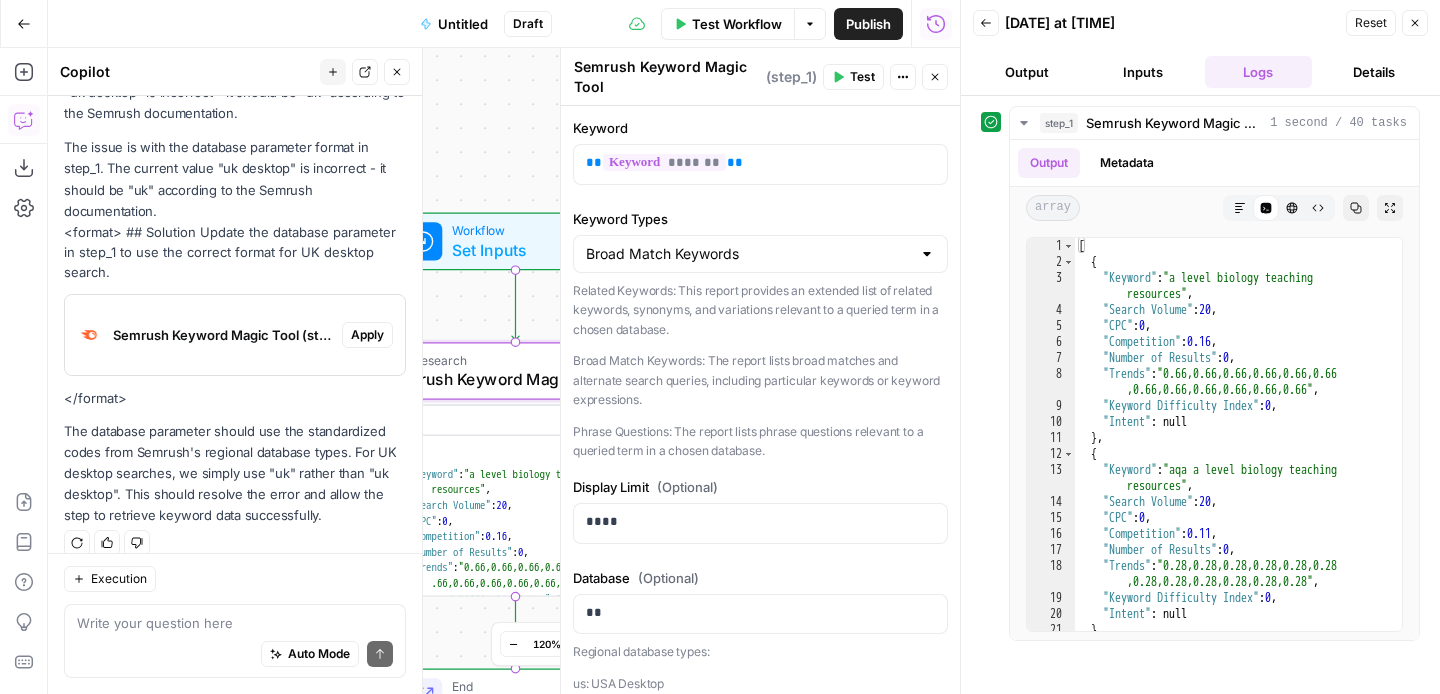 click on "Broad Match Keywords" at bounding box center [760, 254] 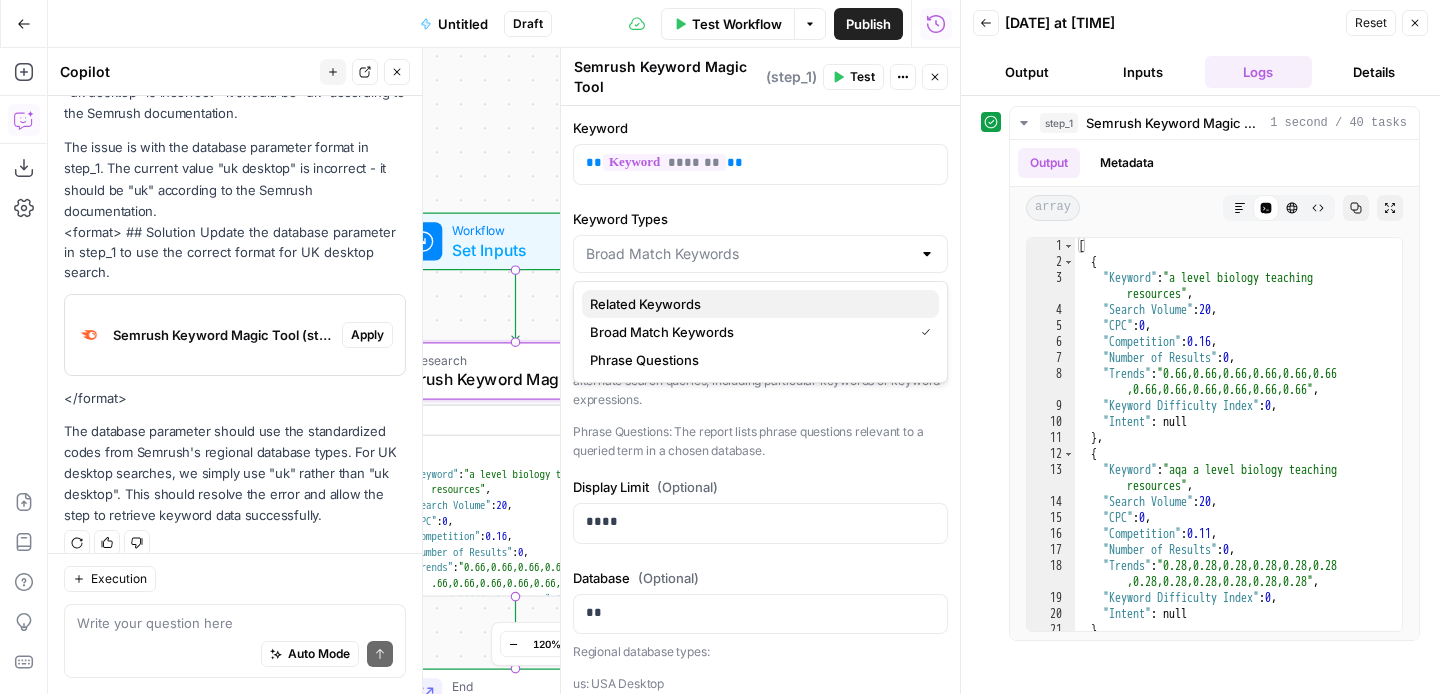 click on "Related Keywords" at bounding box center [756, 304] 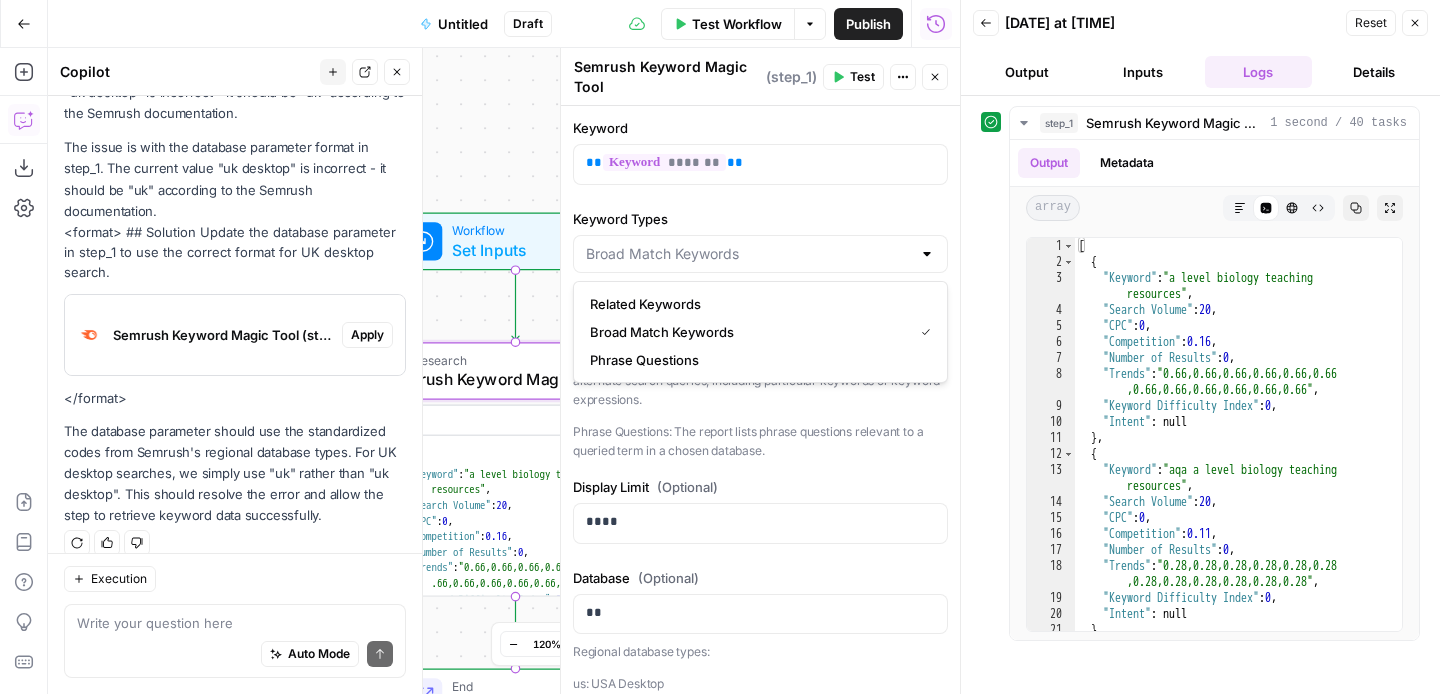 type on "Related Keywords" 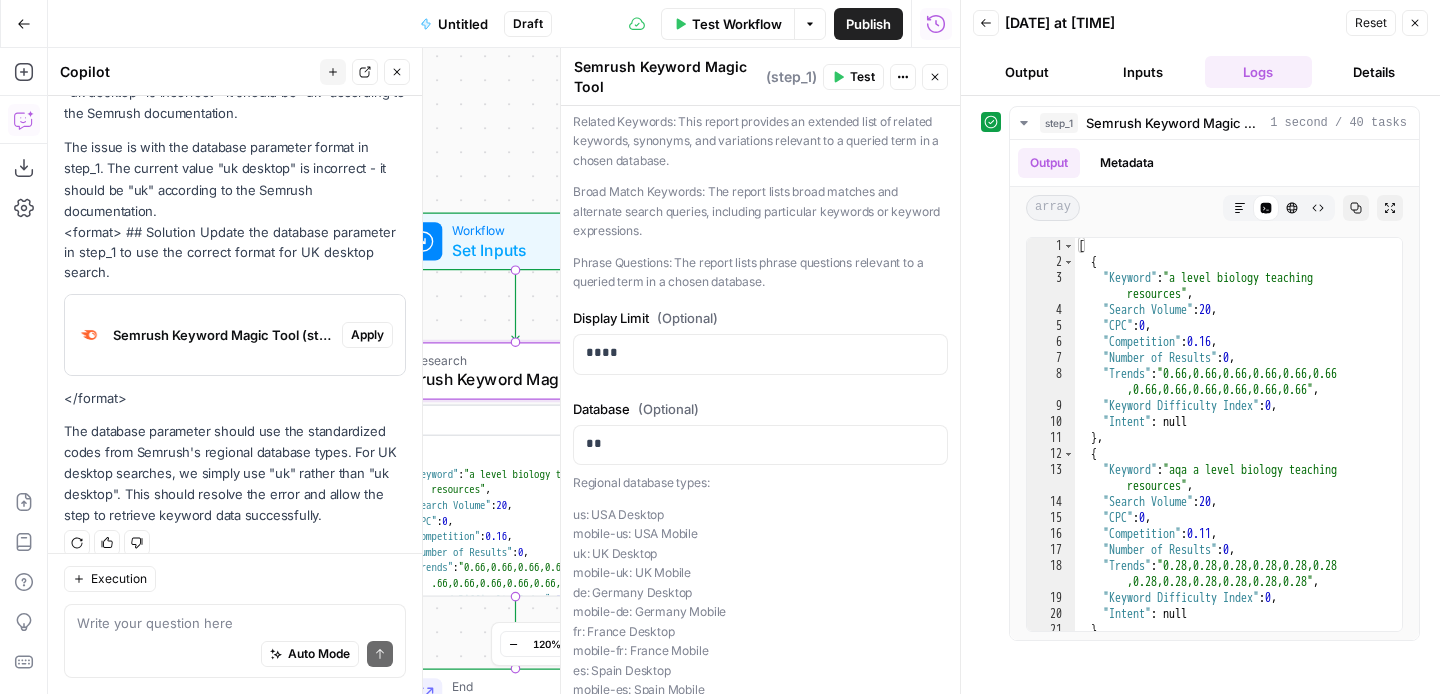 scroll, scrollTop: 405, scrollLeft: 0, axis: vertical 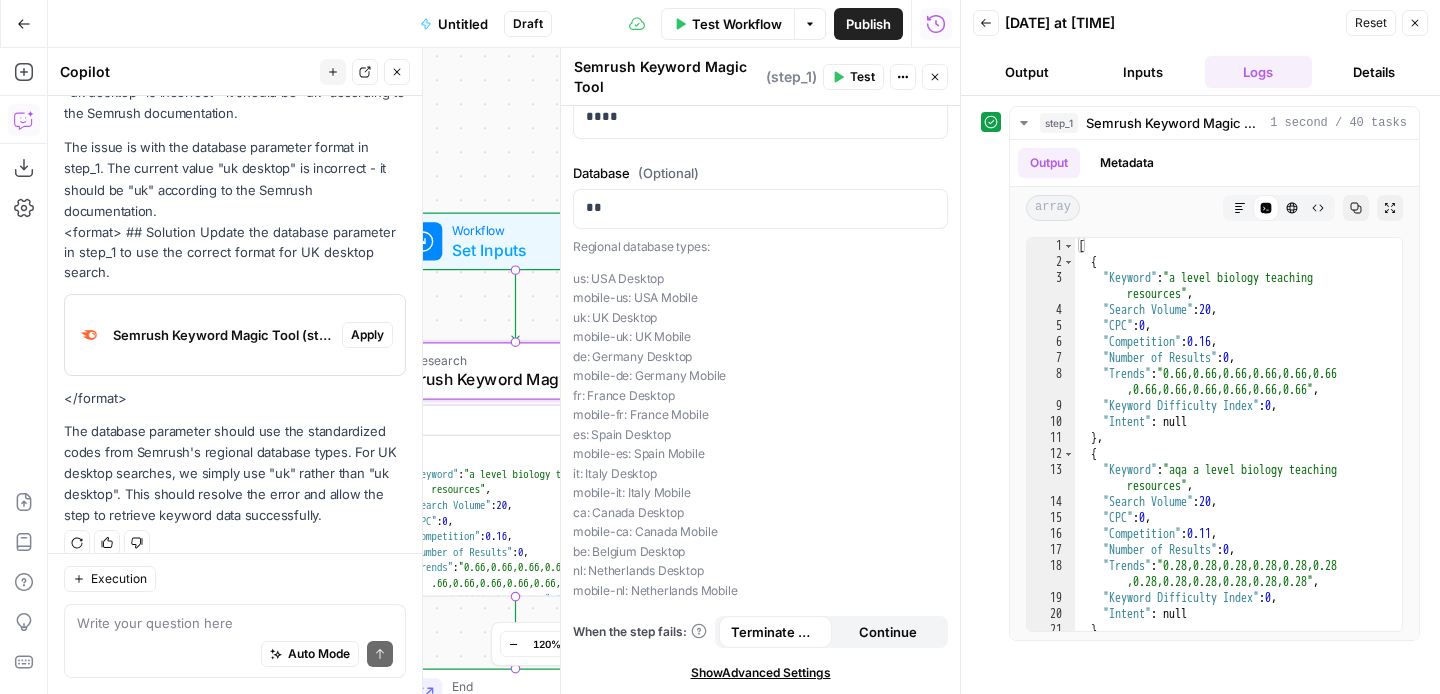 click on "Test Workflow" at bounding box center (737, 24) 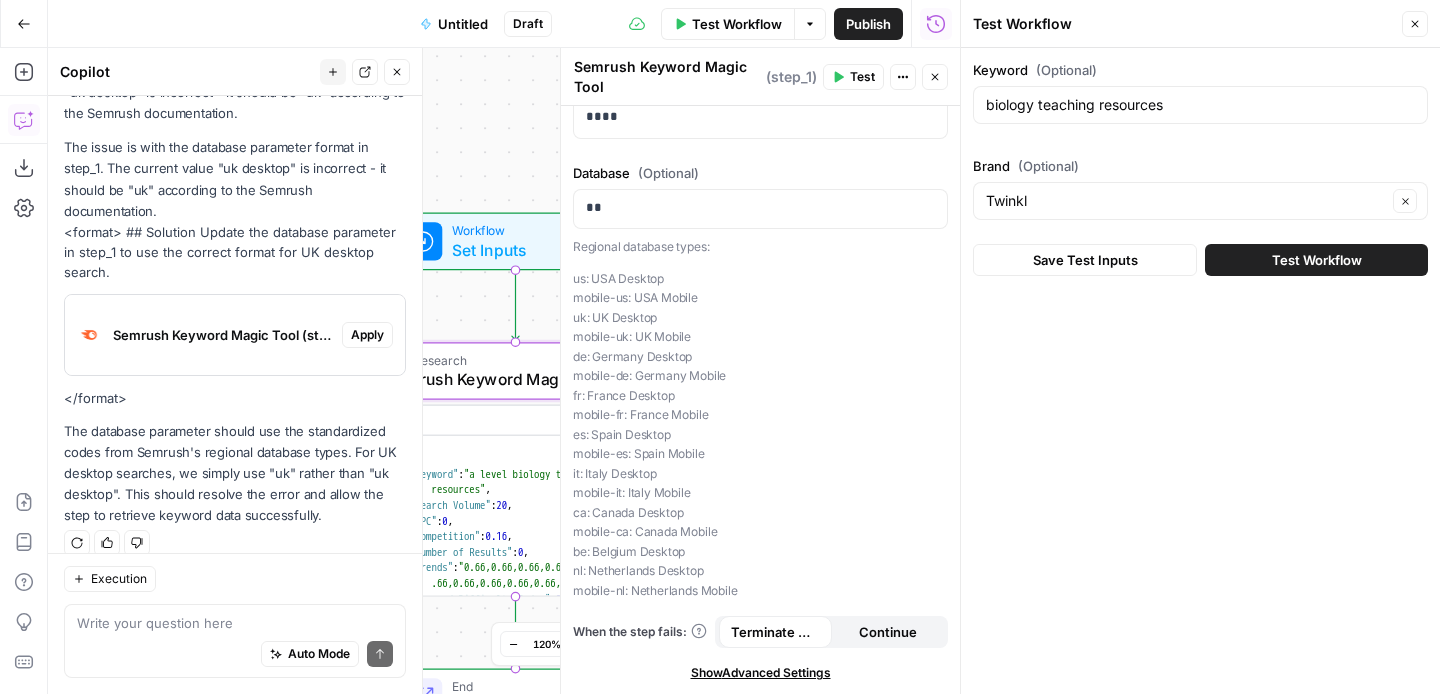 click on "Test Workflow" at bounding box center [1317, 260] 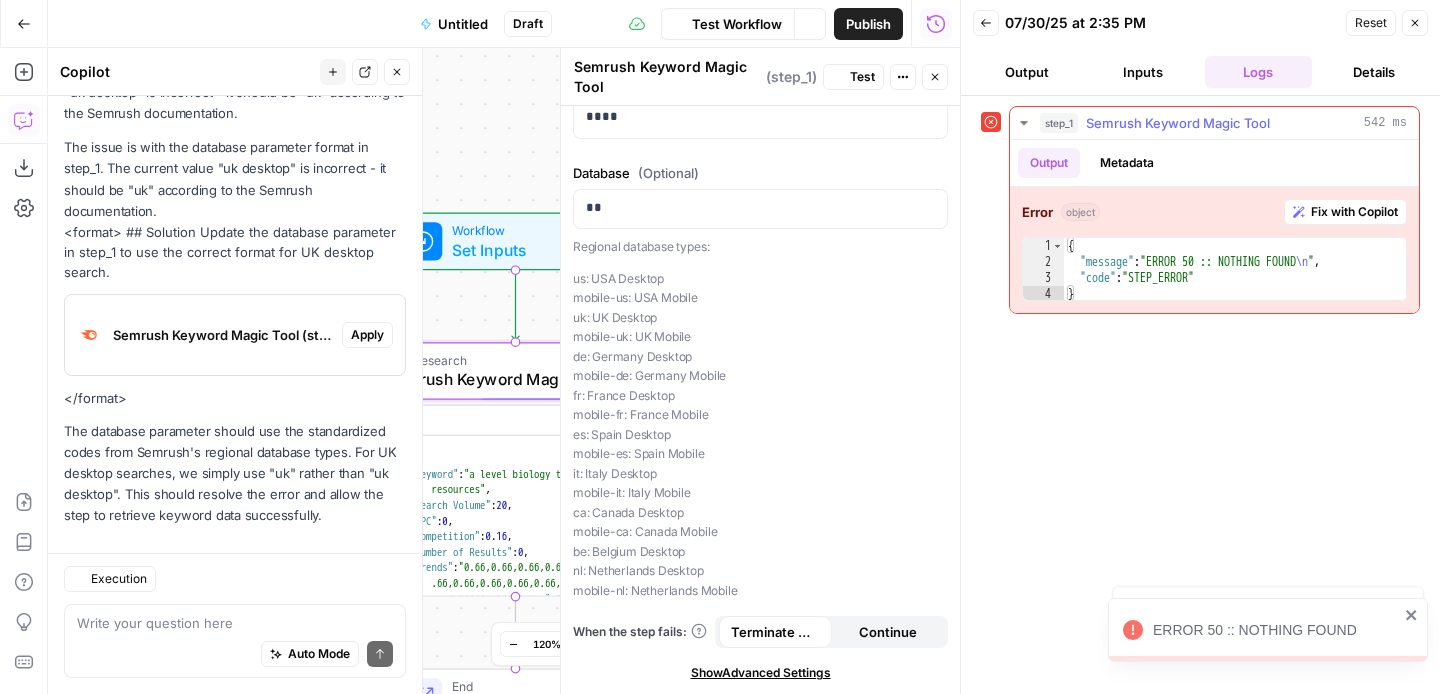 scroll, scrollTop: 313, scrollLeft: 0, axis: vertical 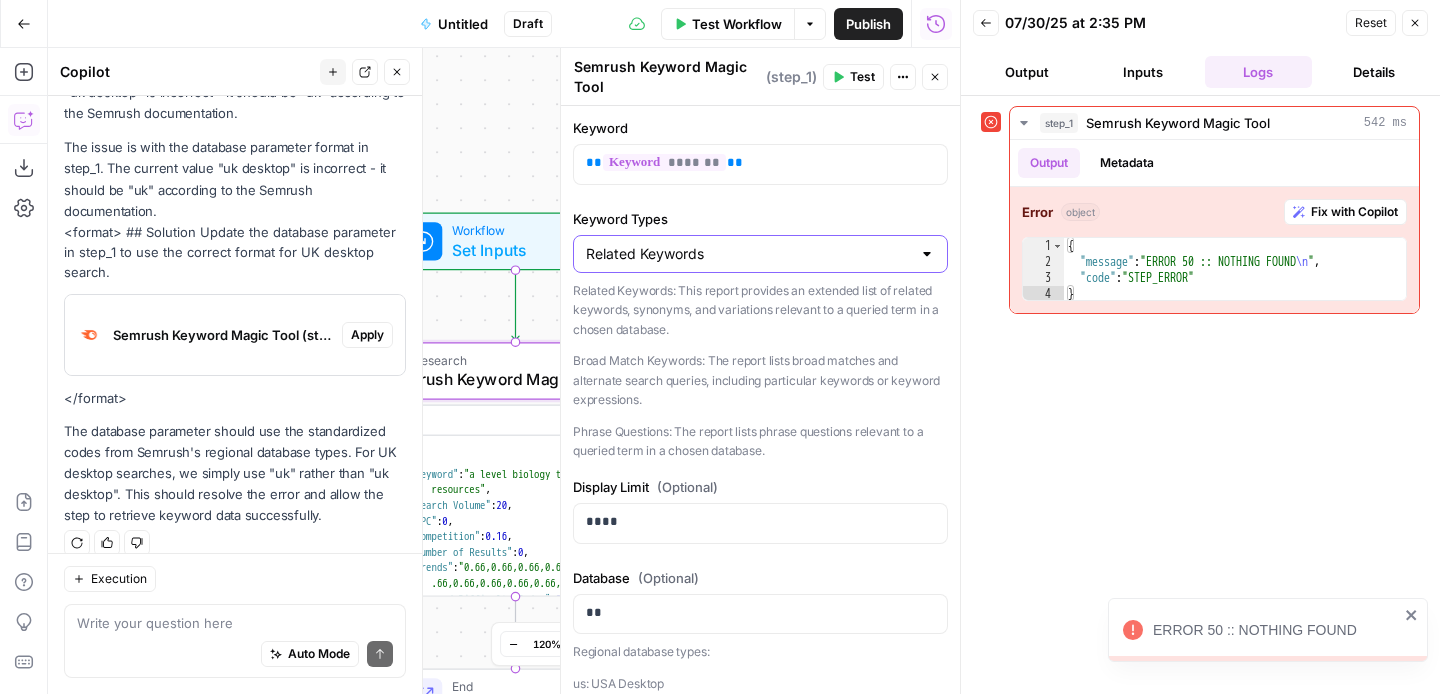 type 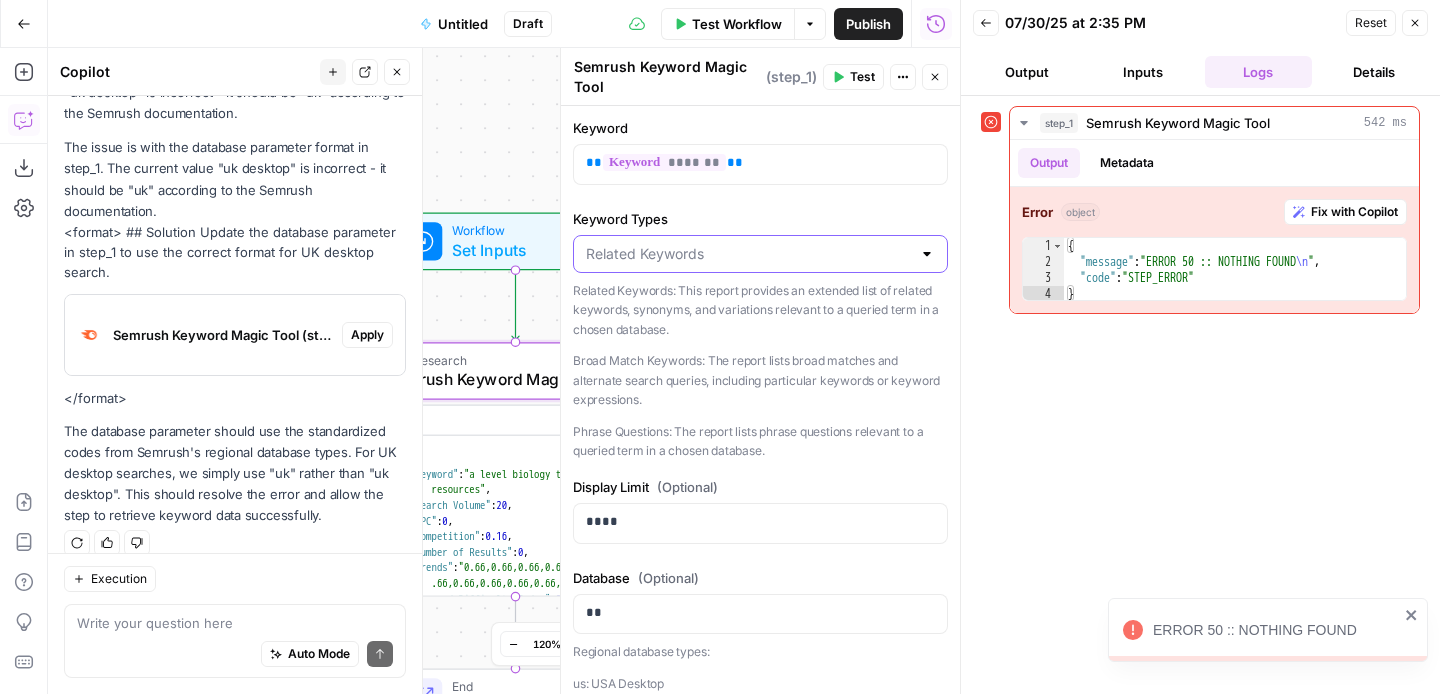 click on "Keyword Types" at bounding box center [748, 254] 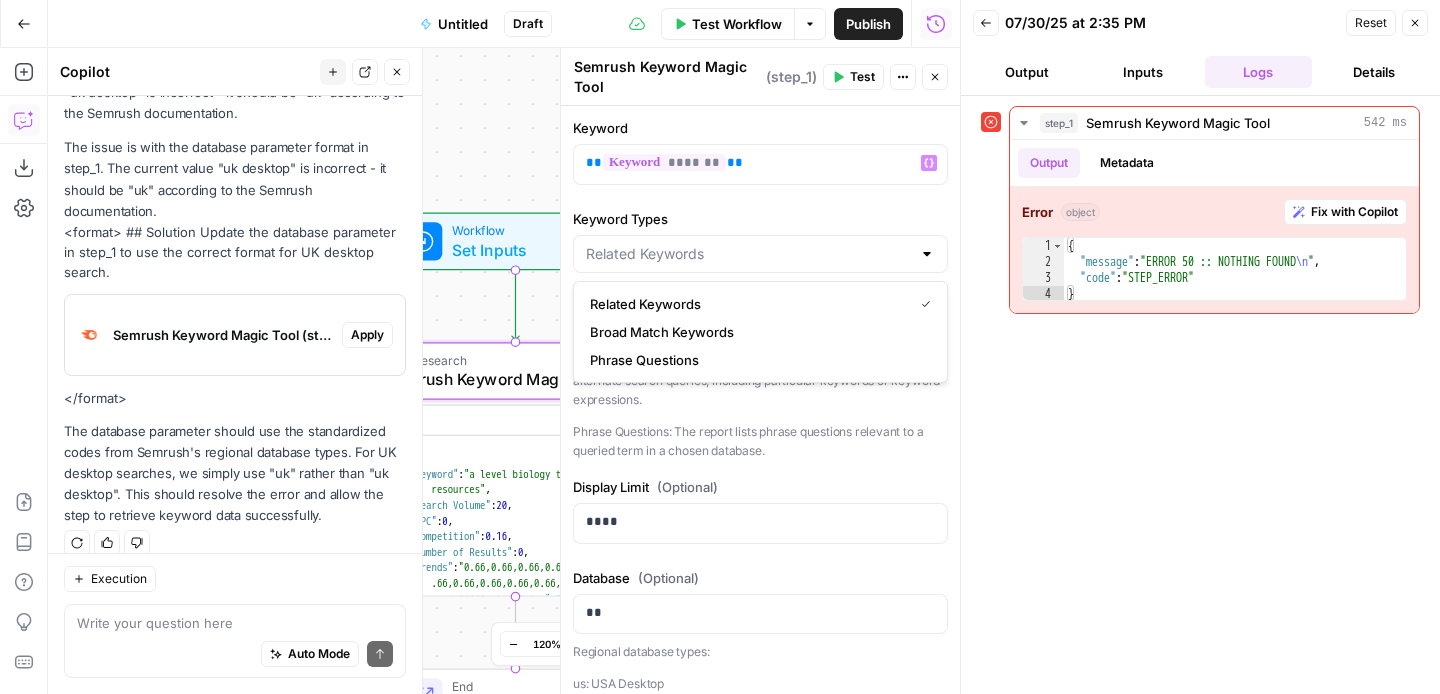 click on "Workflow" at bounding box center (511, 230) 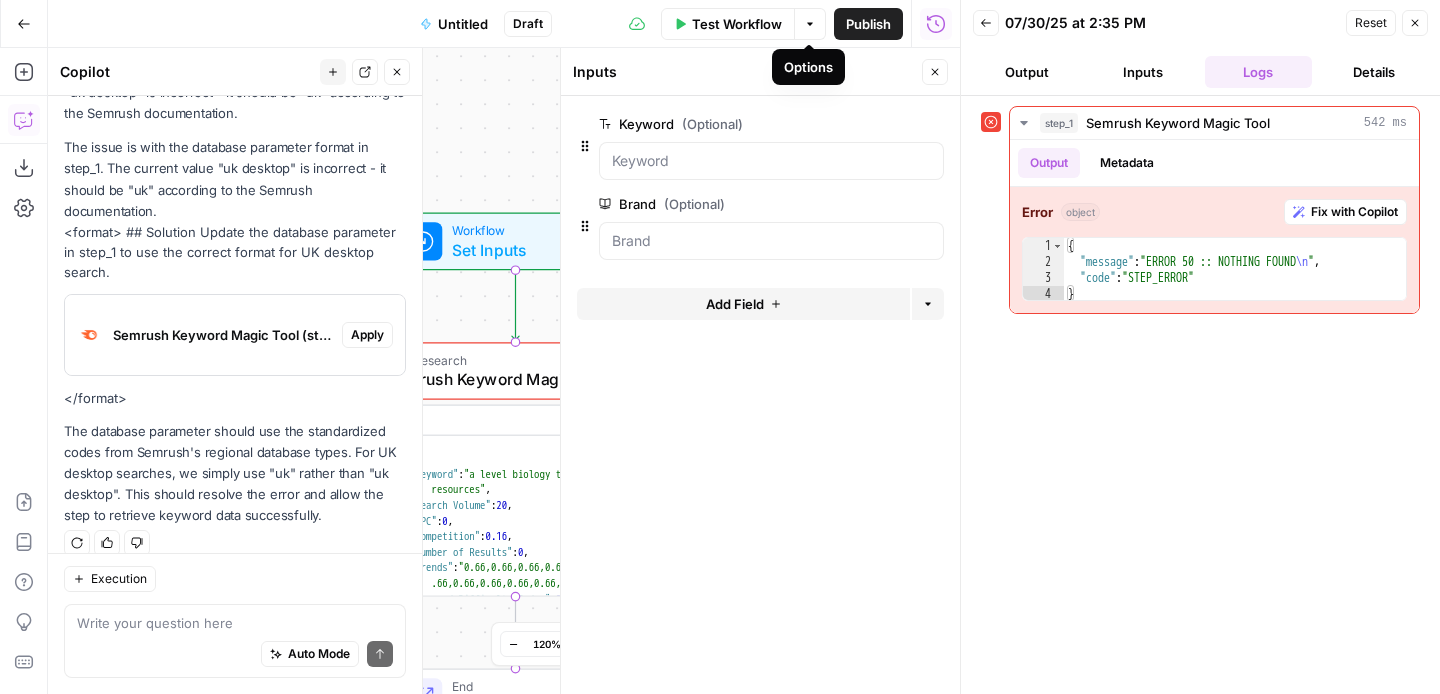 click on "Test Workflow" at bounding box center [737, 24] 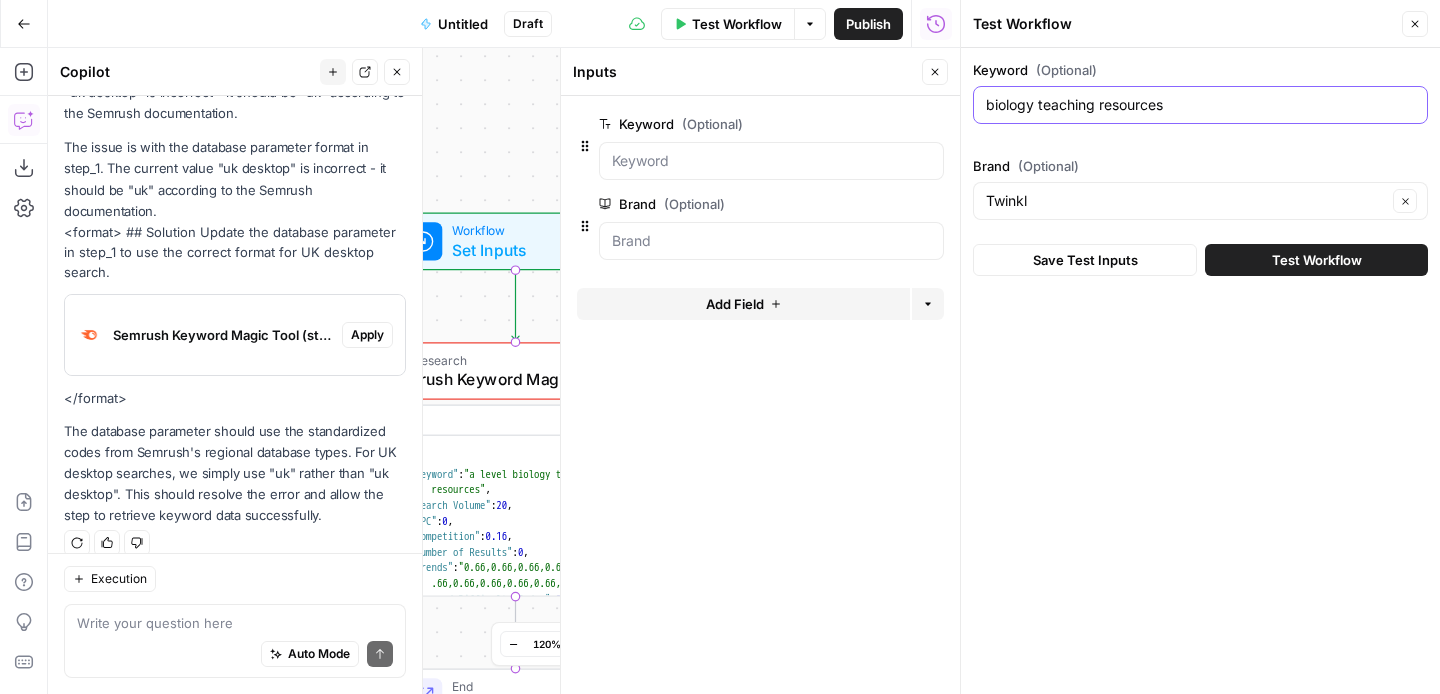 drag, startPoint x: 1189, startPoint y: 100, endPoint x: 862, endPoint y: 104, distance: 327.02448 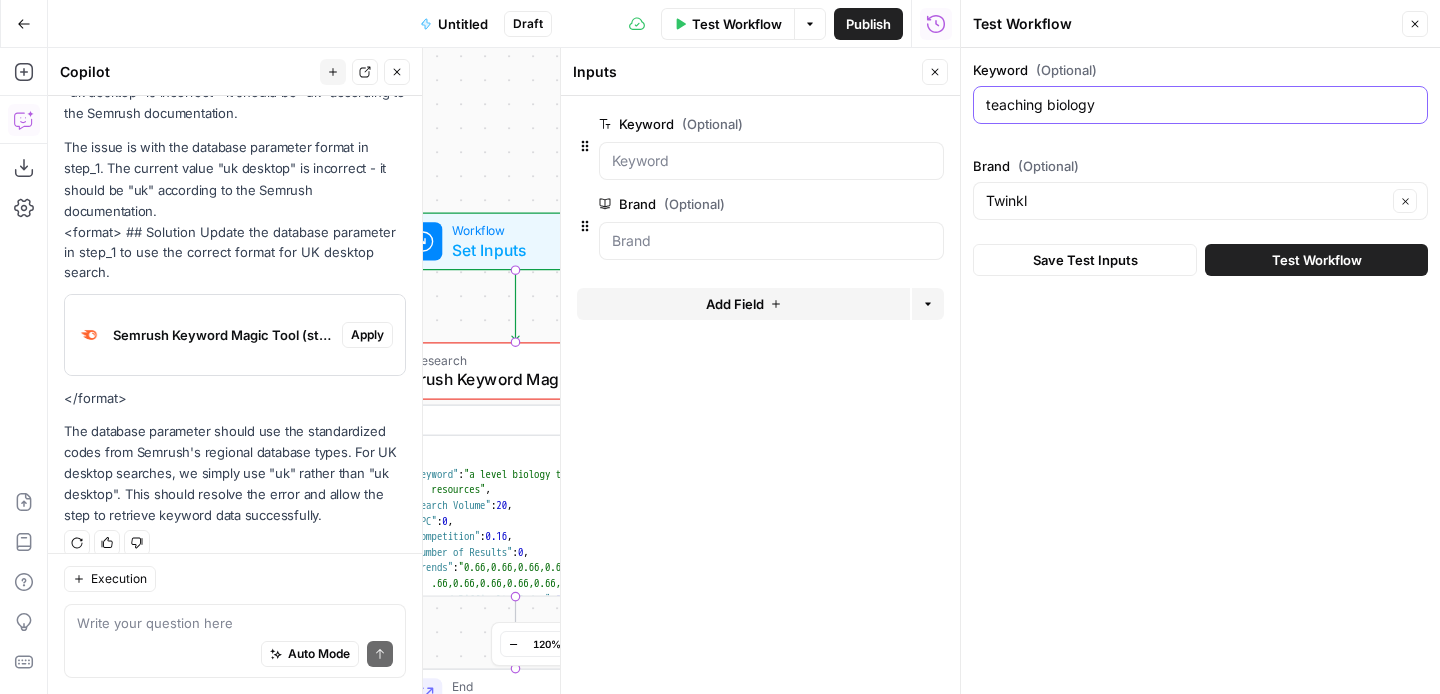 type on "teaching biology" 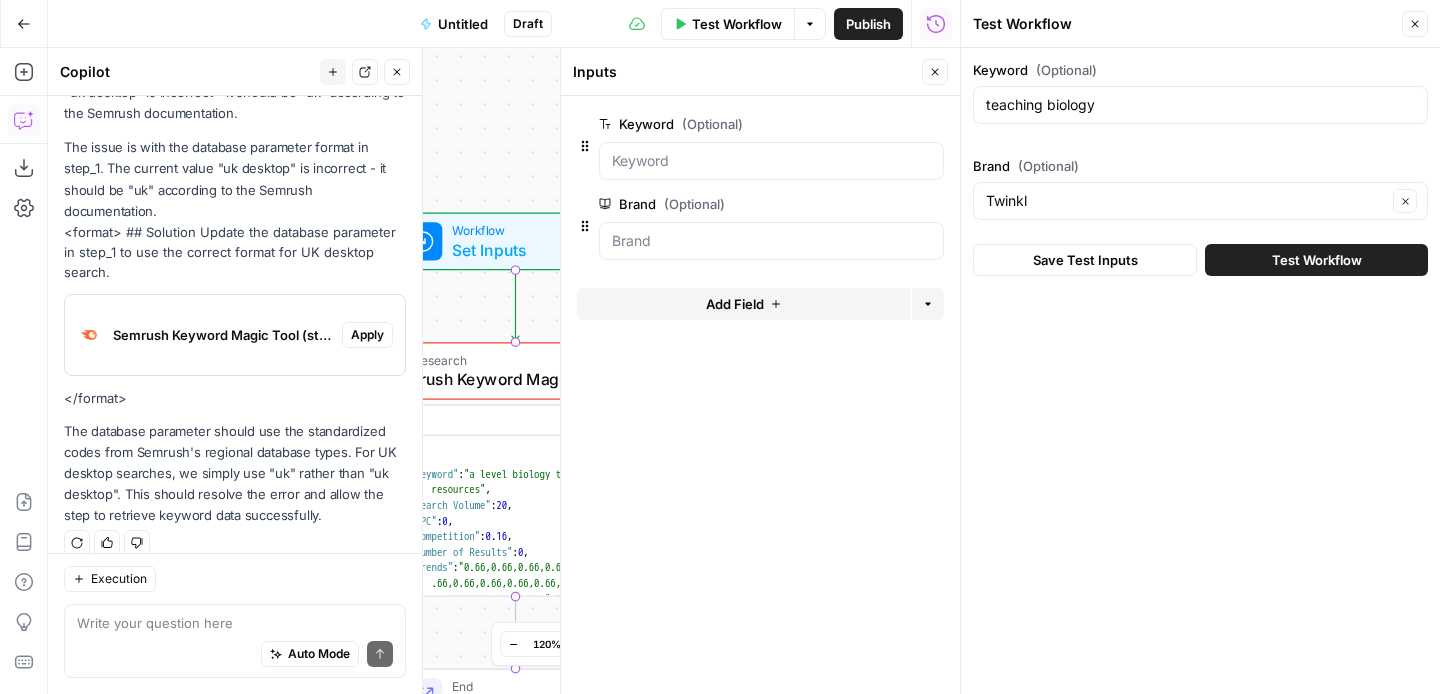 click on "Test Workflow" at bounding box center (1317, 260) 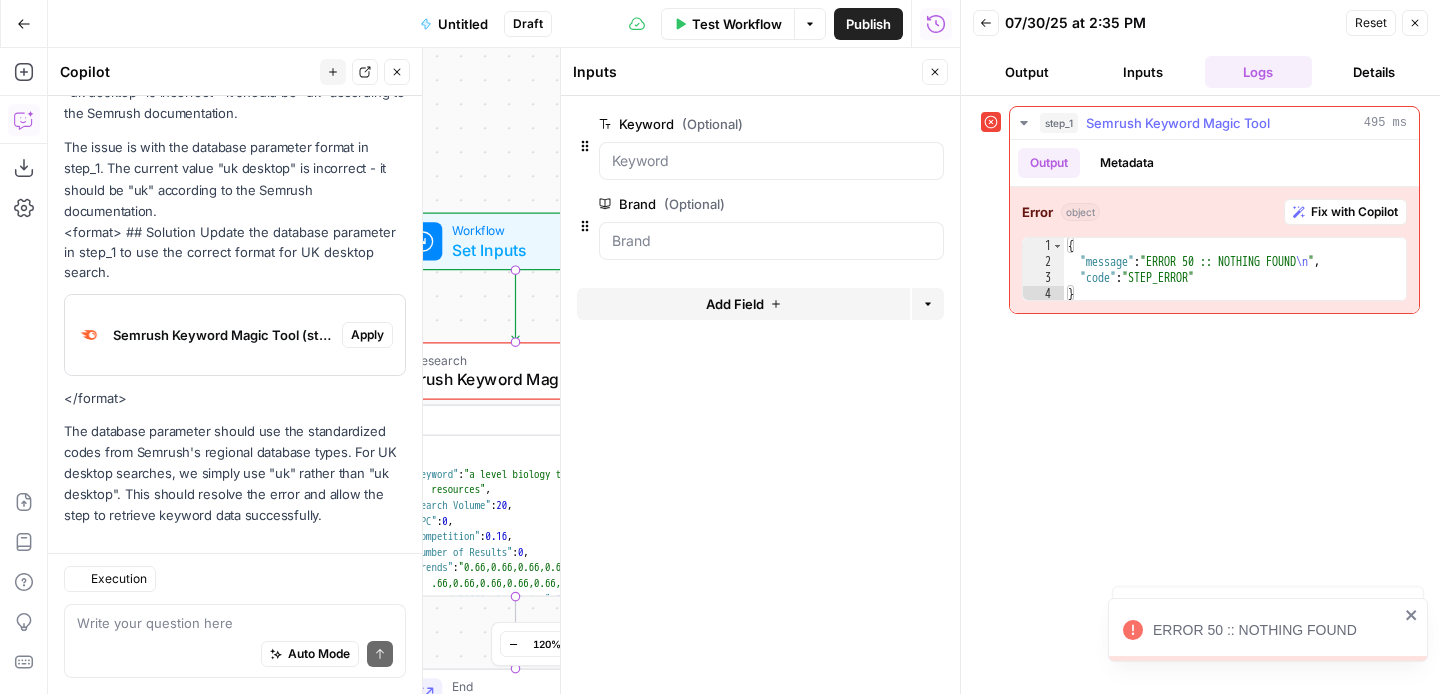 scroll, scrollTop: 313, scrollLeft: 0, axis: vertical 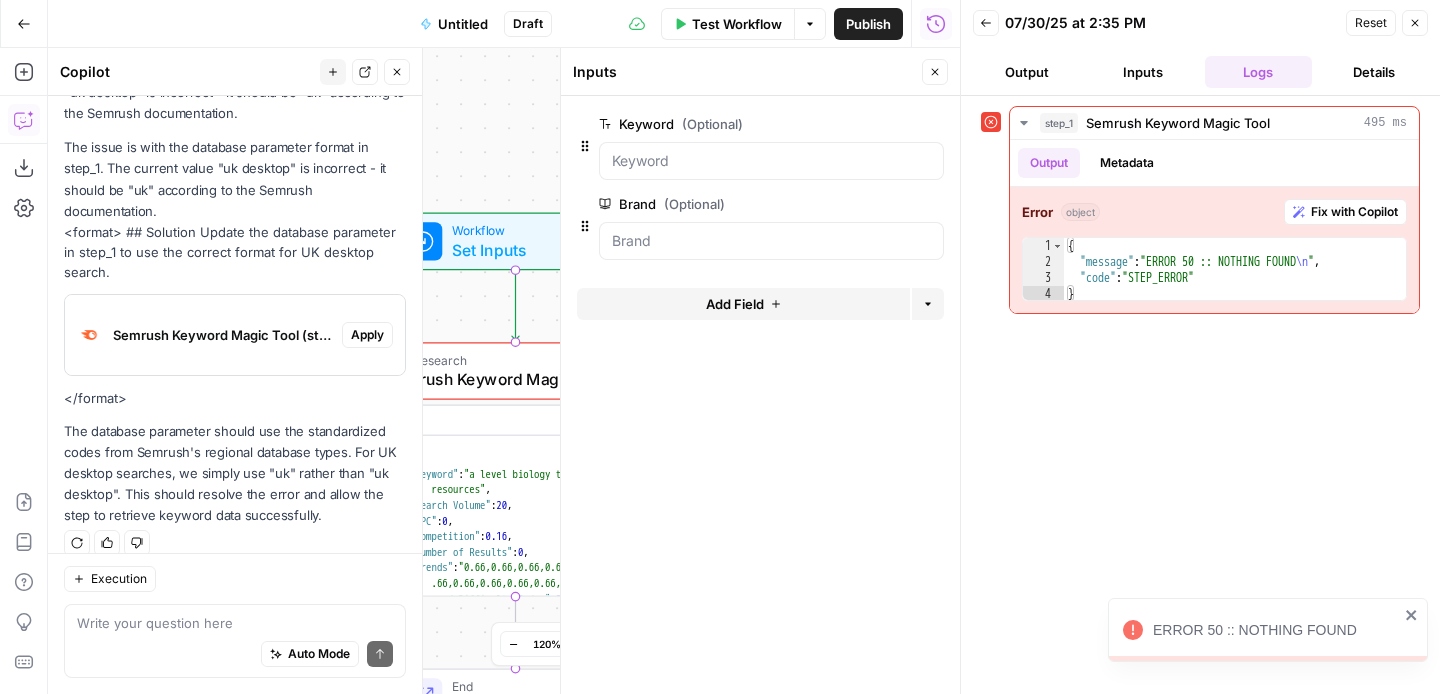 click on "Workflow Set Inputs Inputs Error SEO Research Semrush Keyword Magic Tool Step 1 Output Expand Output Copy 1 2 3 4 5 6 7 8 9 10 [    {      "Keyword" :  "a level biology teaching           resources" ,      "Search Volume" :  20 ,      "CPC" :  0 ,      "Competition" :  0.16 ,      "Number of Results" :  0 ,      "Trends" :  "0.66,0.66,0.66,0.66,0.66,0.66,0          .66,0.66,0.66,0.66,0.66,0.66" ,      "Keyword Difficulty Index" :  0 ,      "Intent" : null     XXXXXXXXXXXXXXXXXXXXXXXXXXXXXXXXXXXXXXXXXXXXXXXXXXXXXXXXXXXXXXXXXXXXXXXXXXXXXXXXXXXXXXXXXXXXXXXXXXXXXXXXXXXXXXXXXXXXXXXXXXXXXXXXXXXXXXXXXXXXXXXXXXXXXXXXXXXXXXXXXXXXXXXXXXXXXXXXXXXXXXXXXXXXXXXXXXXXXXXXXXXXXXXXXXXXXXXXXXXXXXXXXXXXXXXXXXXXXXXXXXXXXXXXXXXXXXXXXXXXXXXXXXXXXXXXXXXXXXXXXXXXXXXXXXXXXXXXXXXXXXXXXXXXXXXXXXXXXXXXXXXXXXXXXXXXXXXXXXXXXXXXXXXXXXXXXXXXXXXXXXXXXXXXXXXXXXXXXXXXXXXXXXXXXXXXXXXXXXXXXXXXXXXXXXXXXXXXXXXXXXXXXXXXXXXXXXXXXXXXXXXXXXXXXXXXXXXXXXXXXXXXXXXXXXXXXXXXXXXXXXXXXXXXXXXXXXXXXXXXXXXXXXXXXXXX End Output" at bounding box center (504, 371) 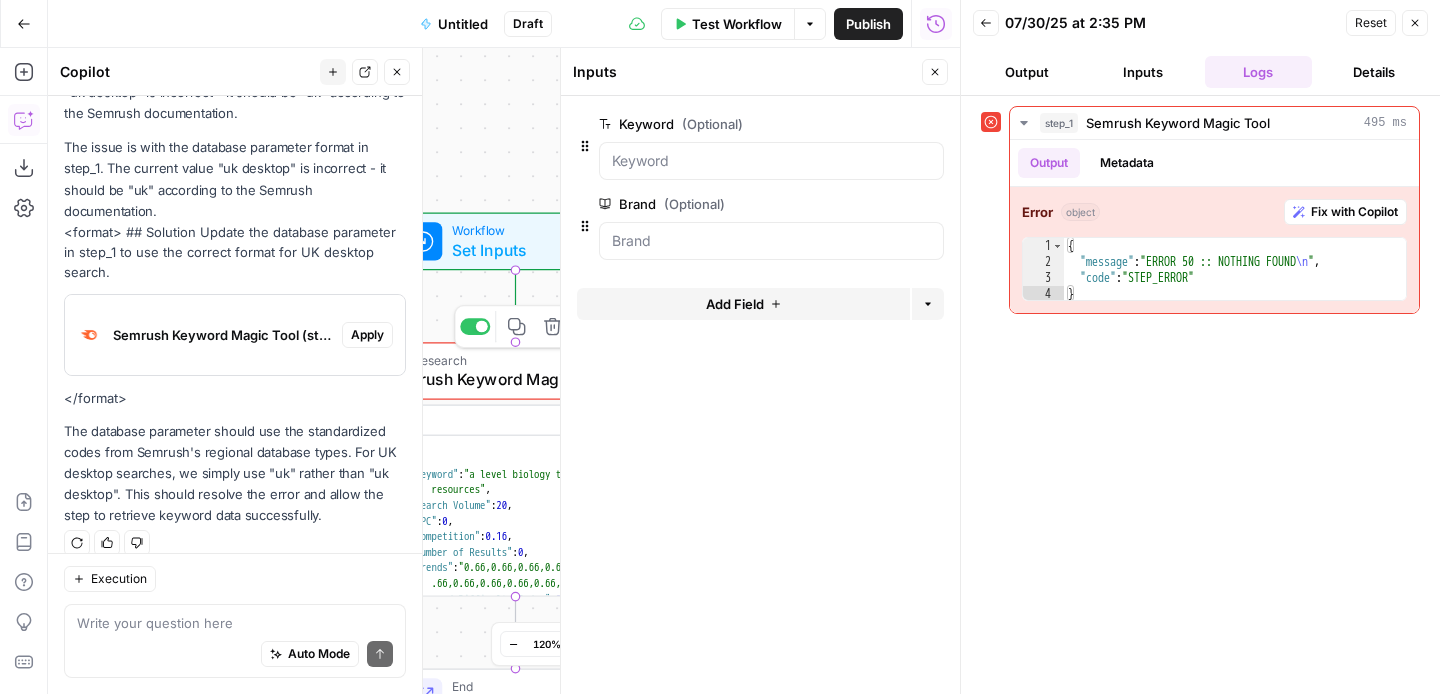 click on "Semrush Keyword Magic Tool" at bounding box center [512, 379] 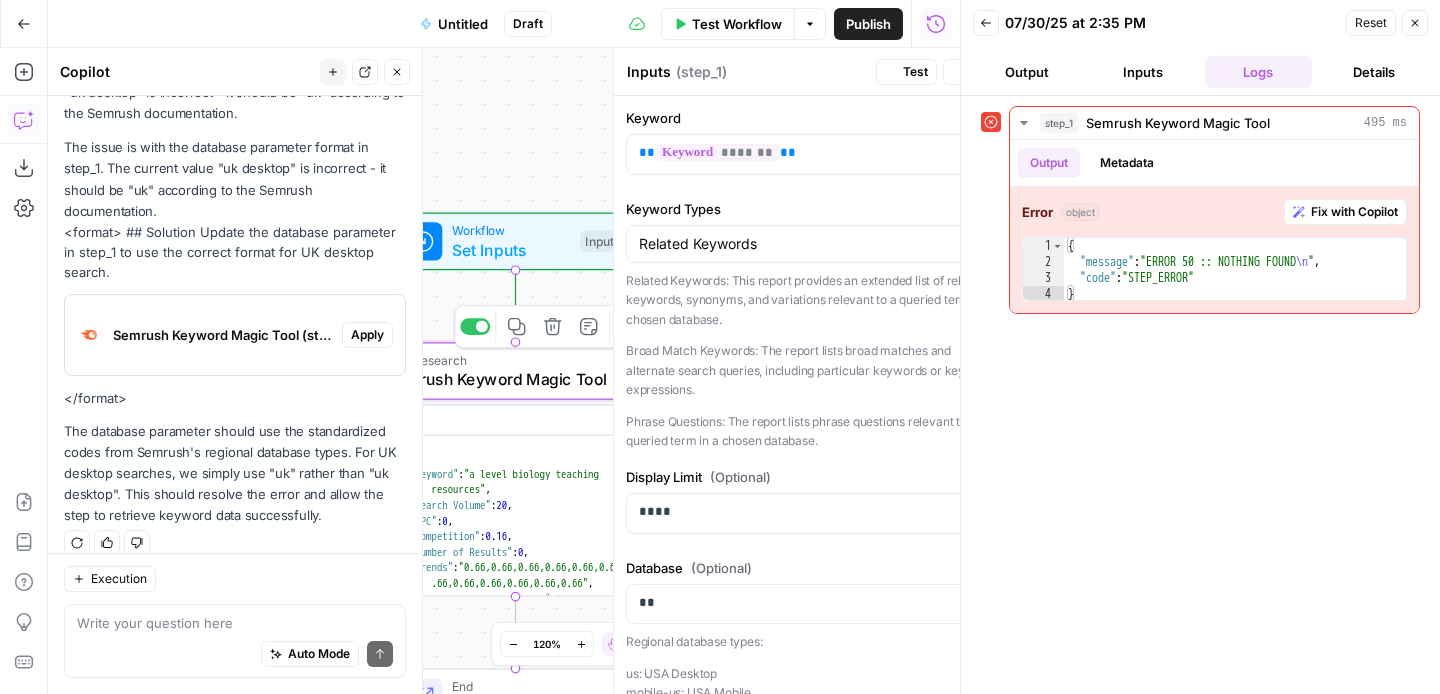 type on "Semrush Keyword Magic Tool" 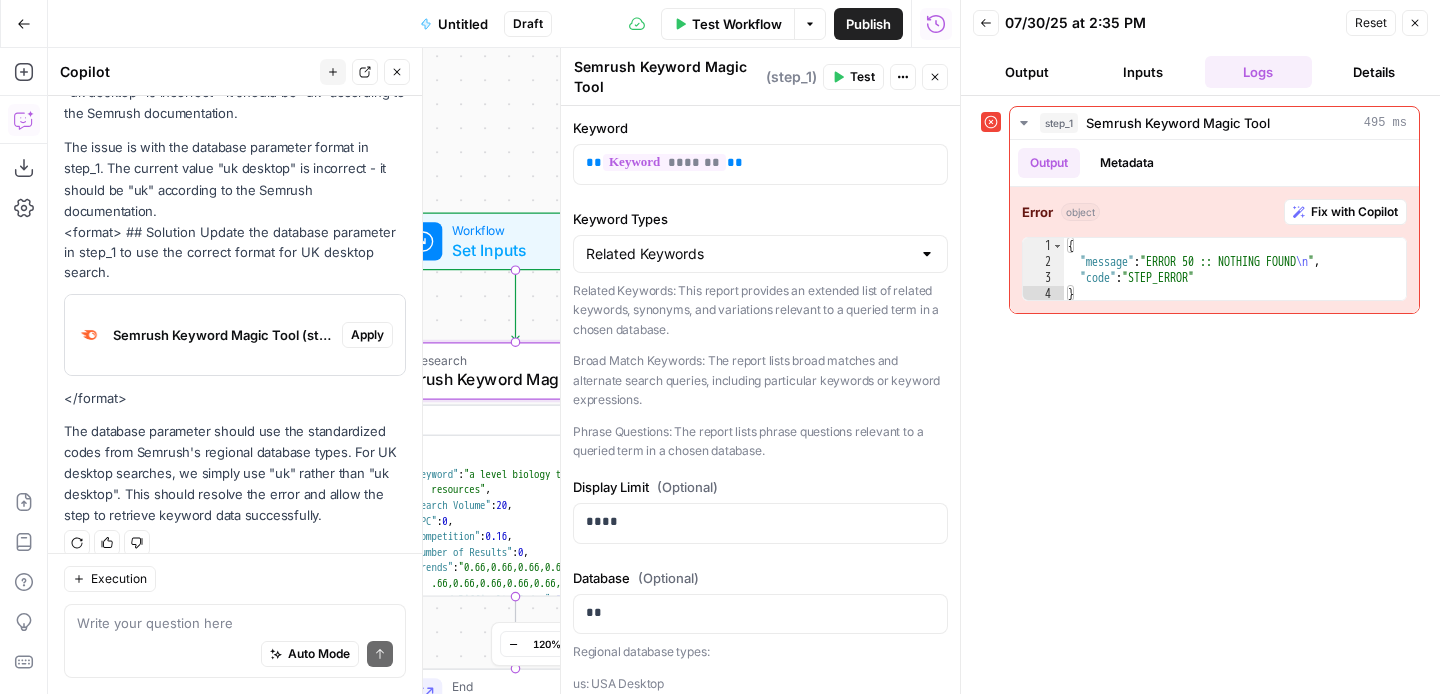 click on "Workflow" at bounding box center [511, 230] 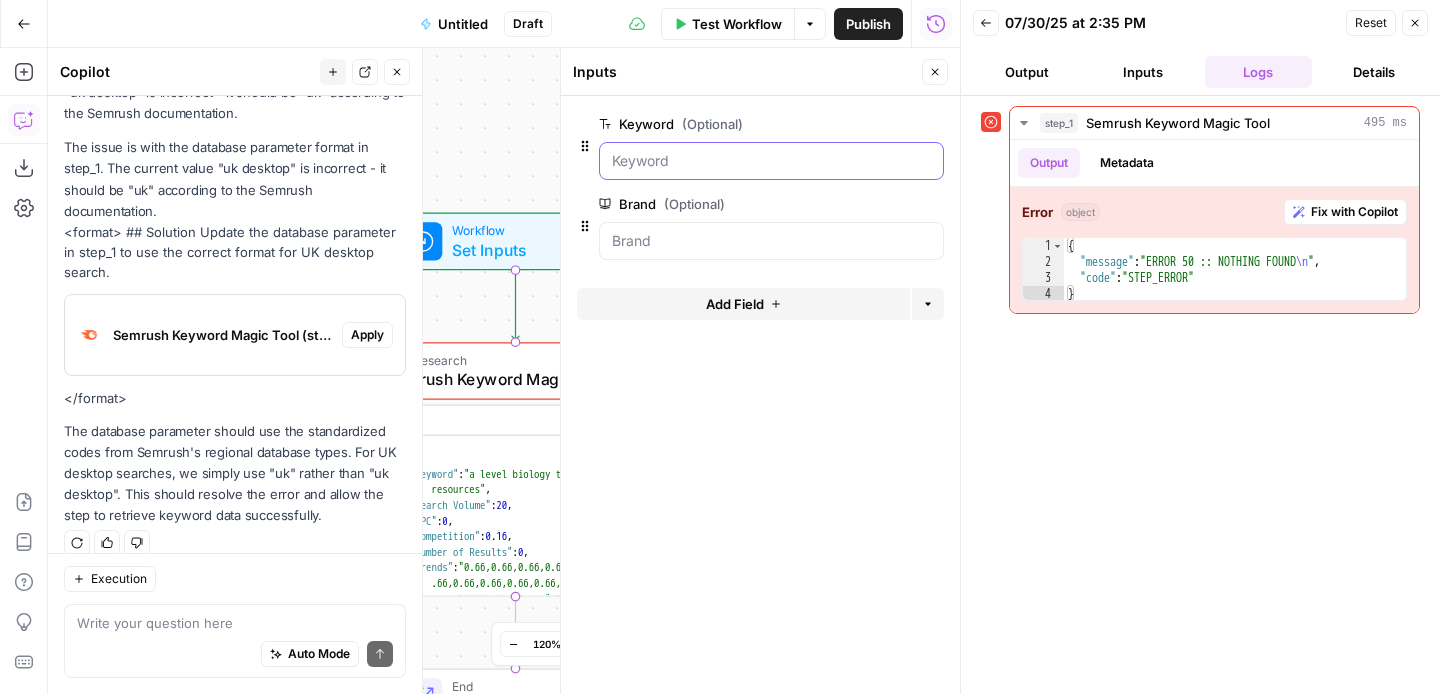 click on "Keyword   (Optional)" at bounding box center [771, 161] 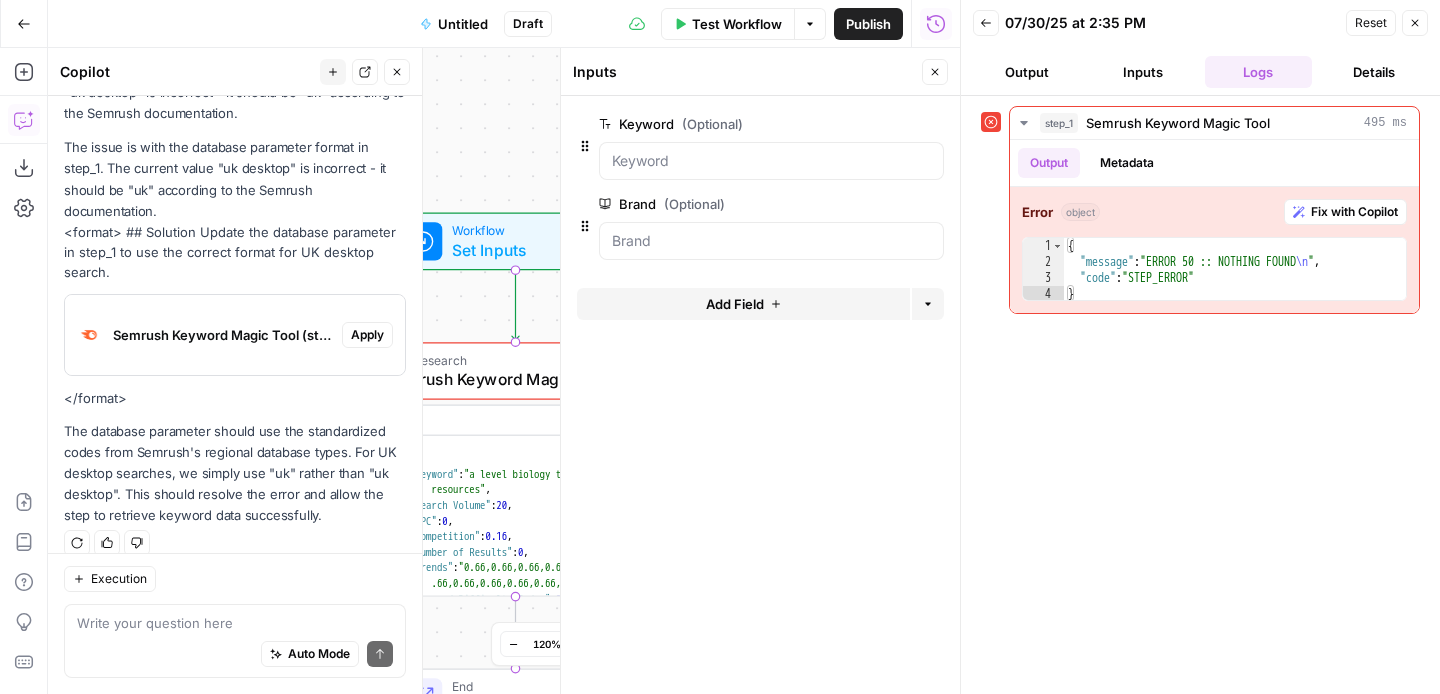 click on "Test Workflow" at bounding box center (737, 24) 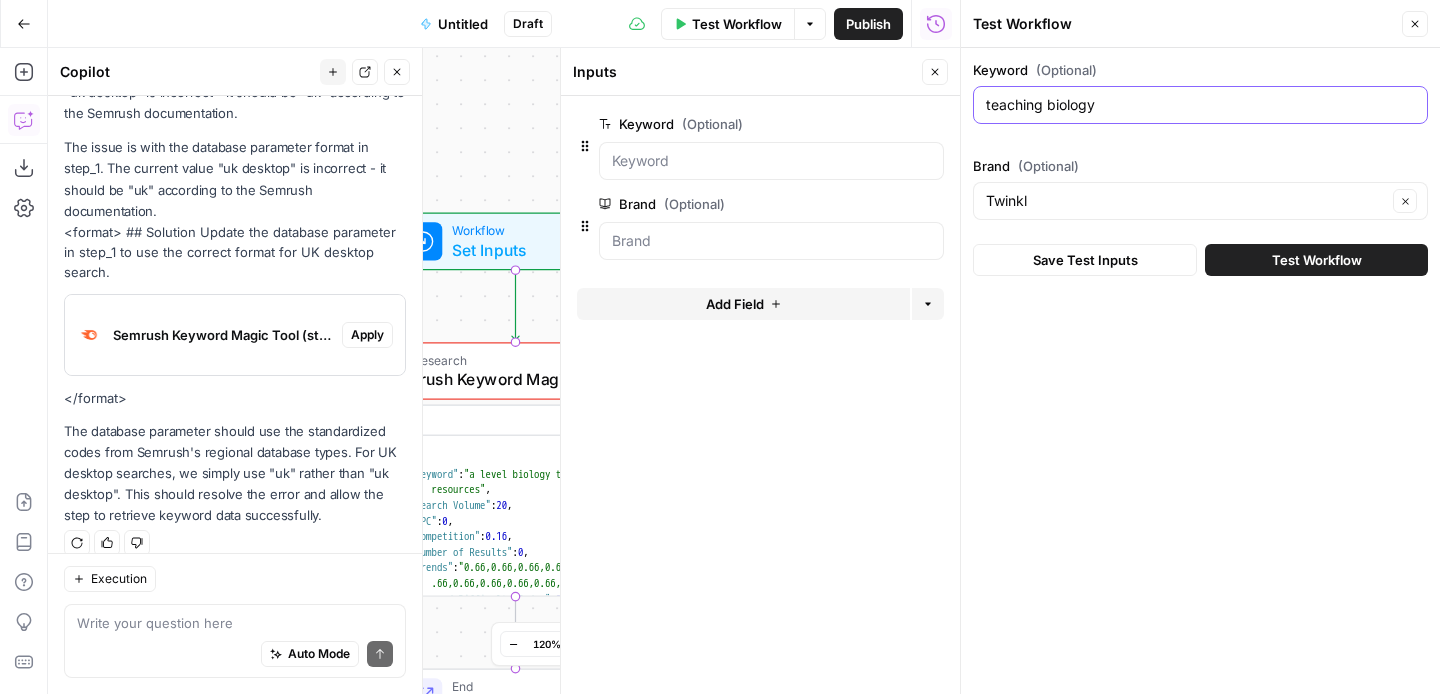 click on "teaching biology" at bounding box center [1200, 105] 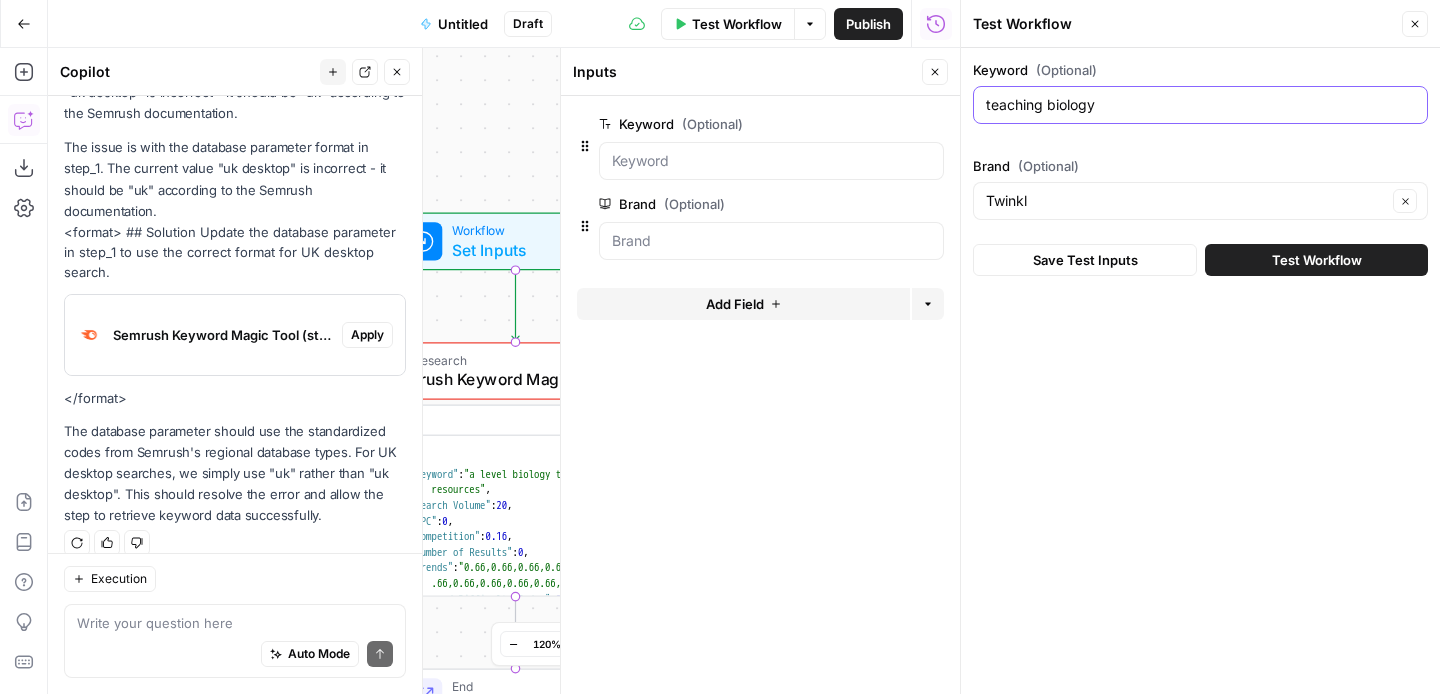 click on "teaching biology" at bounding box center [1200, 105] 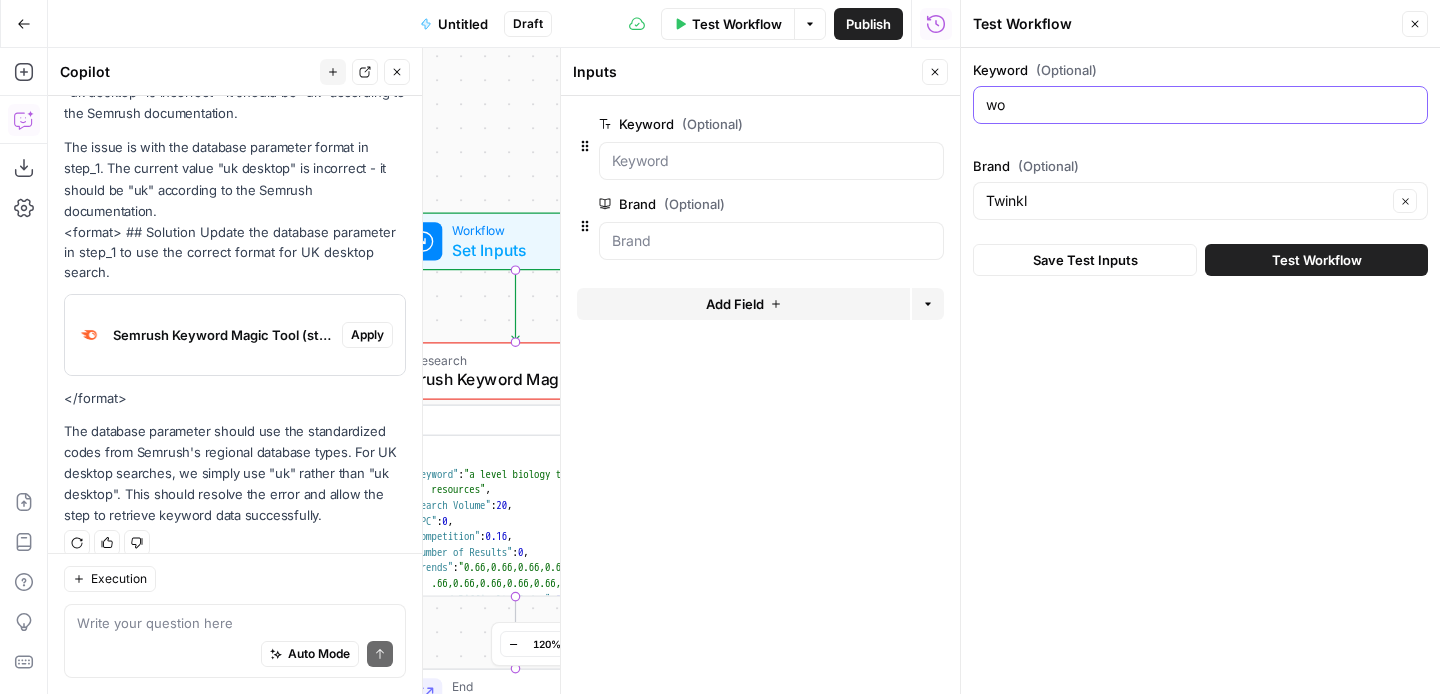 type on "w" 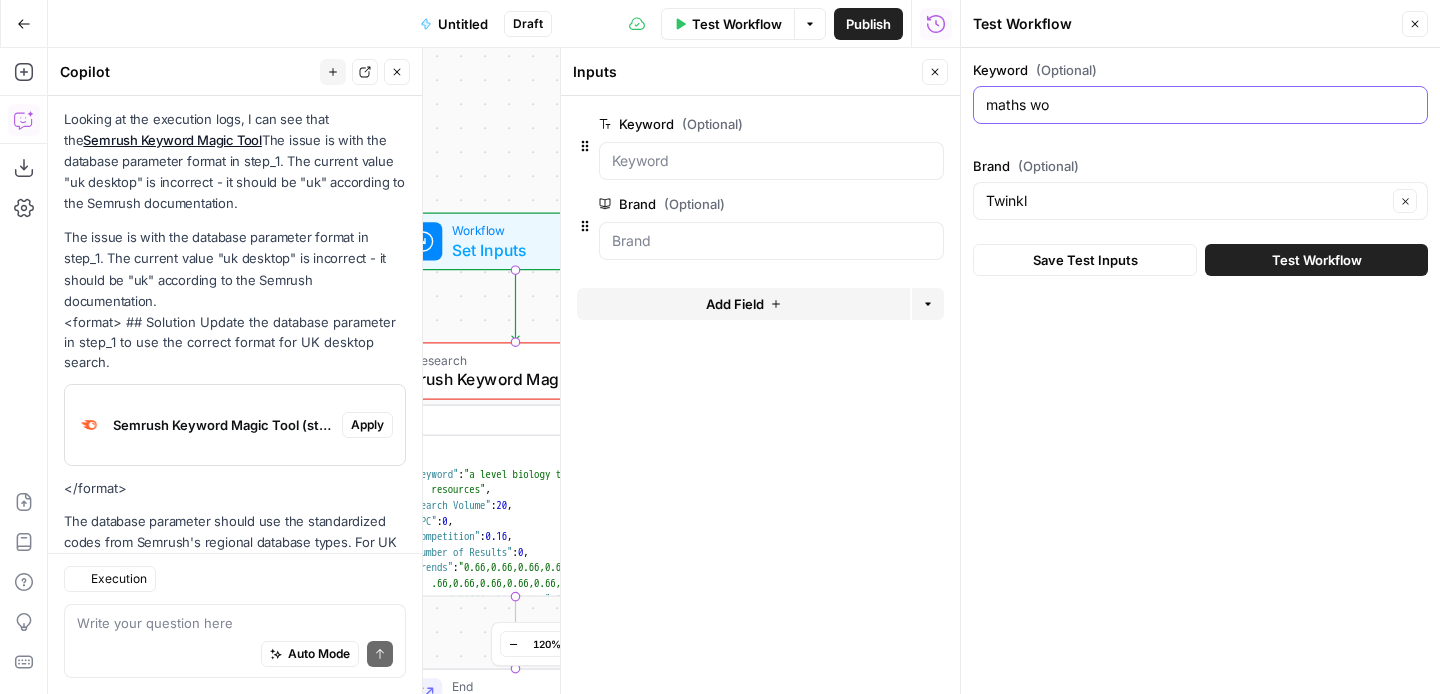 scroll, scrollTop: 313, scrollLeft: 0, axis: vertical 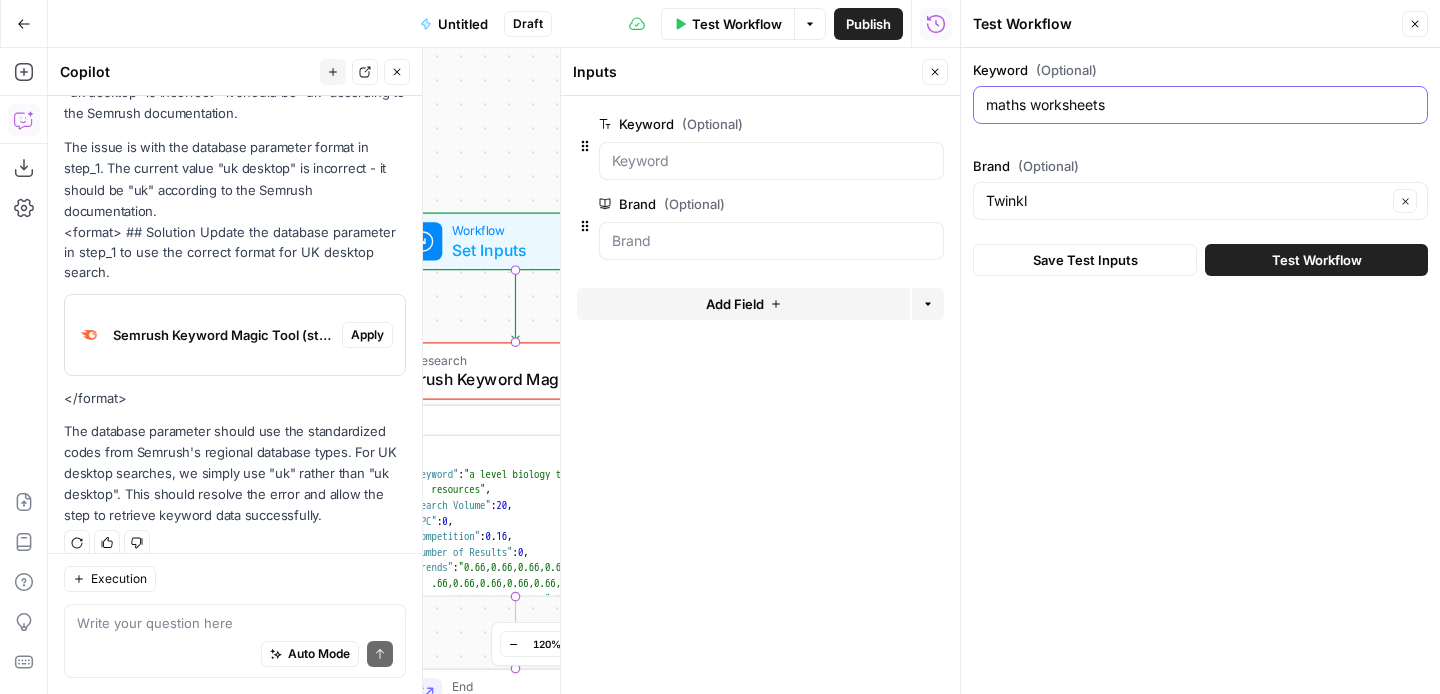 type on "maths worksheets" 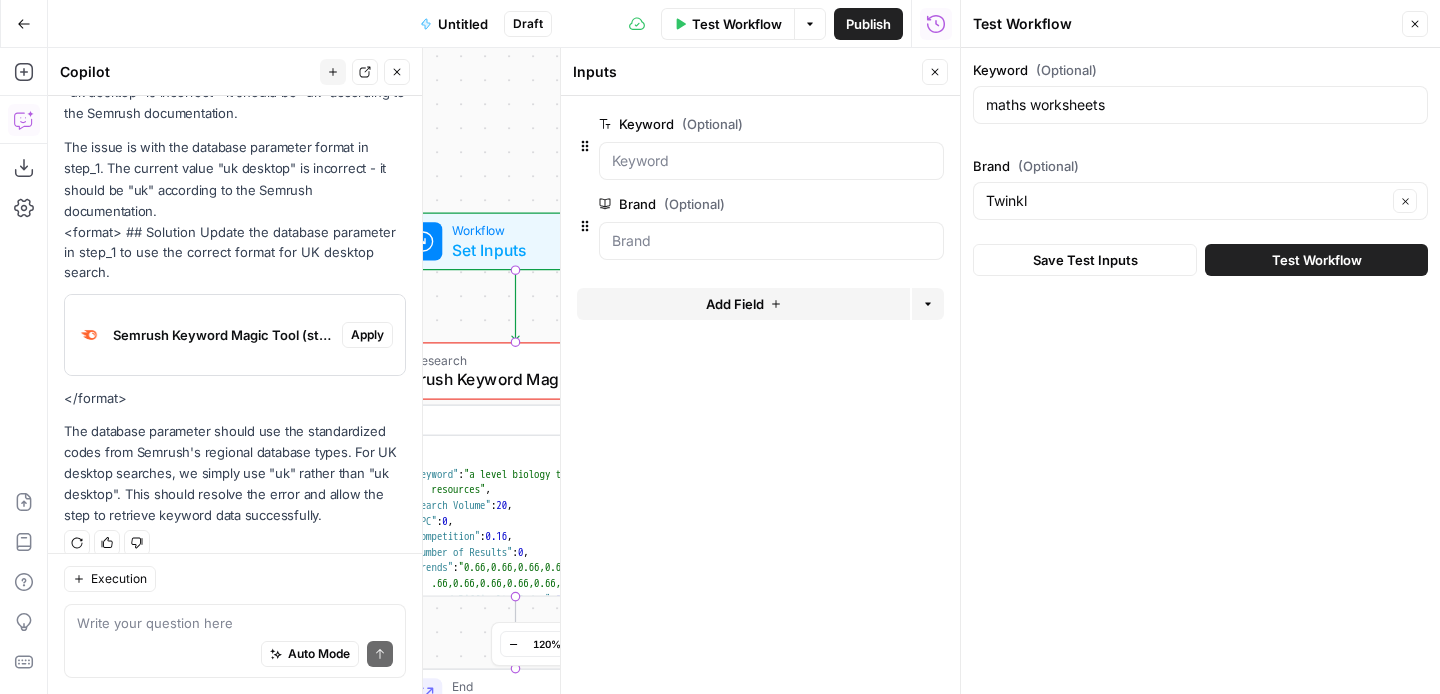 click on "Save Test Inputs Test Workflow" at bounding box center [1200, 260] 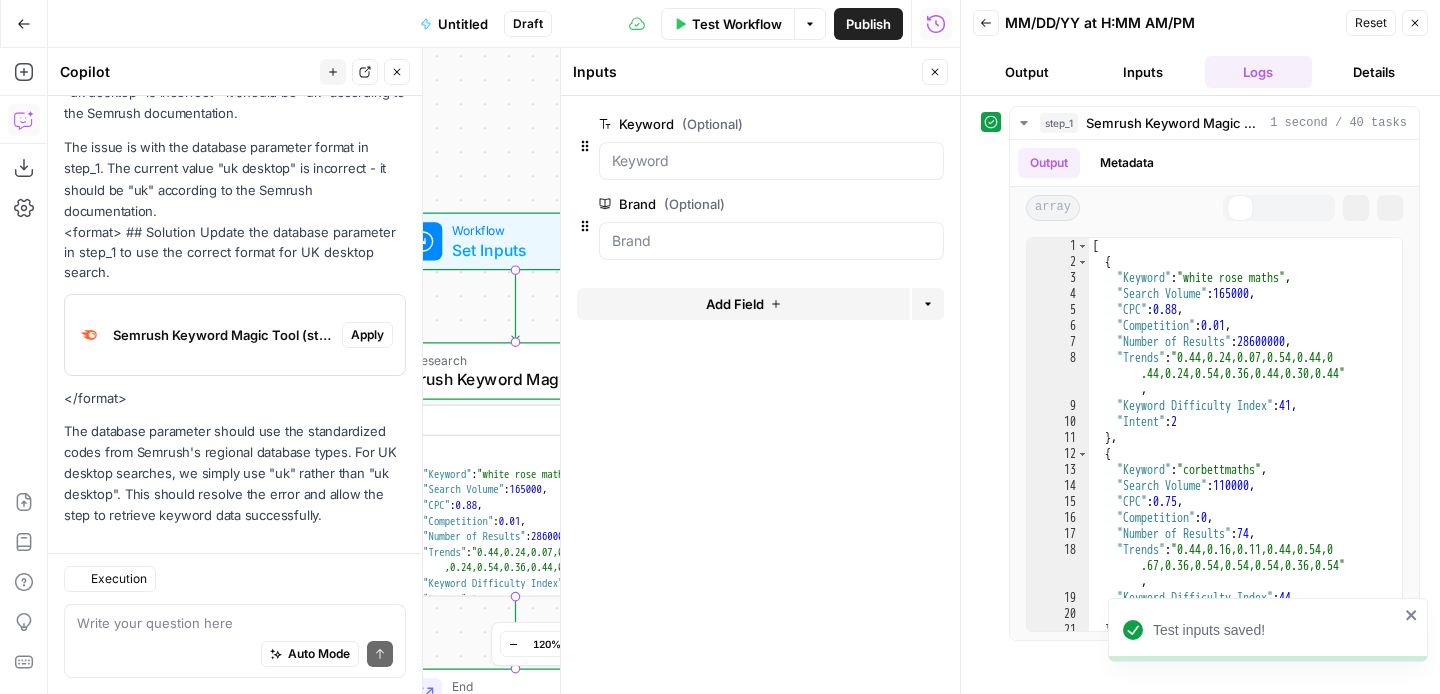 scroll, scrollTop: 313, scrollLeft: 0, axis: vertical 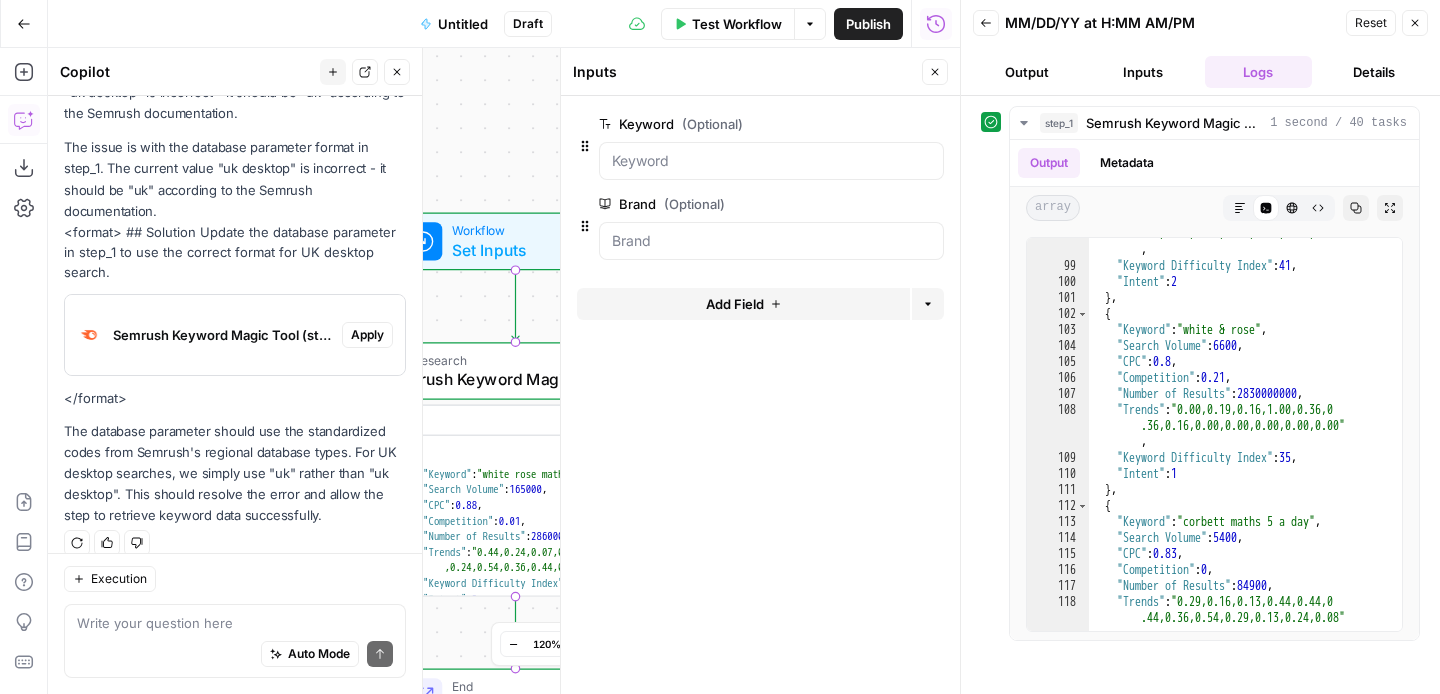 click on "Semrush Keyword Magic Tool" at bounding box center (512, 379) 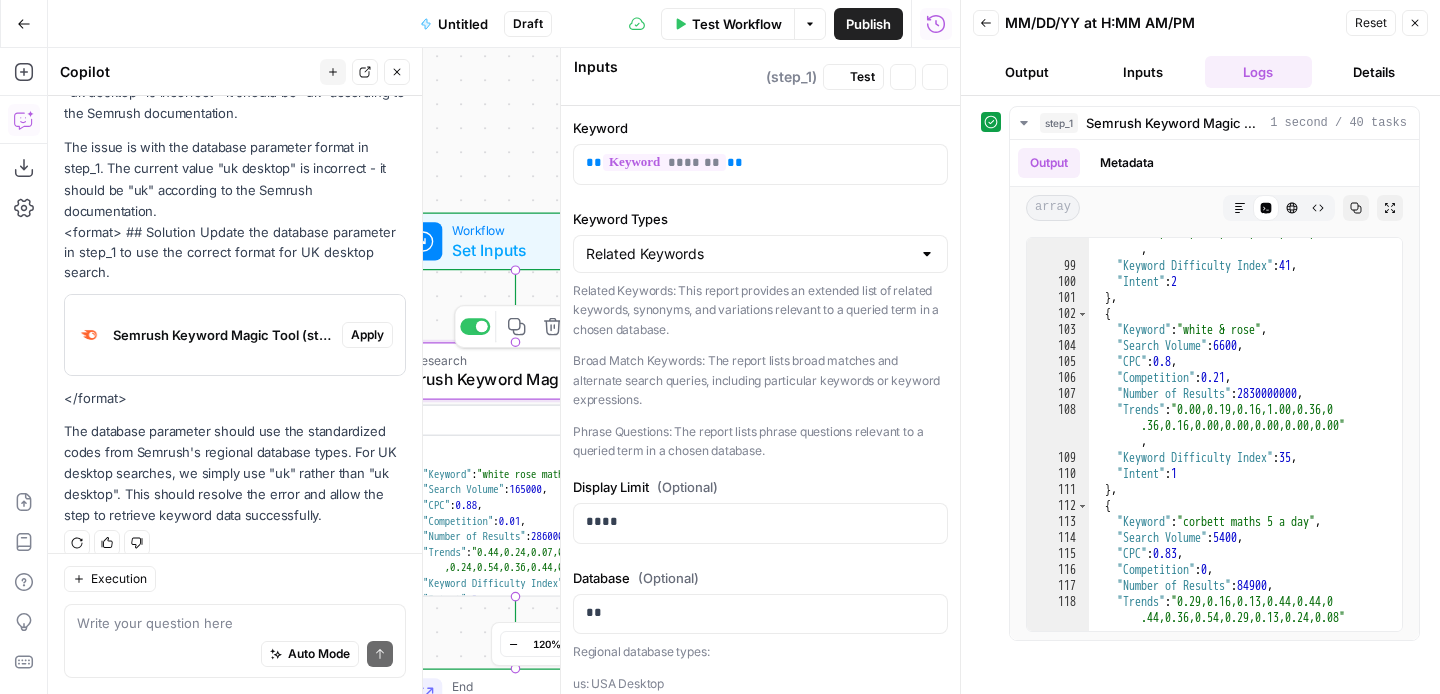 type on "Semrush Keyword Magic Tool" 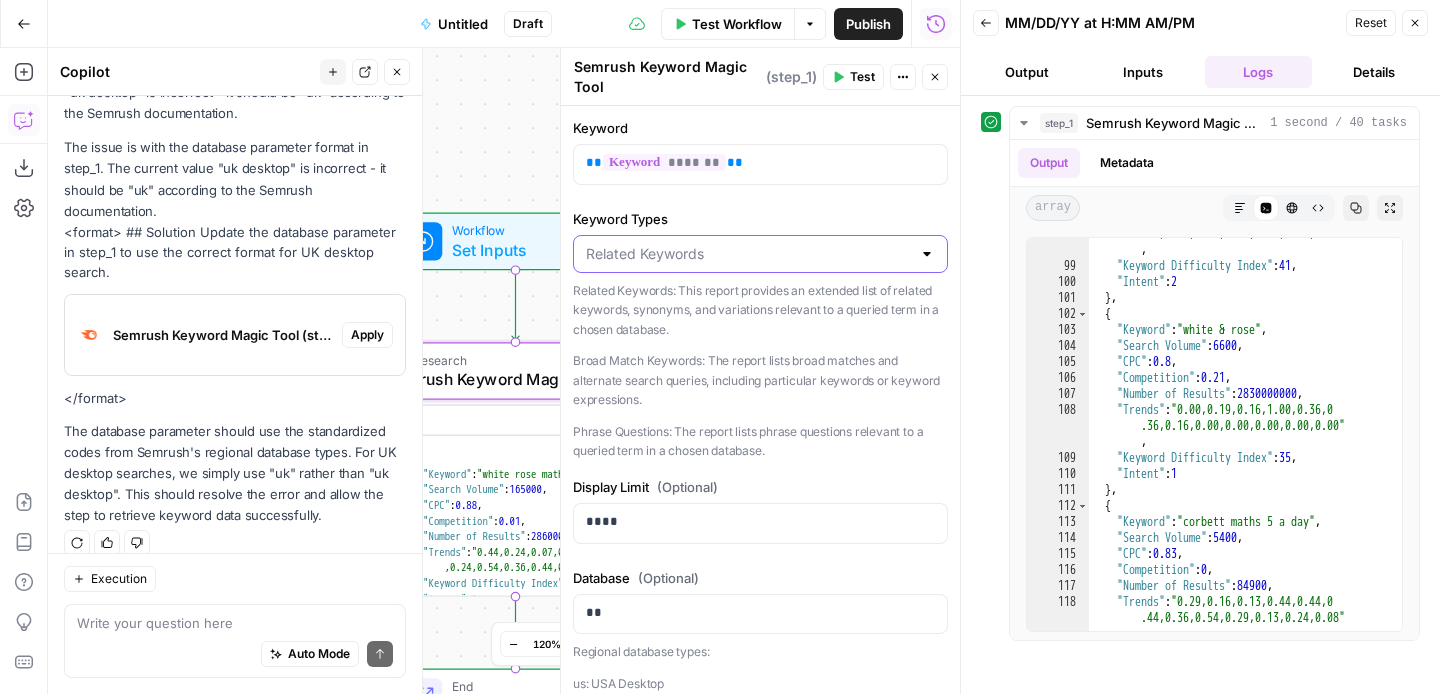 click on "Keyword Types" at bounding box center (748, 254) 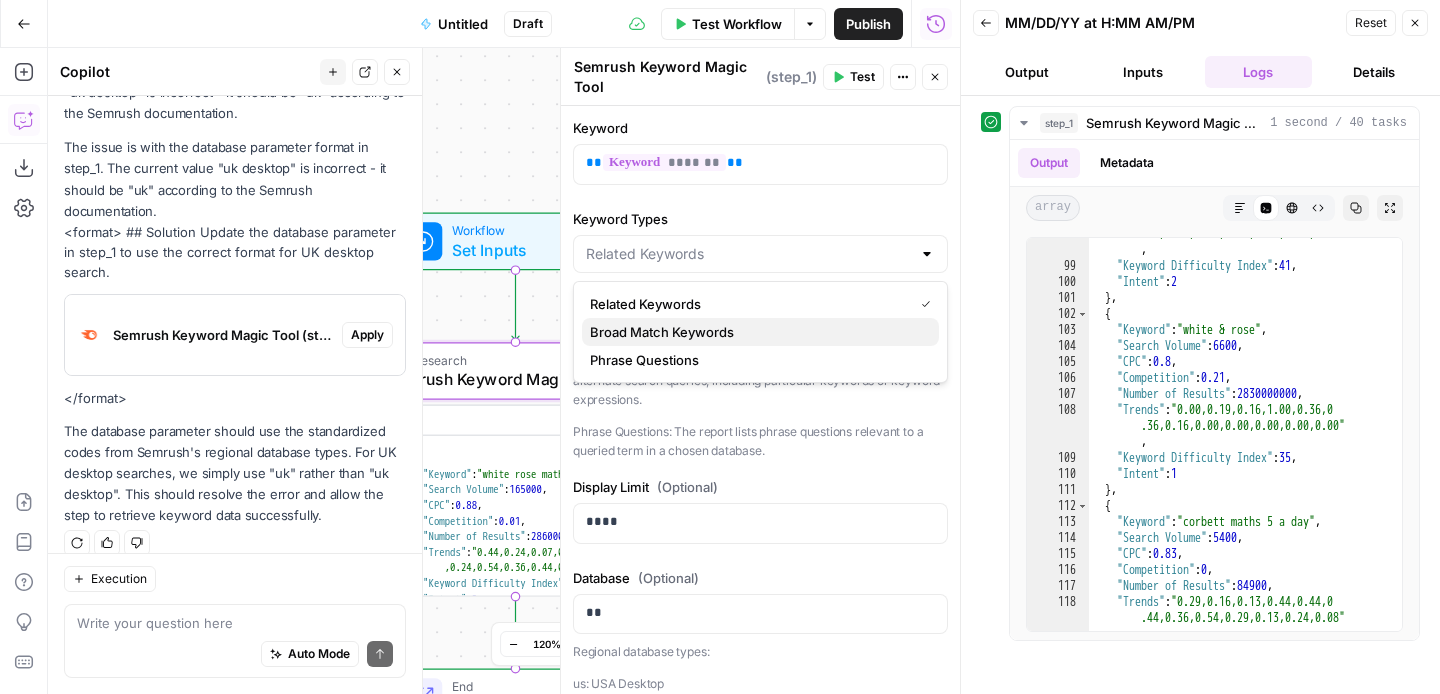 click on "Broad Match Keywords" at bounding box center (756, 332) 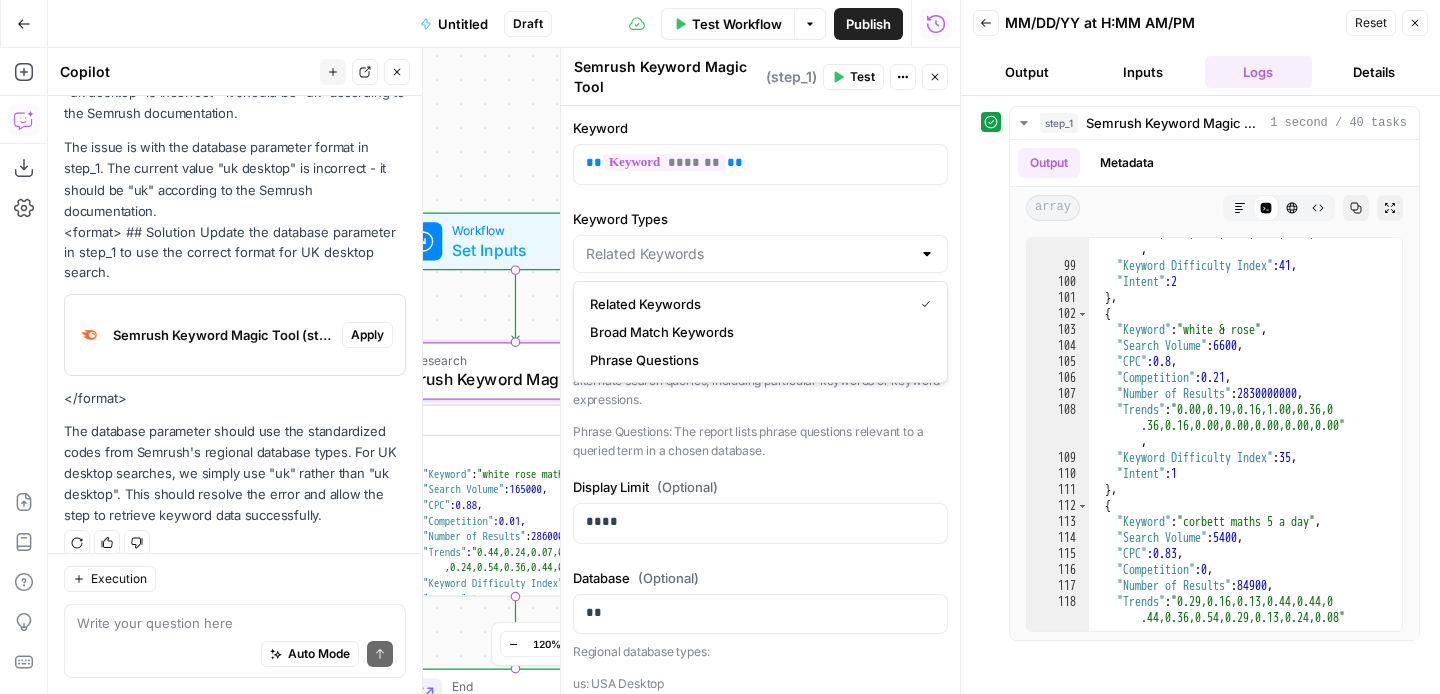 type on "Broad Match Keywords" 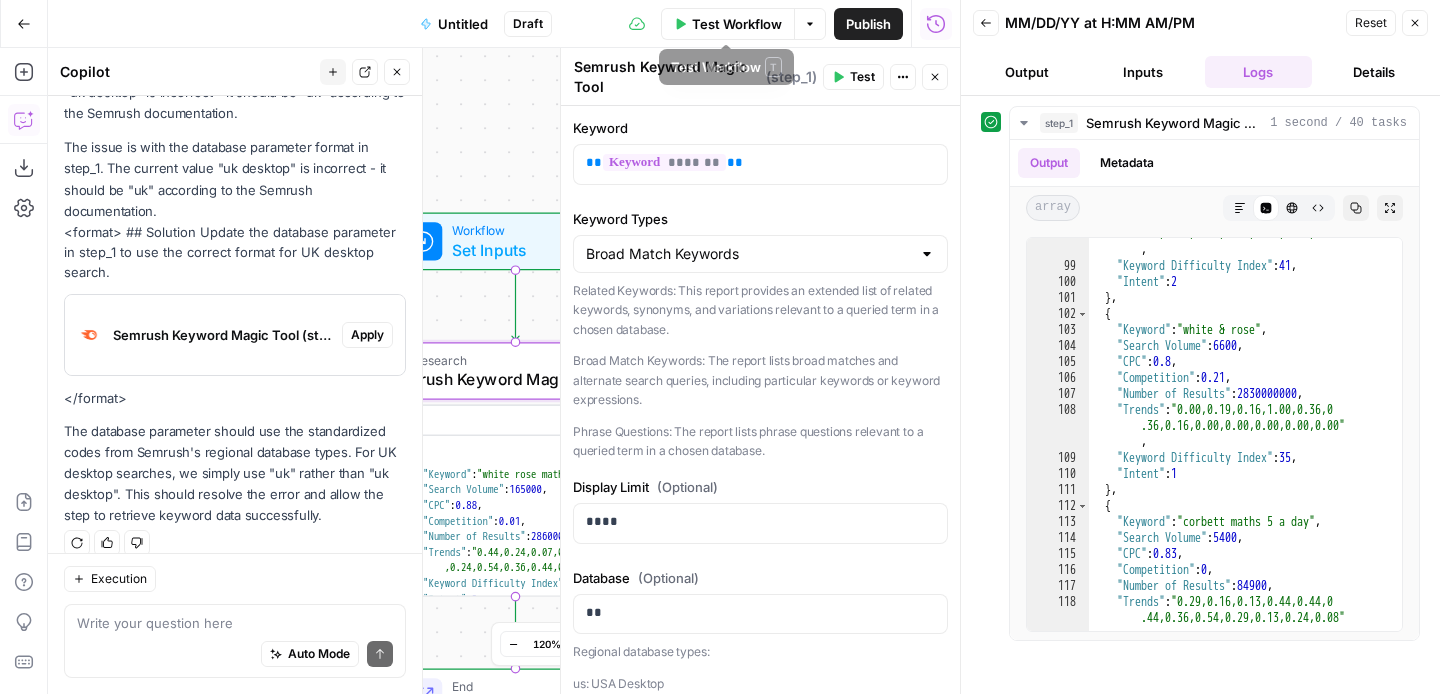 click on "Test" at bounding box center (862, 77) 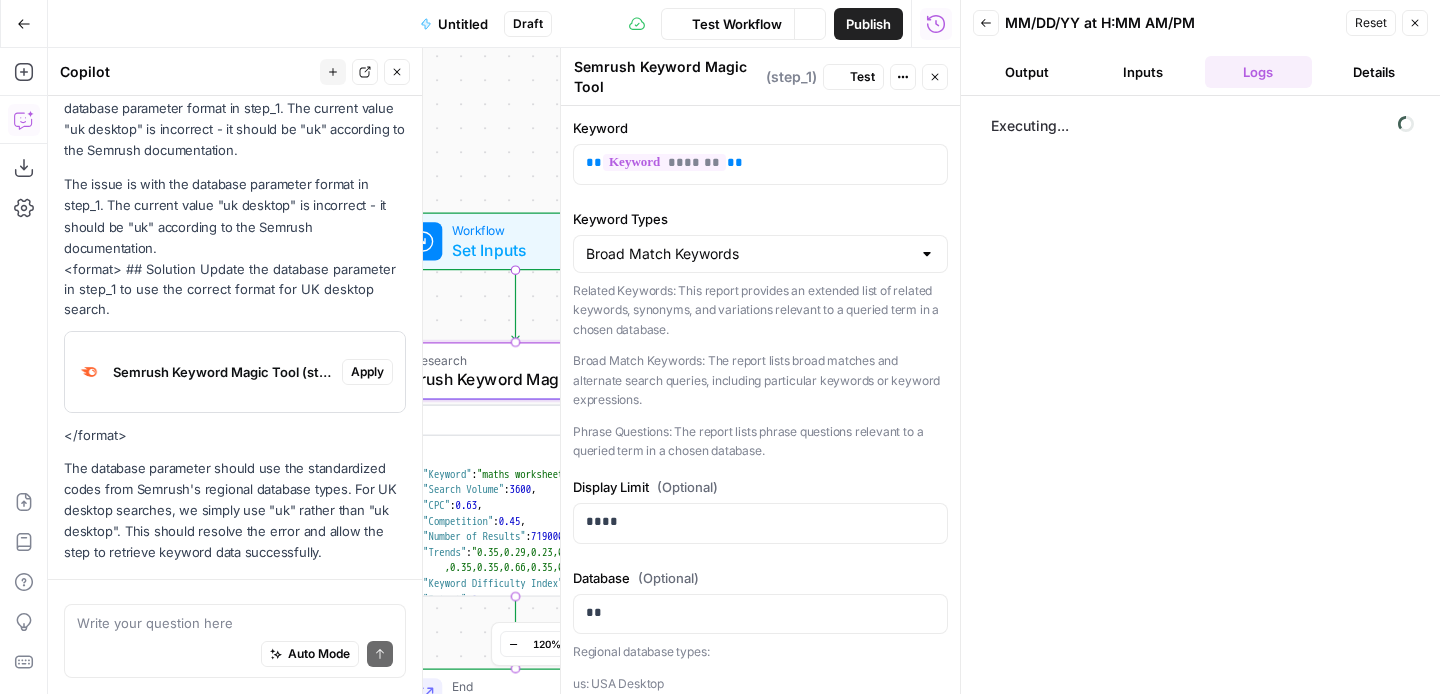 scroll, scrollTop: 313, scrollLeft: 0, axis: vertical 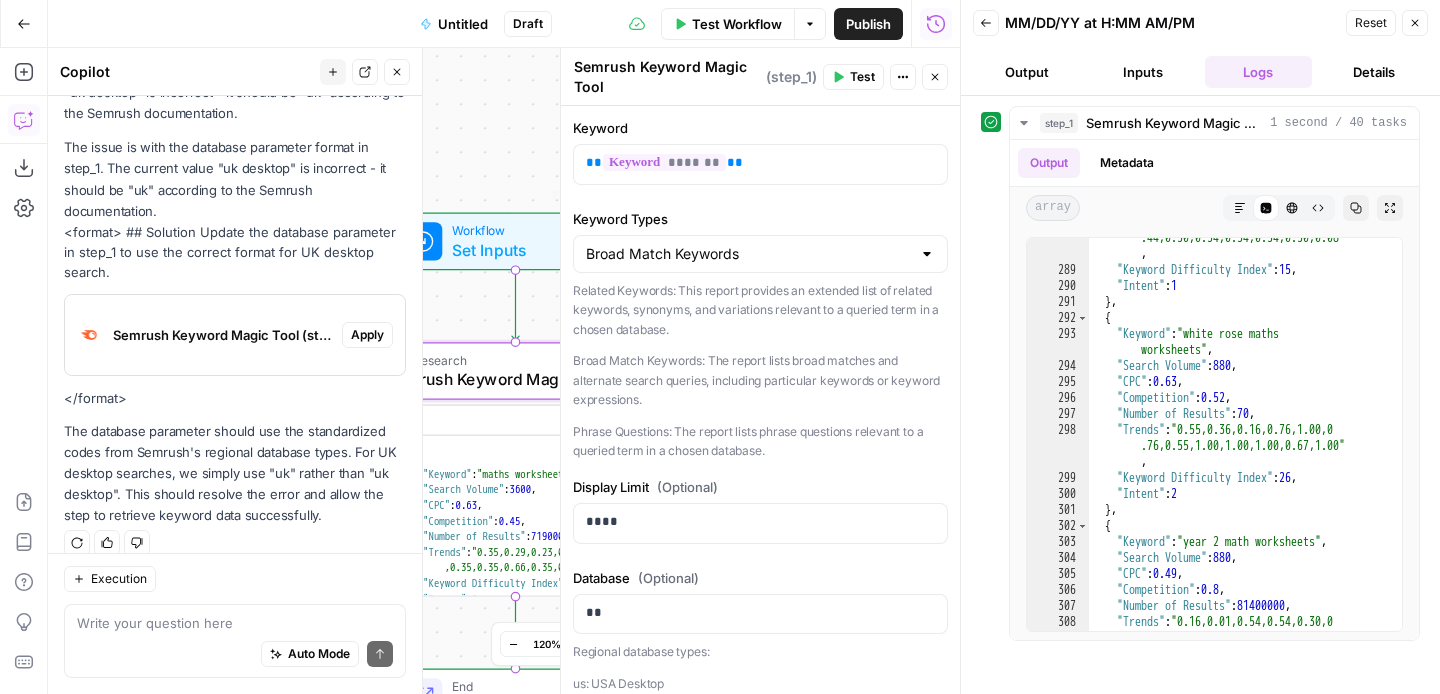 click on "Workflow Set Inputs Inputs Test Step SEO Research Semrush Keyword Magic Tool Step 1 Output Expand Output Copy 1 2 3 4 5 6 7 8 9 10 11 [    {      "Keyword" :  "maths worksheets" ,      "Search Volume" :  3600 ,      "CPC" :  0.63 ,      "Competition" :  0.45 ,      "Number of Results" :  71900000 ,      "Trends" :  "0.35,0.29,0.23,0.66,0.54,0.54          ,0.35,0.35,0.66,0.35,0.44,0.44" ,      "Keyword Difficulty Index" :  53 ,      "Intent" :  1    } ,     XXXXXXXXXXXXXXXXXXXXXXXXXXXXXXXXXXXXXXXXXXXXXXXXXXXXXXXXXXXXXXXXXXXXXXXXXXXXXXXXXXXXXXXXXXXXXXXXXXXXXXXXXXXXXXXXXXXXXXXXXXXXXXXXXXXXXXXXXXXXXXXXXXXXXXXXXXXXXXXXXXXXXXXXXXXXXXXXXXXXXXXXXXXXXXXXXXXXXXXXXXXXXXXXXXXXXXXXXXXXXXXXXXXXXXXXXXXXXXXXXXXXXXXXXXXXXXXXXXXXXXXXXXXXXXXXXXXXXXXXXXXXXXXXXXXXXXXXXXXXXXXXXXXXXXXXXXXXXXXXXXXXXXXXXXXXXXXXXXXXXXXXXXXXXXXXXXXXXXXXXXXXXXXXXXXXXXXXXXXXXXXXXXXXXXXXXXXXXXXXXXXXXXXXXXXXXXXXXXXXXXXXXXXXXXXXXXXXXXXXXXXXXXXXXXXXXXXXXXXXXXXXXXXXXXXXXXXXXXXXXXXXXXXXXXXXXXXXXXXXXXXXXXXXXXXX End Output" at bounding box center (504, 371) 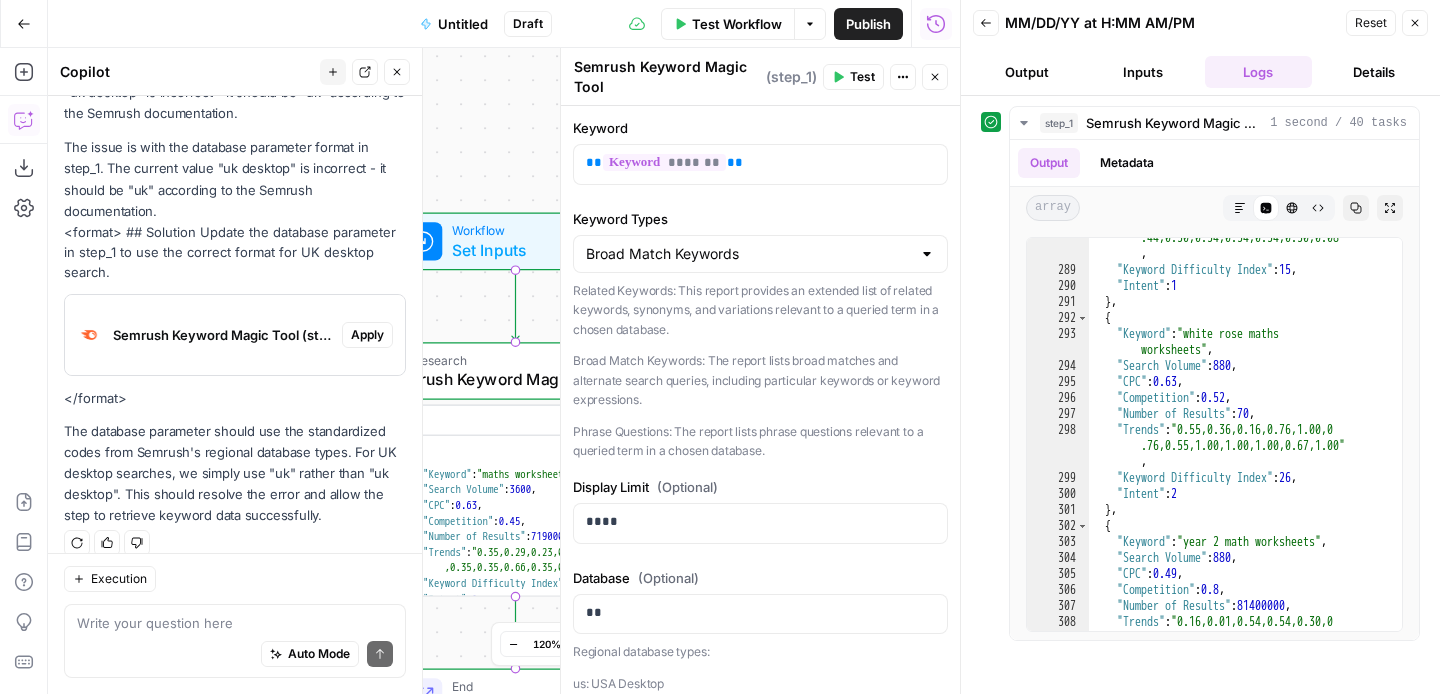 click 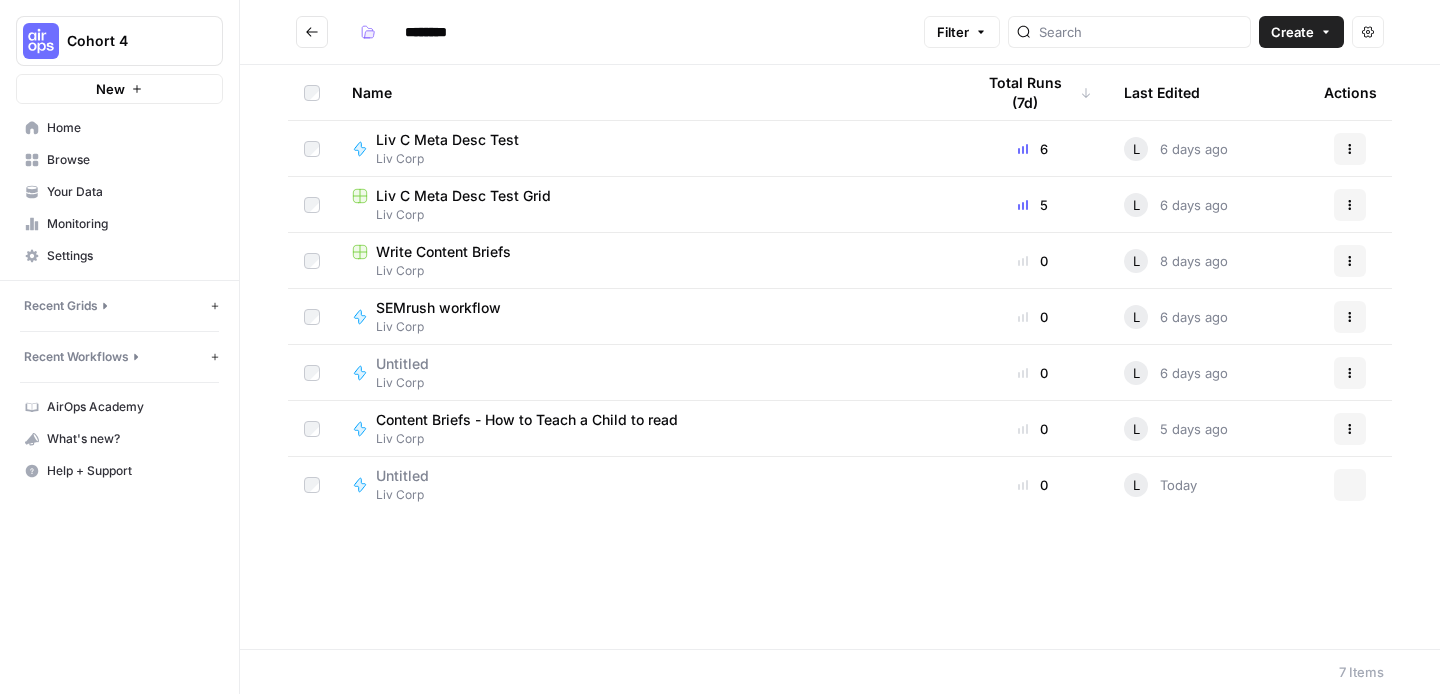 type on "********" 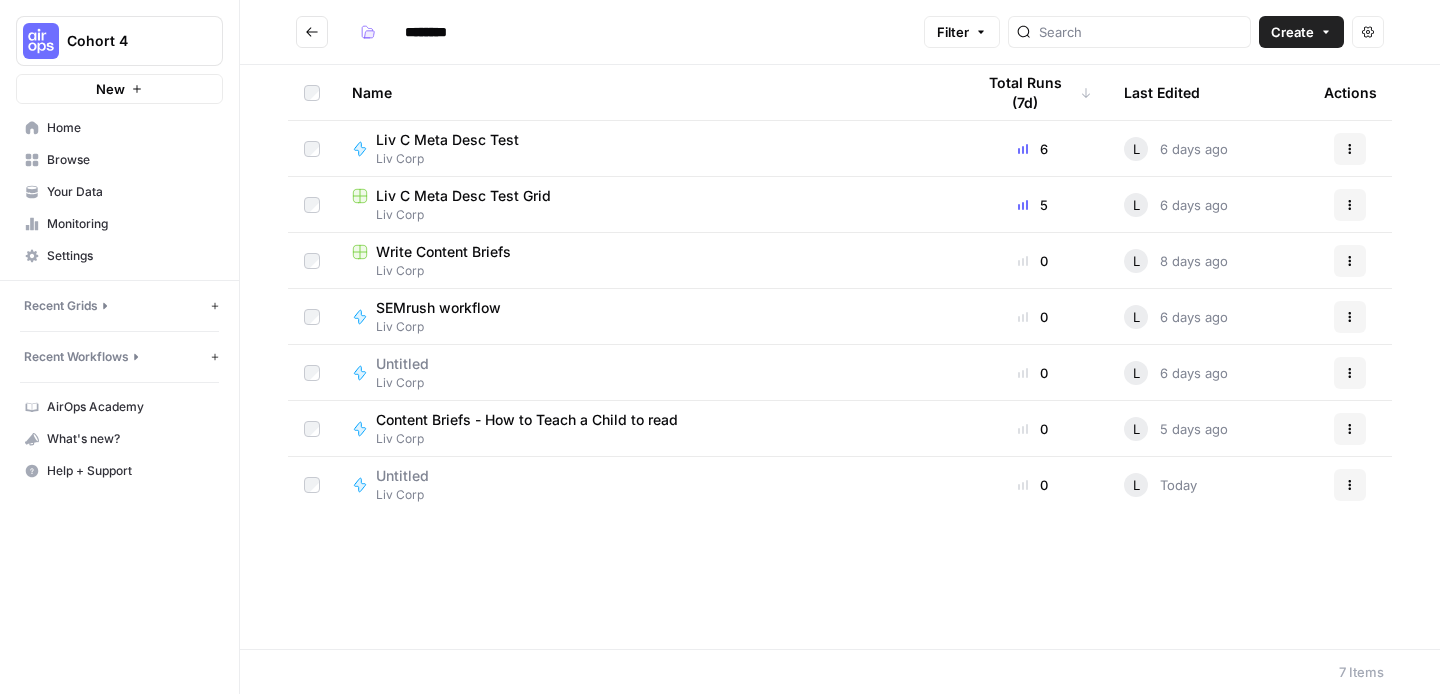 click on "Your Data" at bounding box center (130, 192) 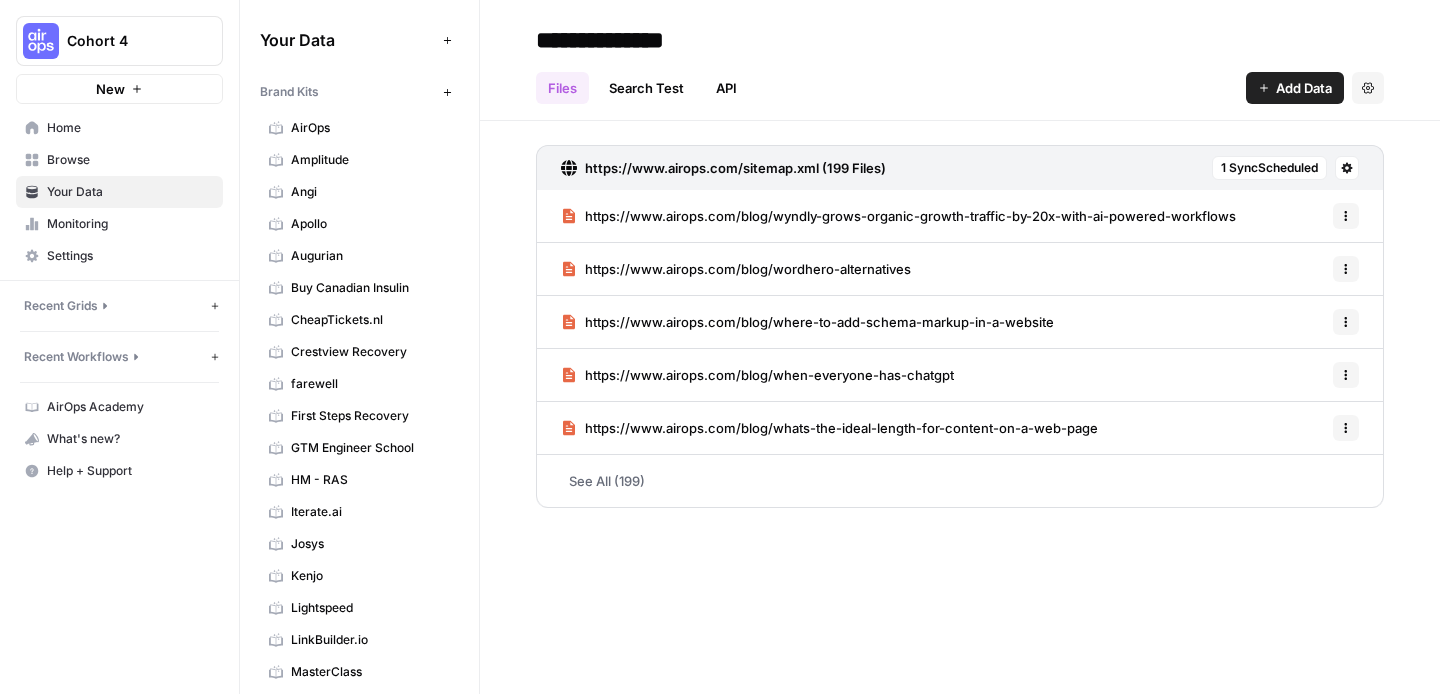 click on "Monitoring" at bounding box center (119, 224) 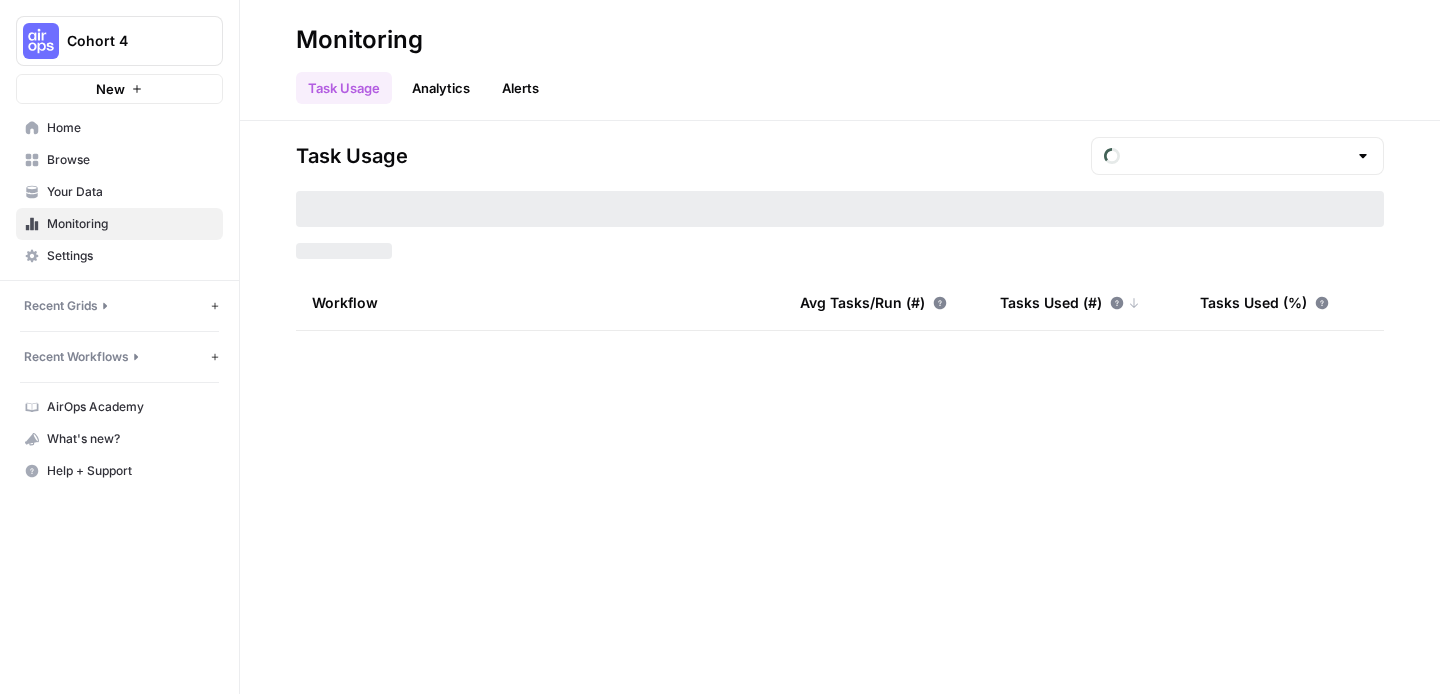 type on "July Tasks" 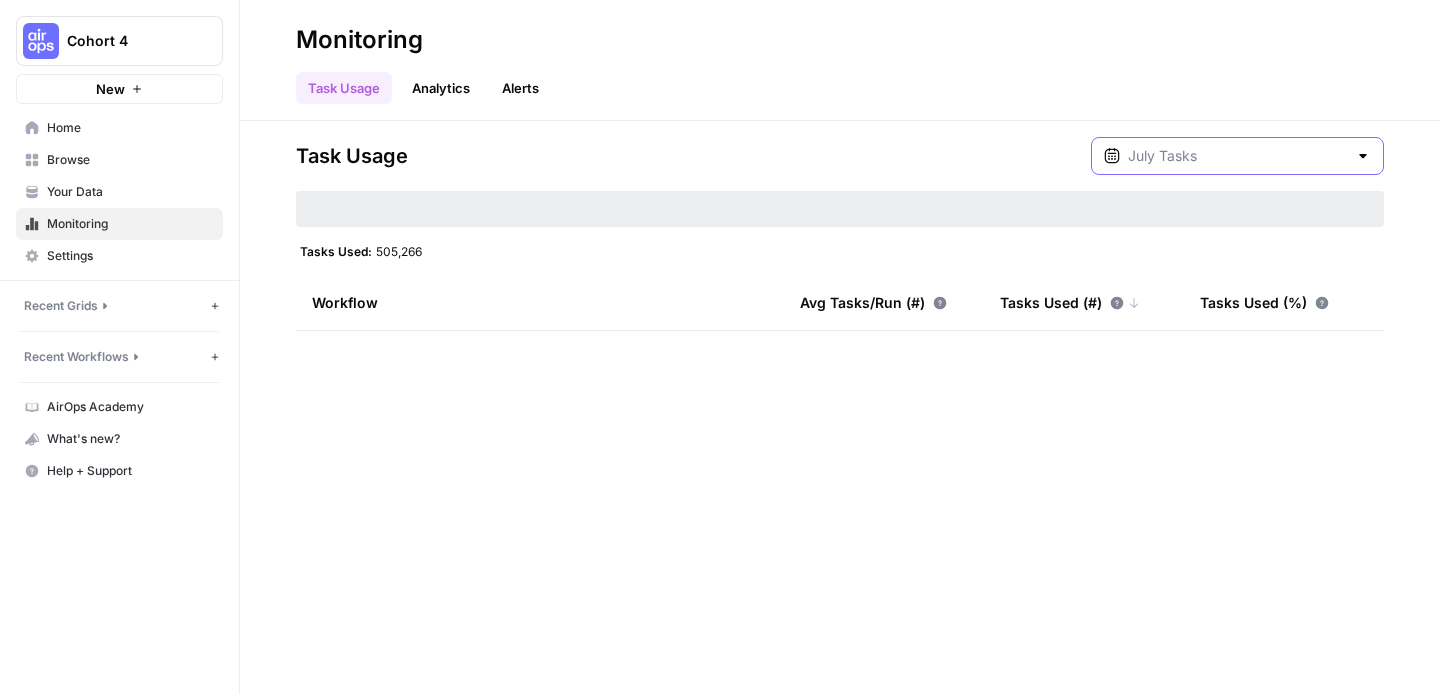 click at bounding box center [1237, 156] 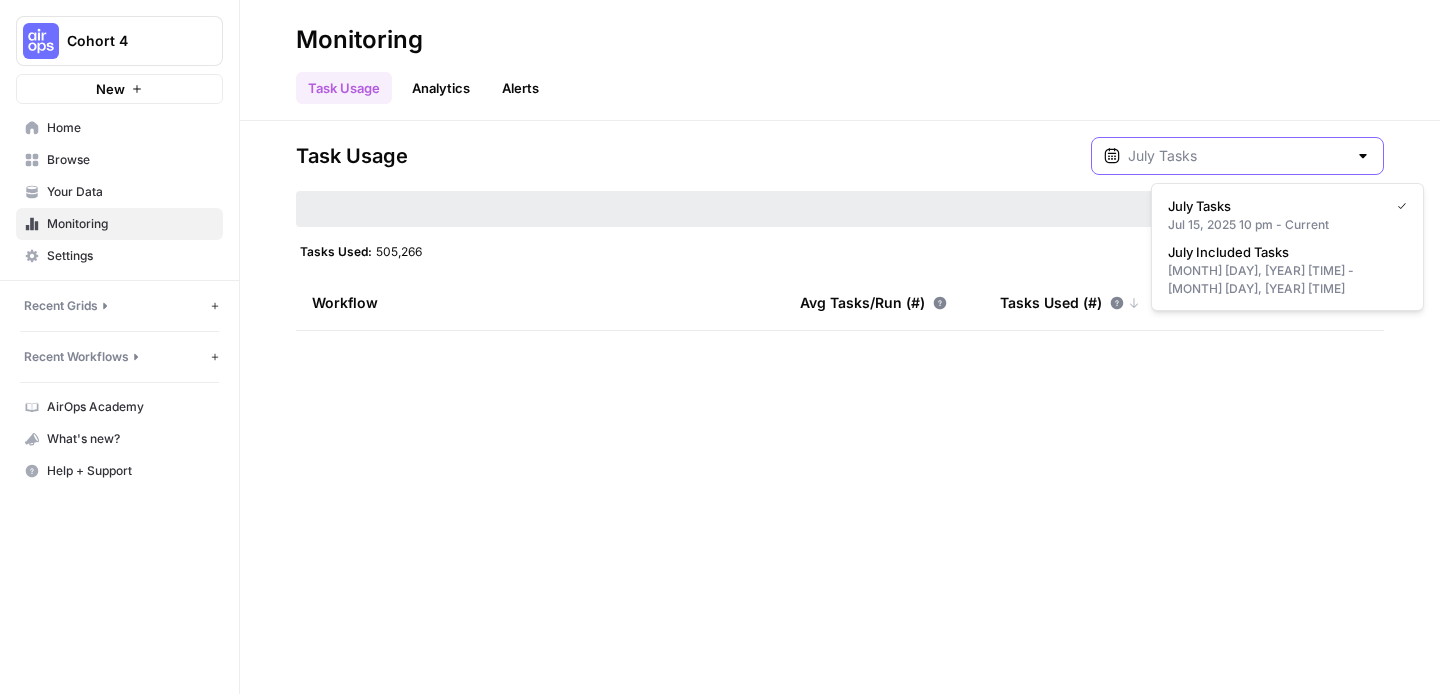 click at bounding box center [1237, 156] 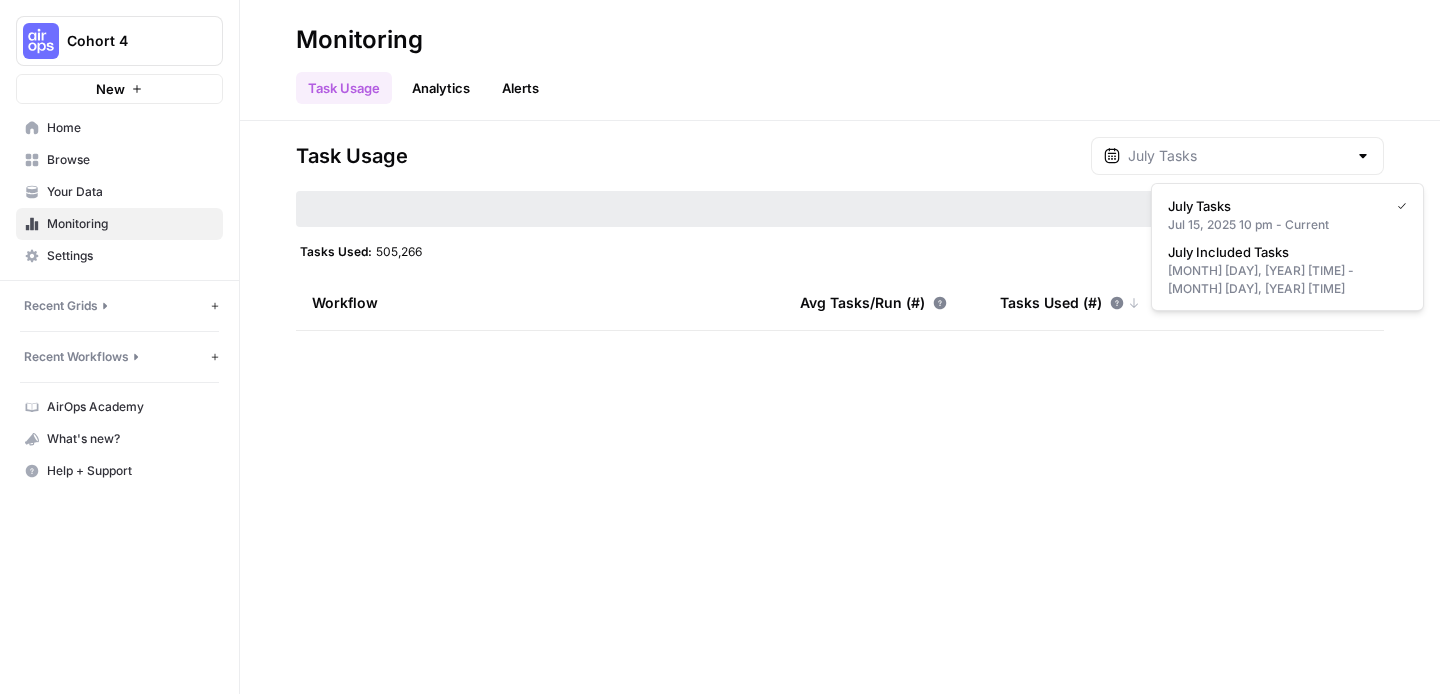 type on "July Tasks" 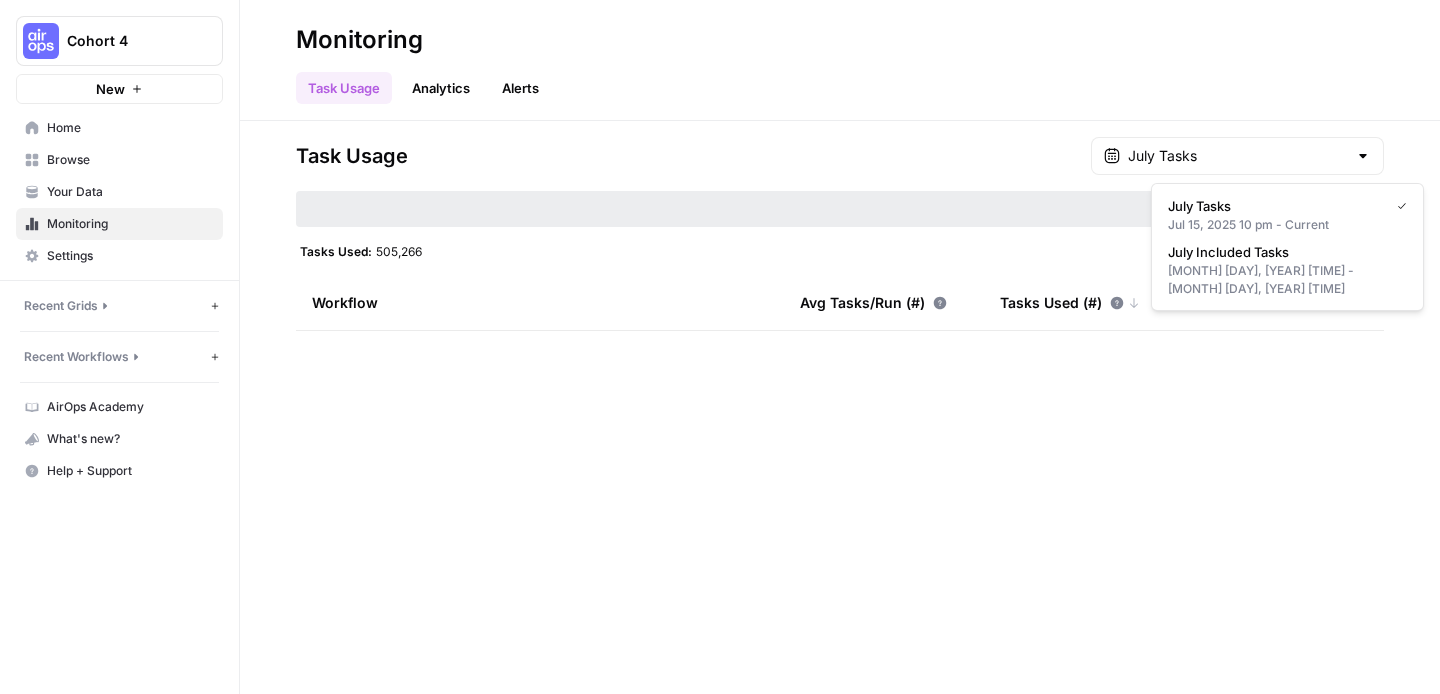 click on "Task Usage Analytics Alerts" at bounding box center [840, 80] 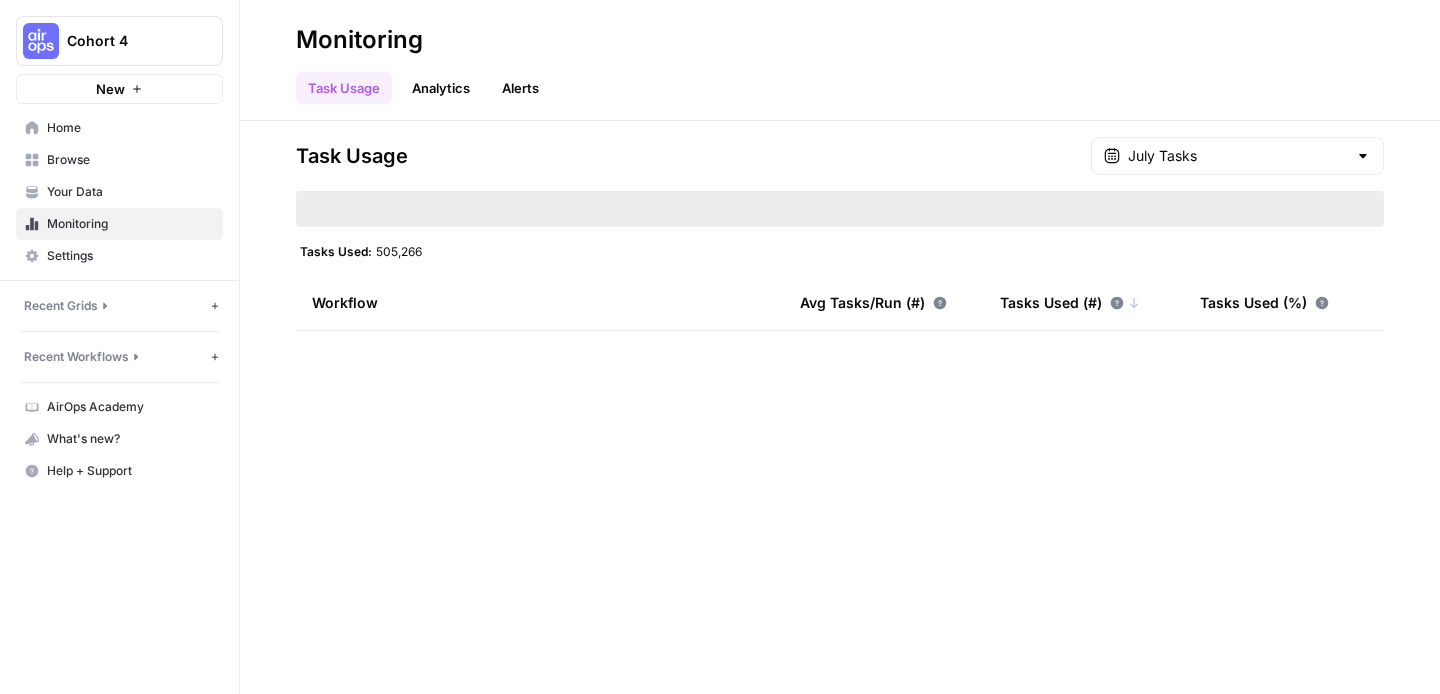 click on "Analytics" at bounding box center [441, 88] 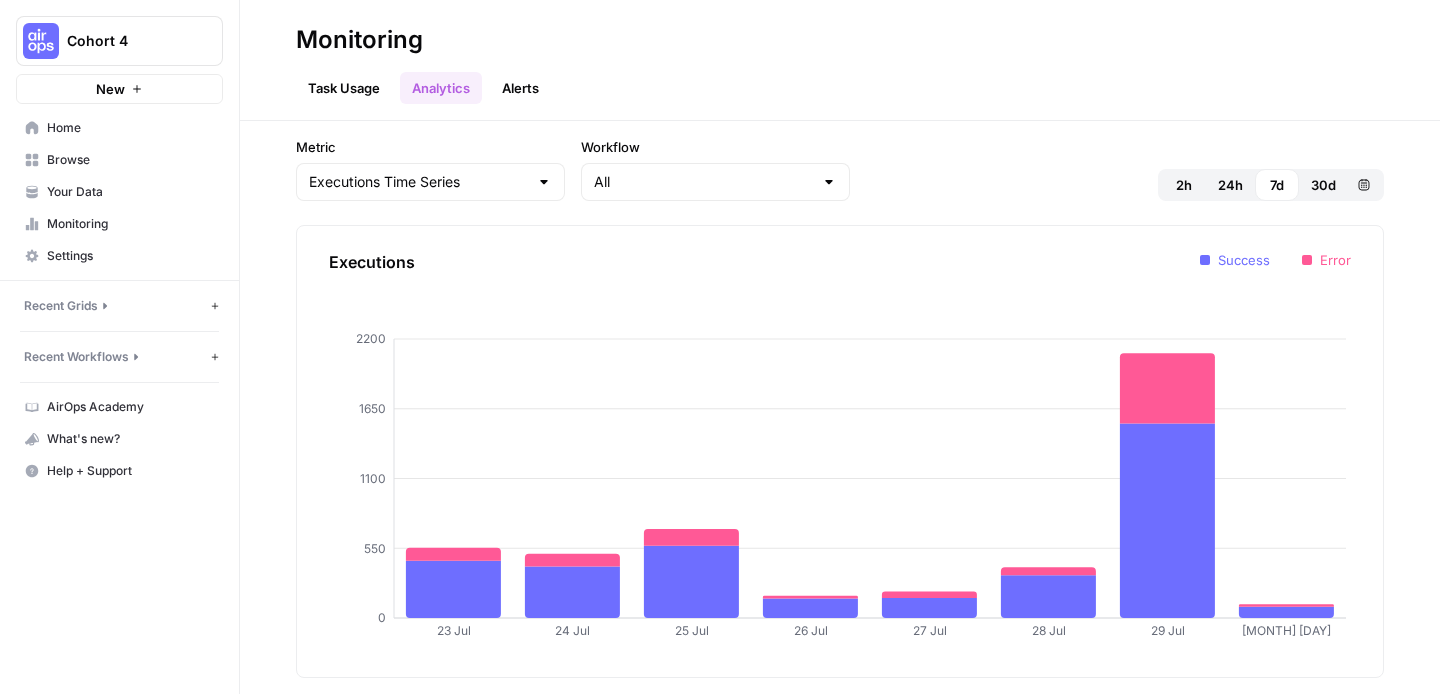 click on "Task Usage" at bounding box center (344, 88) 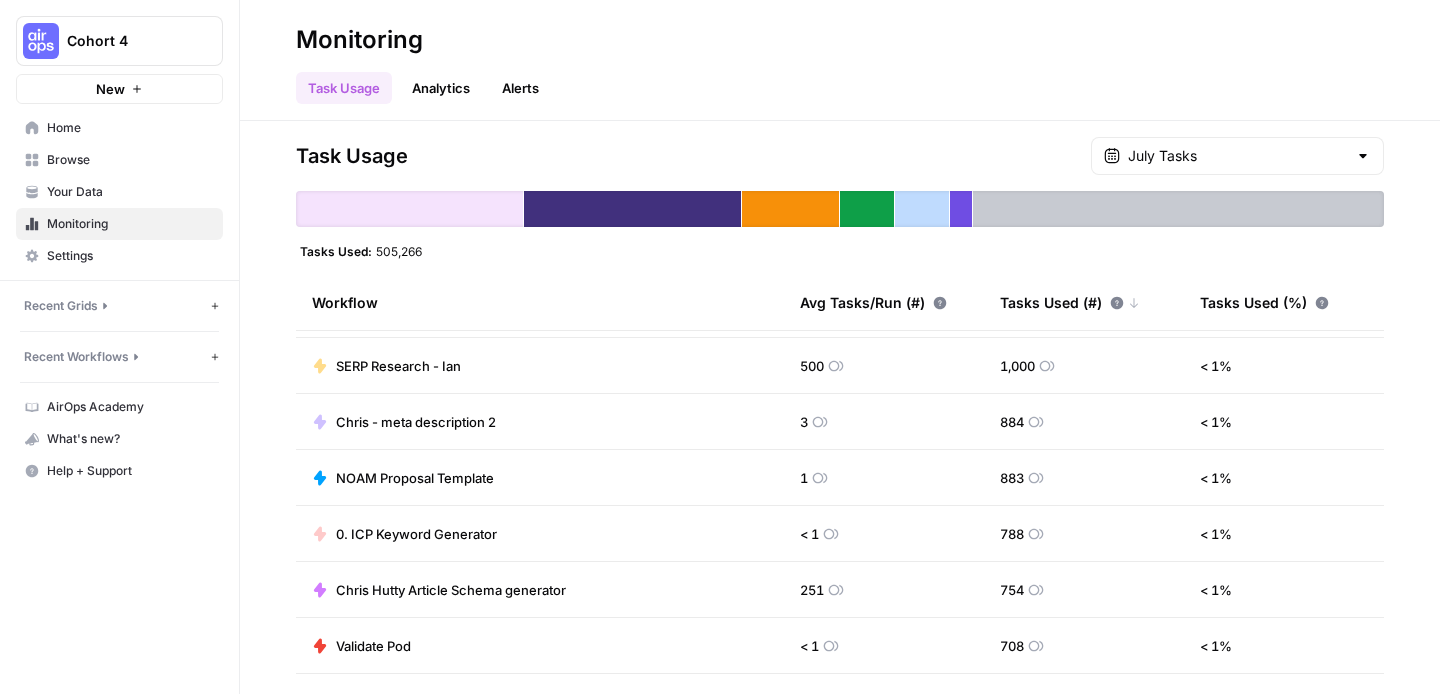 scroll, scrollTop: 1339, scrollLeft: 0, axis: vertical 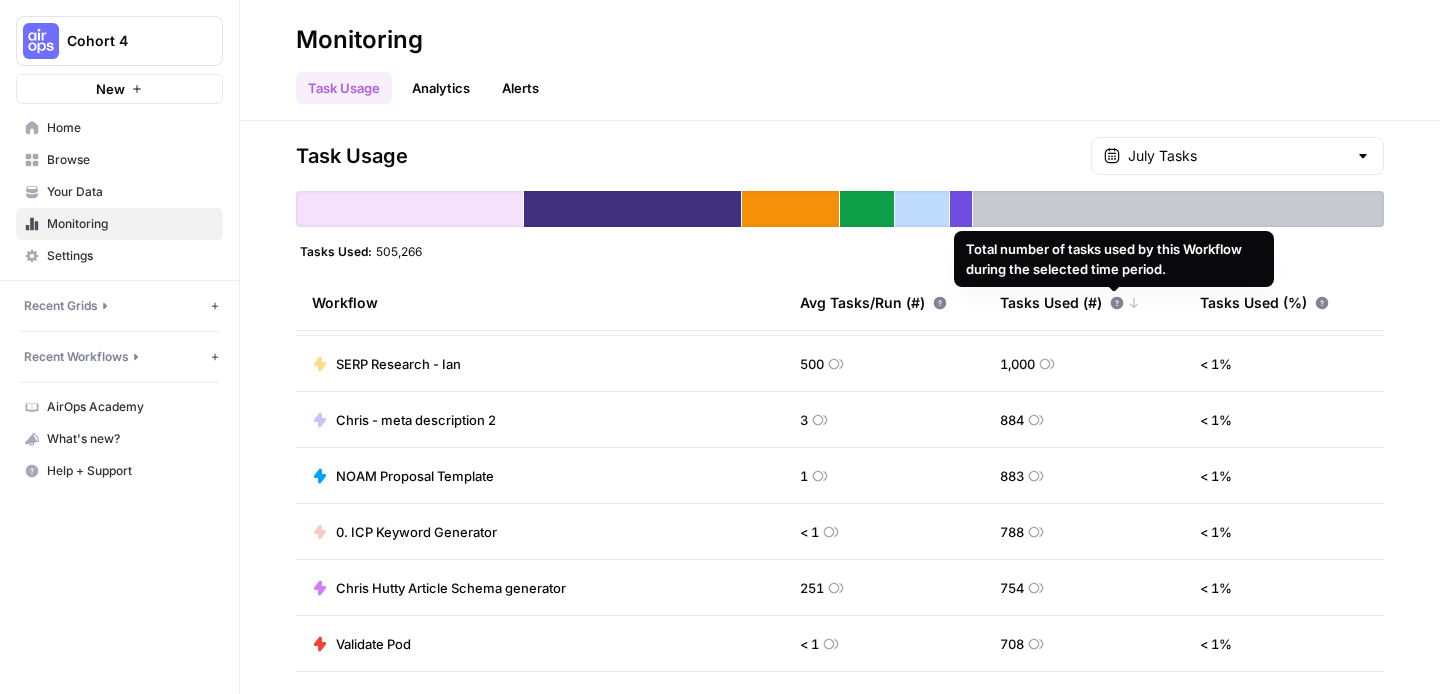click 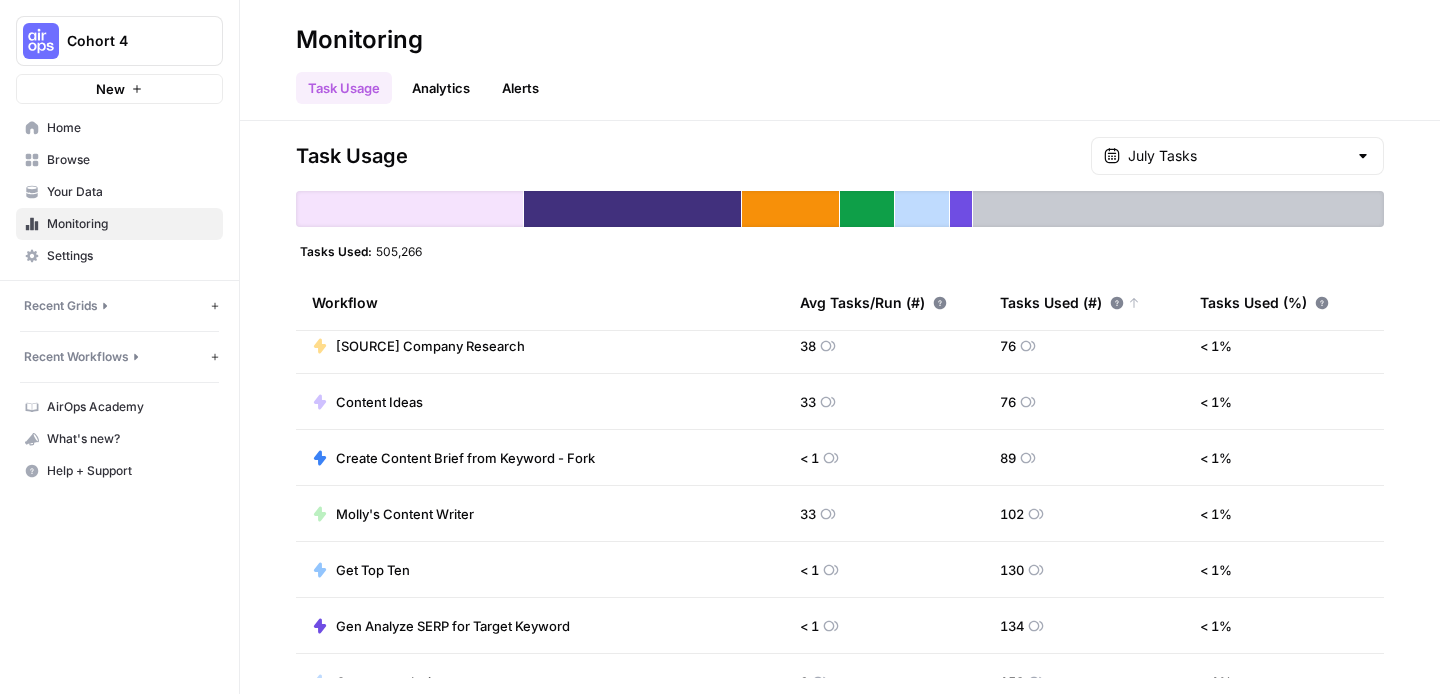 scroll, scrollTop: 1696, scrollLeft: 0, axis: vertical 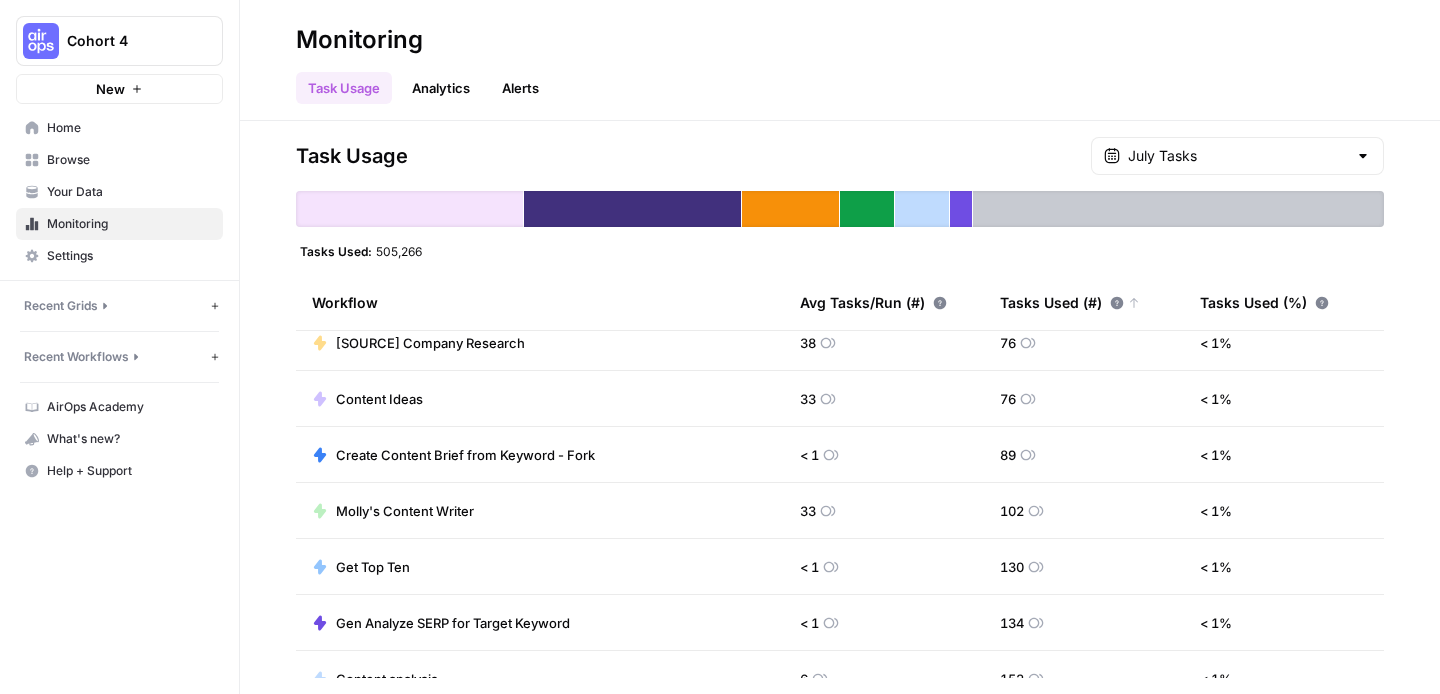 click on "Your Data" at bounding box center (130, 192) 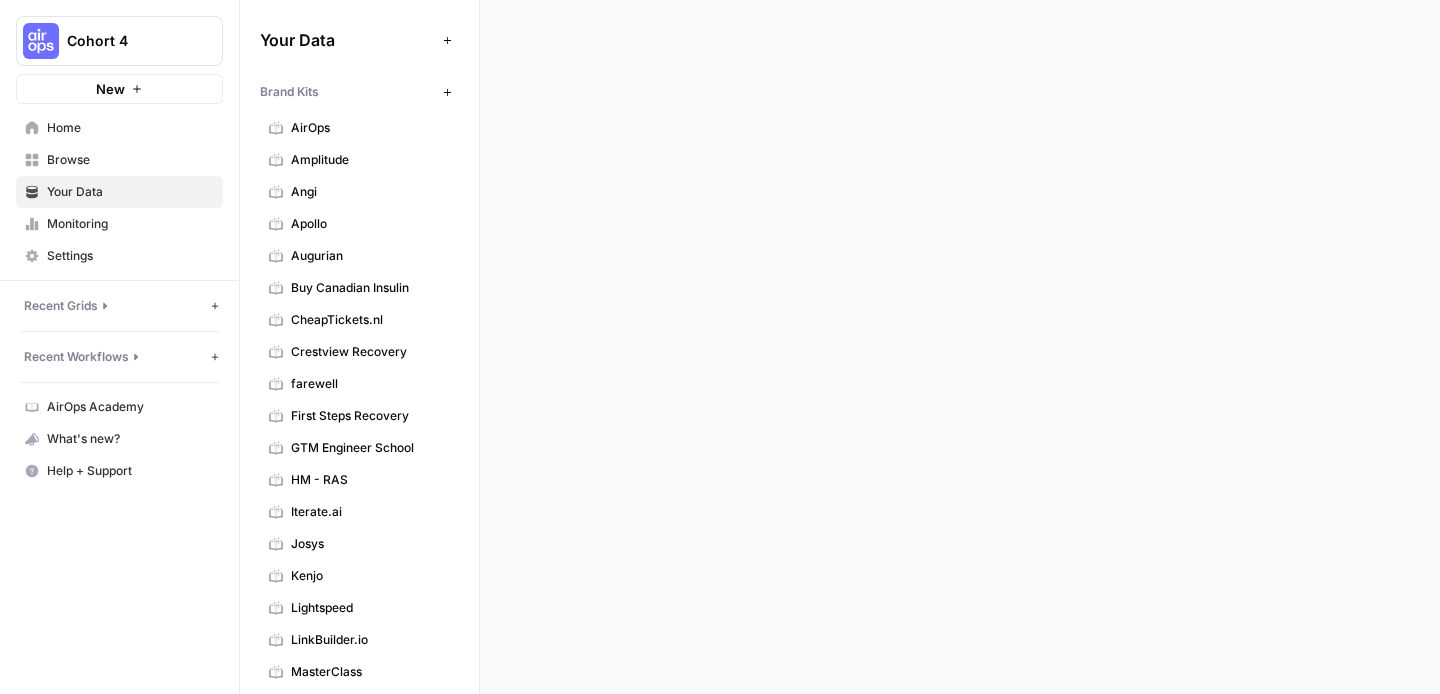 click on "Browse" at bounding box center [130, 160] 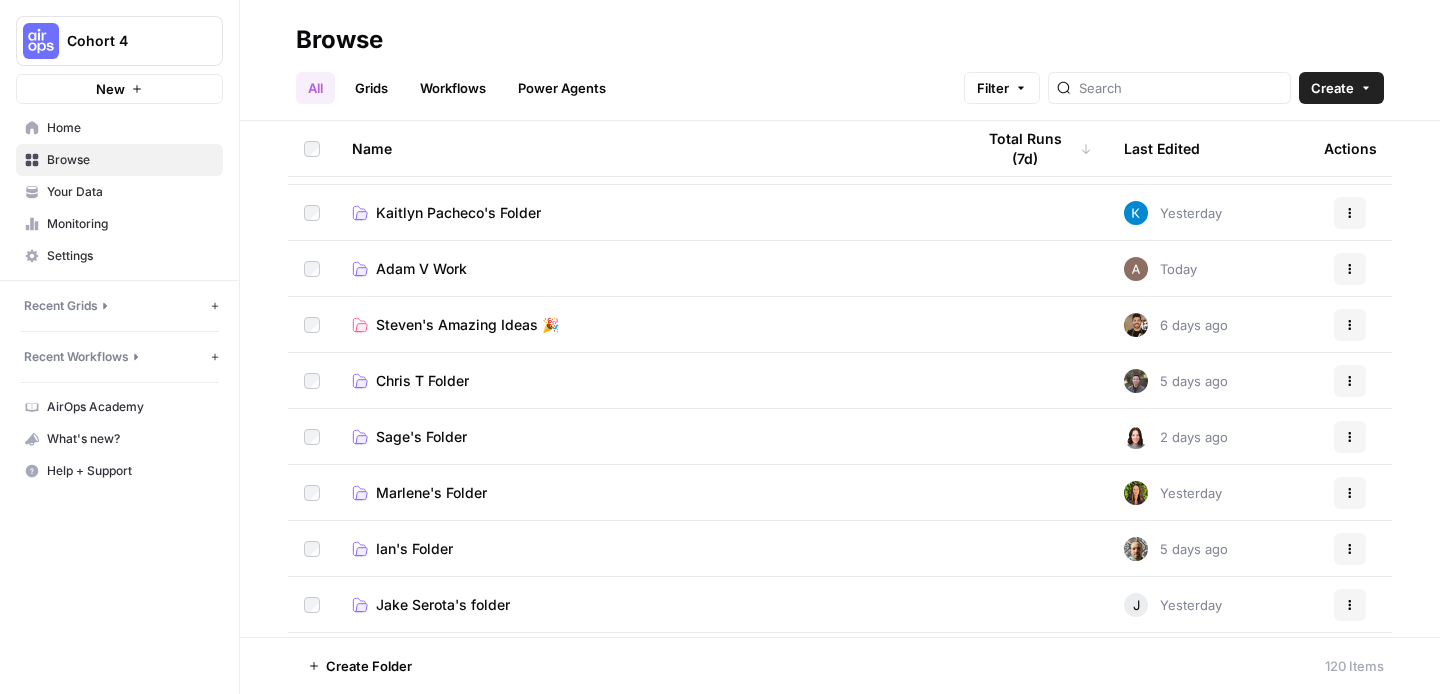 scroll, scrollTop: 374, scrollLeft: 0, axis: vertical 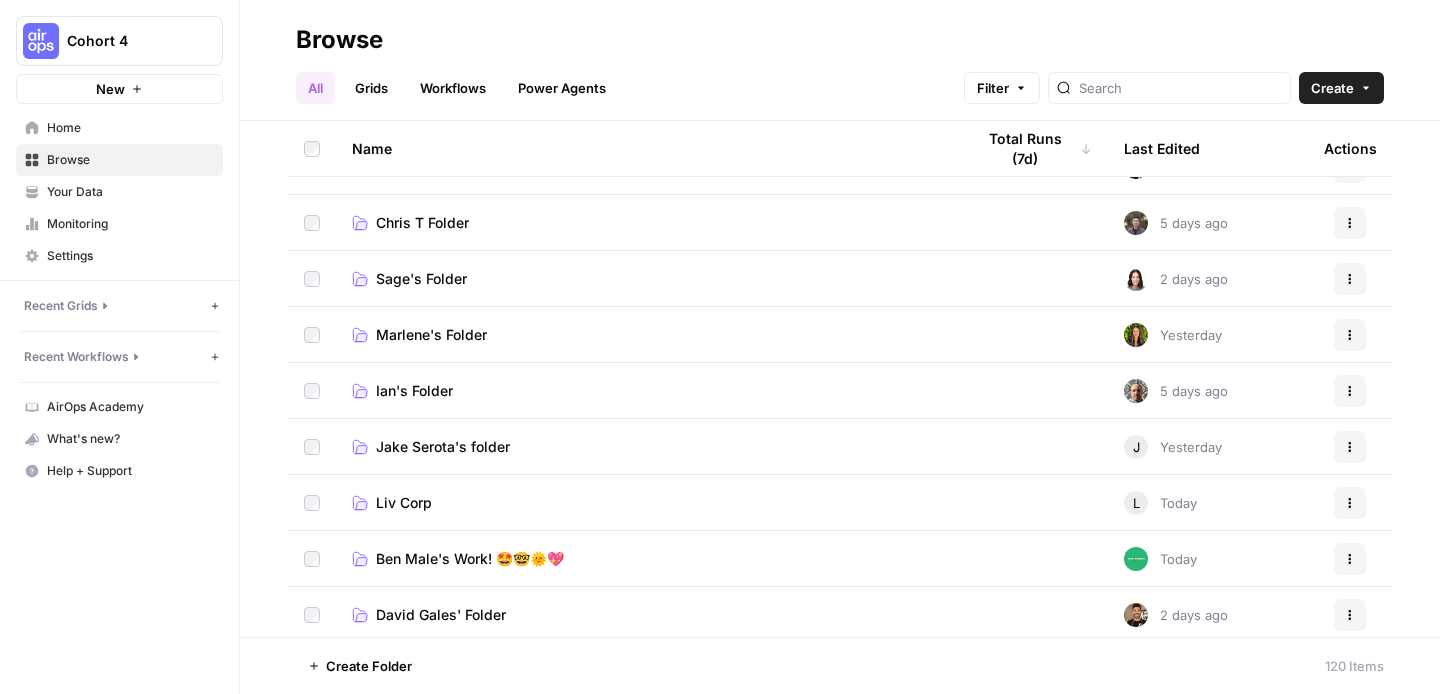 click on "Liv Corp" at bounding box center [404, 503] 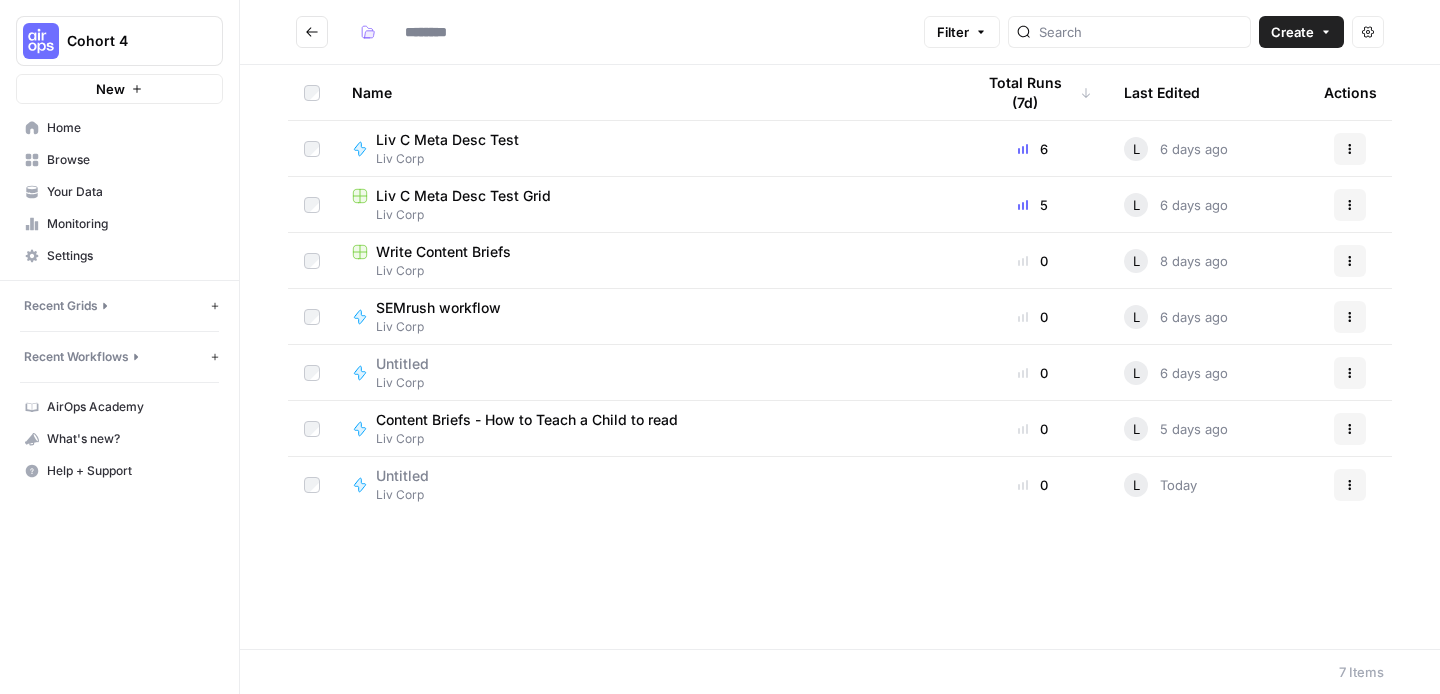 type on "********" 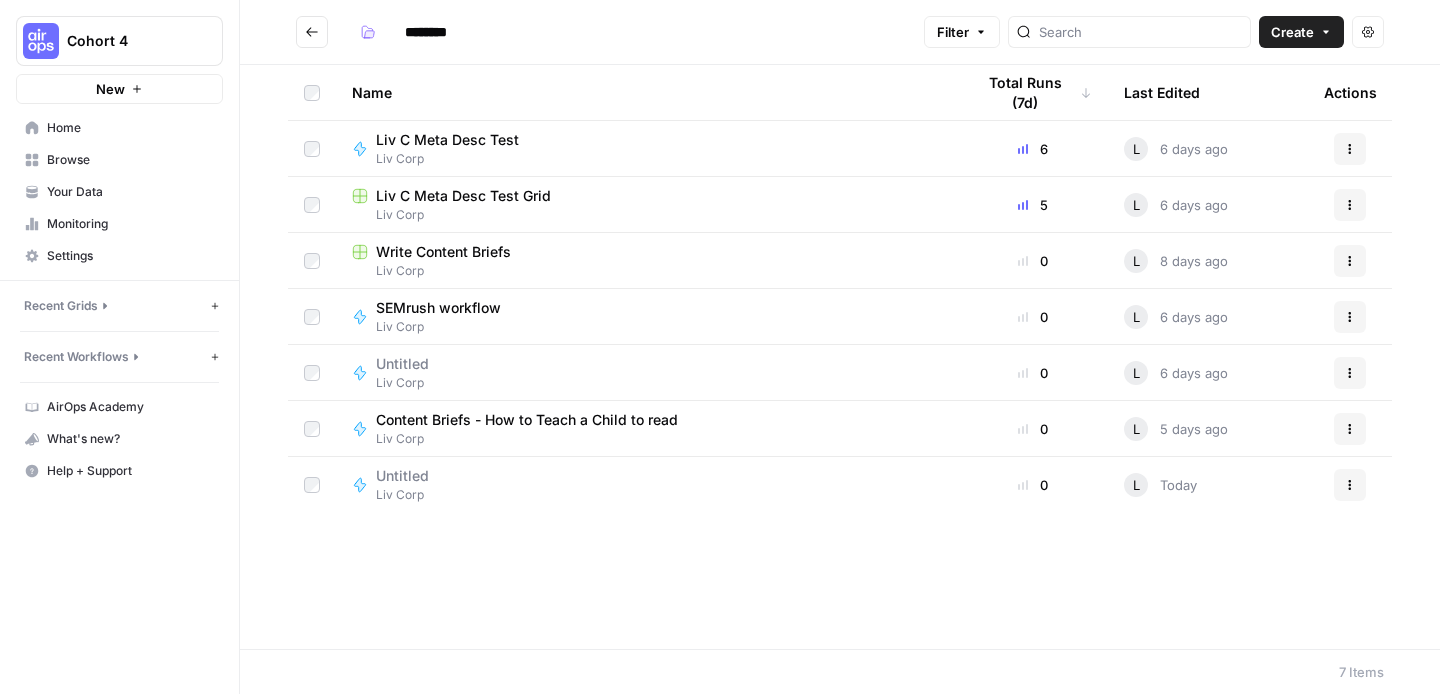 click on "Untitled" at bounding box center [402, 476] 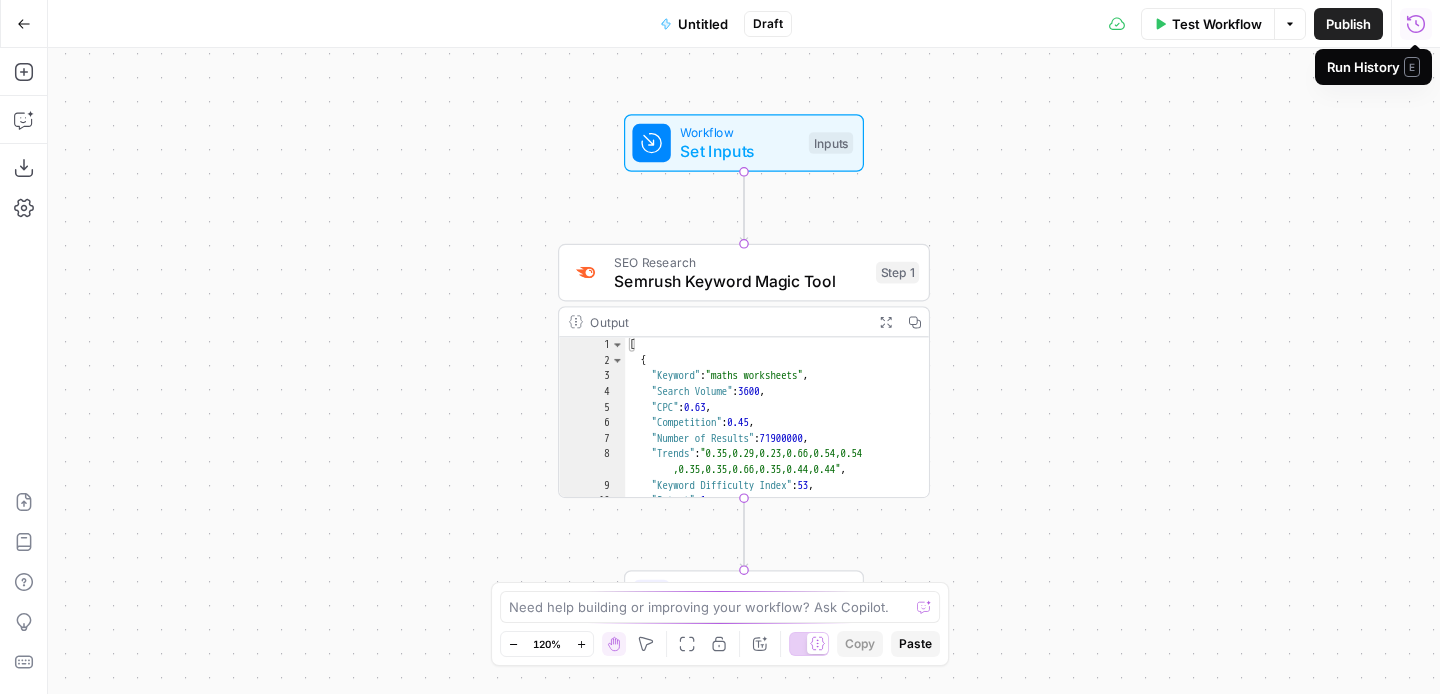 click 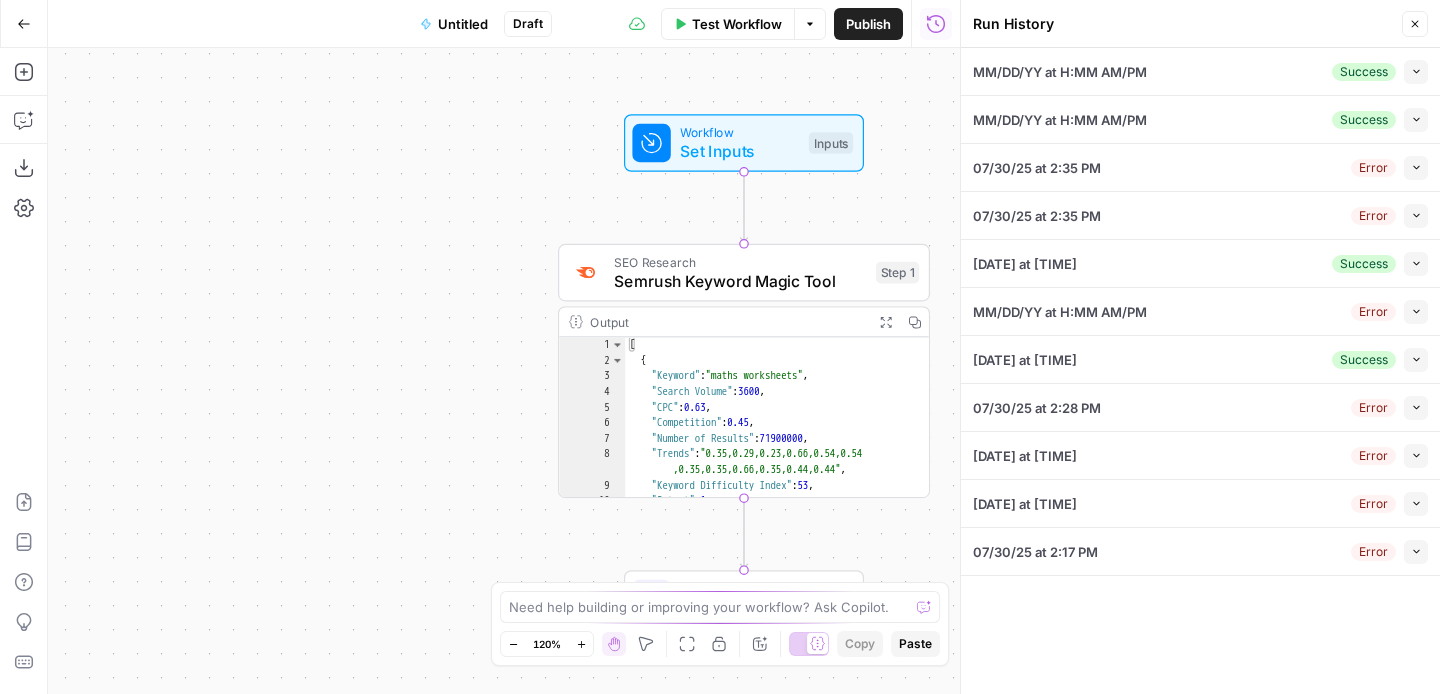 click on "Collapse" at bounding box center [1416, 72] 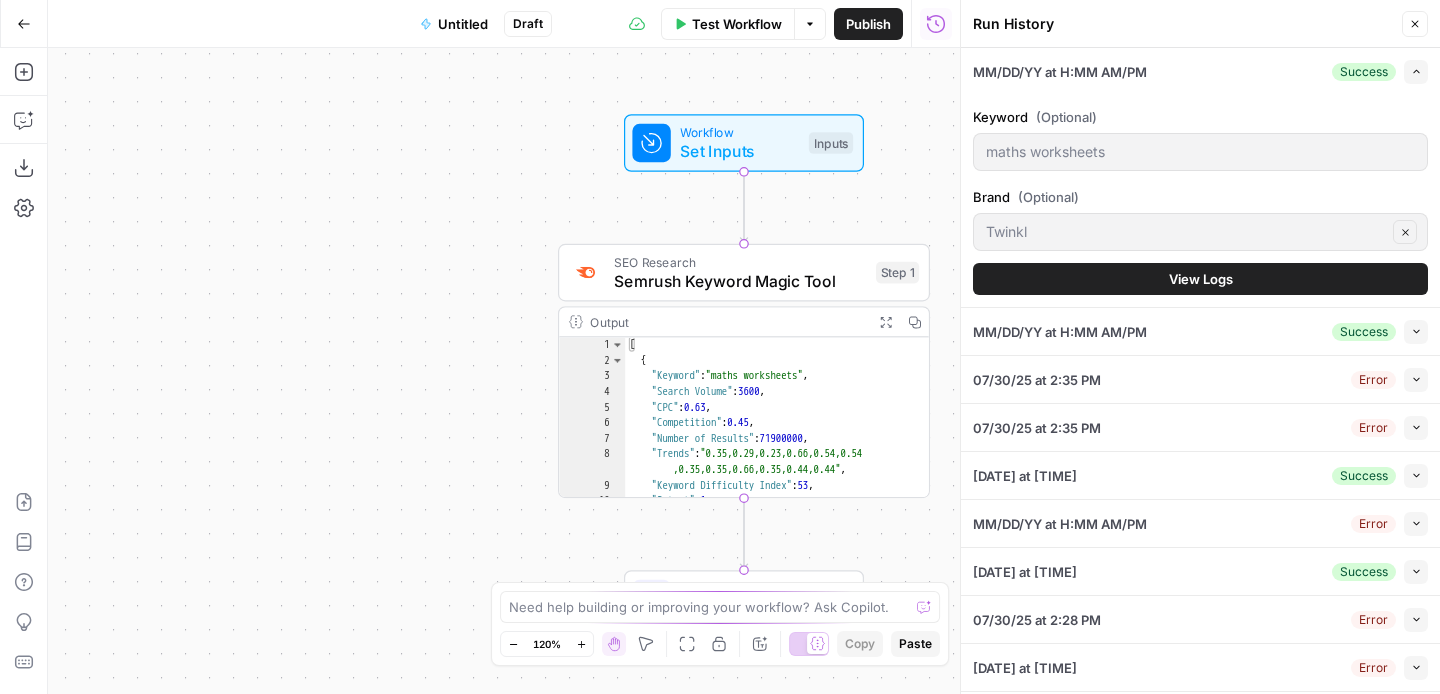 click on "Expand" at bounding box center (1416, 72) 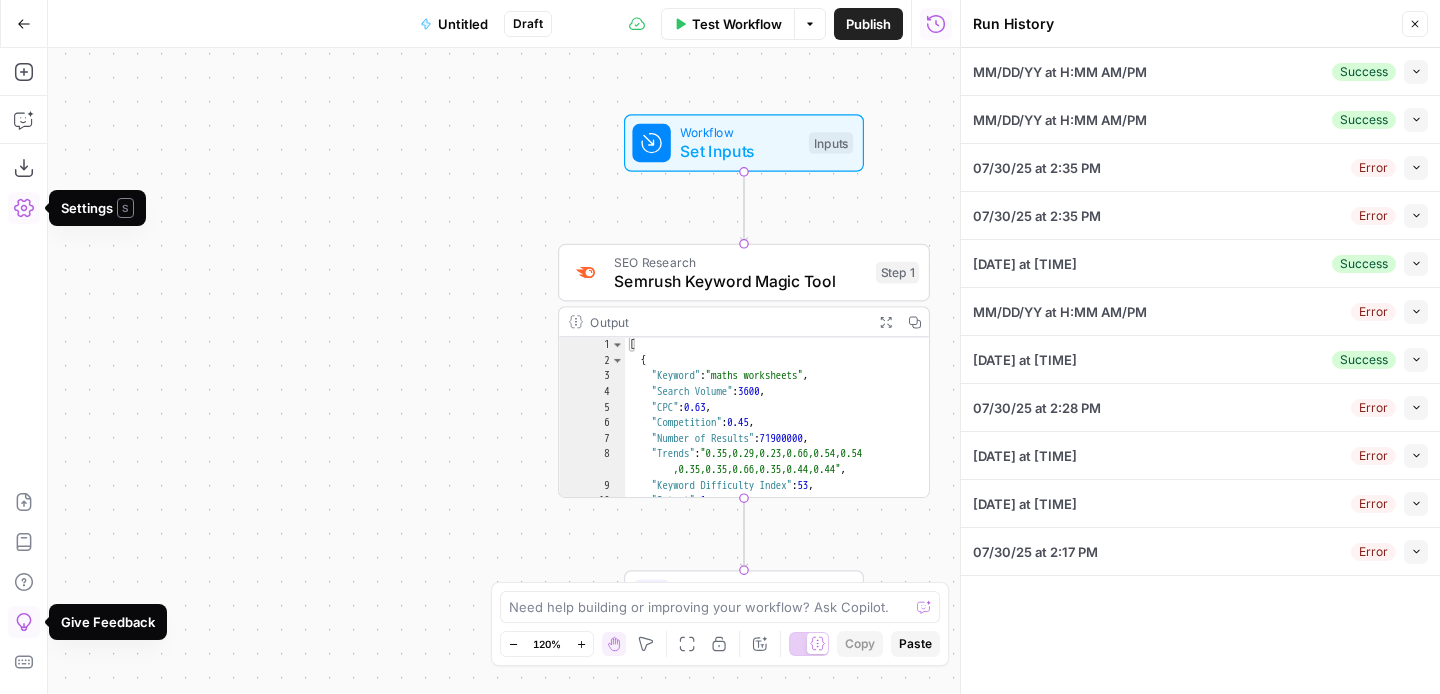 click 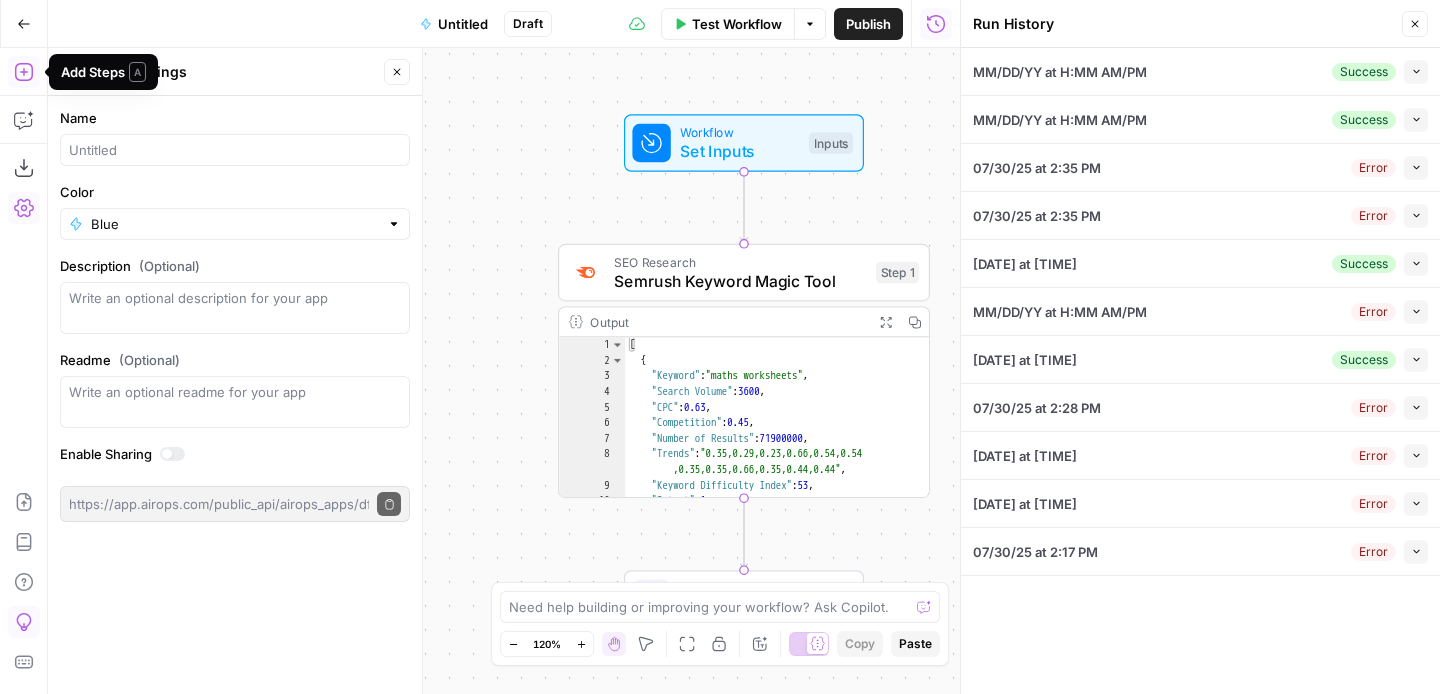 click 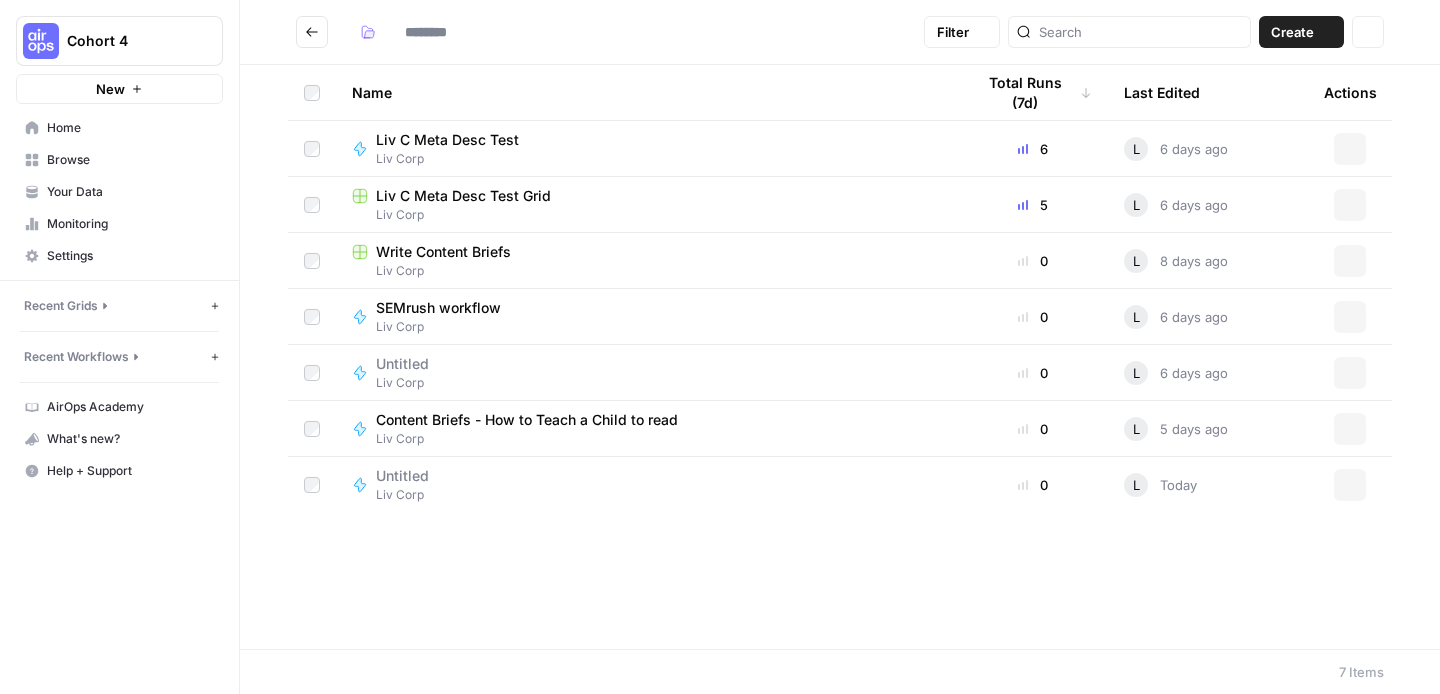 click at bounding box center [452, 32] 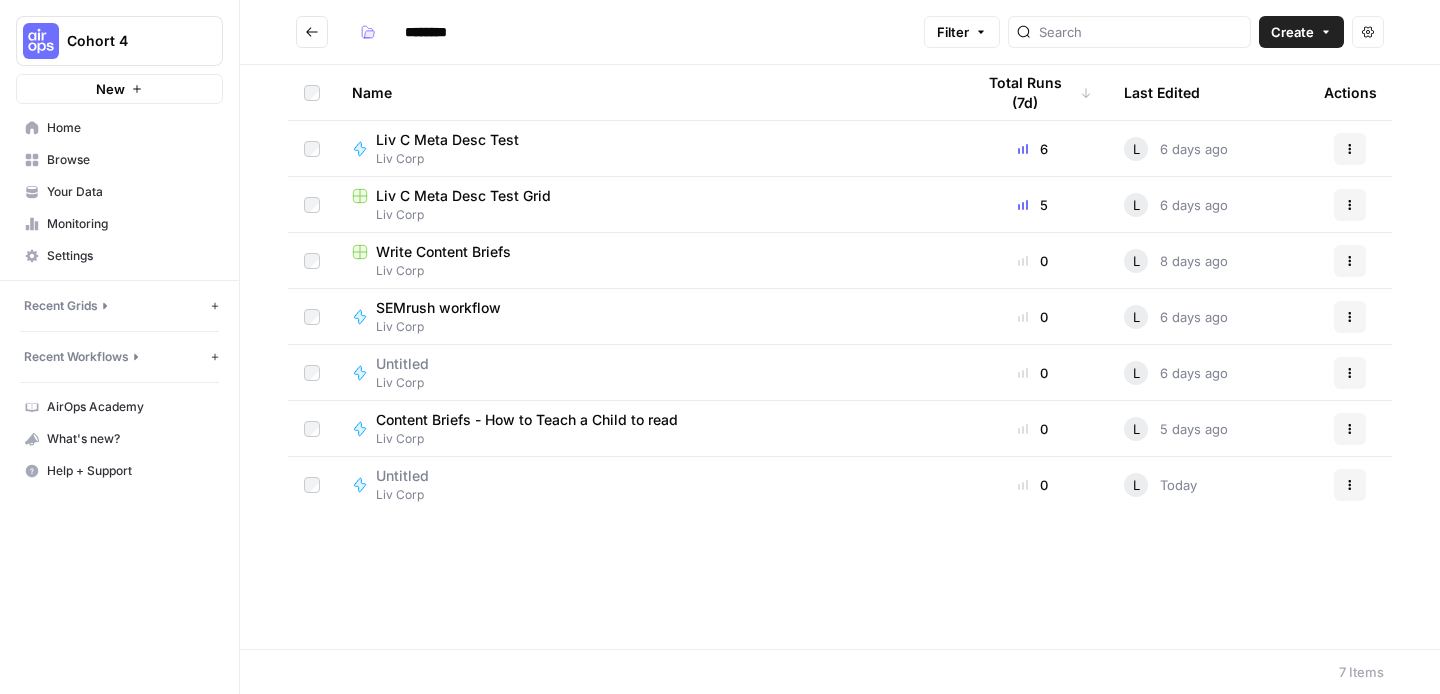 type on "********" 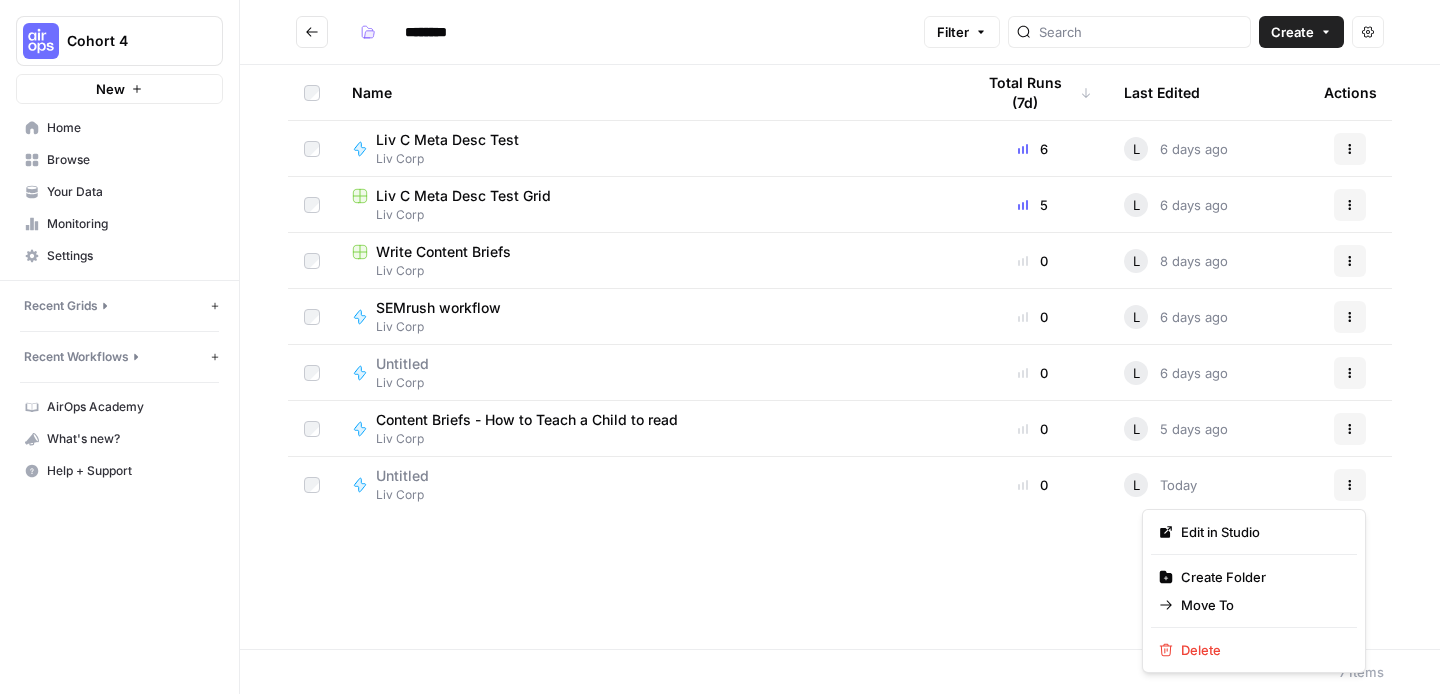 click on "Actions" at bounding box center [1350, 485] 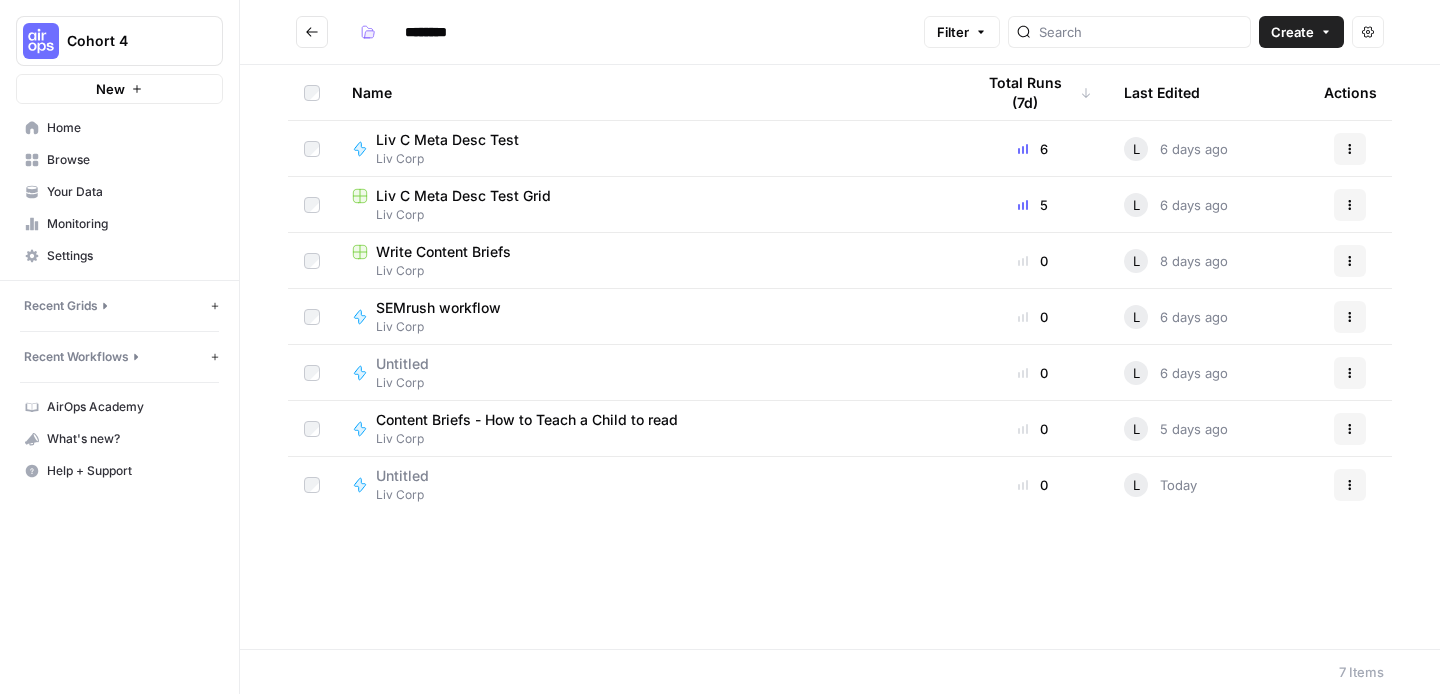 click on "Untitled" at bounding box center [402, 476] 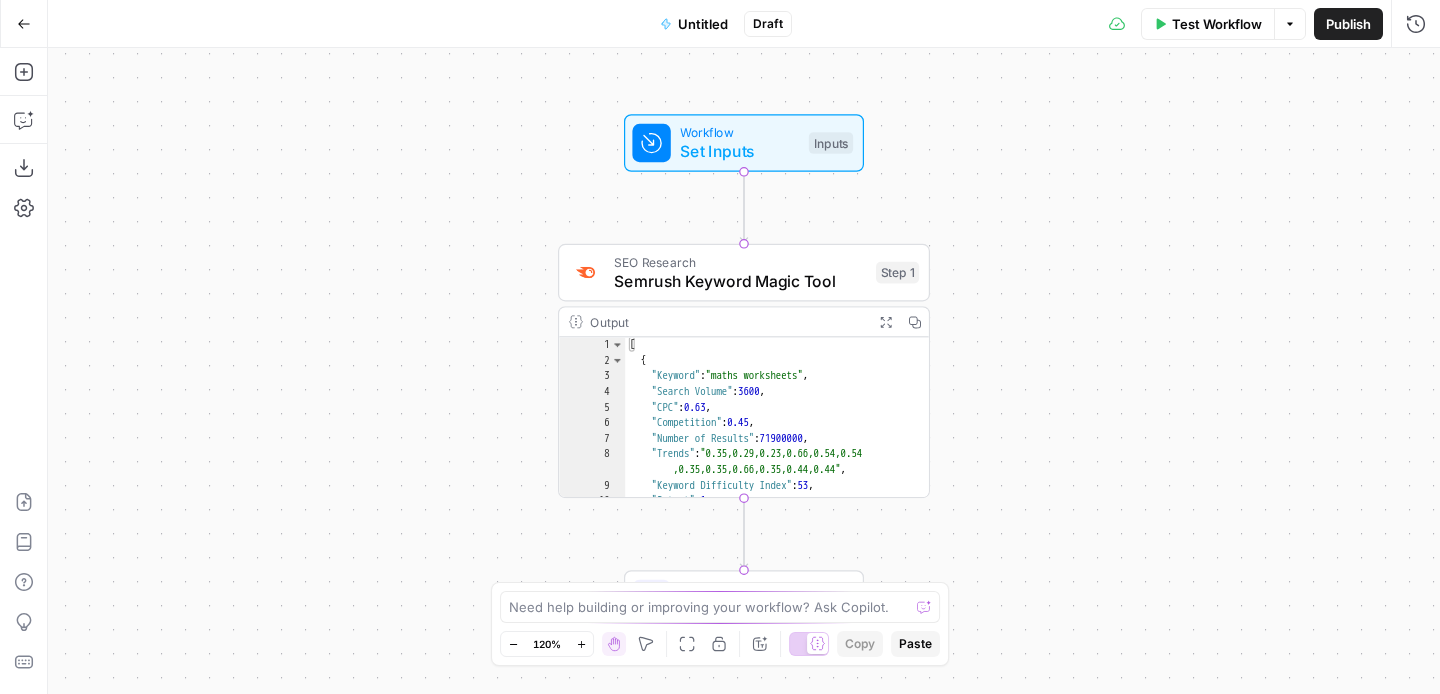 click on "Untitled" at bounding box center [703, 24] 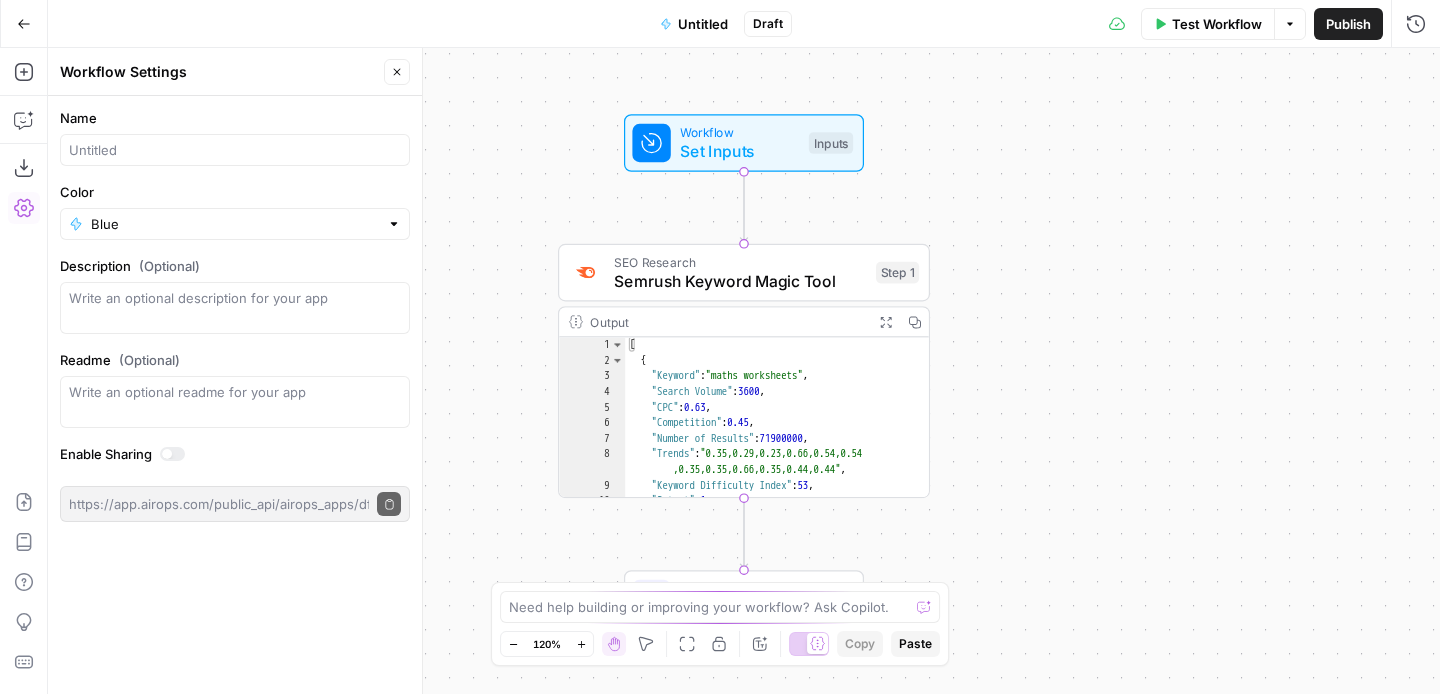 click on "Untitled" at bounding box center [703, 24] 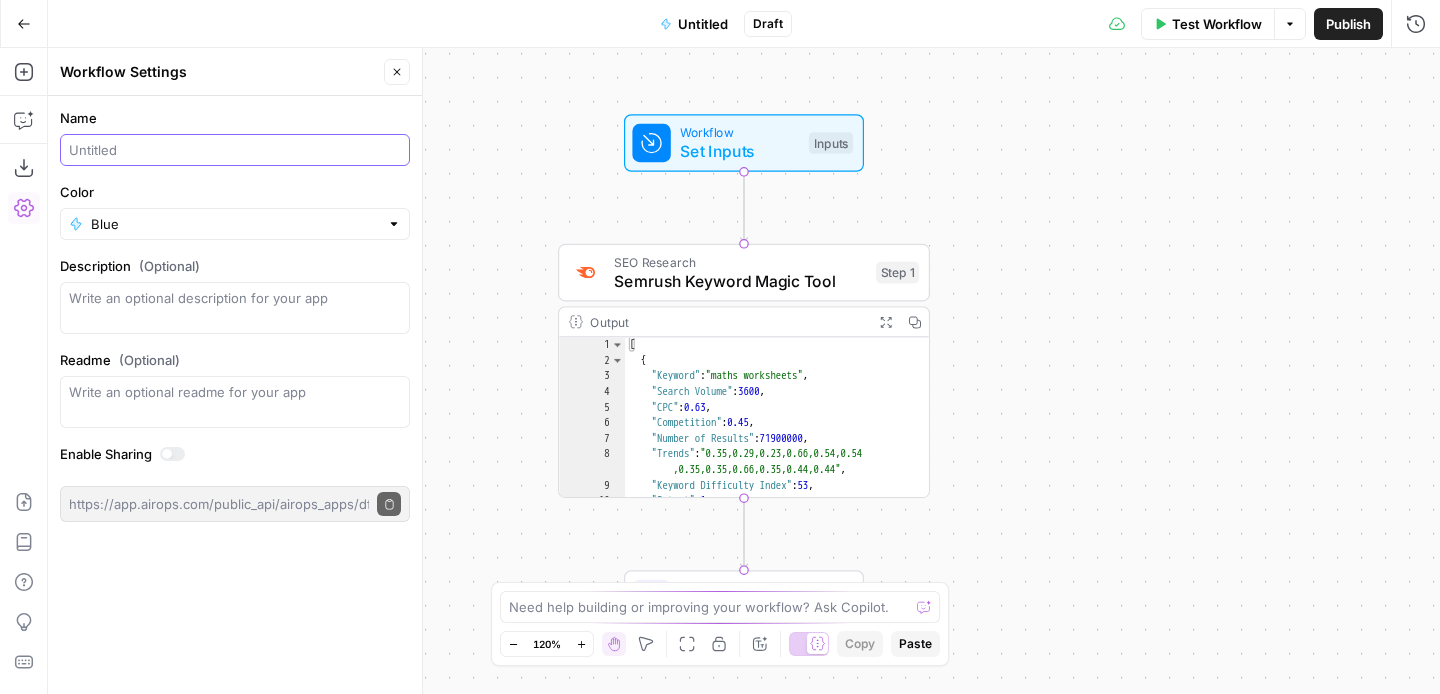 click on "Name" at bounding box center (235, 150) 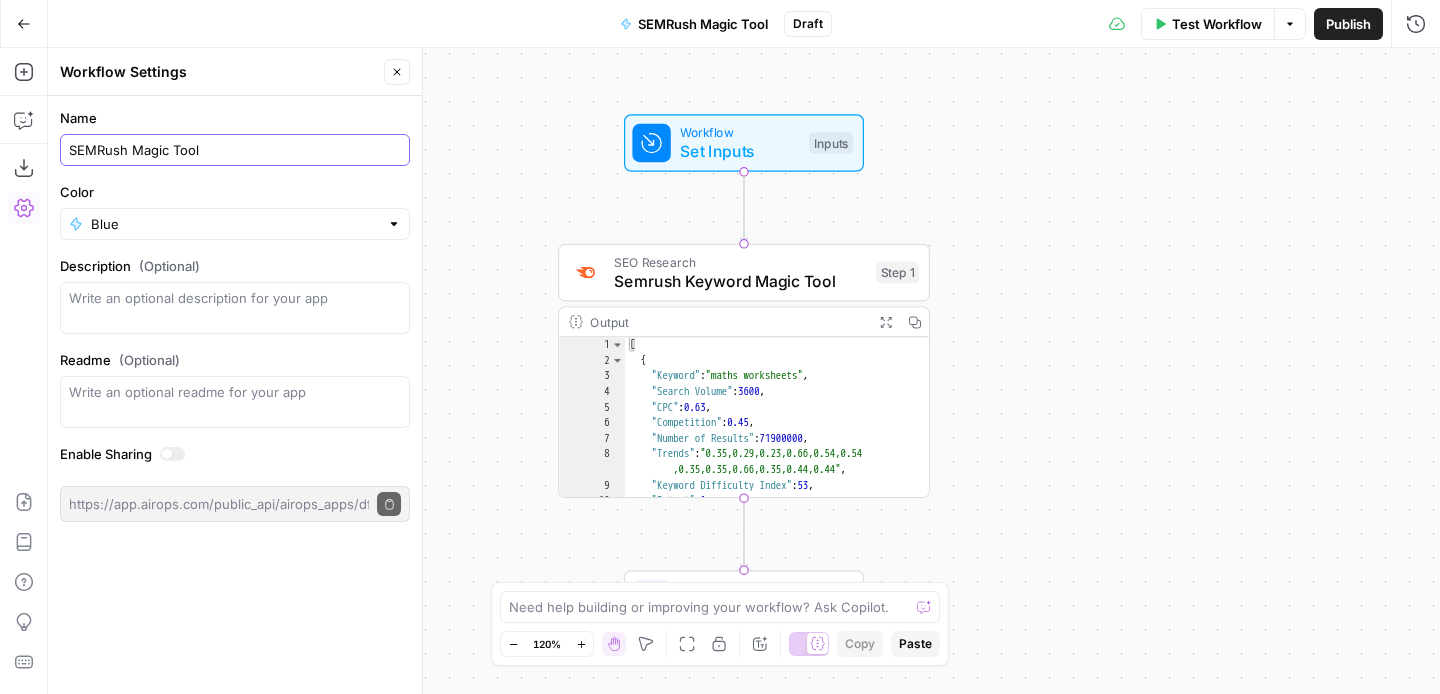 type on "SEMRush Magic Tool" 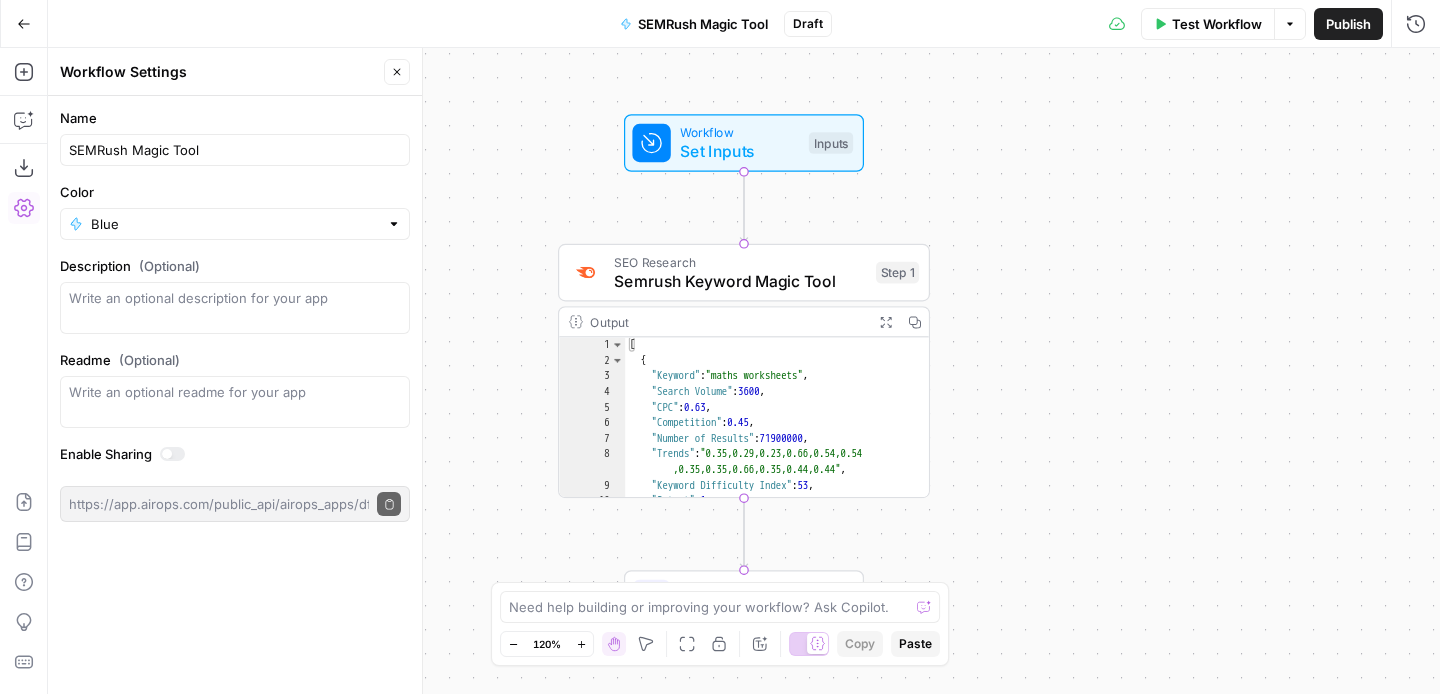click on "Workflow Set Inputs Inputs SEO Research Semrush Keyword Magic Tool Step 1 Output Expand Output Copy 1 2 3 4 5 6 7 8 9 10 11 [    {      "Keyword" :  "maths worksheets" ,      "Search Volume" :  3600 ,      "CPC" :  0.63 ,      "Competition" :  0.45 ,      "Number of Results" :  71900000 ,      "Trends" :  "0.35,0.29,0.23,0.66,0.54,0.54          ,0.35,0.35,0.66,0.35,0.44,0.44" ,      "Keyword Difficulty Index" :  53 ,      "Intent" :  1    } ,     XXXXXXXXXXXXXXXXXXXXXXXXXXXXXXXXXXXXXXXXXXXXXXXXXXXXXXXXXXXXXXXXXXXXXXXXXXXXXXXXXXXXXXXXXXXXXXXXXXXXXXXXXXXXXXXXXXXXXXXXXXXXXXXXXXXXXXXXXXXXXXXXXXXXXXXXXXXXXXXXXXXXXXXXXXXXXXXXXXXXXXXXXXXXXXXXXXXXXXXXXXXXXXXXXXXXXXXXXXXXXXXXXXXXXXXXXXXXXXXXXXXXXXXXXXXXXXXXXXXXXXXXXXXXXXXXXXXXXXXXXXXXXXXXXXXXXXXXXXXXXXXXXXXXXXXXXXXXXXXXXXXXXXXXXXXXXXXXXXXXXXXXXXXXXXXXXXXXXXXXXXXXXXXXXXXXXXXXXXXXXXXXXXXXXXXXXXXXXXXXXXXXXXXXXXXXXXXXXXXXXXXXXXXXXXXXXXXXXXXXXXXXXXXXXXXXXXXXXXXXXXXXXXXXXXXXXXXXXXXXXXXXXXXXXXXXXXXXXXXXXXXXXXXXXXXX End Output" at bounding box center [744, 371] 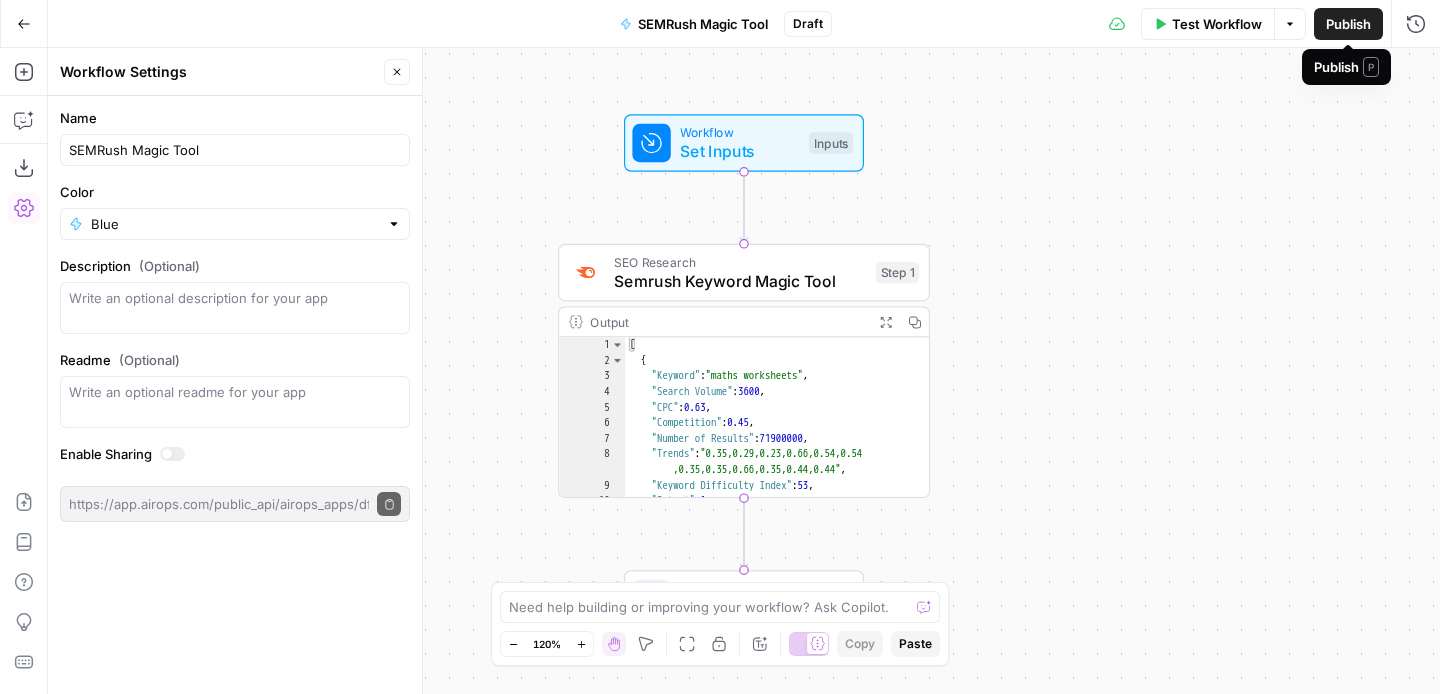 click on "Workflow Set Inputs Inputs SEO Research Semrush Keyword Magic Tool Step 1 Output Expand Output Copy 1 2 3 4 5 6 7 8 9 10 11 [    {      "Keyword" :  "maths worksheets" ,      "Search Volume" :  3600 ,      "CPC" :  0.63 ,      "Competition" :  0.45 ,      "Number of Results" :  71900000 ,      "Trends" :  "0.35,0.29,0.23,0.66,0.54,0.54          ,0.35,0.35,0.66,0.35,0.44,0.44" ,      "Keyword Difficulty Index" :  53 ,      "Intent" :  1    } ,     XXXXXXXXXXXXXXXXXXXXXXXXXXXXXXXXXXXXXXXXXXXXXXXXXXXXXXXXXXXXXXXXXXXXXXXXXXXXXXXXXXXXXXXXXXXXXXXXXXXXXXXXXXXXXXXXXXXXXXXXXXXXXXXXXXXXXXXXXXXXXXXXXXXXXXXXXXXXXXXXXXXXXXXXXXXXXXXXXXXXXXXXXXXXXXXXXXXXXXXXXXXXXXXXXXXXXXXXXXXXXXXXXXXXXXXXXXXXXXXXXXXXXXXXXXXXXXXXXXXXXXXXXXXXXXXXXXXXXXXXXXXXXXXXXXXXXXXXXXXXXXXXXXXXXXXXXXXXXXXXXXXXXXXXXXXXXXXXXXXXXXXXXXXXXXXXXXXXXXXXXXXXXXXXXXXXXXXXXXXXXXXXXXXXXXXXXXXXXXXXXXXXXXXXXXXXXXXXXXXXXXXXXXXXXXXXXXXXXXXXXXXXXXXXXXXXXXXXXXXXXXXXXXXXXXXXXXXXXXXXXXXXXXXXXXXXXXXXXXXXXXXXXXXXXXXX End Output" at bounding box center (744, 371) 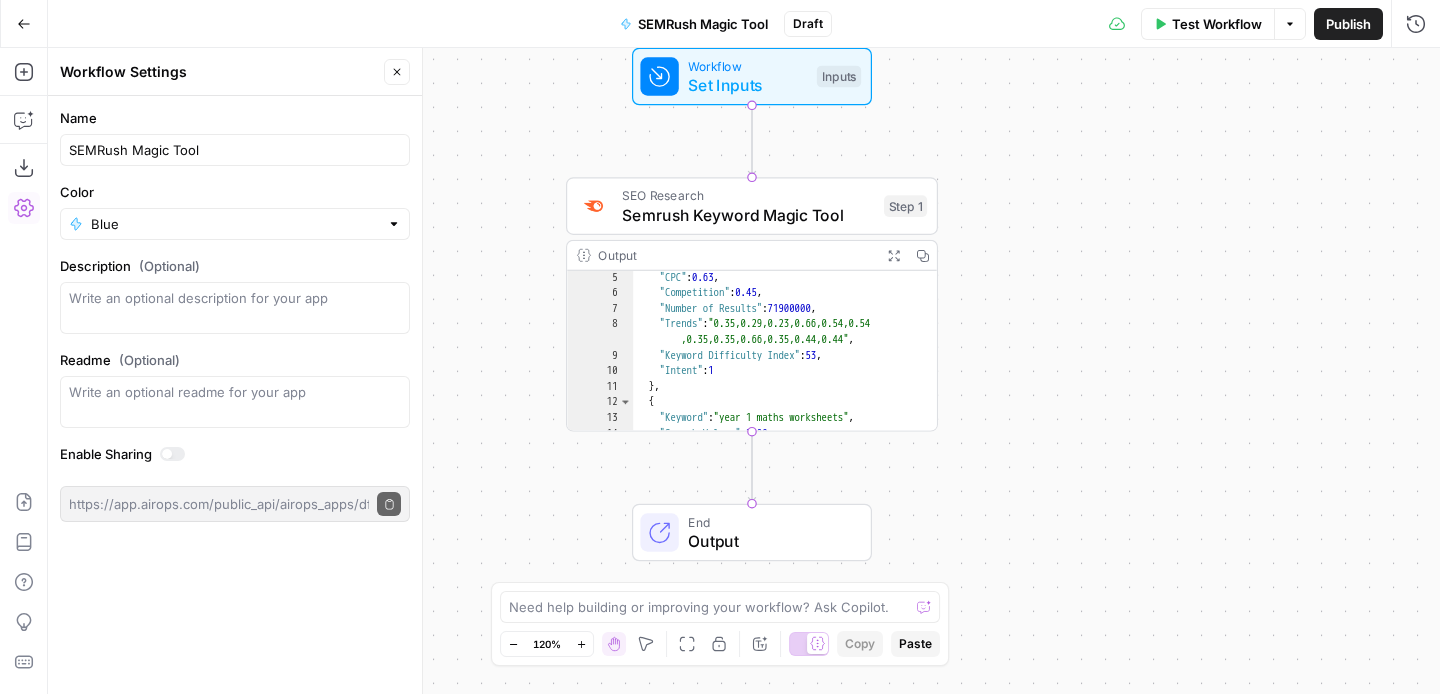 scroll, scrollTop: 0, scrollLeft: 0, axis: both 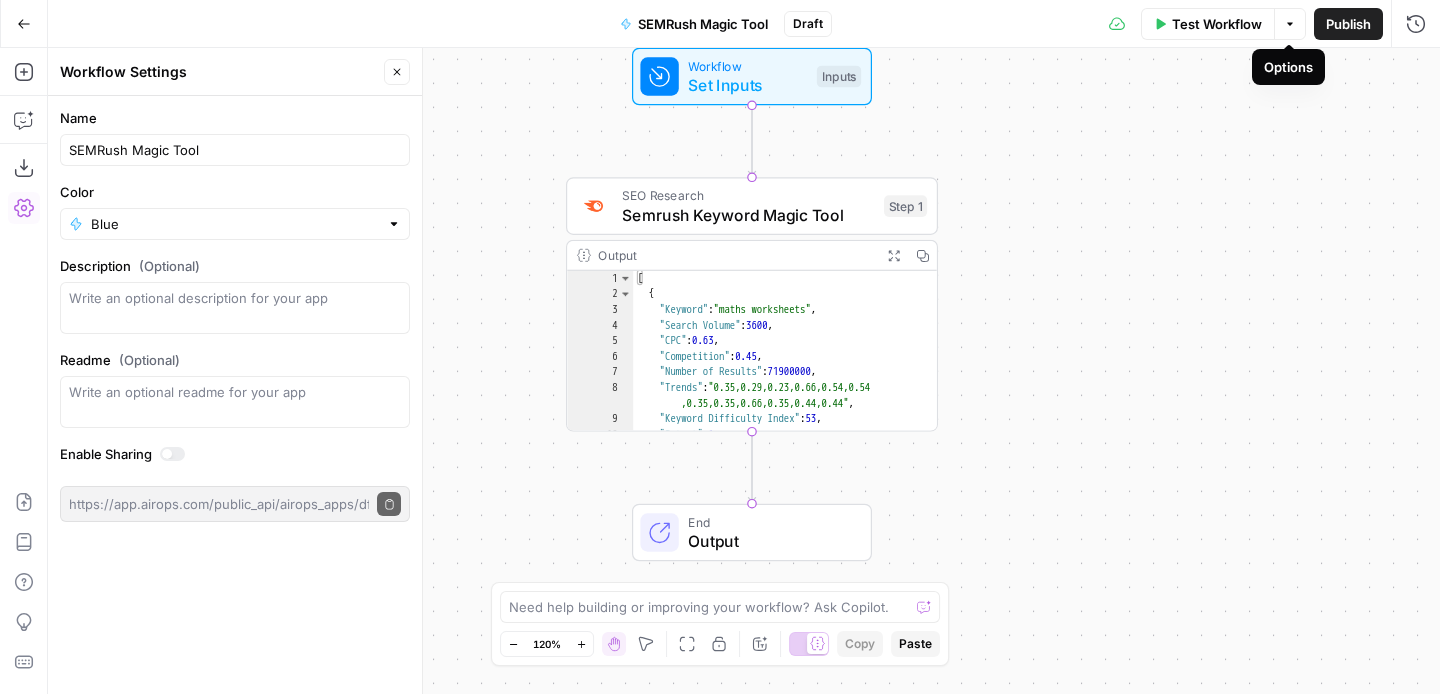 click 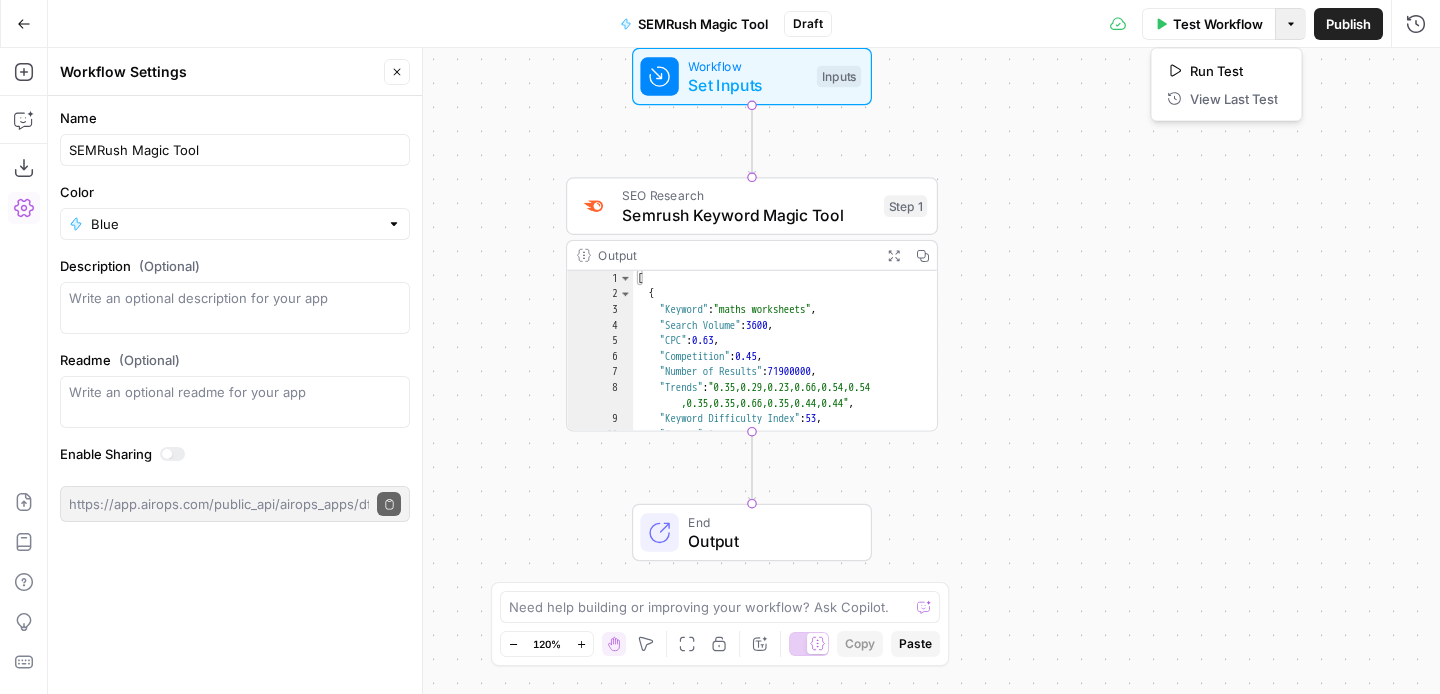 click on "Workflow Set Inputs Inputs SEO Research Semrush Keyword Magic Tool Step 1 Output Expand Output Copy 1 2 3 4 5 6 7 8 9 10 11 [    {      "Keyword" :  "maths worksheets" ,      "Search Volume" :  3600 ,      "CPC" :  0.63 ,      "Competition" :  0.45 ,      "Number of Results" :  71900000 ,      "Trends" :  "0.35,0.29,0.23,0.66,0.54,0.54          ,0.35,0.35,0.66,0.35,0.44,0.44" ,      "Keyword Difficulty Index" :  53 ,      "Intent" :  1    } ,     XXXXXXXXXXXXXXXXXXXXXXXXXXXXXXXXXXXXXXXXXXXXXXXXXXXXXXXXXXXXXXXXXXXXXXXXXXXXXXXXXXXXXXXXXXXXXXXXXXXXXXXXXXXXXXXXXXXXXXXXXXXXXXXXXXXXXXXXXXXXXXXXXXXXXXXXXXXXXXXXXXXXXXXXXXXXXXXXXXXXXXXXXXXXXXXXXXXXXXXXXXXXXXXXXXXXXXXXXXXXXXXXXXXXXXXXXXXXXXXXXXXXXXXXXXXXXXXXXXXXXXXXXXXXXXXXXXXXXXXXXXXXXXXXXXXXXXXXXXXXXXXXXXXXXXXXXXXXXXXXXXXXXXXXXXXXXXXXXXXXXXXXXXXXXXXXXXXXXXXXXXXXXXXXXXXXXXXXXXXXXXXXXXXXXXXXXXXXXXXXXXXXXXXXXXXXXXXXXXXXXXXXXXXXXXXXXXXXXXXXXXXXXXXXXXXXXXXXXXXXXXXXXXXXXXXXXXXXXXXXXXXXXXXXXXXXXXXXXXXXXXXXXXXXXXXX End Output" at bounding box center [744, 371] 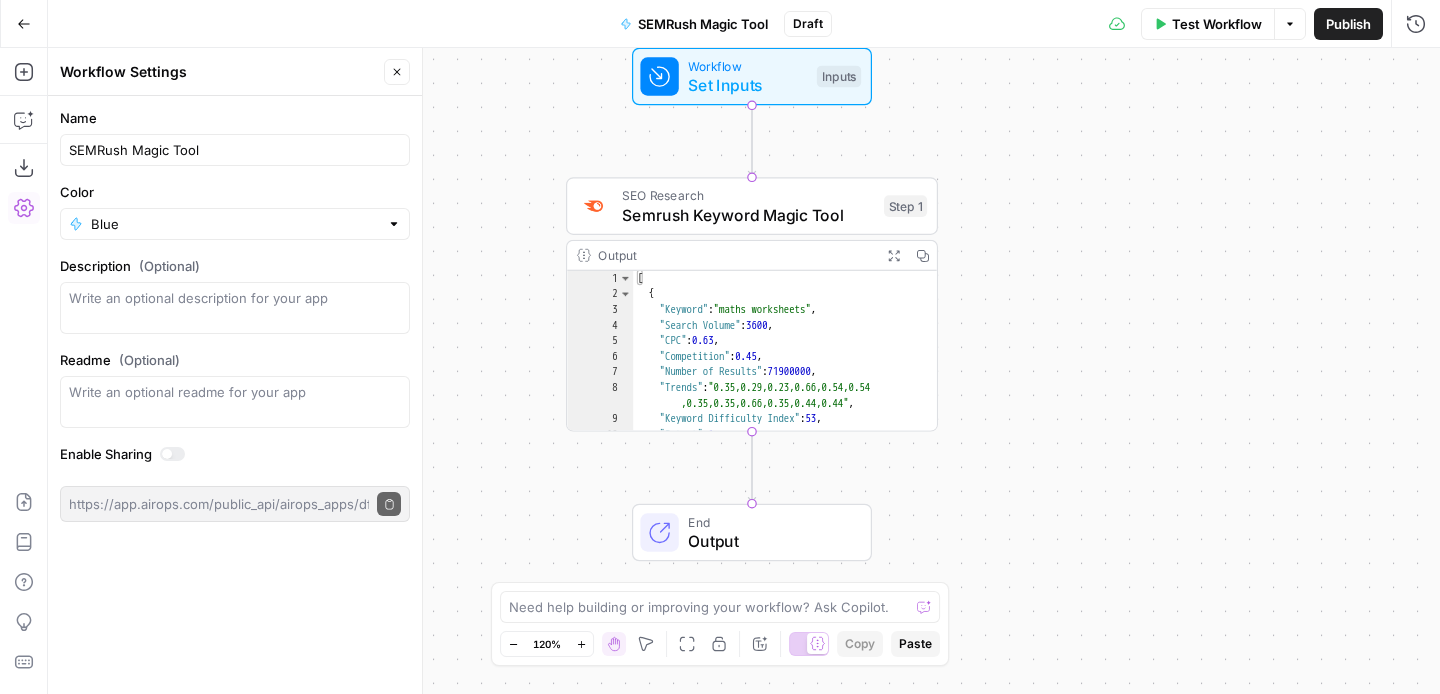 click on "Publish" at bounding box center [1348, 24] 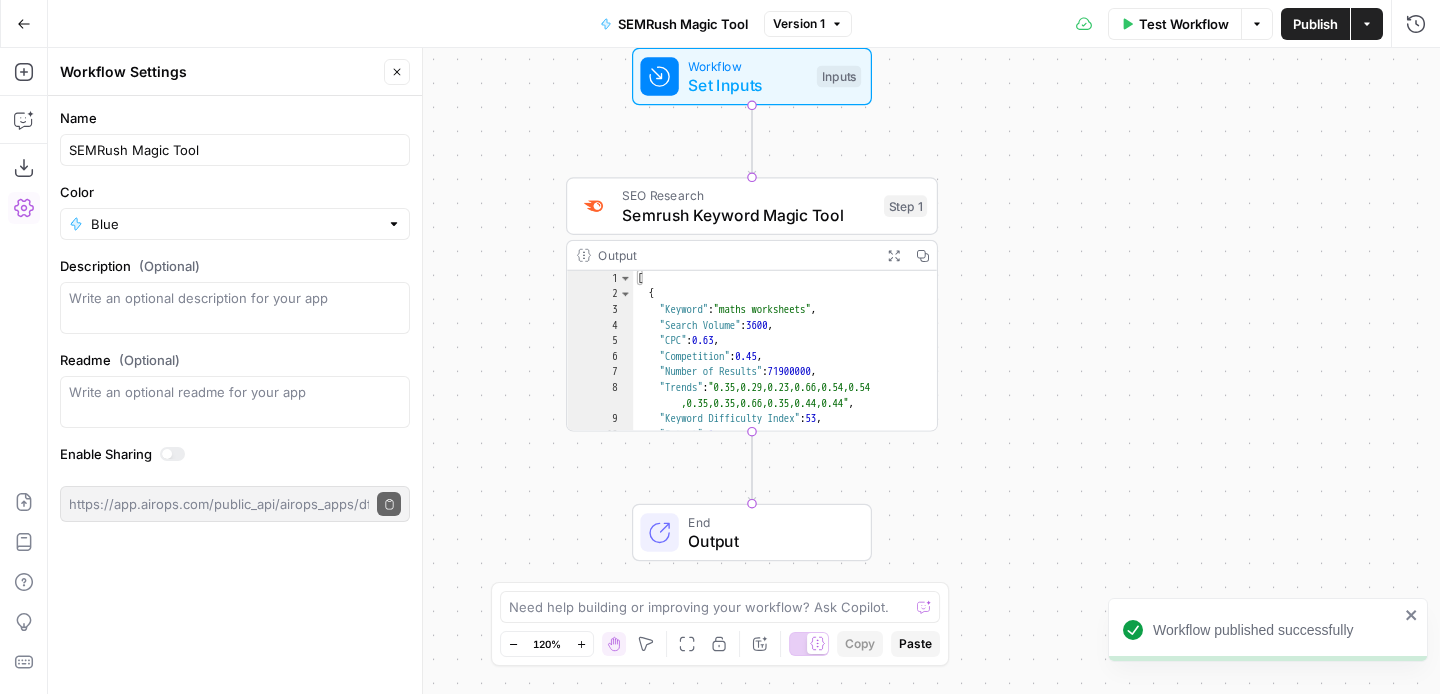 click 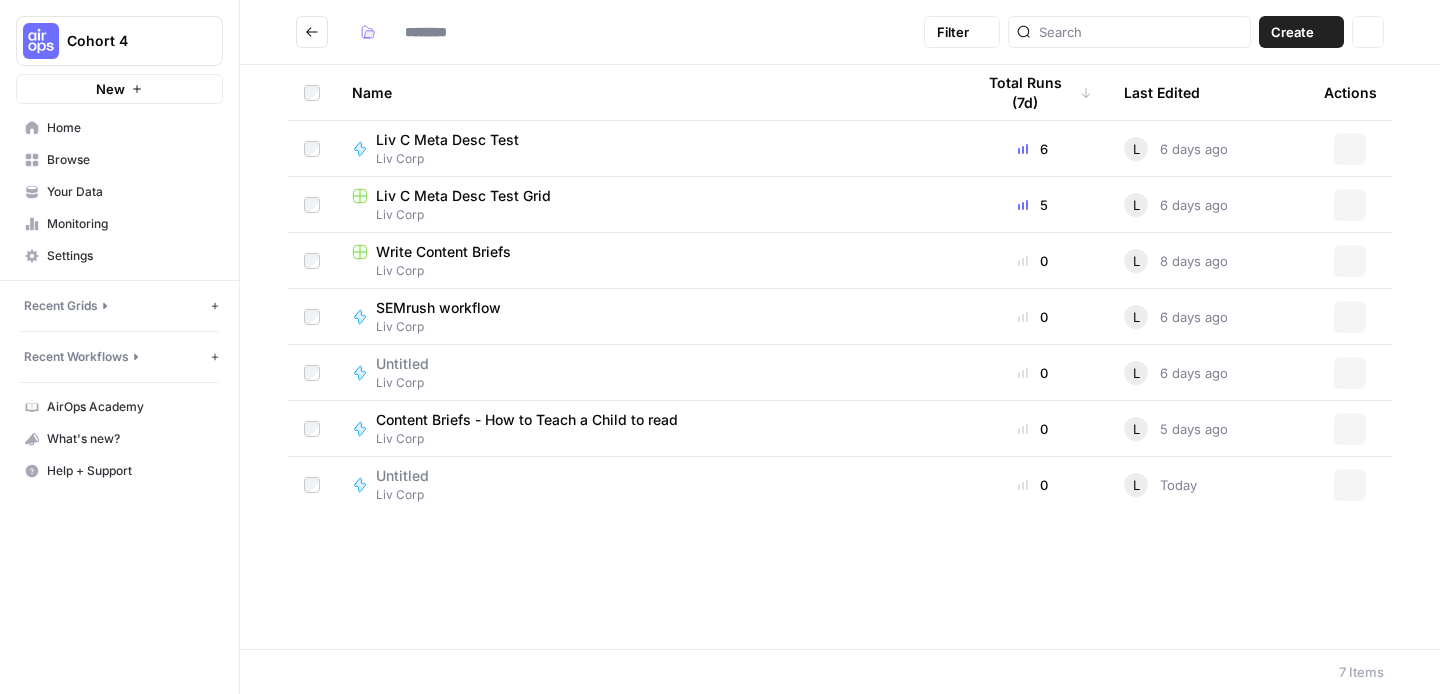 type on "********" 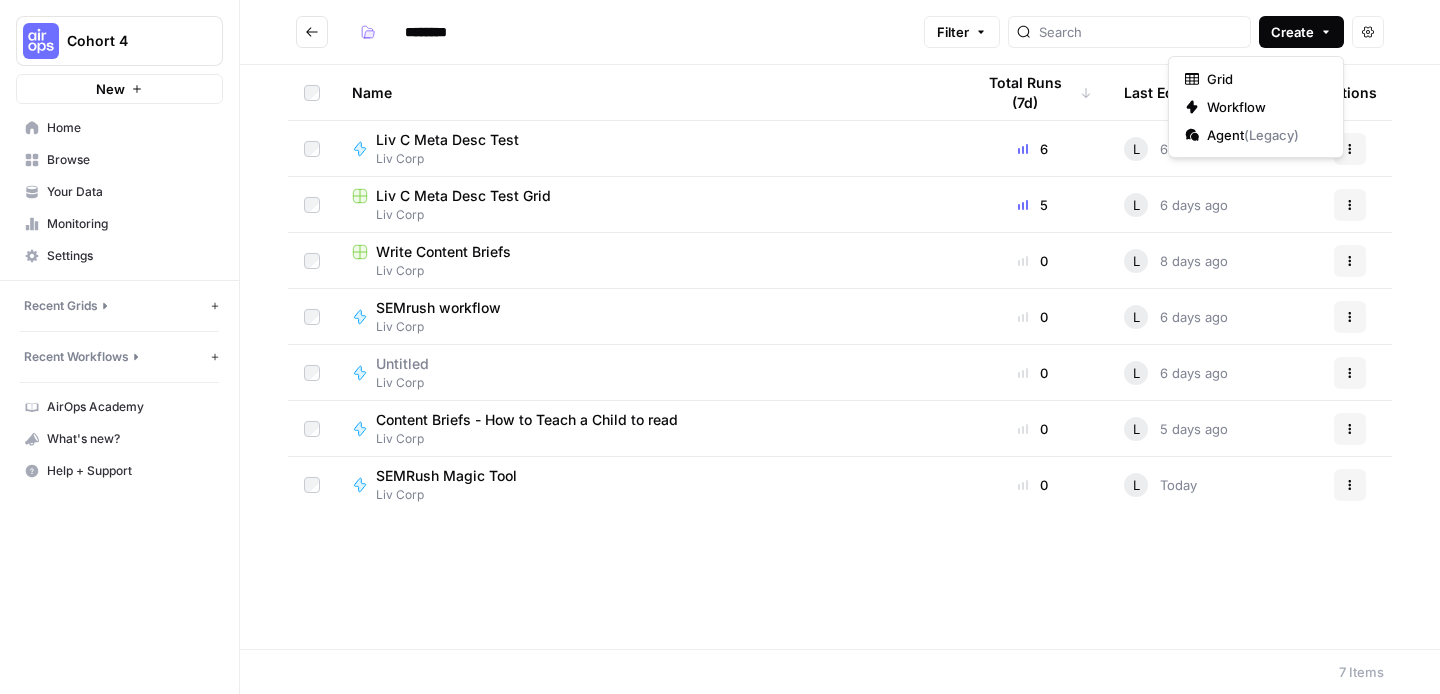 click on "Create" at bounding box center [1301, 32] 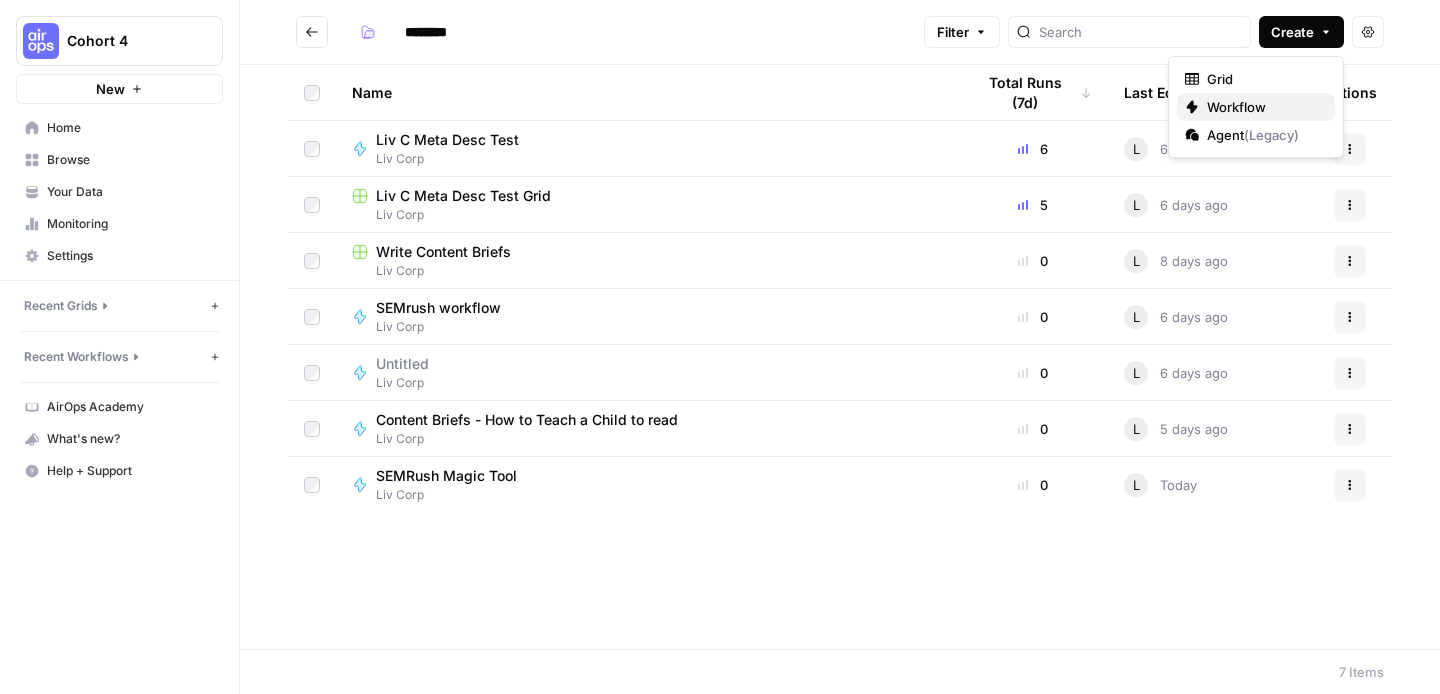 click on "Workflow" at bounding box center [1263, 107] 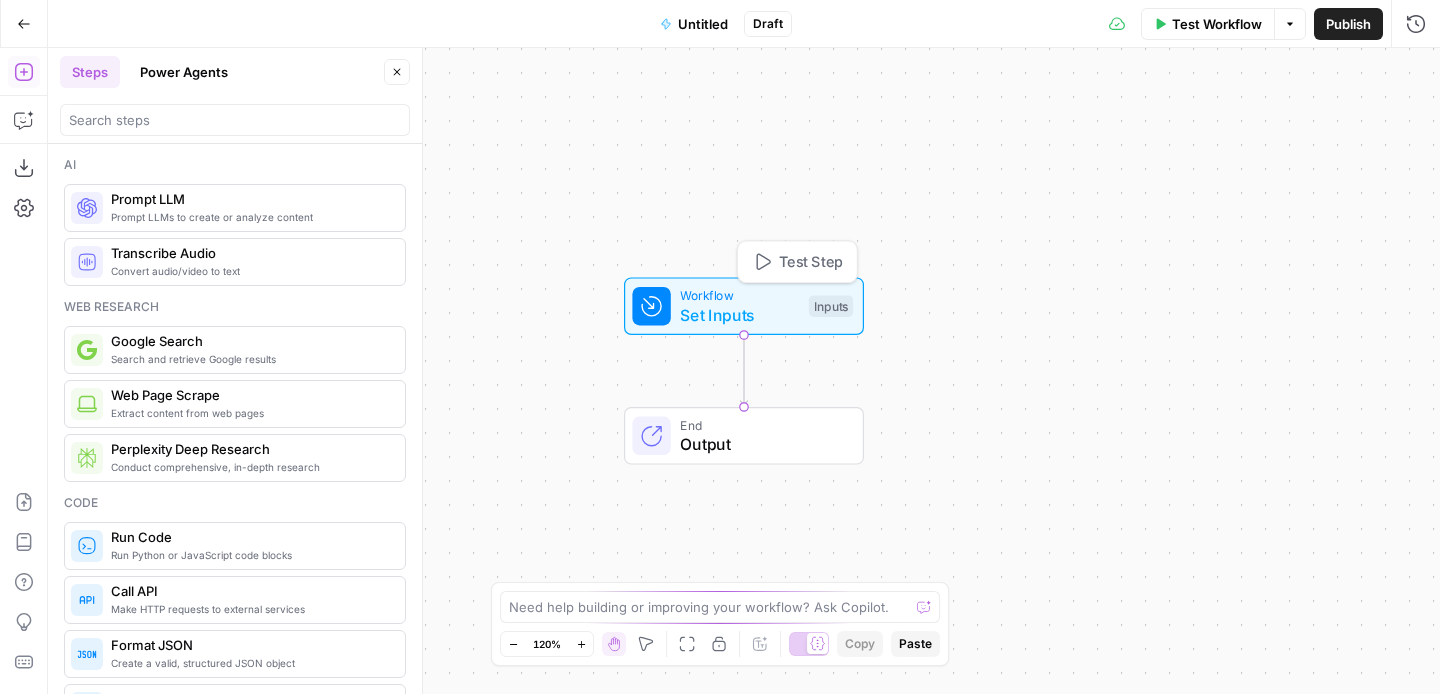 click on "Set Inputs" at bounding box center [739, 315] 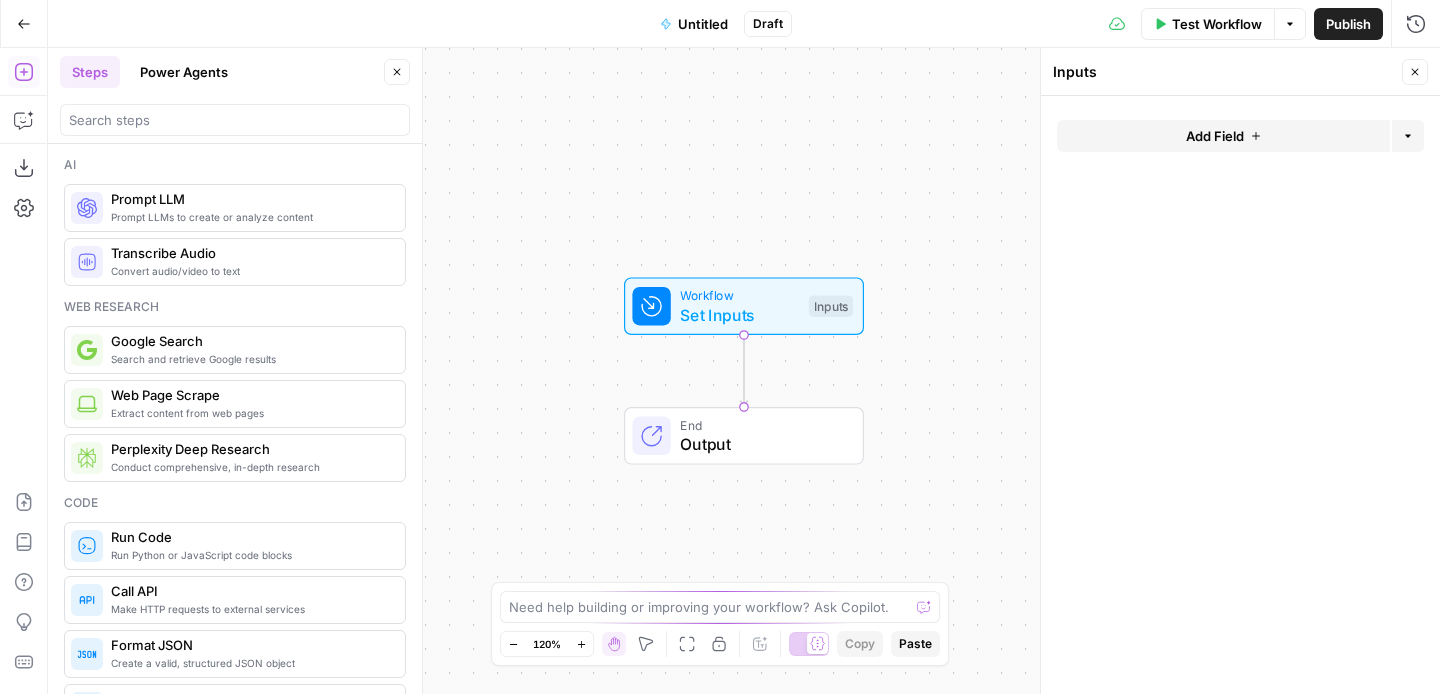 click on "Add Field" at bounding box center (1215, 136) 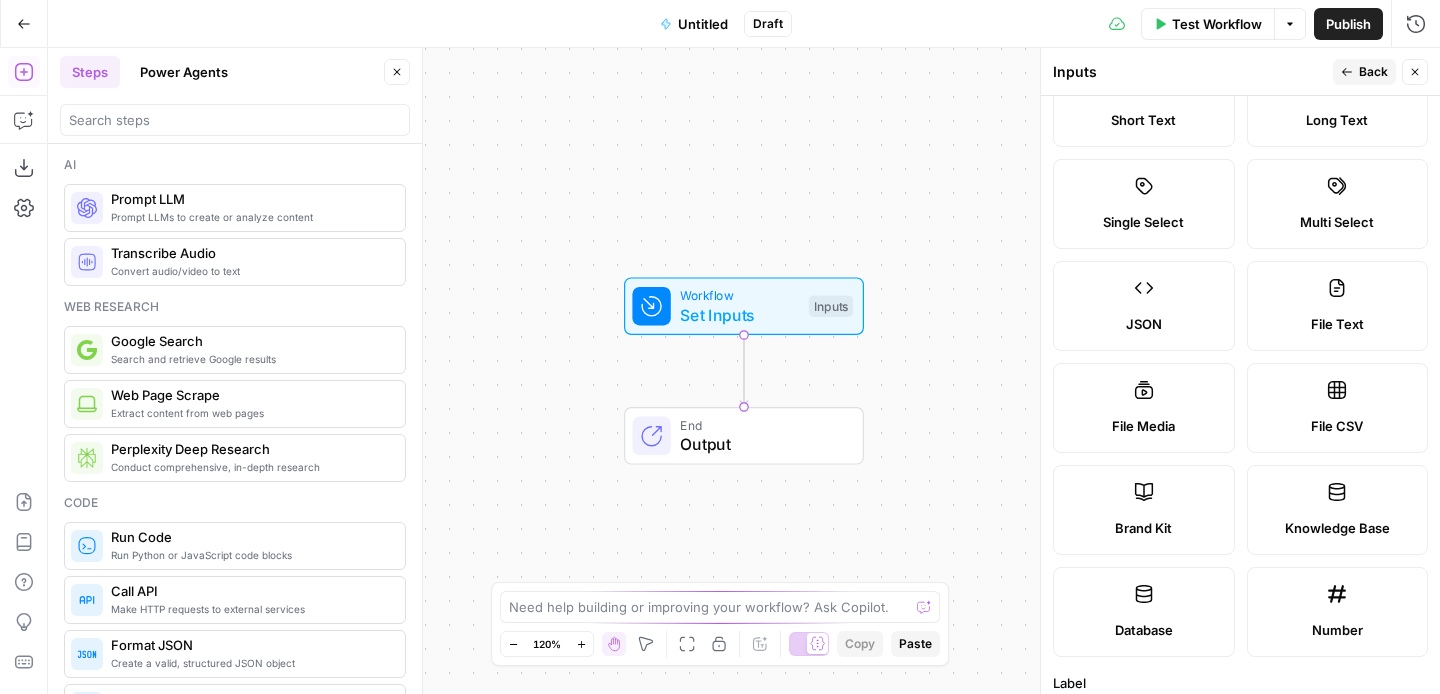 scroll, scrollTop: 93, scrollLeft: 0, axis: vertical 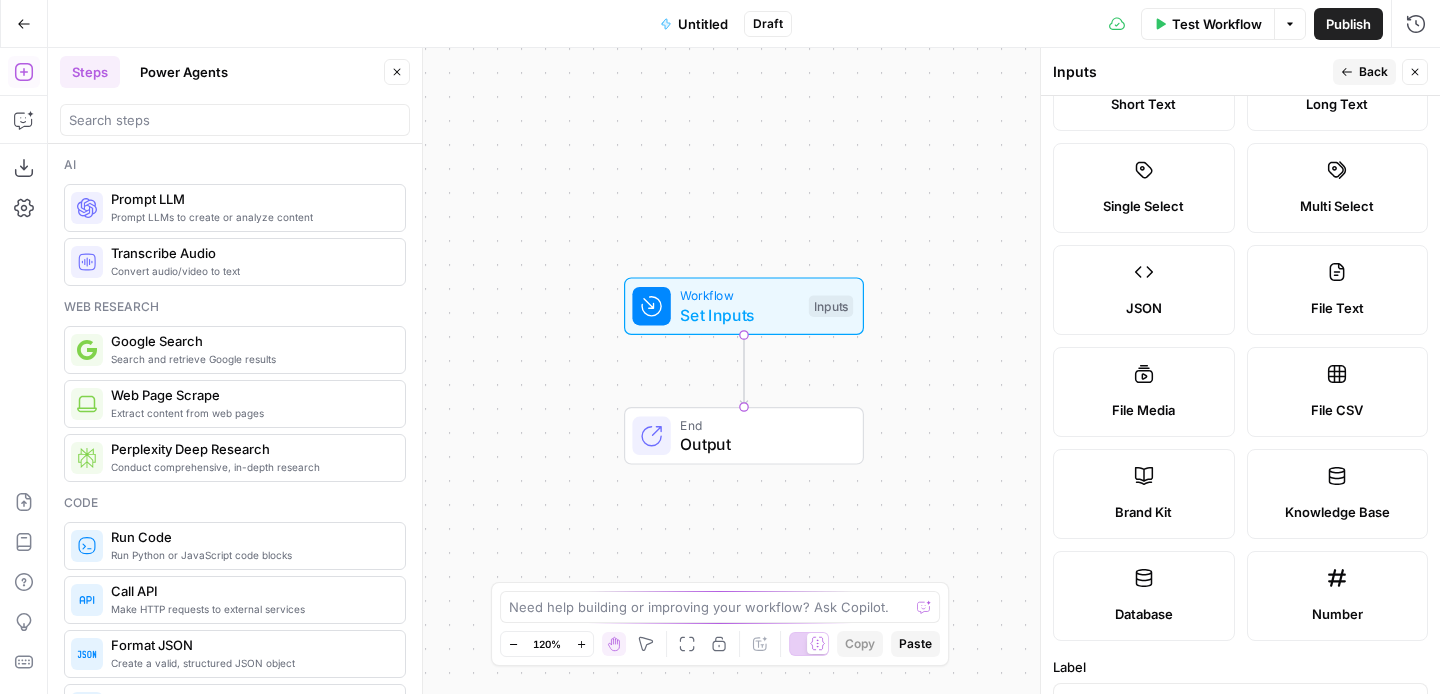 click on "File CSV" at bounding box center [1338, 392] 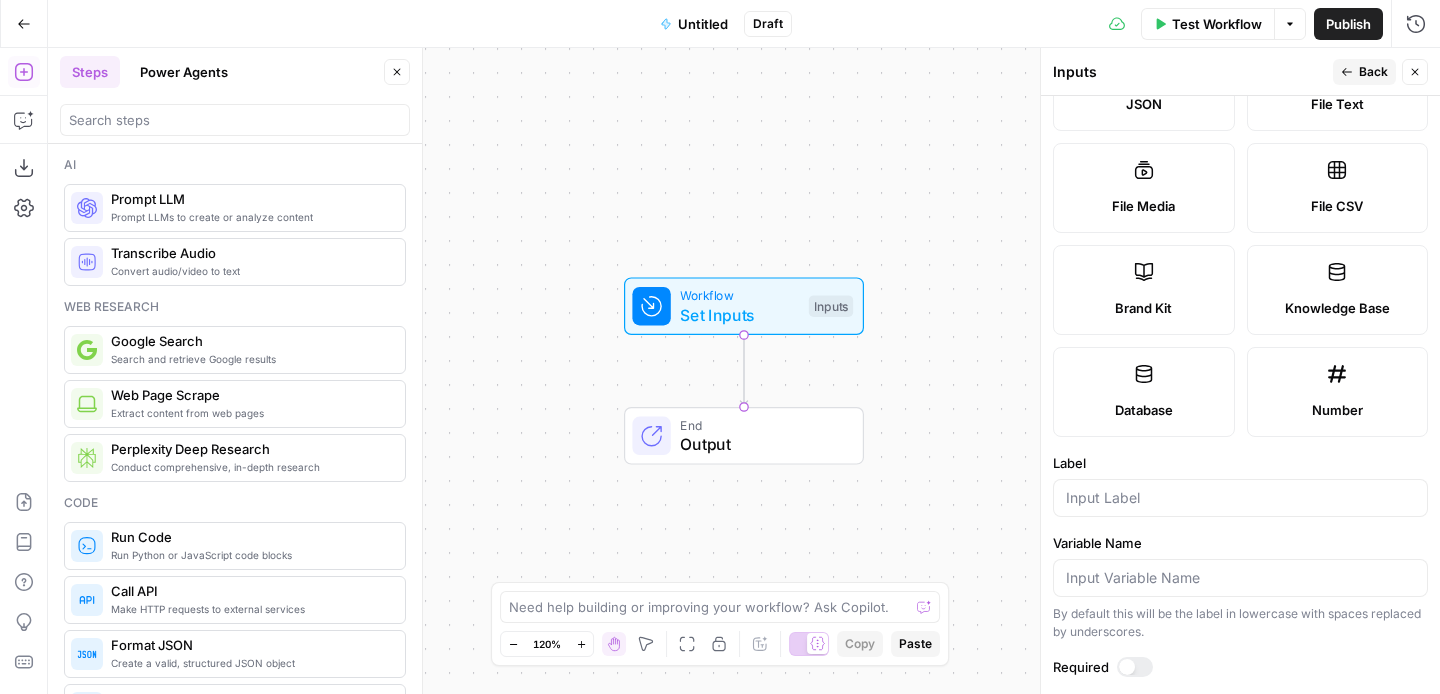 scroll, scrollTop: 220, scrollLeft: 0, axis: vertical 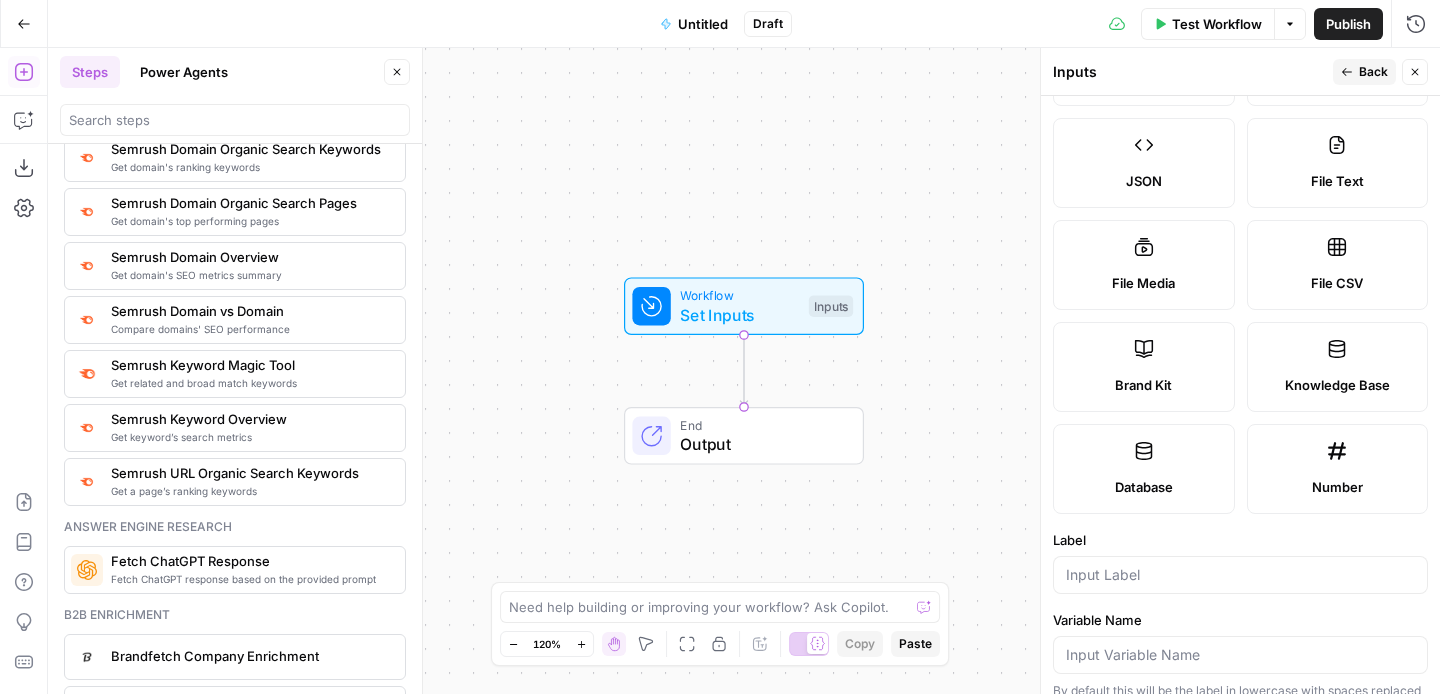click on "Get keyword’s search metrics" at bounding box center (250, 437) 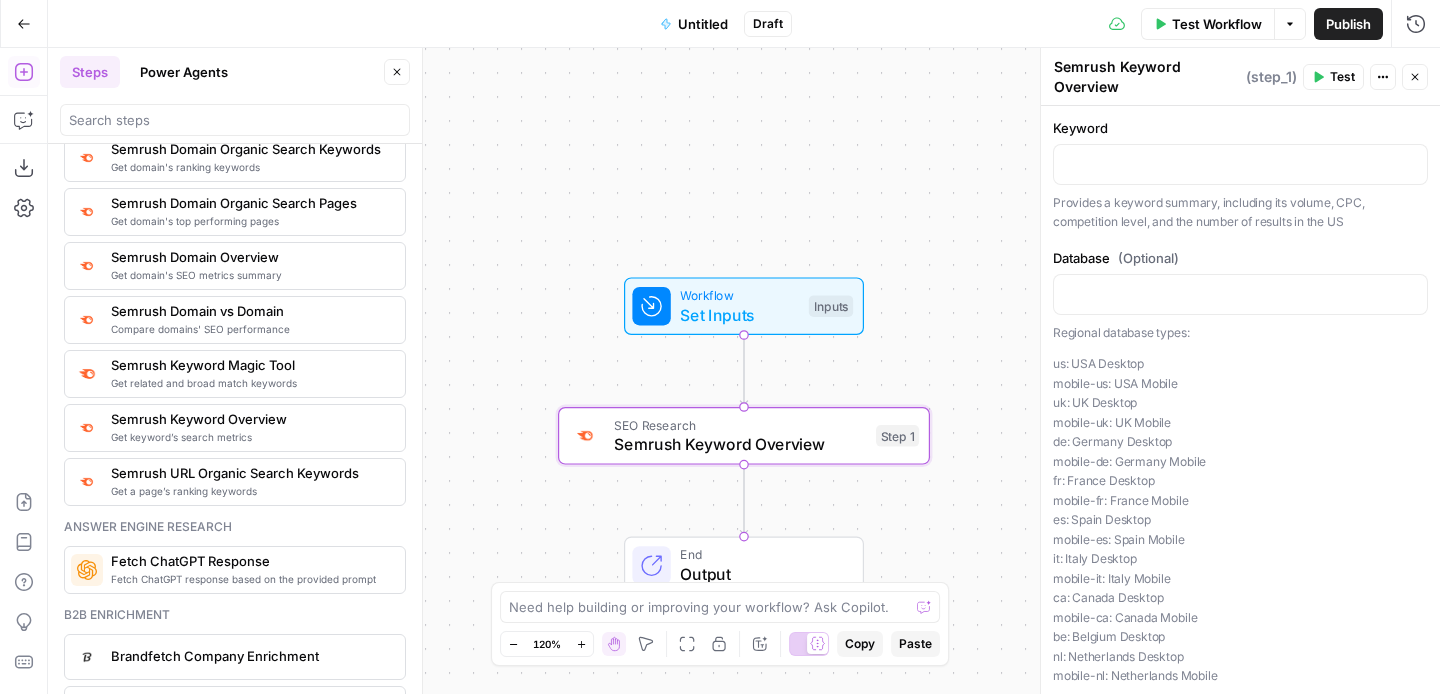 type on "Semrush Keyword Overview" 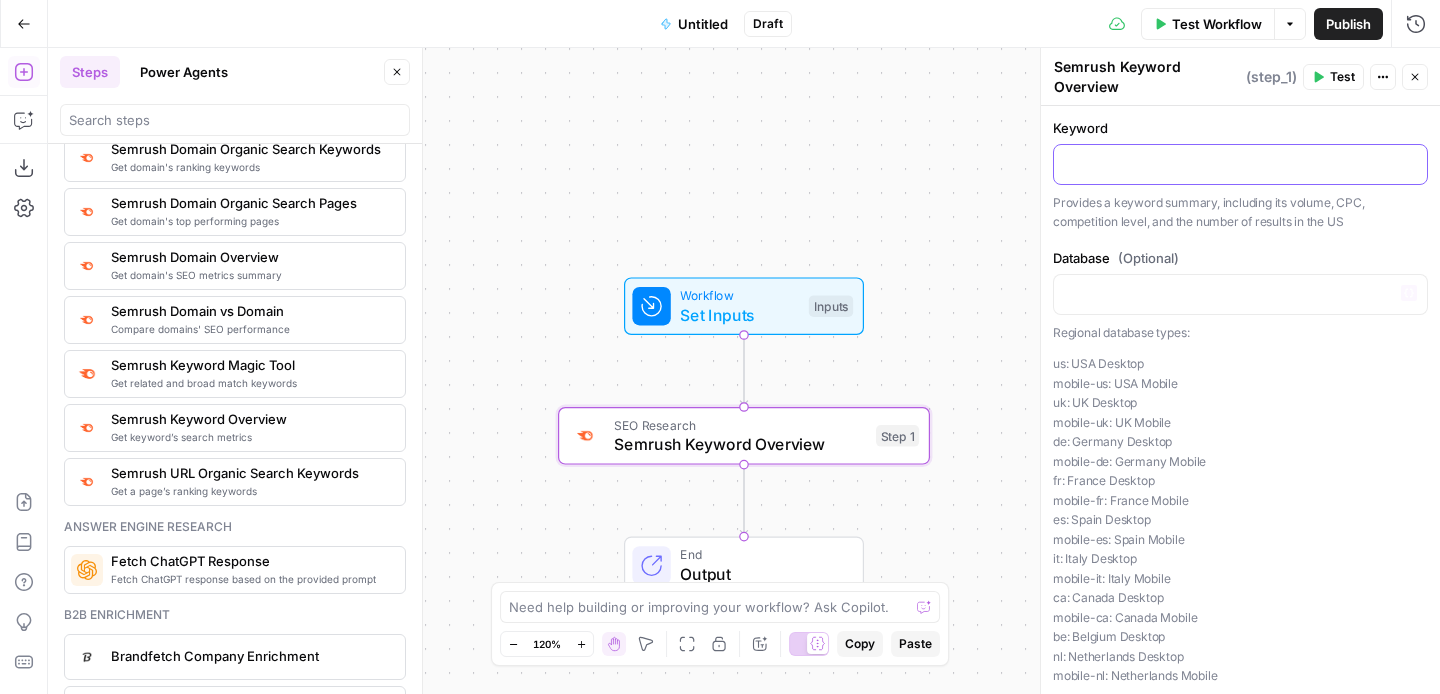 click at bounding box center (1240, 163) 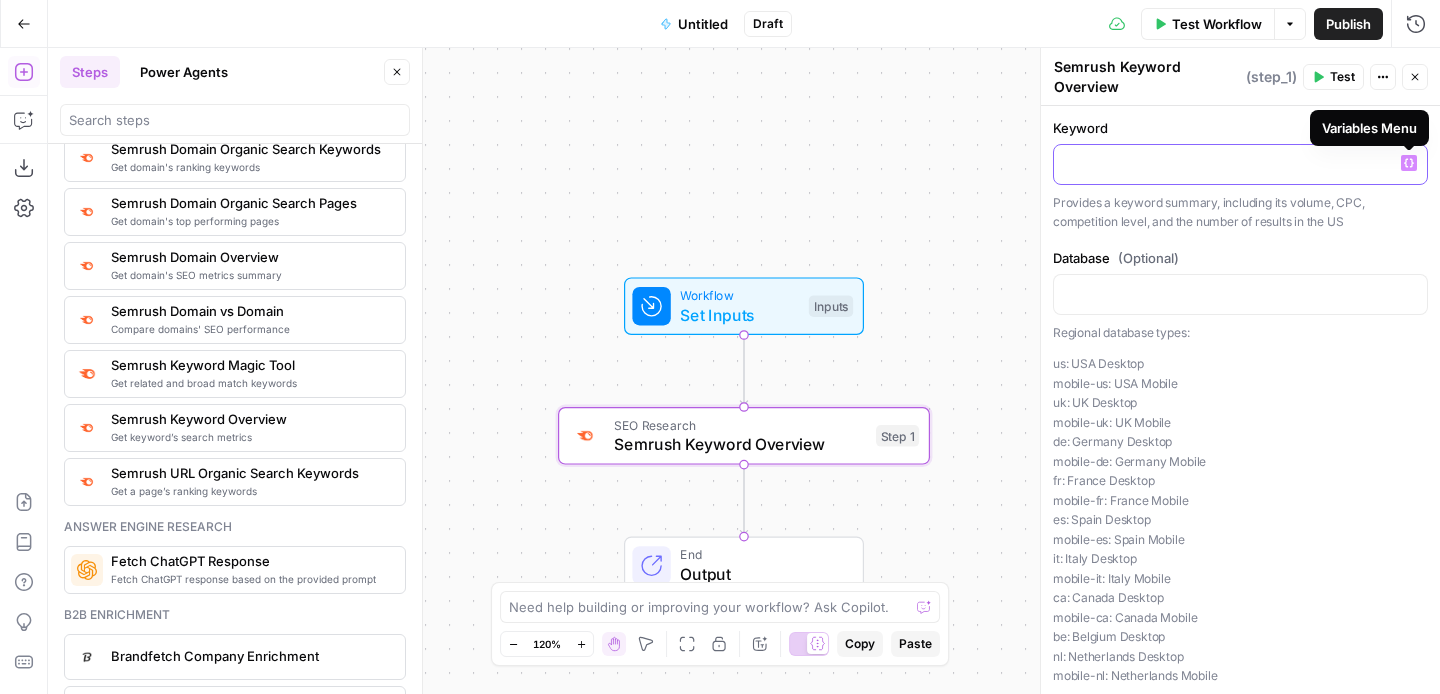 click 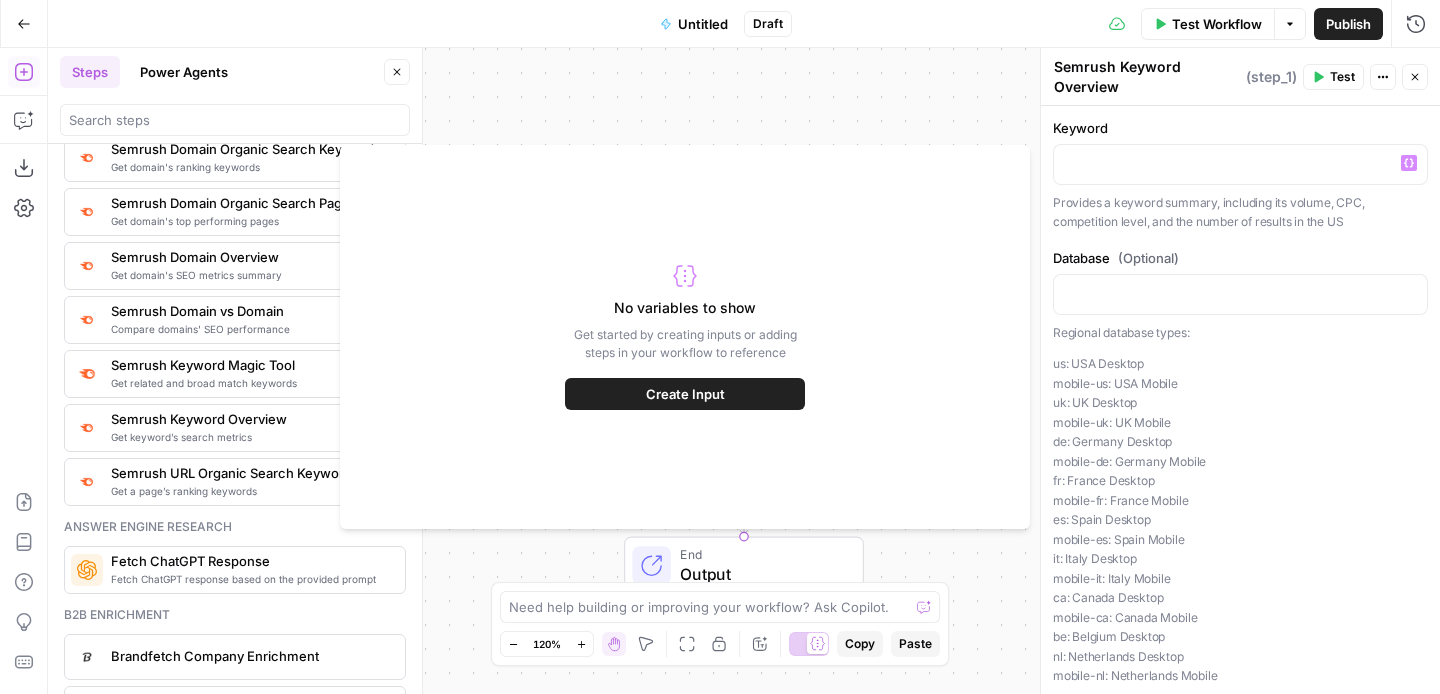 click on "Create Input" at bounding box center (685, 394) 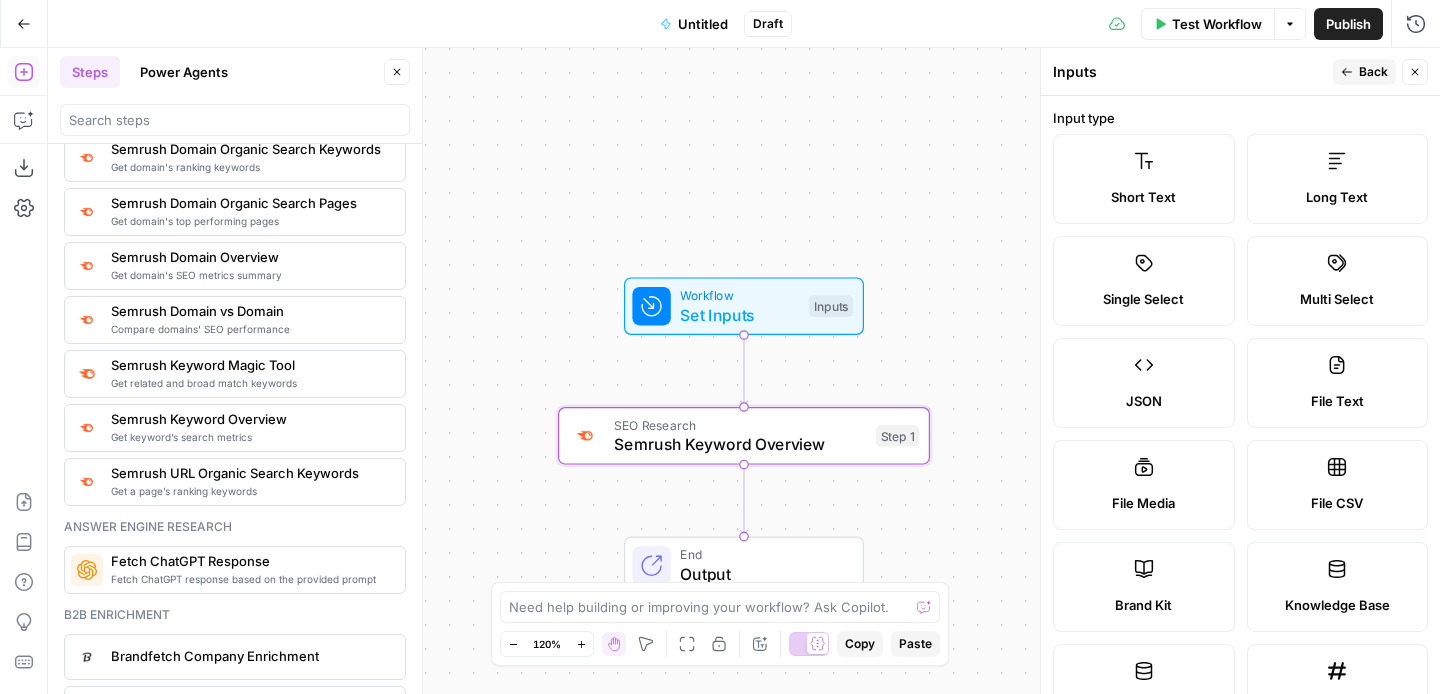 click 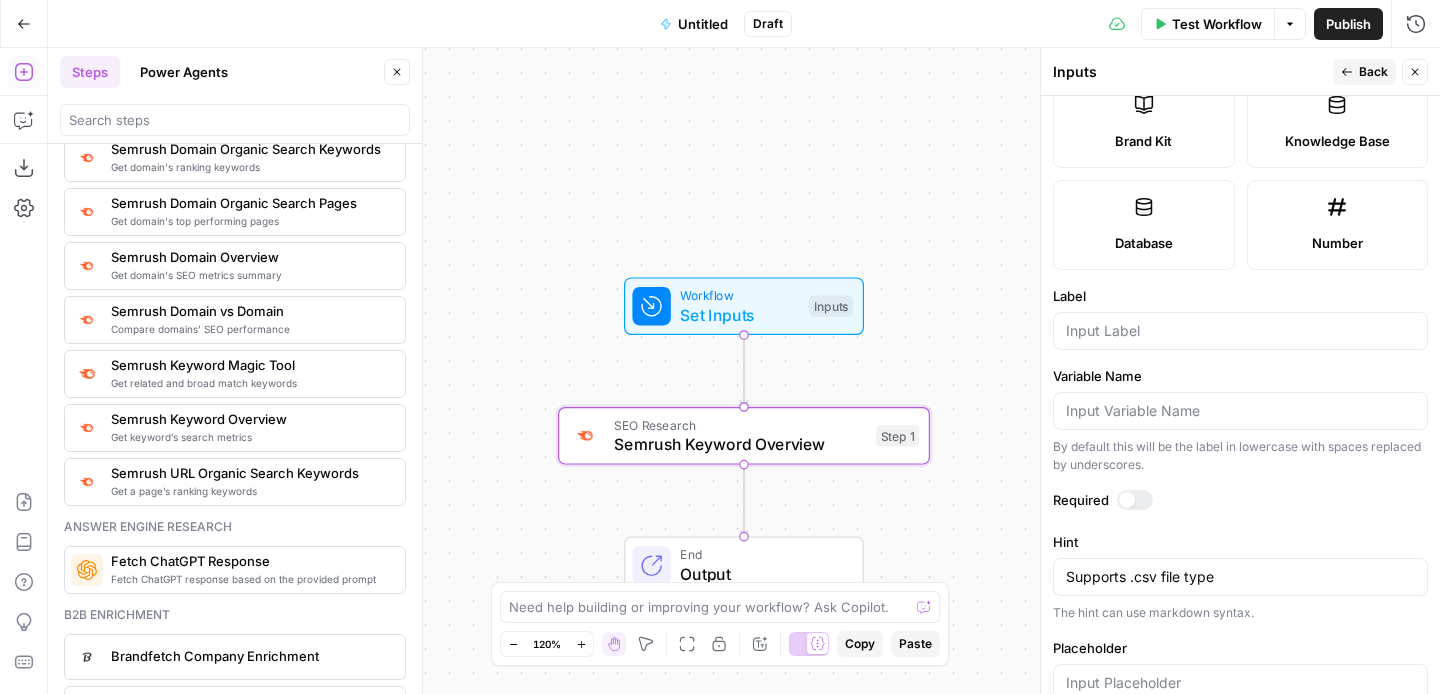 scroll, scrollTop: 481, scrollLeft: 0, axis: vertical 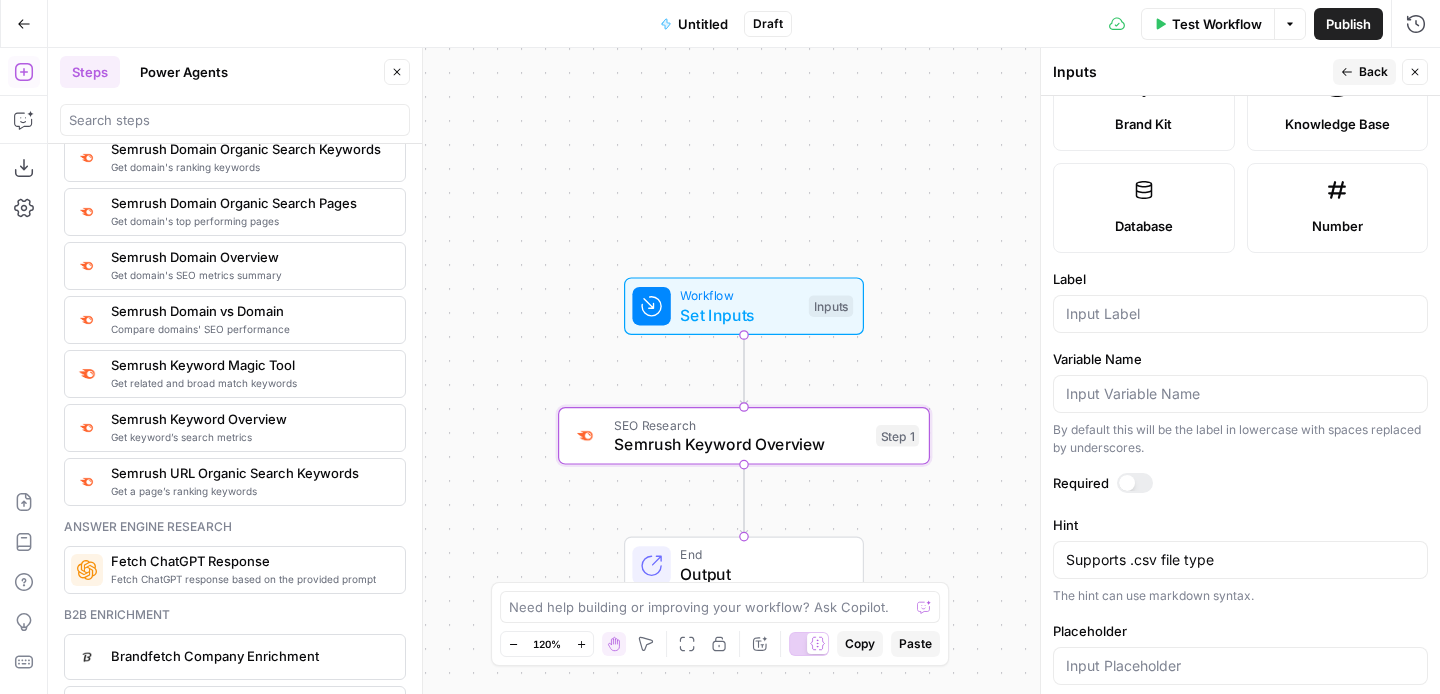 click at bounding box center [1240, 314] 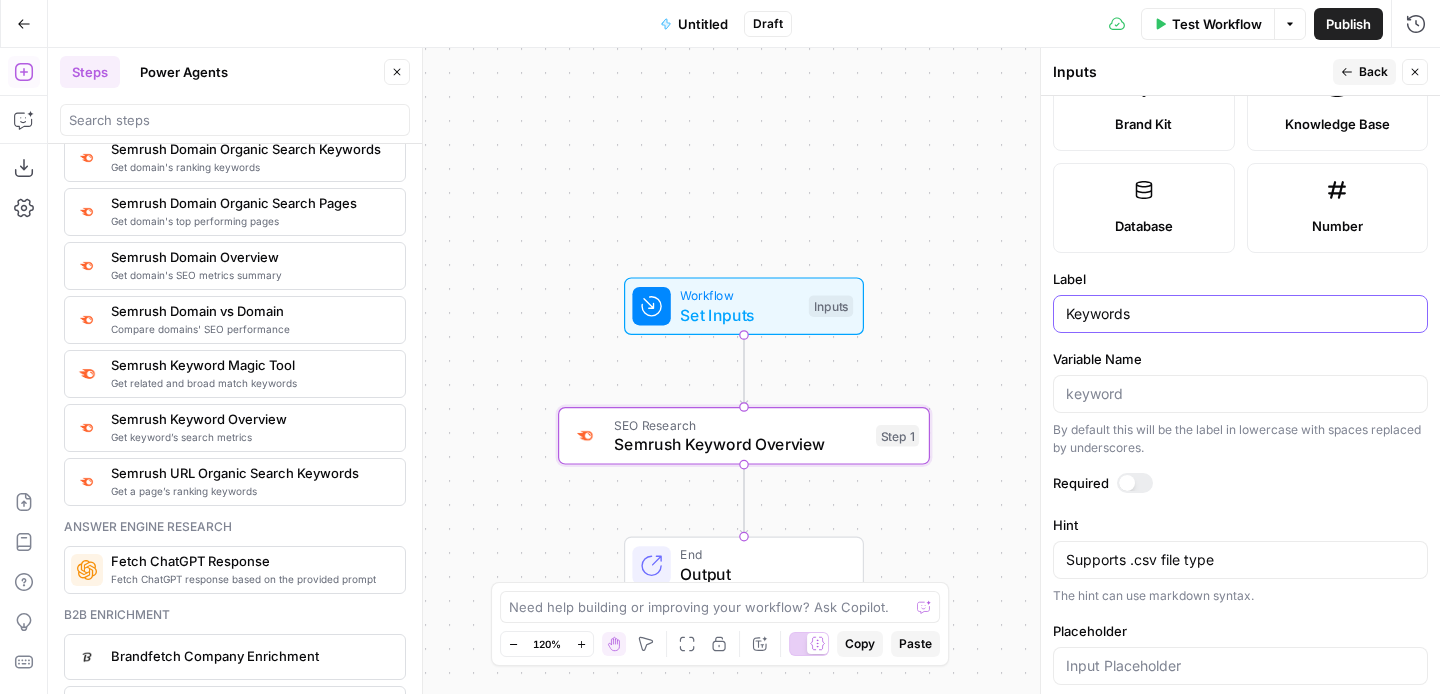 type on "Keywords" 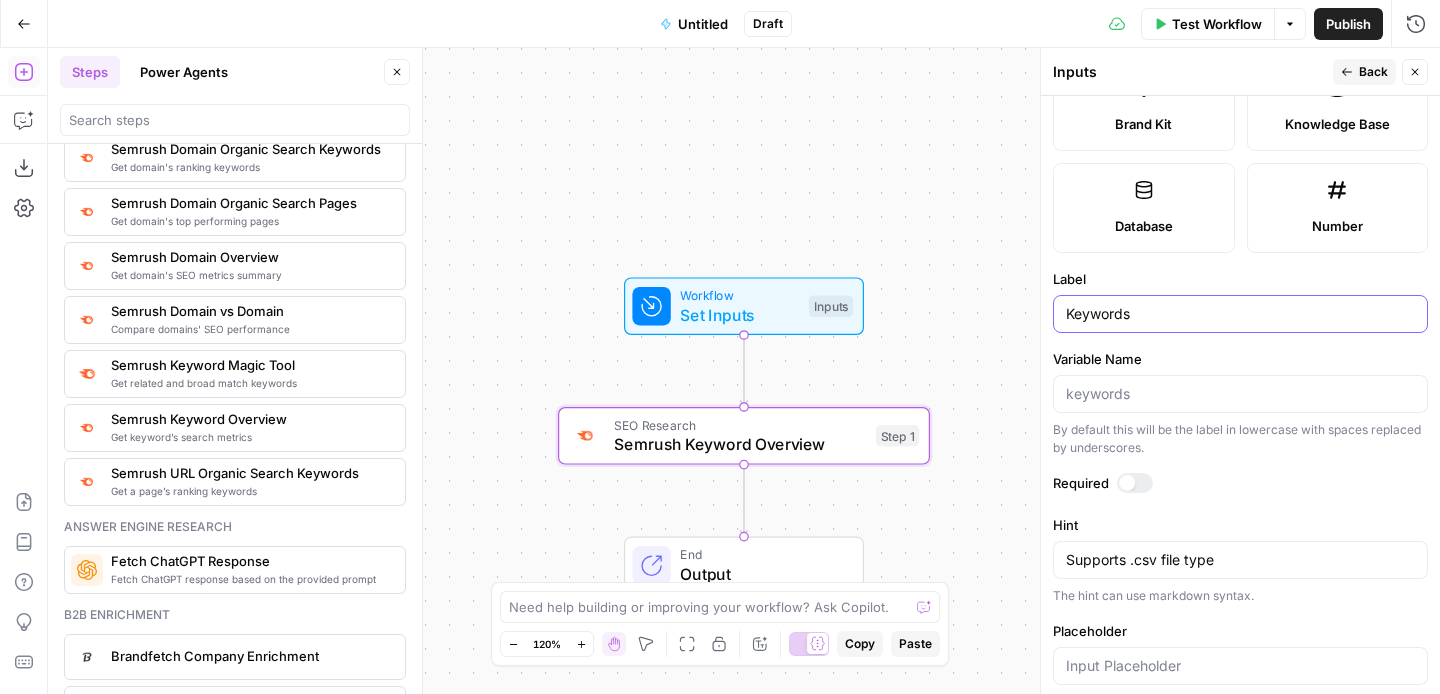 scroll, scrollTop: 510, scrollLeft: 0, axis: vertical 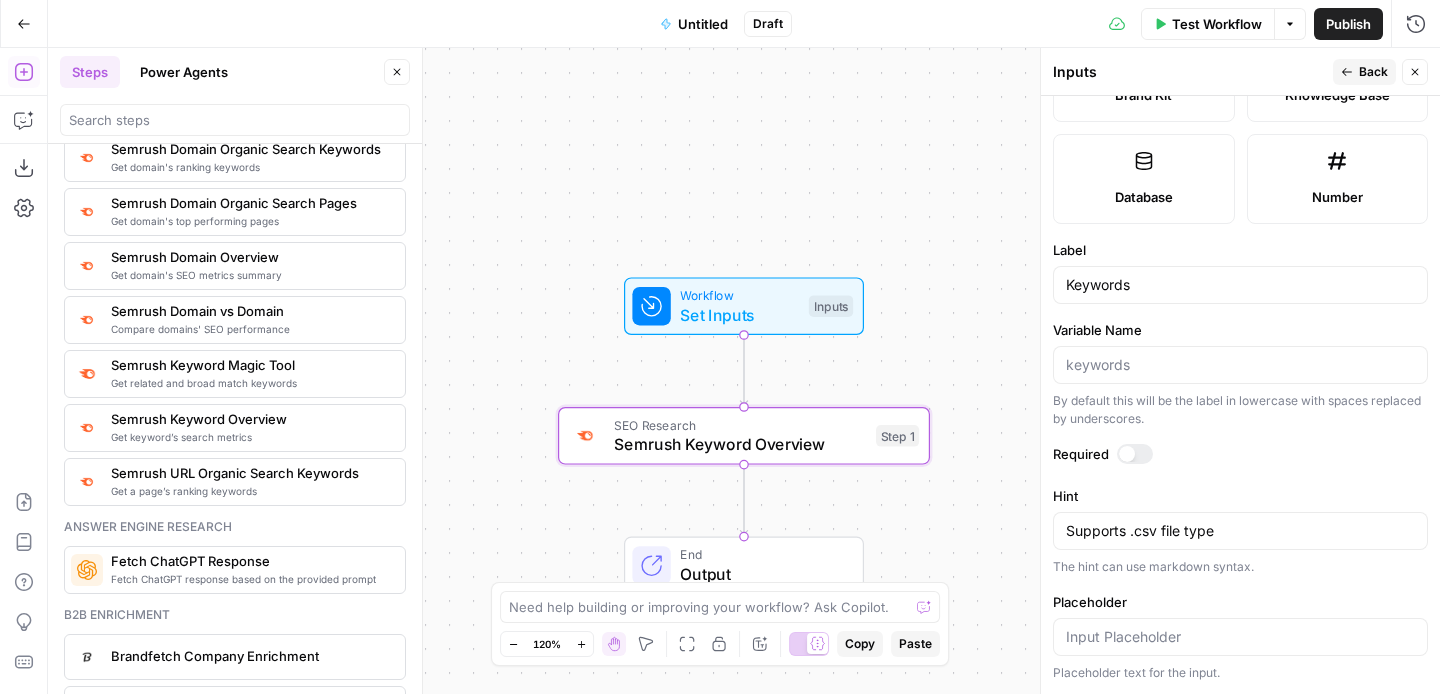 click on "Test Workflow" at bounding box center [1217, 24] 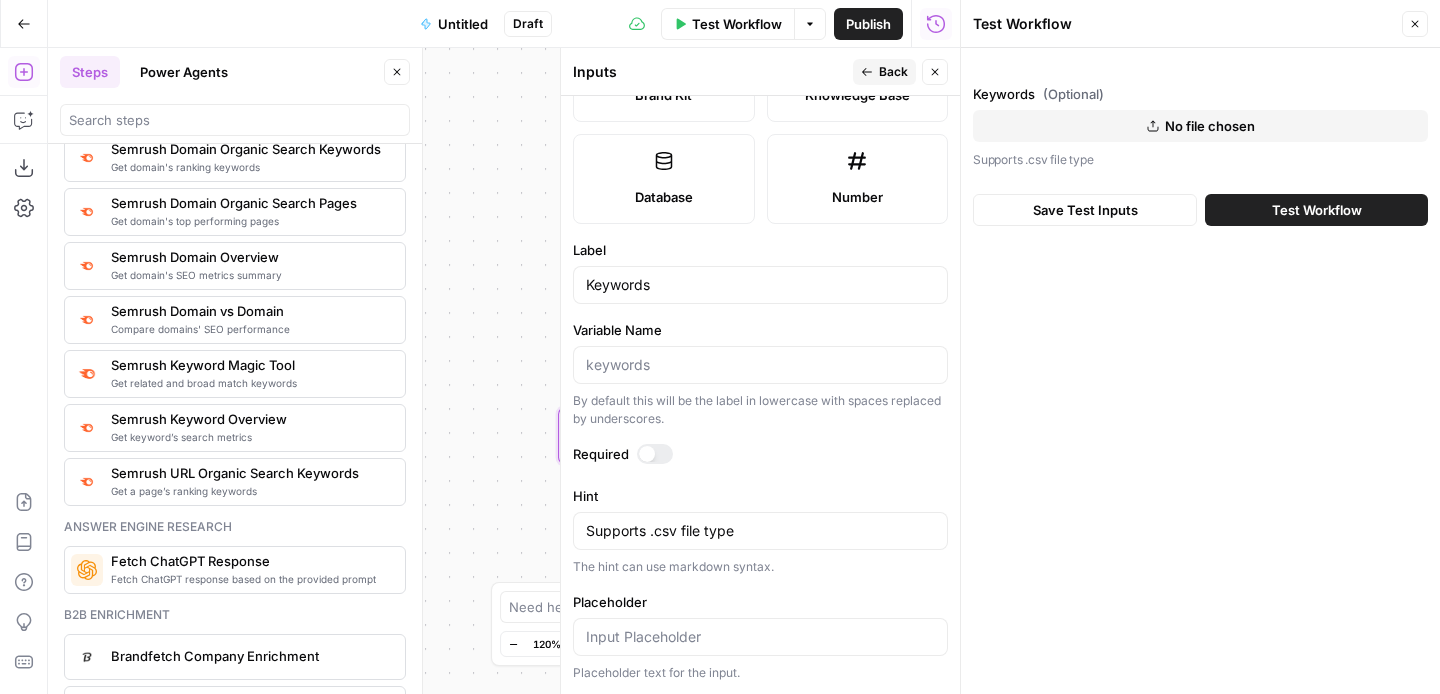 click on "No file chosen" at bounding box center (1200, 126) 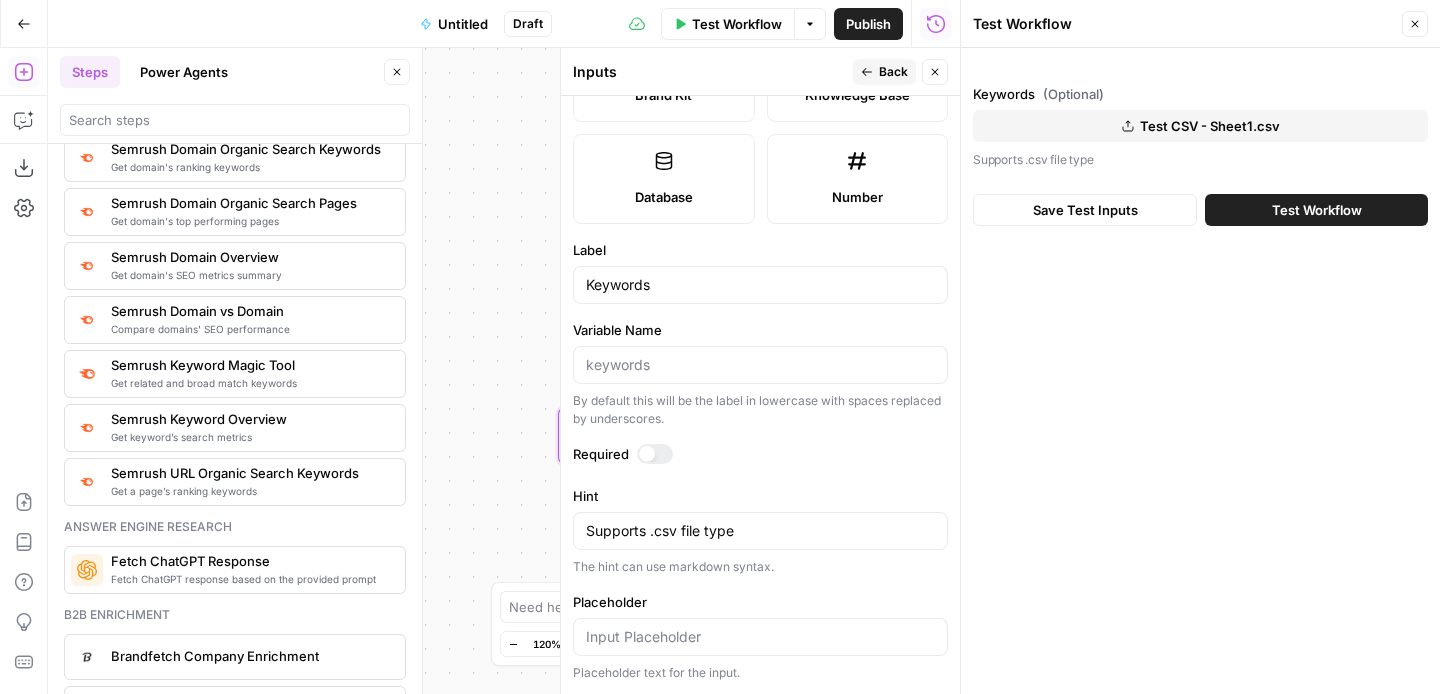 click on "Test Workflow" at bounding box center [1316, 210] 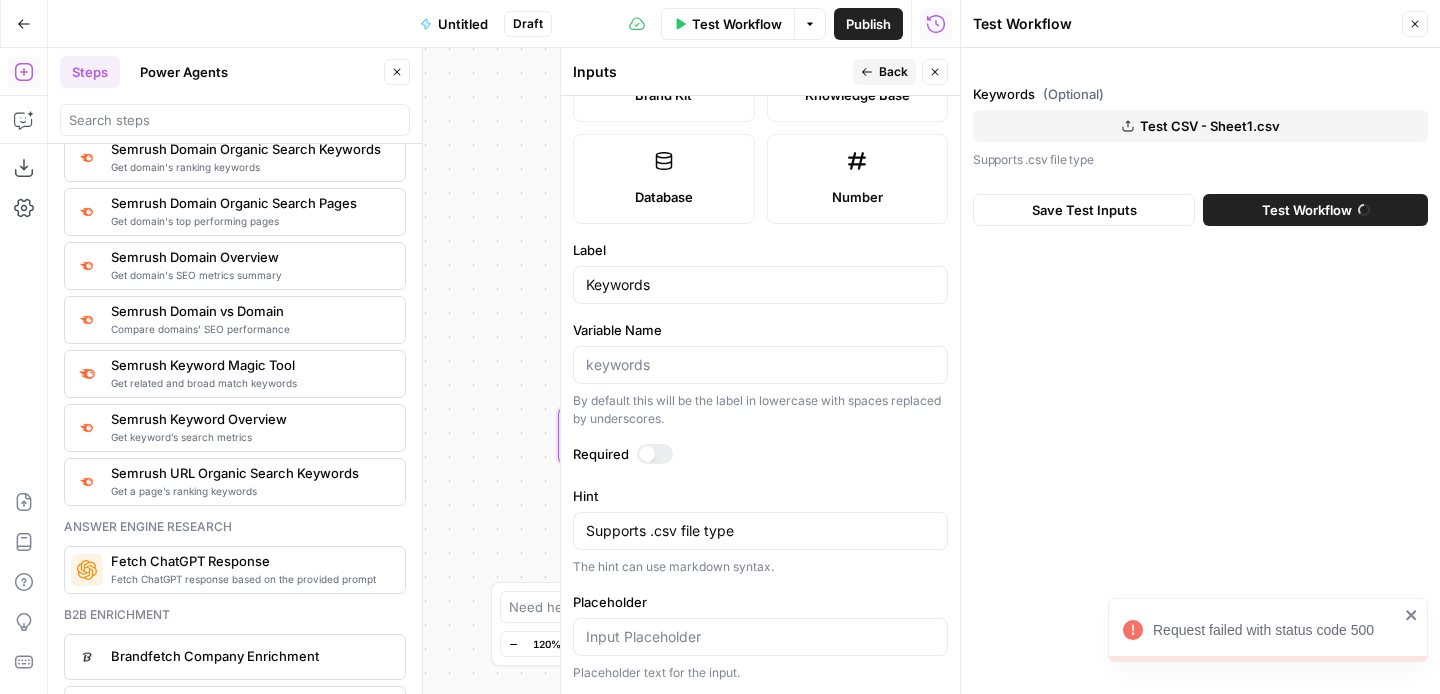 click on "Workflow Set Inputs Inputs SEO Research Semrush Keyword Overview Step 1 End Output" at bounding box center (504, 371) 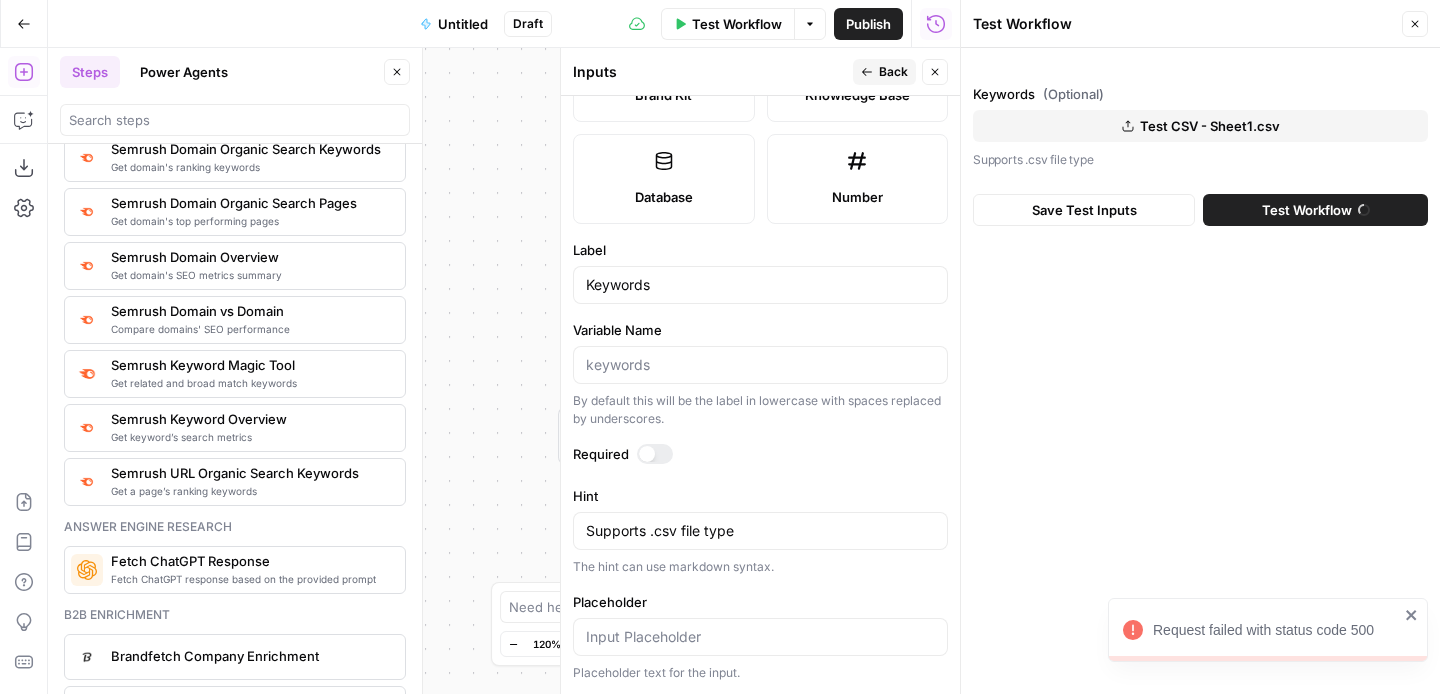 click on "Request failed with status code 500" at bounding box center (1276, 630) 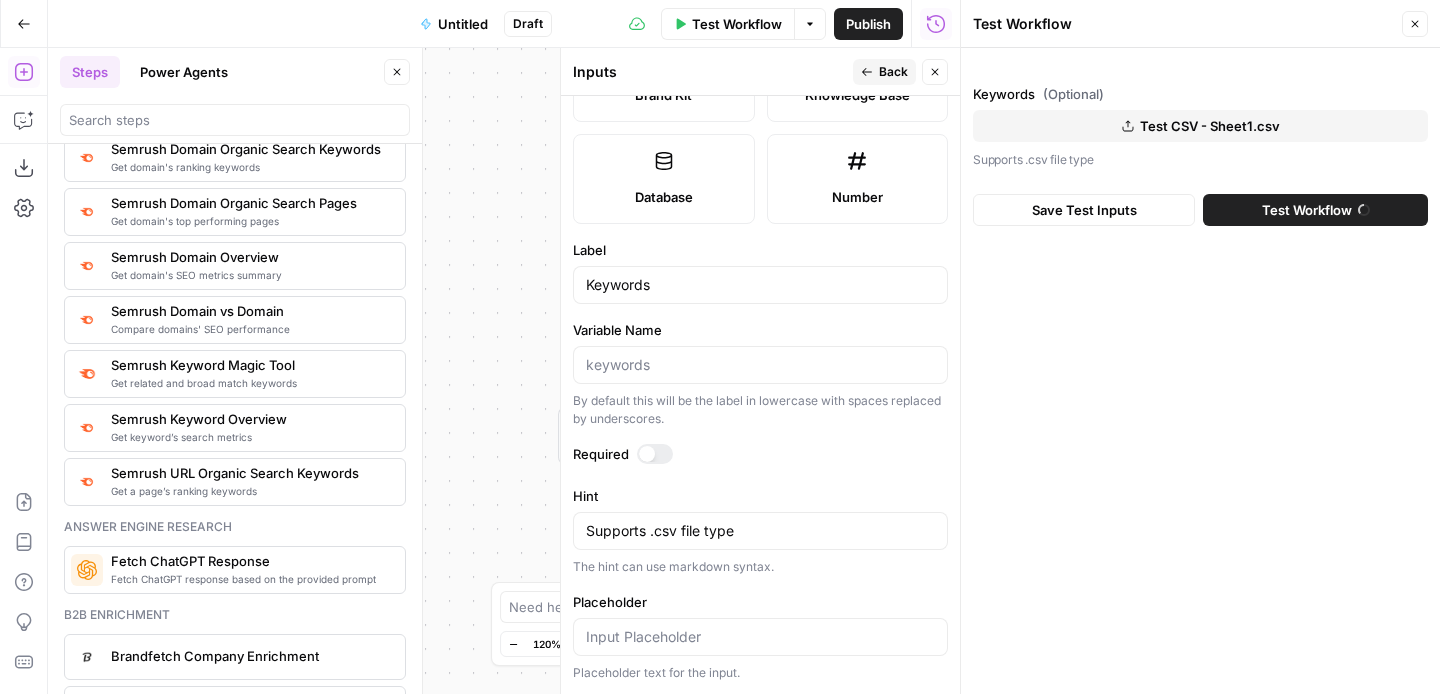 click on "Close" at bounding box center (1415, 24) 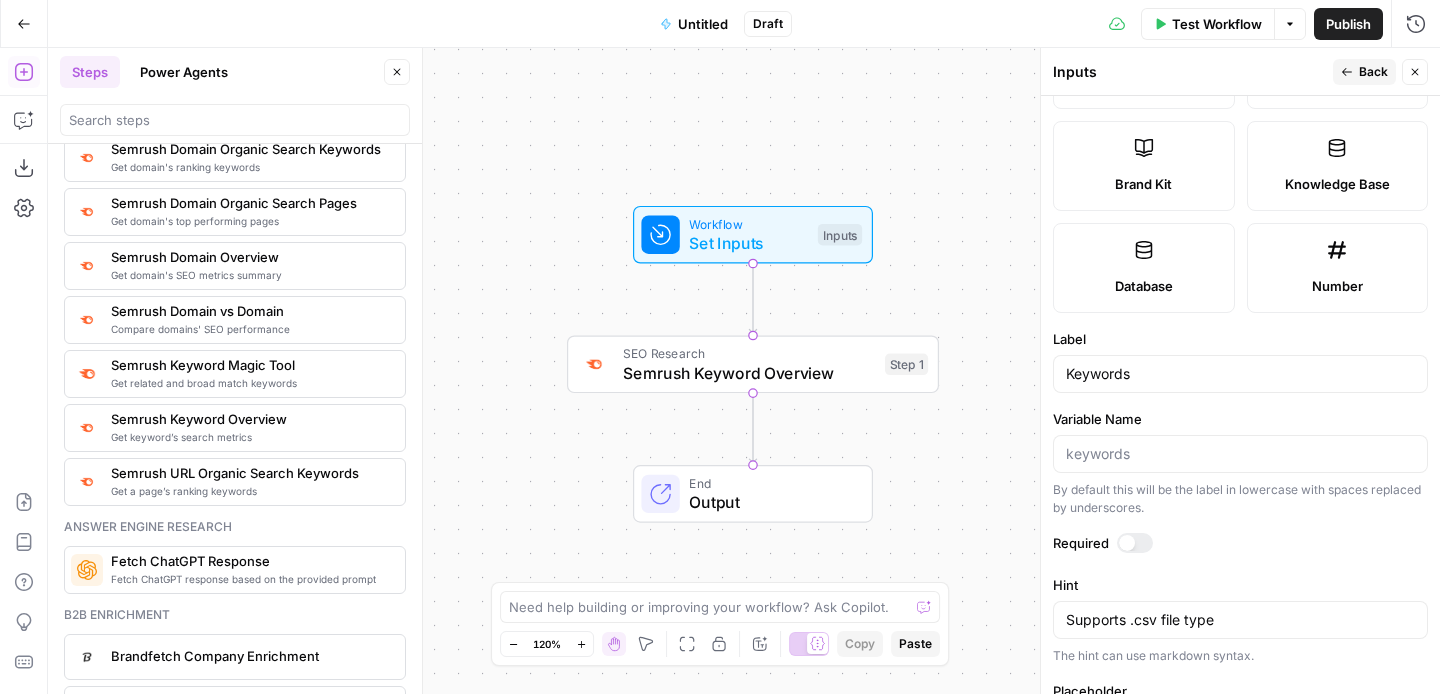 scroll, scrollTop: 403, scrollLeft: 0, axis: vertical 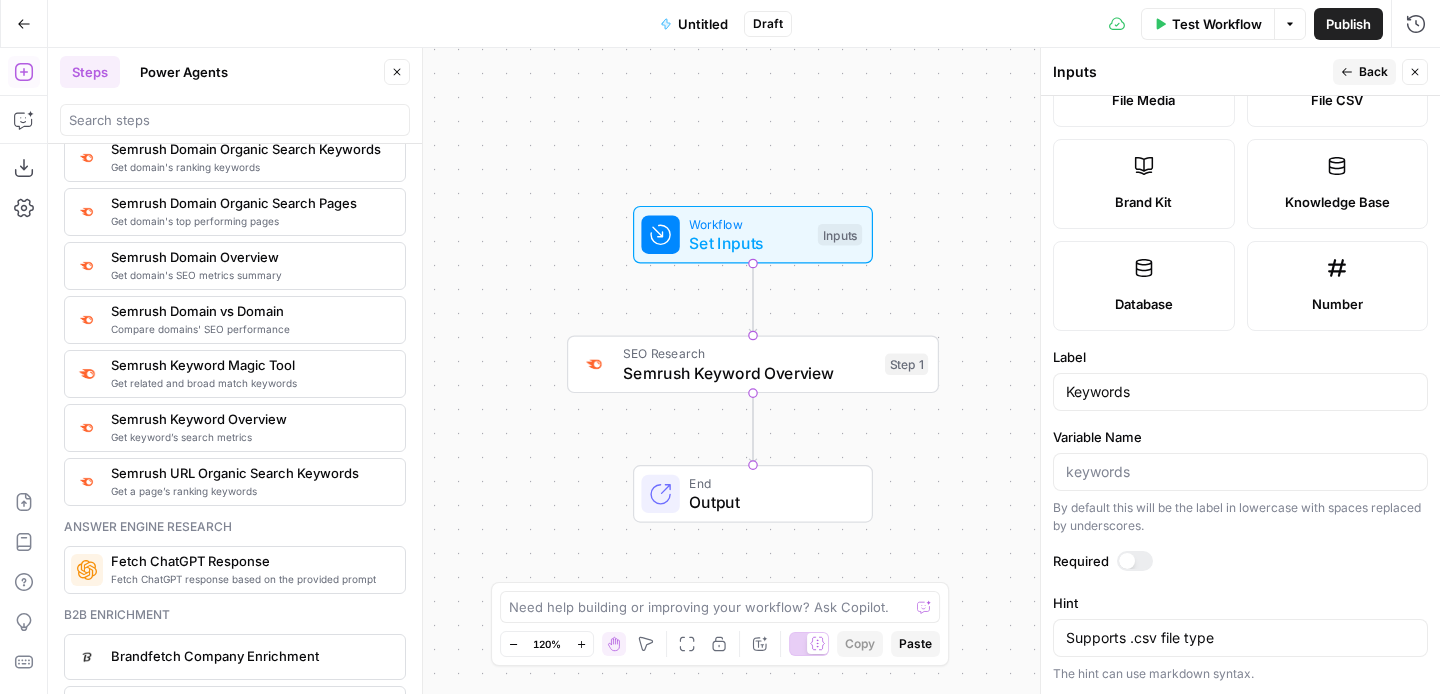 click on "Workflow Set Inputs Inputs SEO Research Semrush Keyword Overview Step 1 End Output" at bounding box center [744, 371] 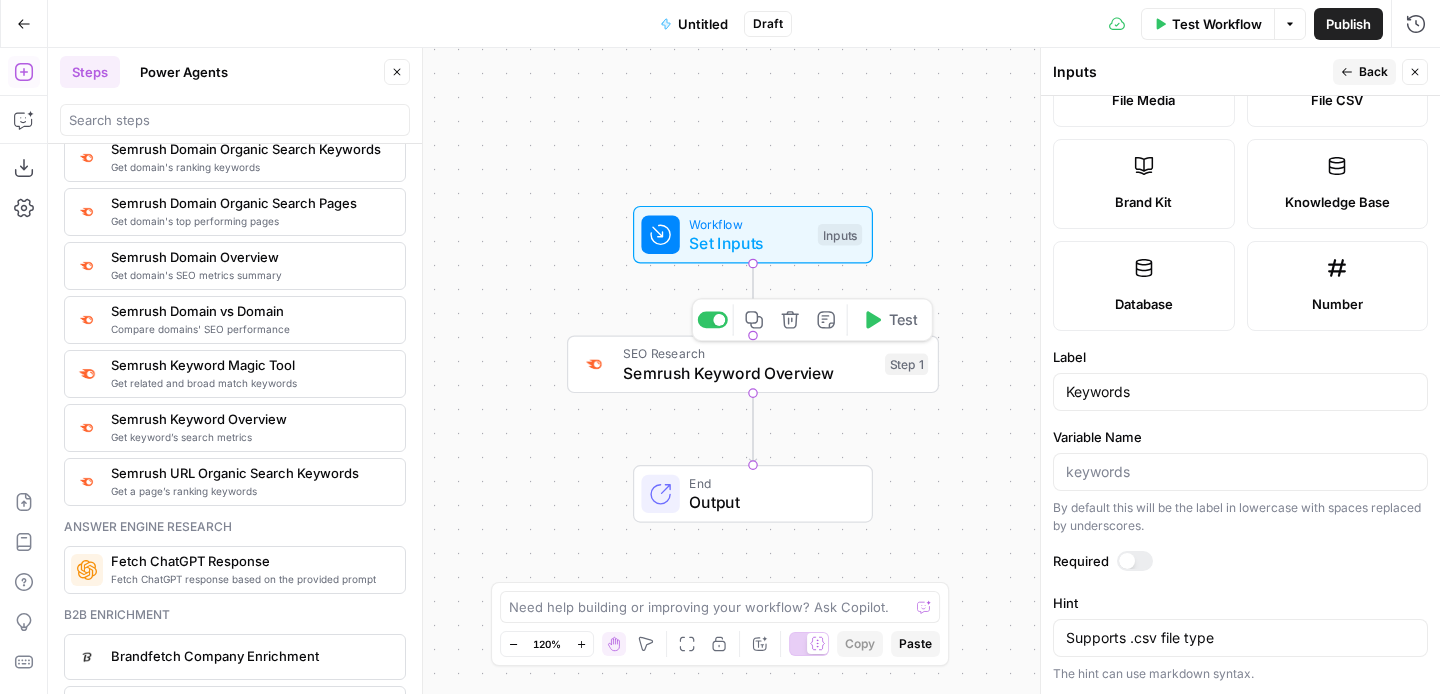 click on "Semrush Keyword Overview" at bounding box center (749, 373) 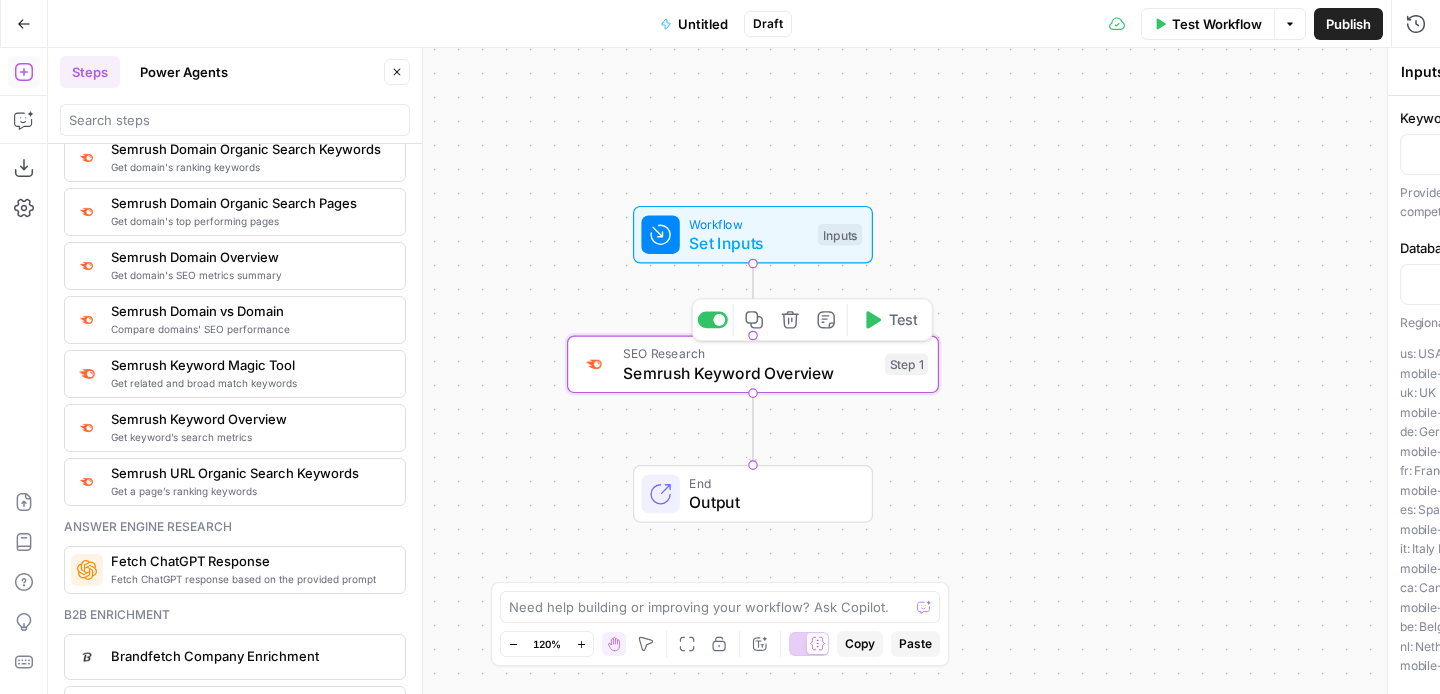type on "Semrush Keyword Overview" 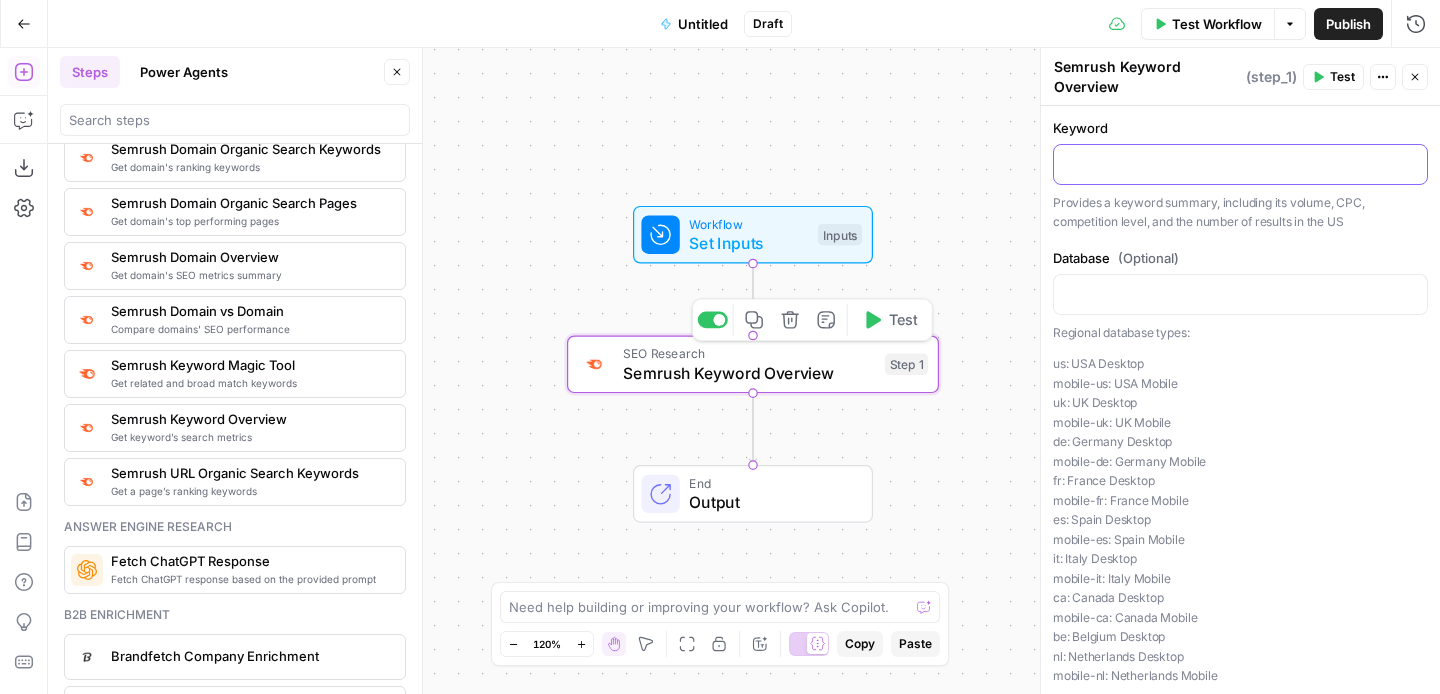 click at bounding box center [1240, 164] 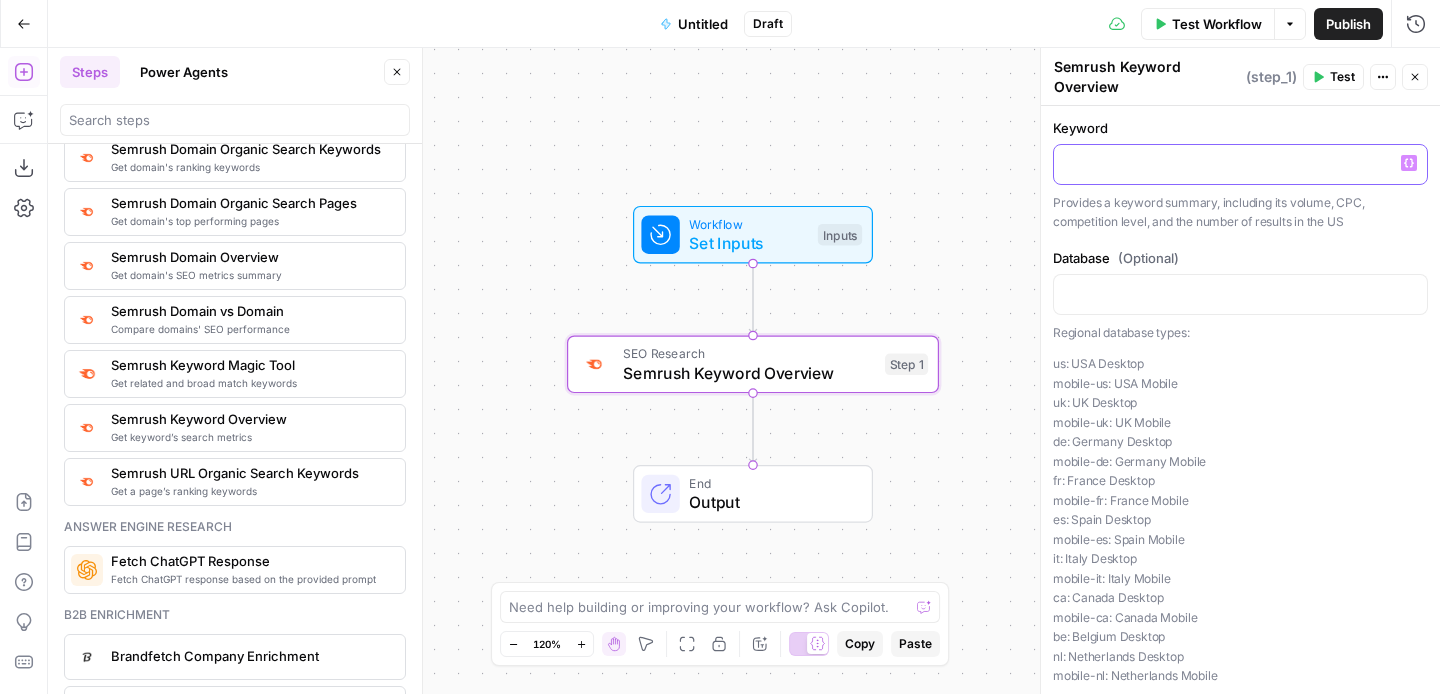 click 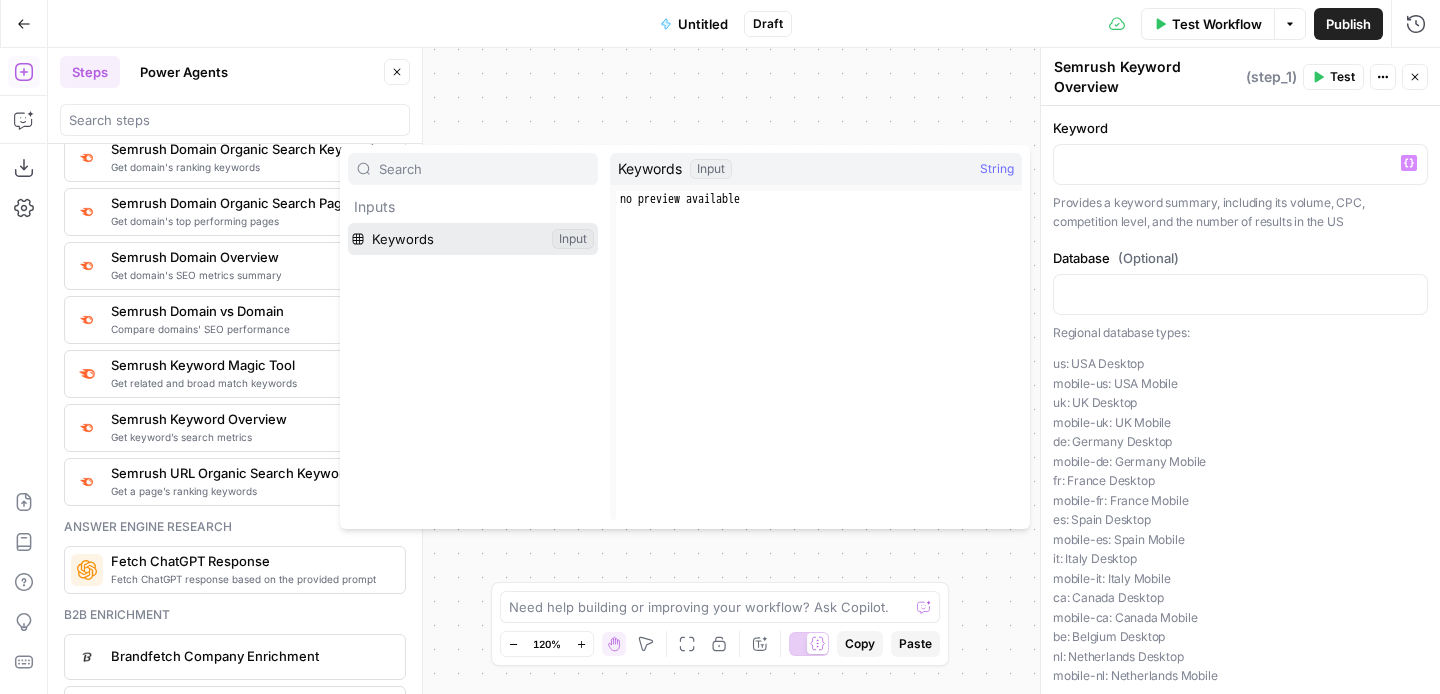 click at bounding box center [473, 239] 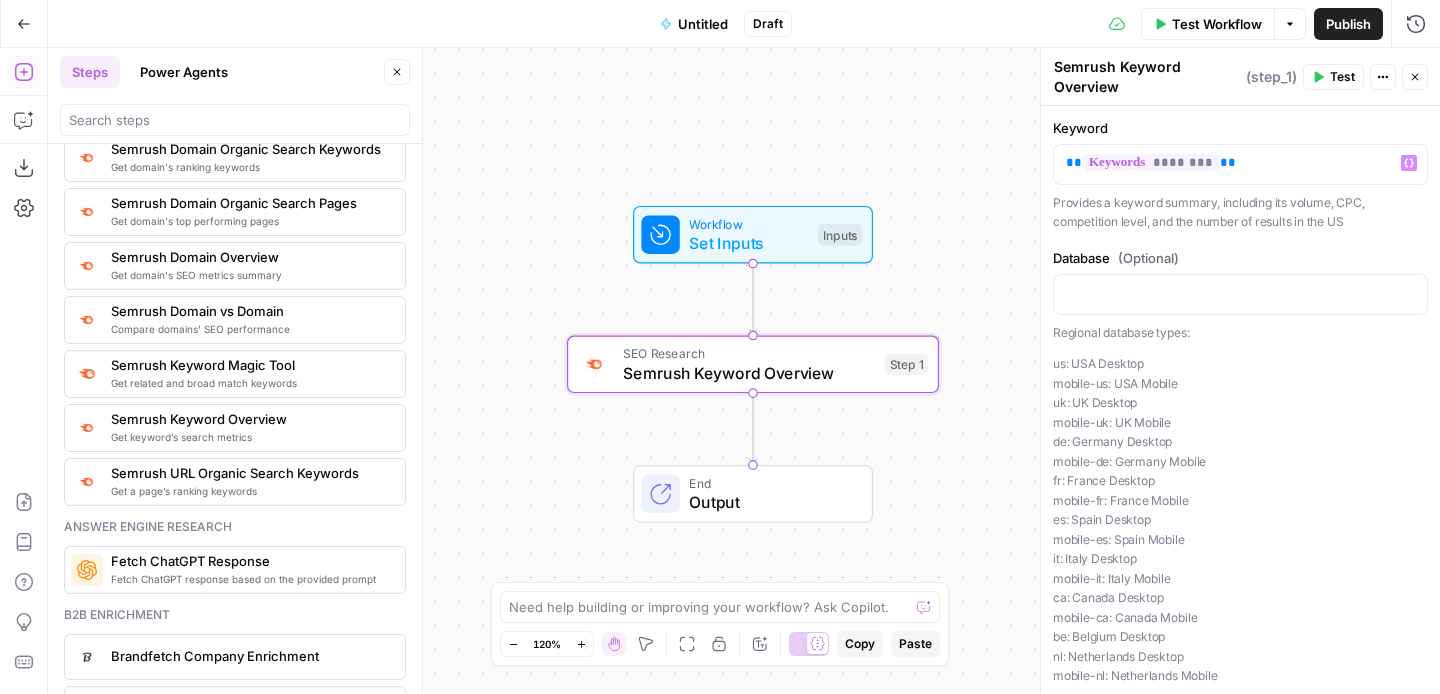 click on "Test Workflow" at bounding box center (1217, 24) 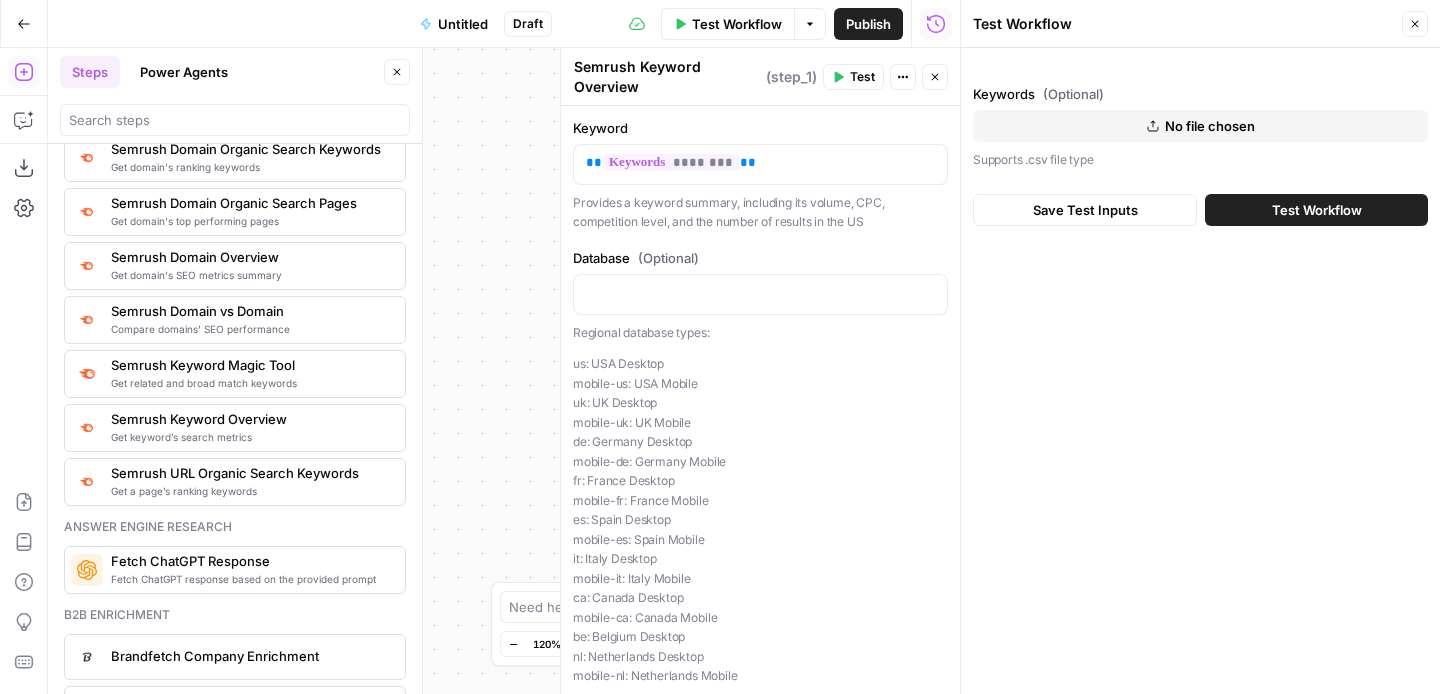click on "Test Workflow" at bounding box center [1317, 210] 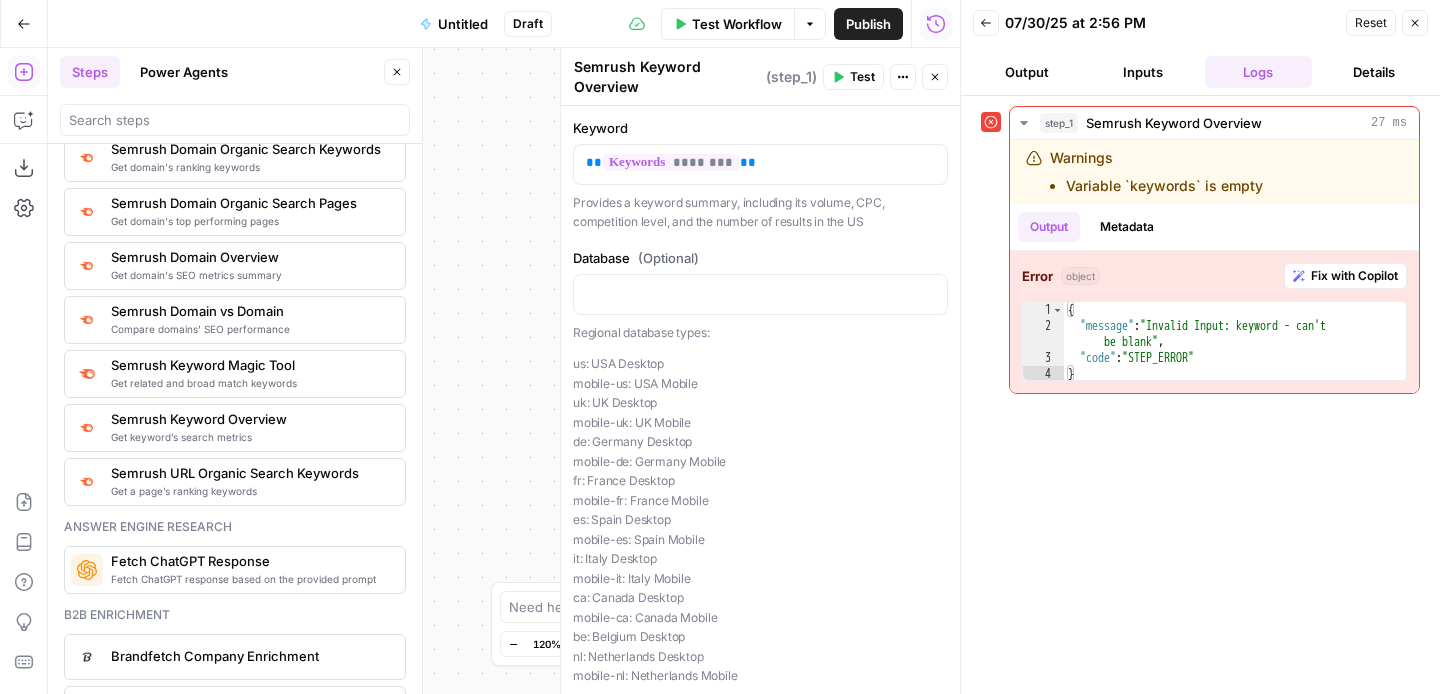 click on "Output" at bounding box center (1027, 72) 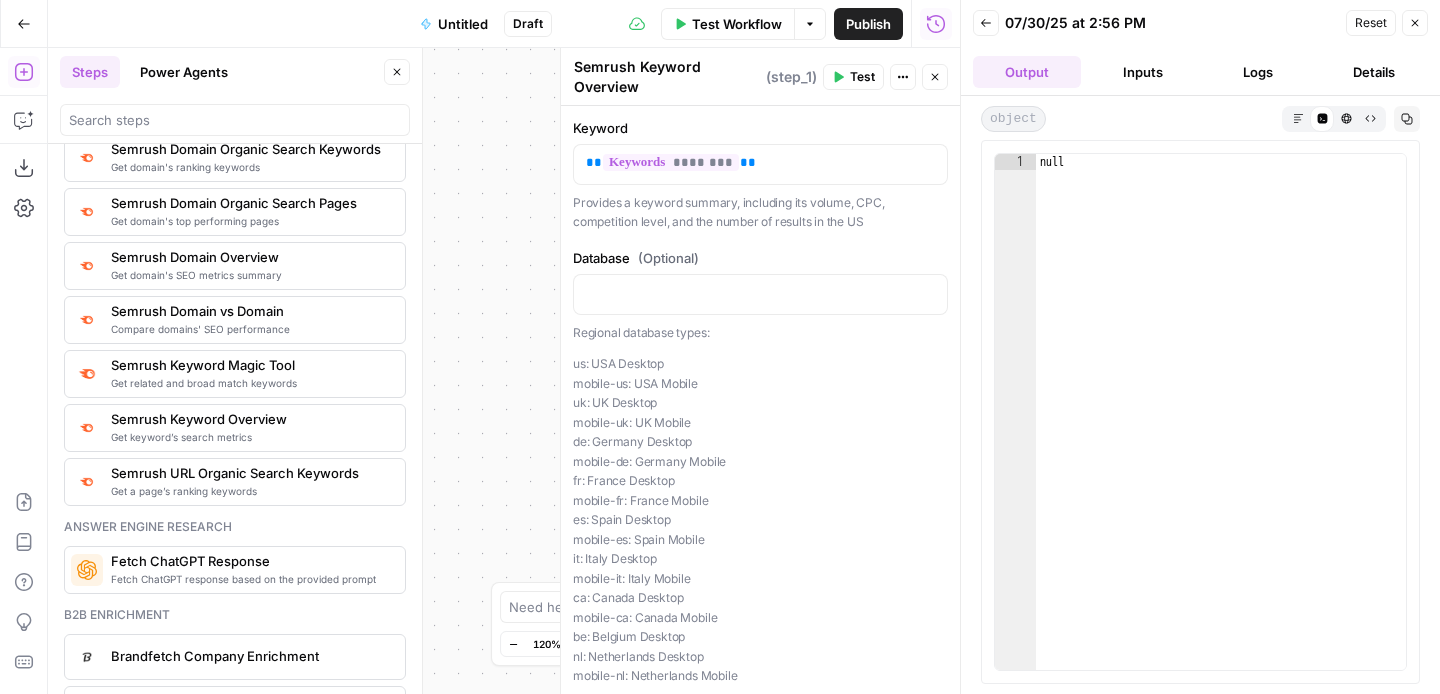 click on "Back" at bounding box center (986, 23) 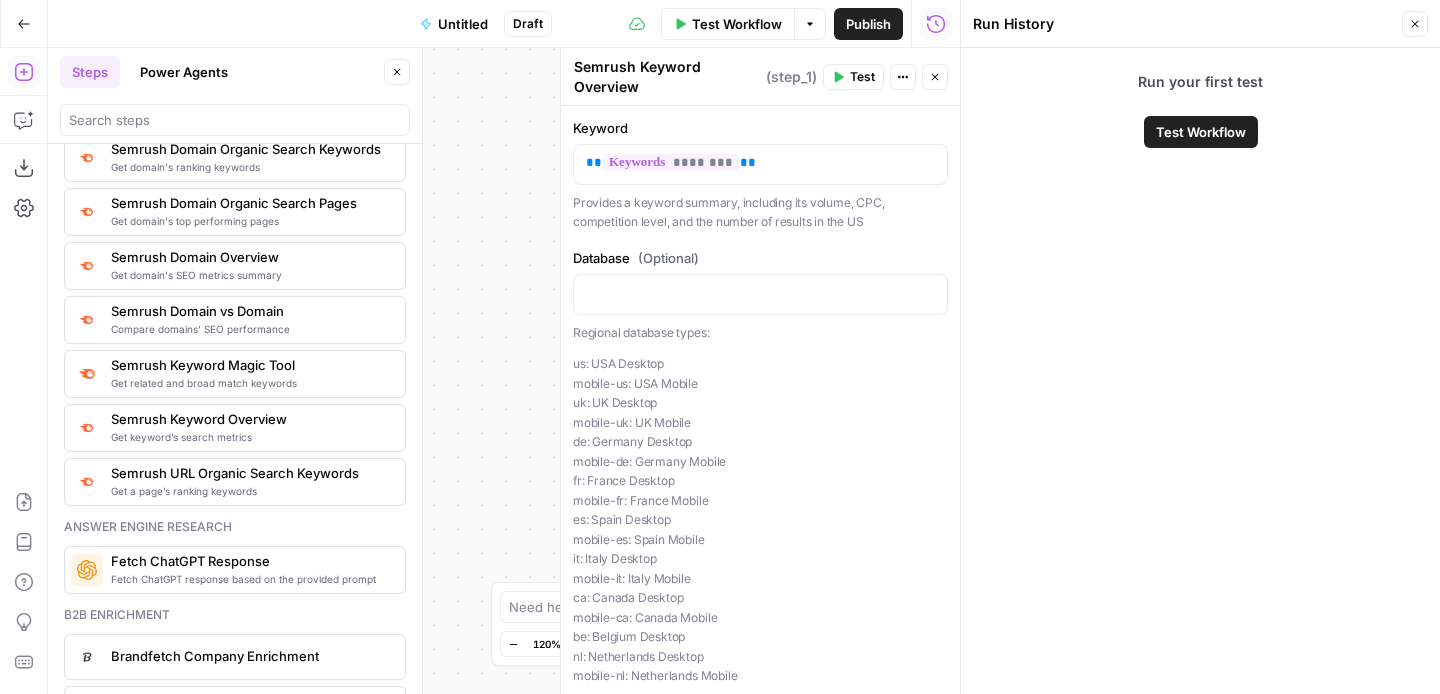 click on "Workflow Set Inputs Inputs Error SEO Research Semrush Keyword Overview Step 1 End Output" at bounding box center (504, 371) 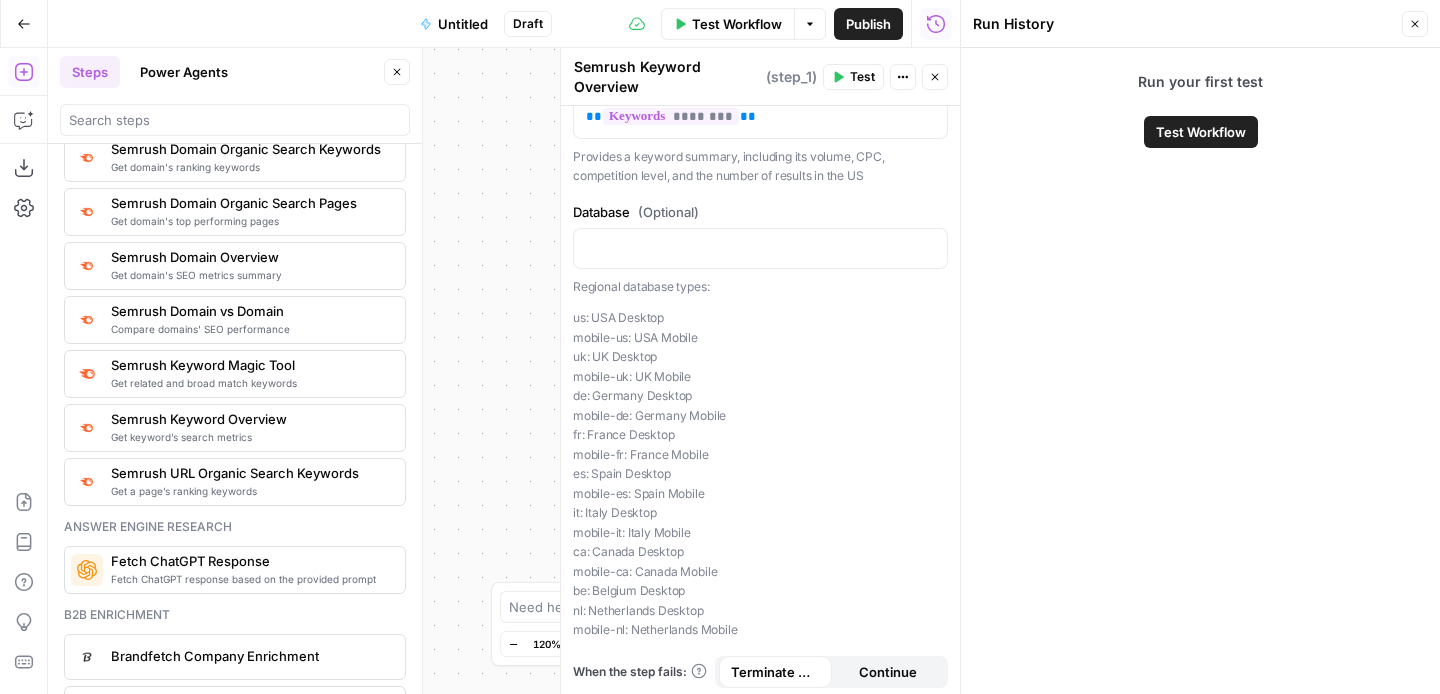 scroll, scrollTop: 48, scrollLeft: 0, axis: vertical 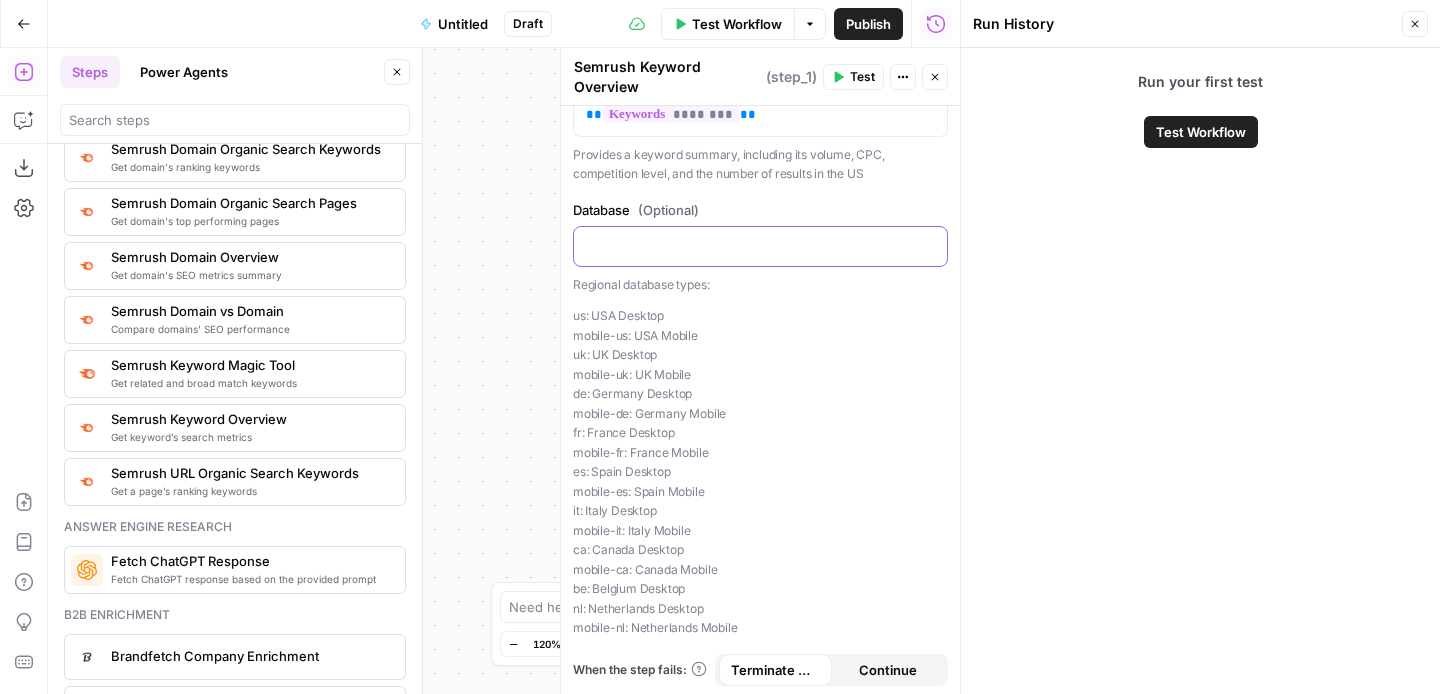 click at bounding box center [760, 246] 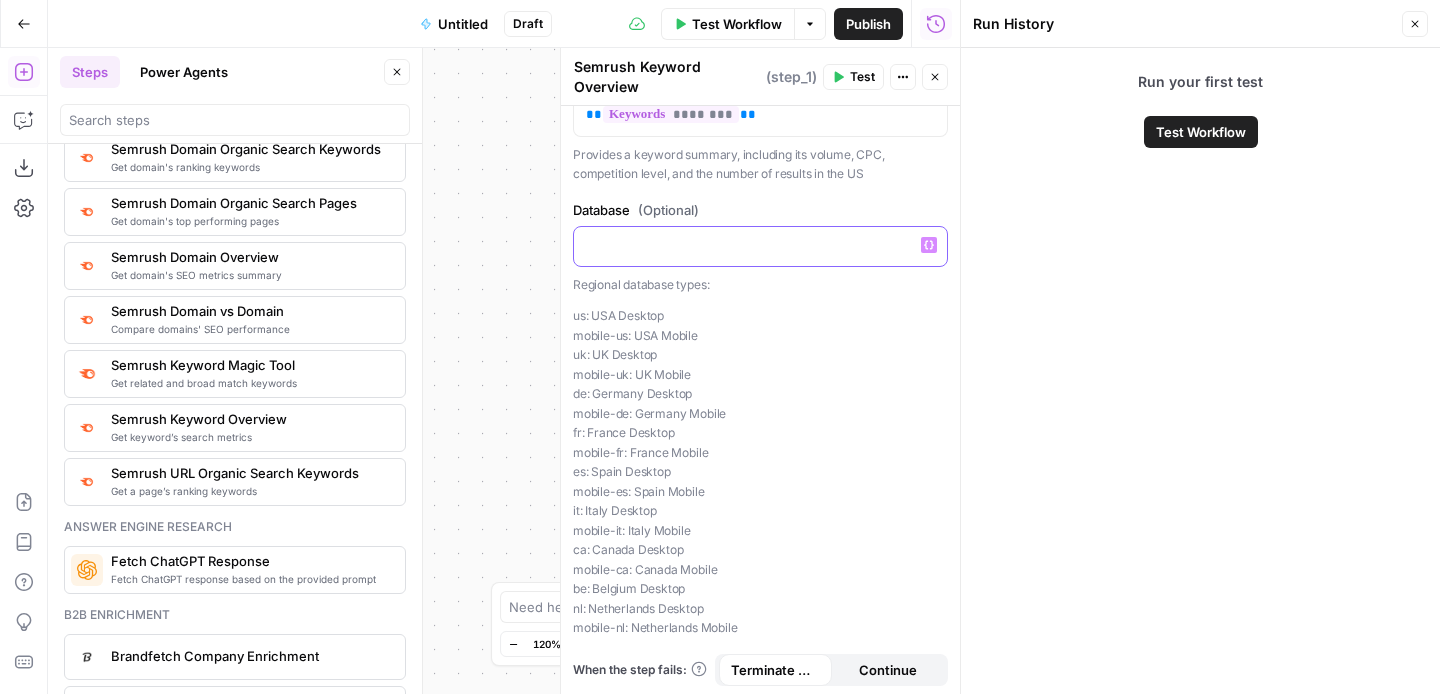 type 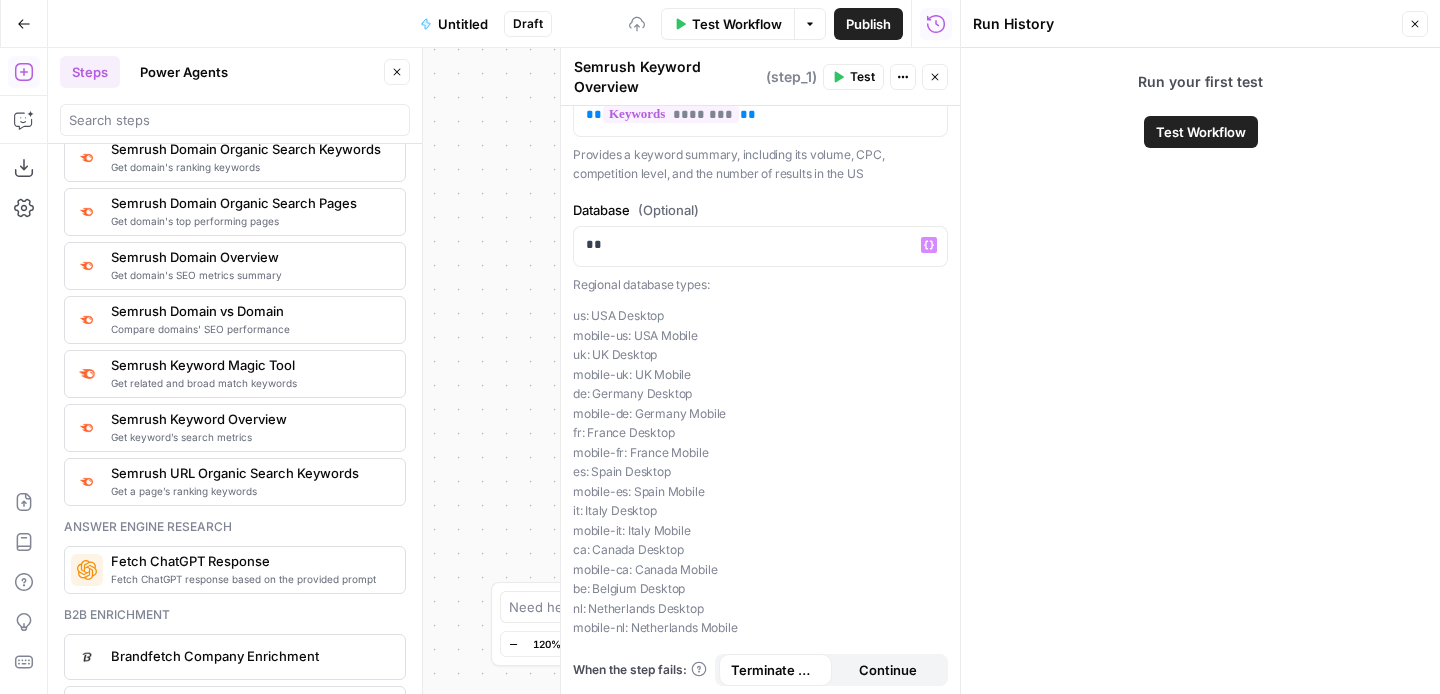 click on "us: USA Desktop
mobile-us: USA Mobile
uk: UK Desktop
mobile-uk: UK Mobile
de: Germany Desktop
mobile-de: Germany Mobile
fr: France Desktop
mobile-fr: France Mobile
es: Spain Desktop
mobile-es: Spain Mobile
it: Italy Desktop
mobile-it: Italy Mobile
ca: Canada Desktop
mobile-ca: Canada Mobile
be: Belgium Desktop
nl: Netherlands Desktop
mobile-nl: Netherlands Mobile" at bounding box center (760, 472) 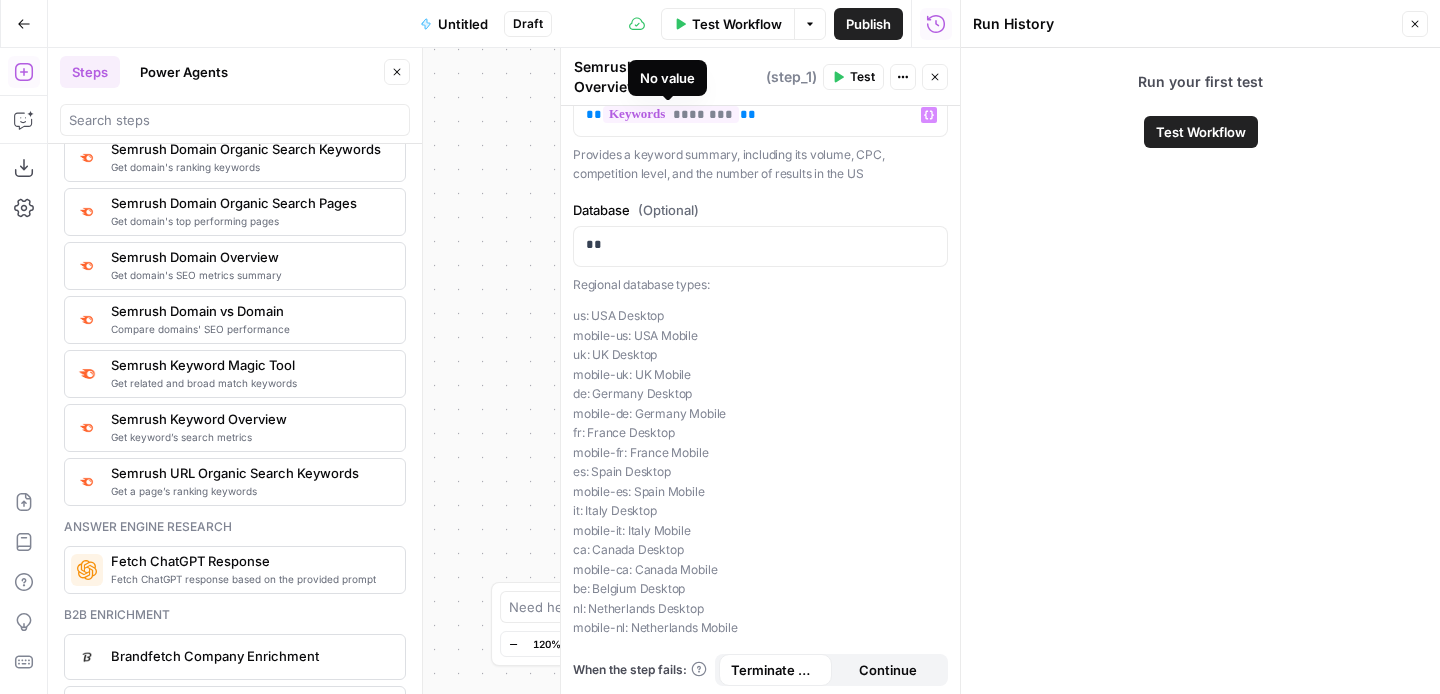 click on "Workflow Set Inputs Inputs Error SEO Research Semrush Keyword Overview Step 1 End Output" at bounding box center (504, 371) 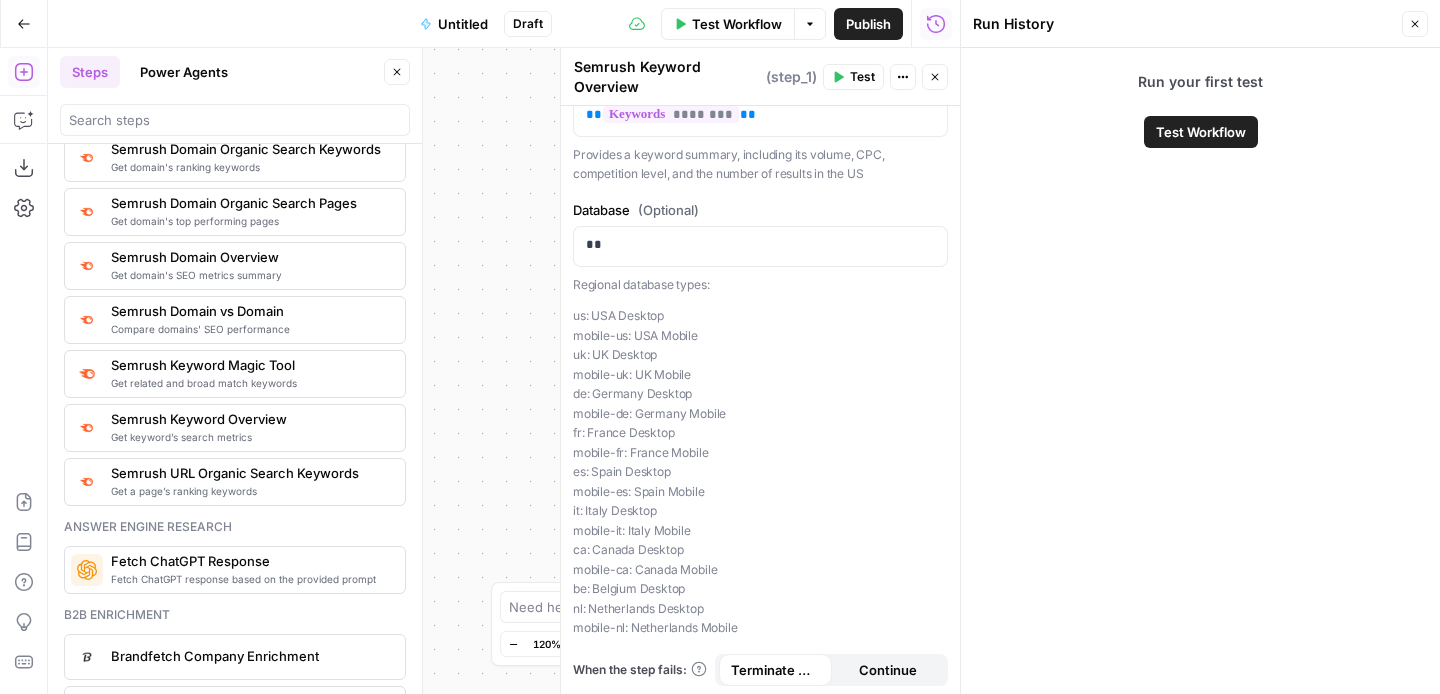 click 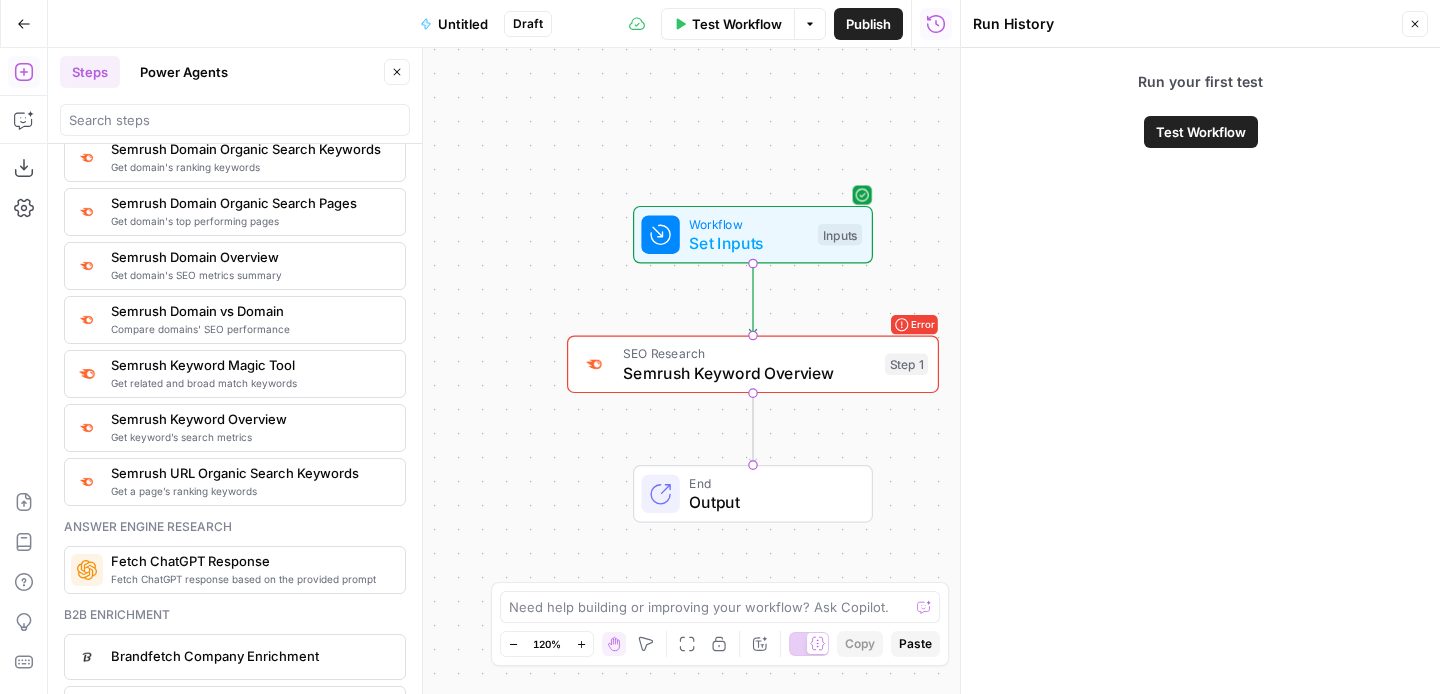 click on "Workflow" at bounding box center [748, 223] 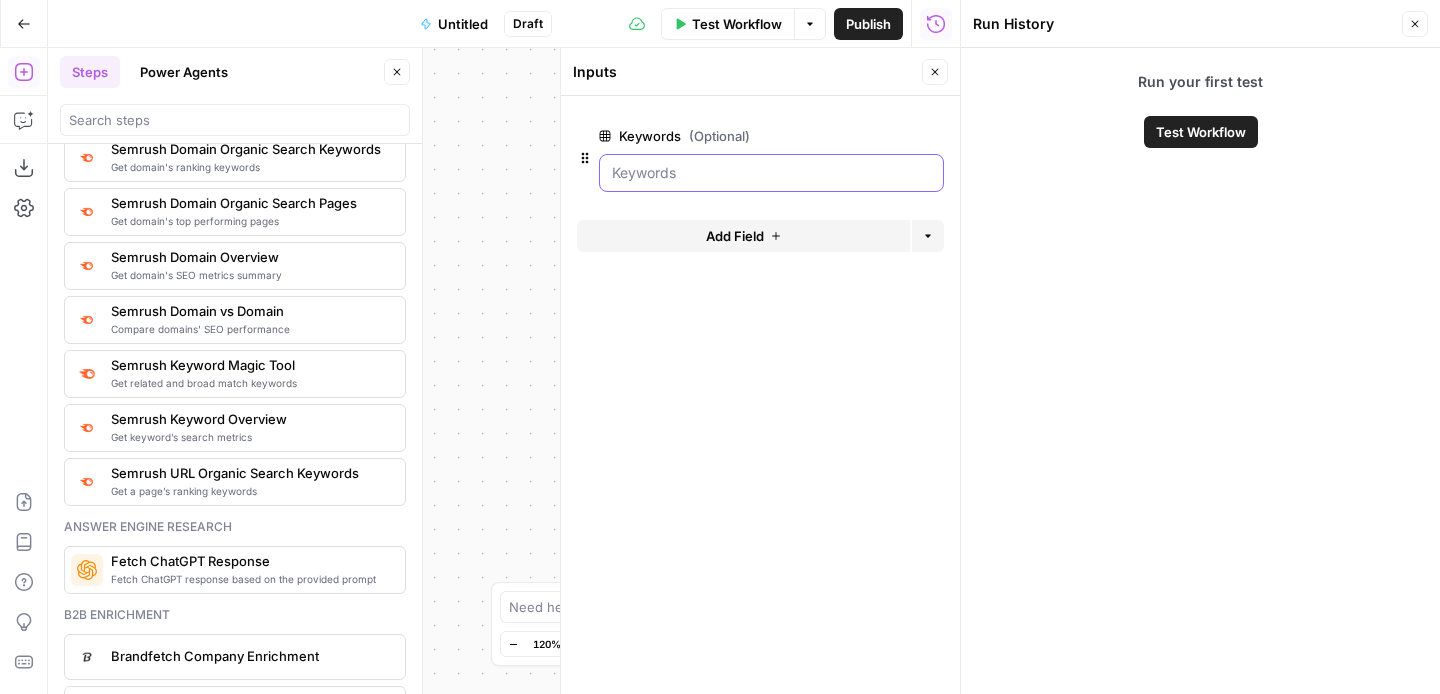 click on "Keywords   (Optional)" at bounding box center (771, 173) 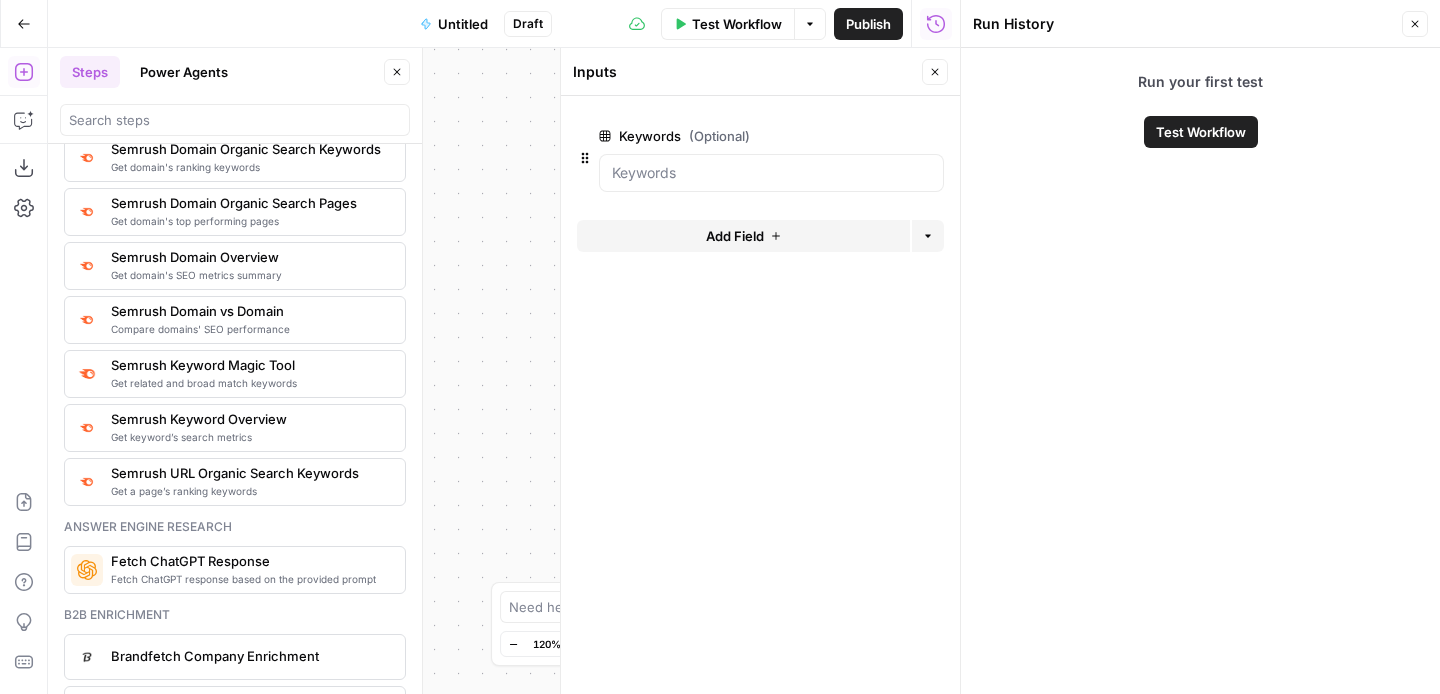 click on "edit field" at bounding box center (869, 136) 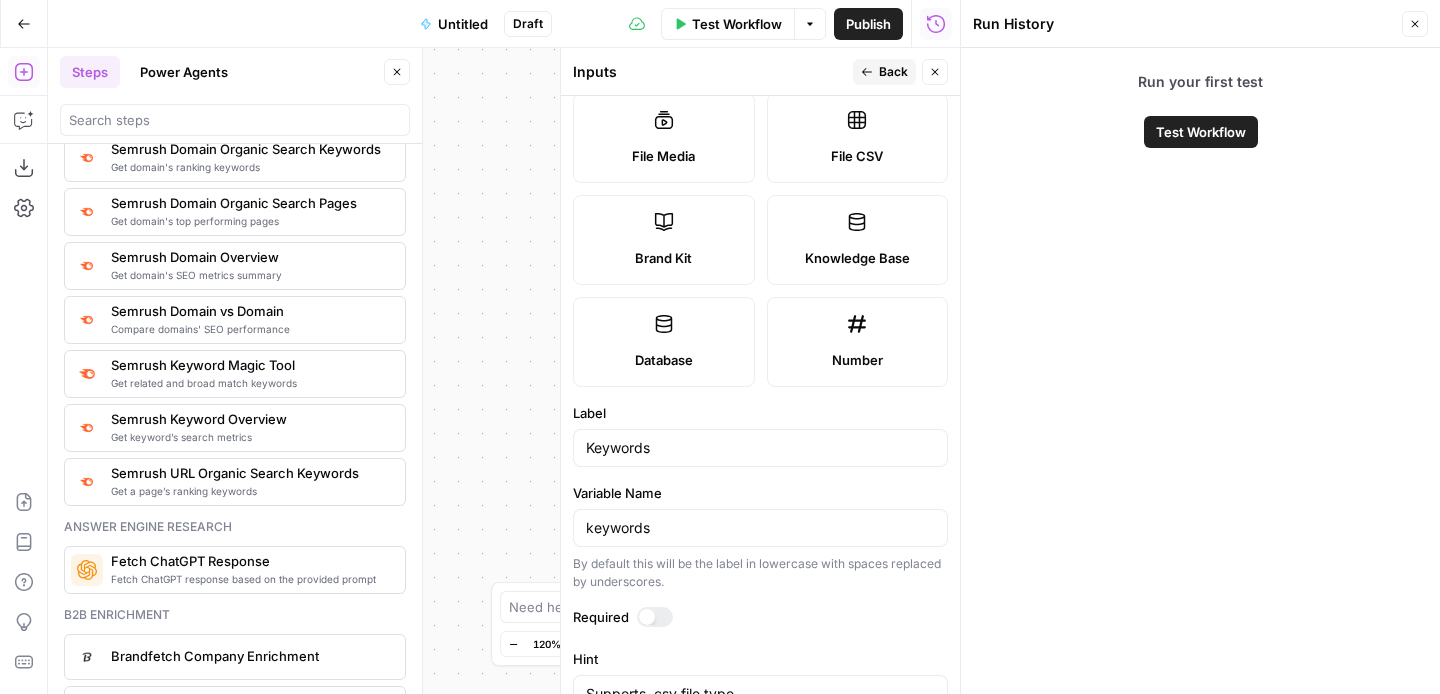 scroll, scrollTop: 510, scrollLeft: 0, axis: vertical 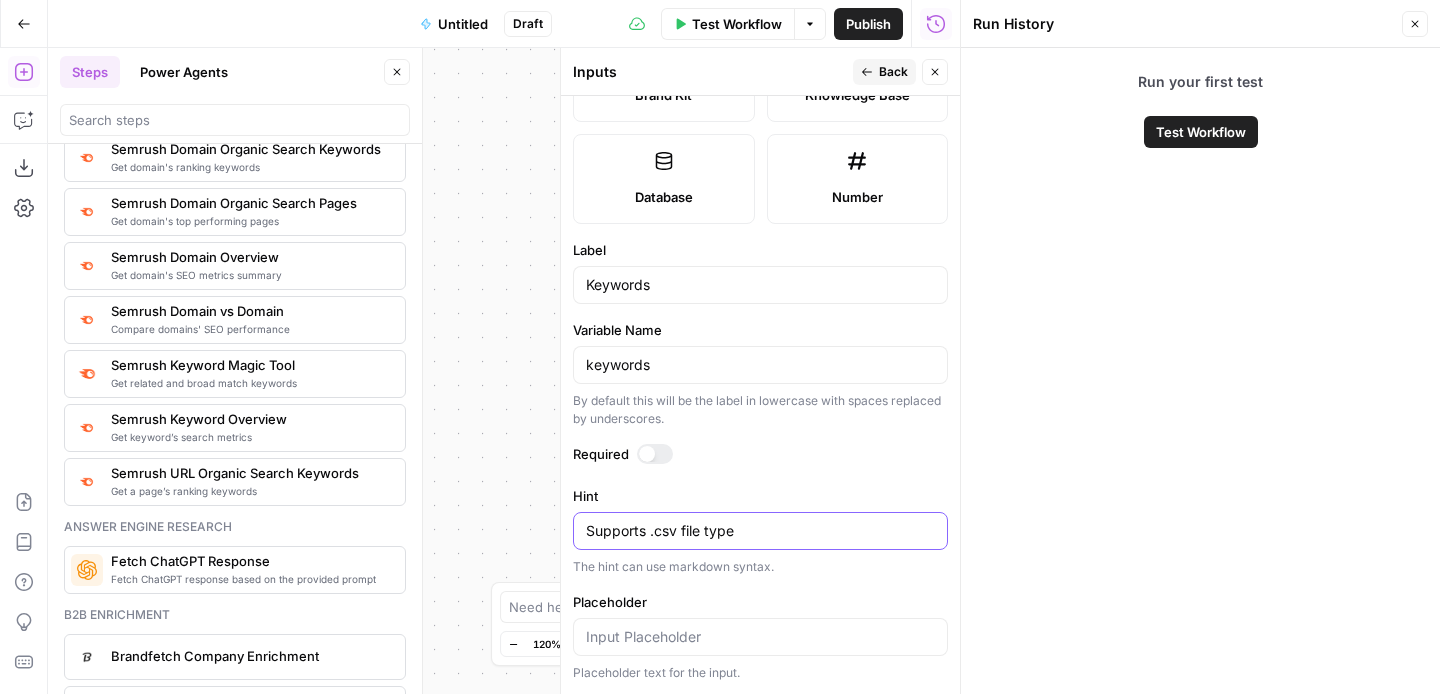 click on "Supports .csv file type" at bounding box center [760, 531] 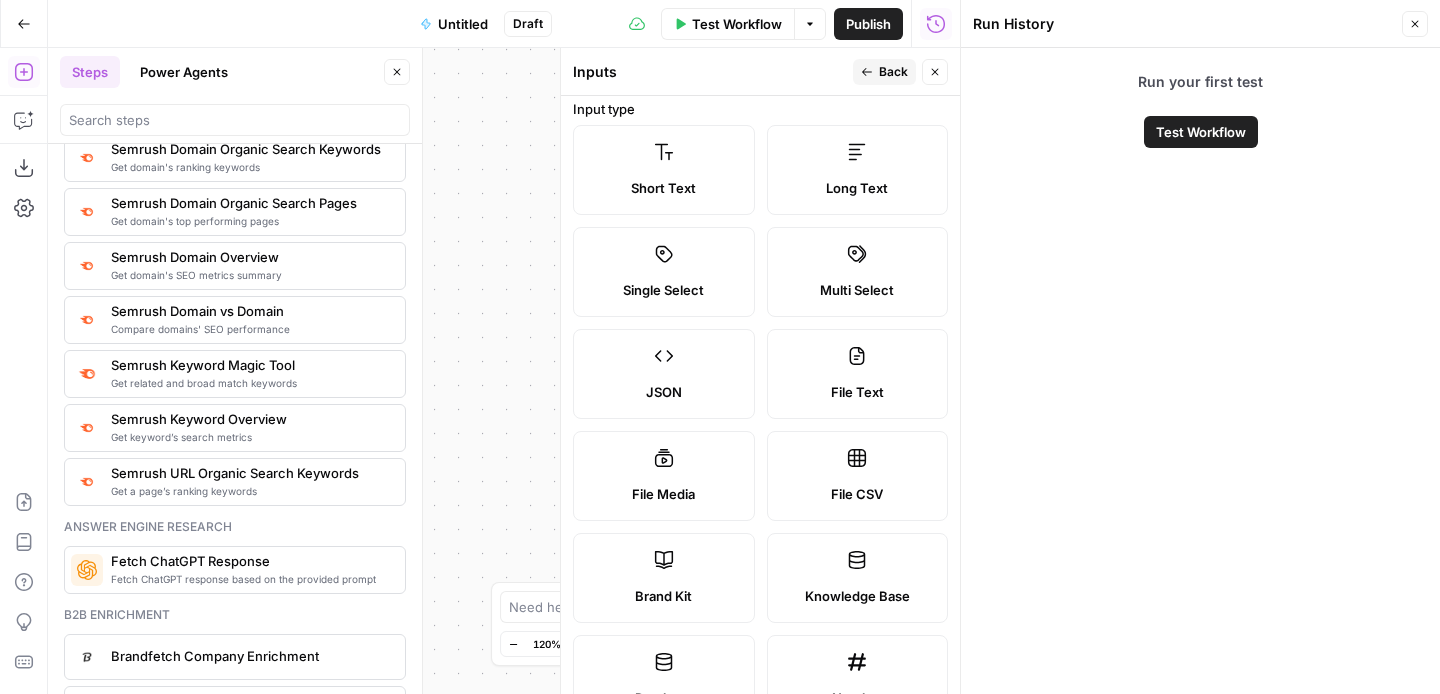 scroll, scrollTop: 127, scrollLeft: 0, axis: vertical 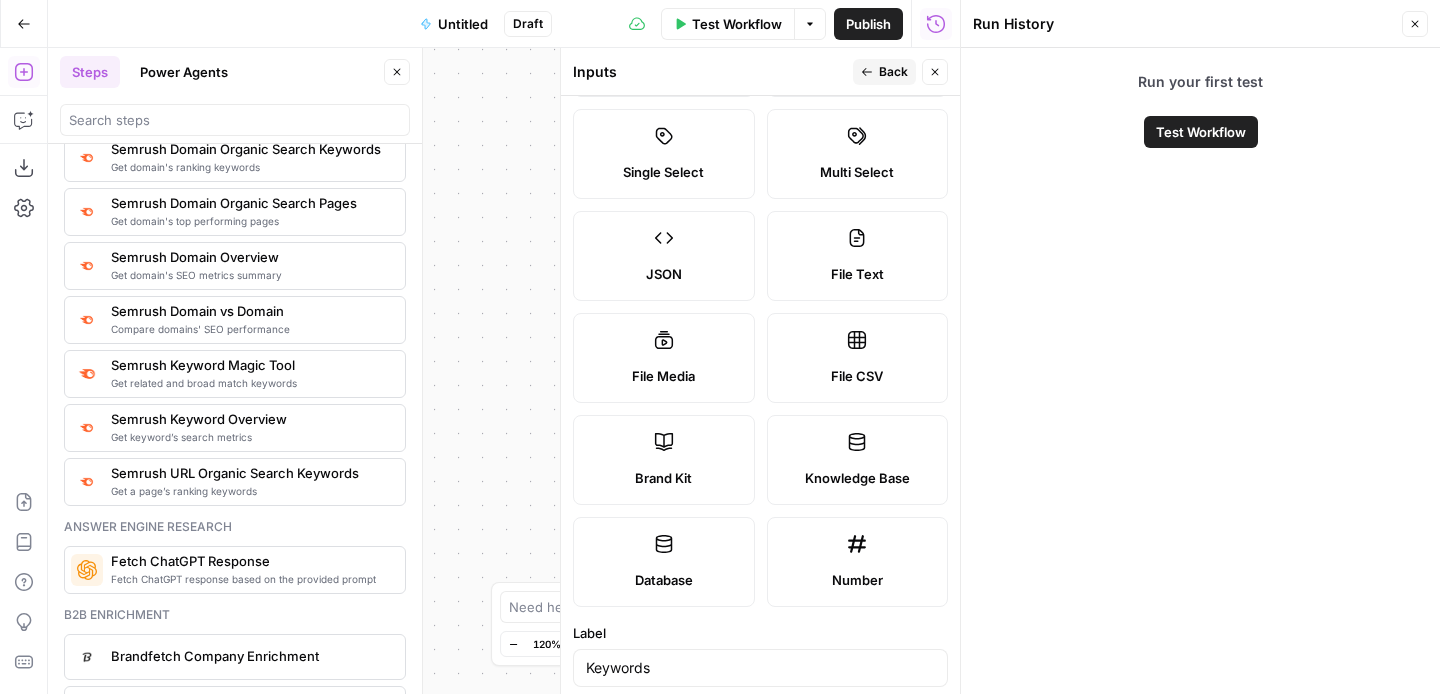 click on "Database" at bounding box center (664, 562) 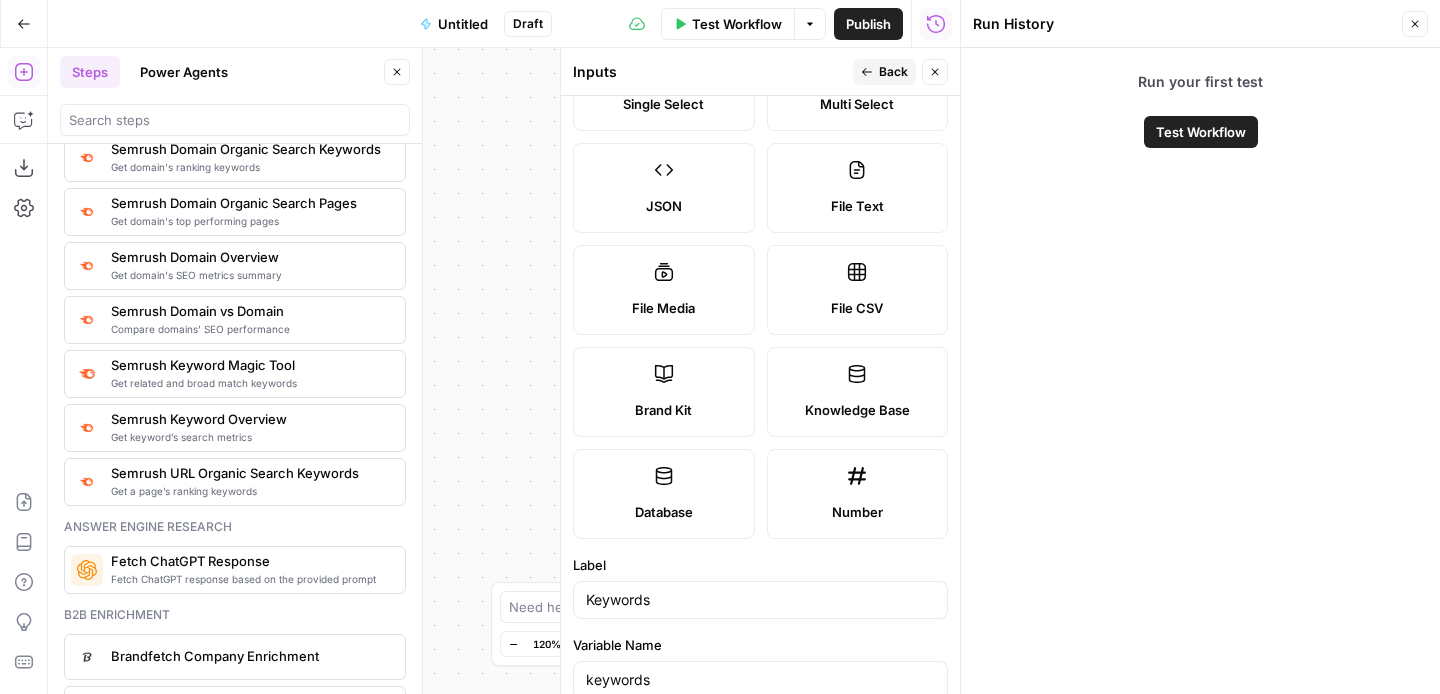 scroll, scrollTop: 0, scrollLeft: 0, axis: both 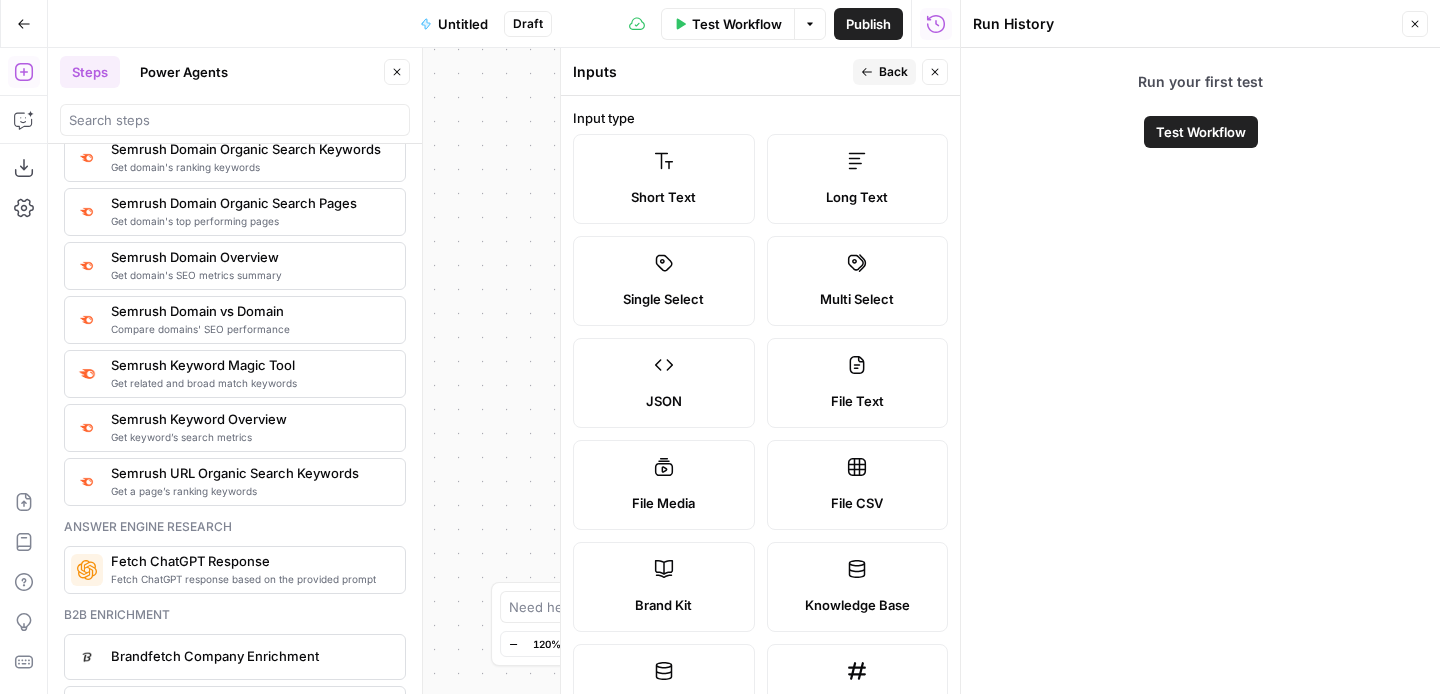 click on "Long Text" at bounding box center [857, 197] 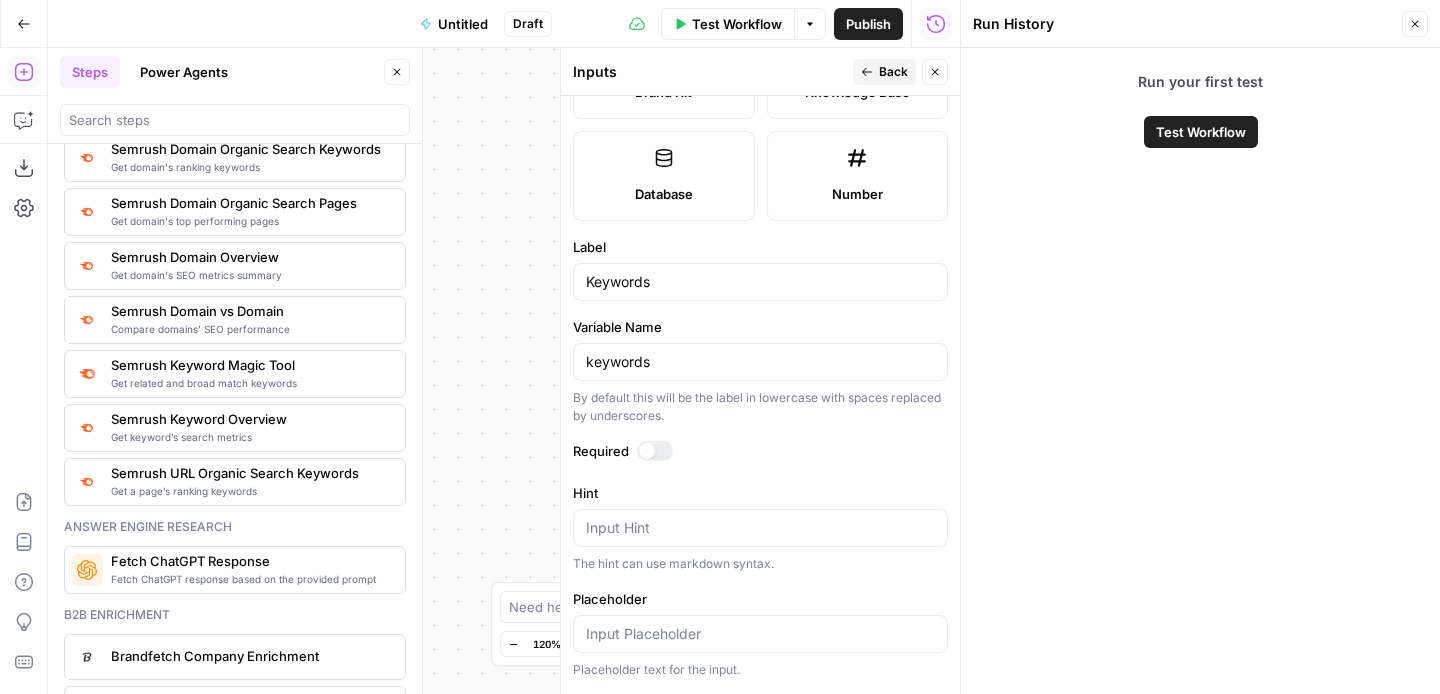 scroll, scrollTop: 512, scrollLeft: 0, axis: vertical 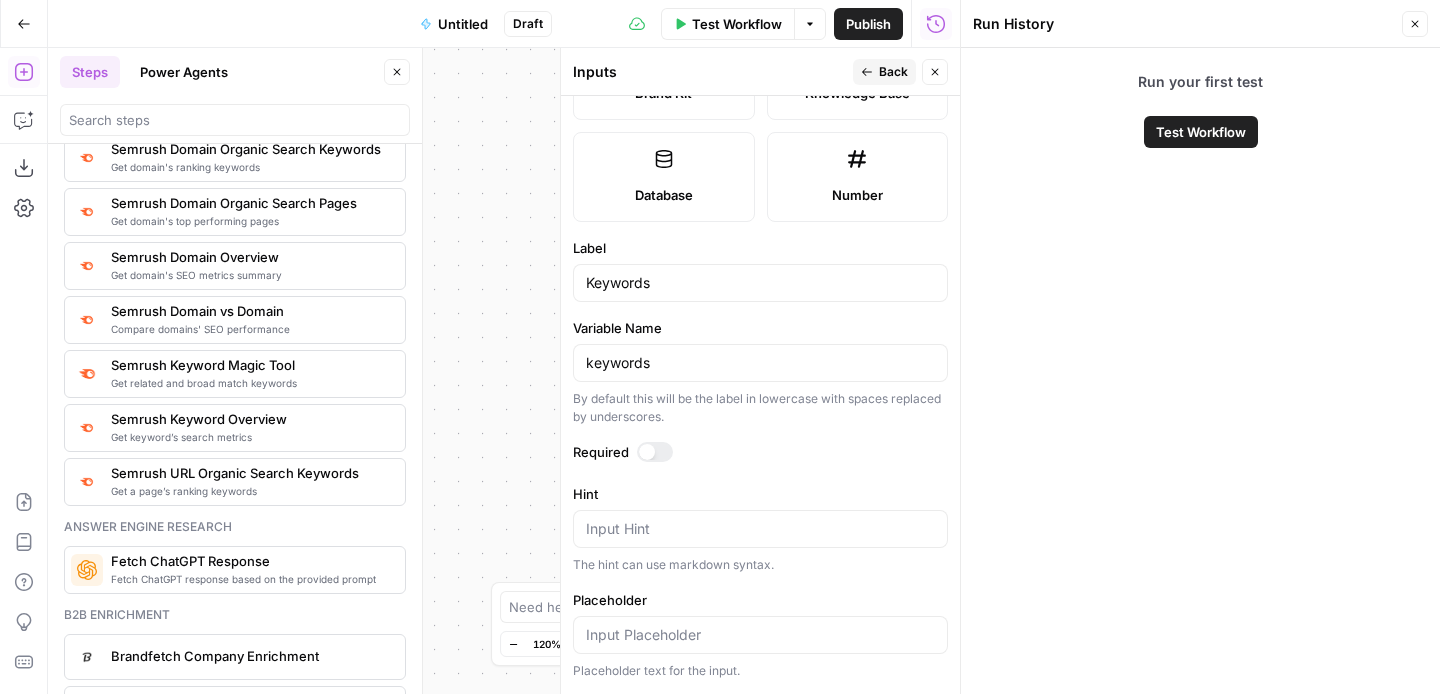 click on "Workflow Set Inputs Inputs Error SEO Research Semrush Keyword Overview Step 1 End Output" at bounding box center (504, 371) 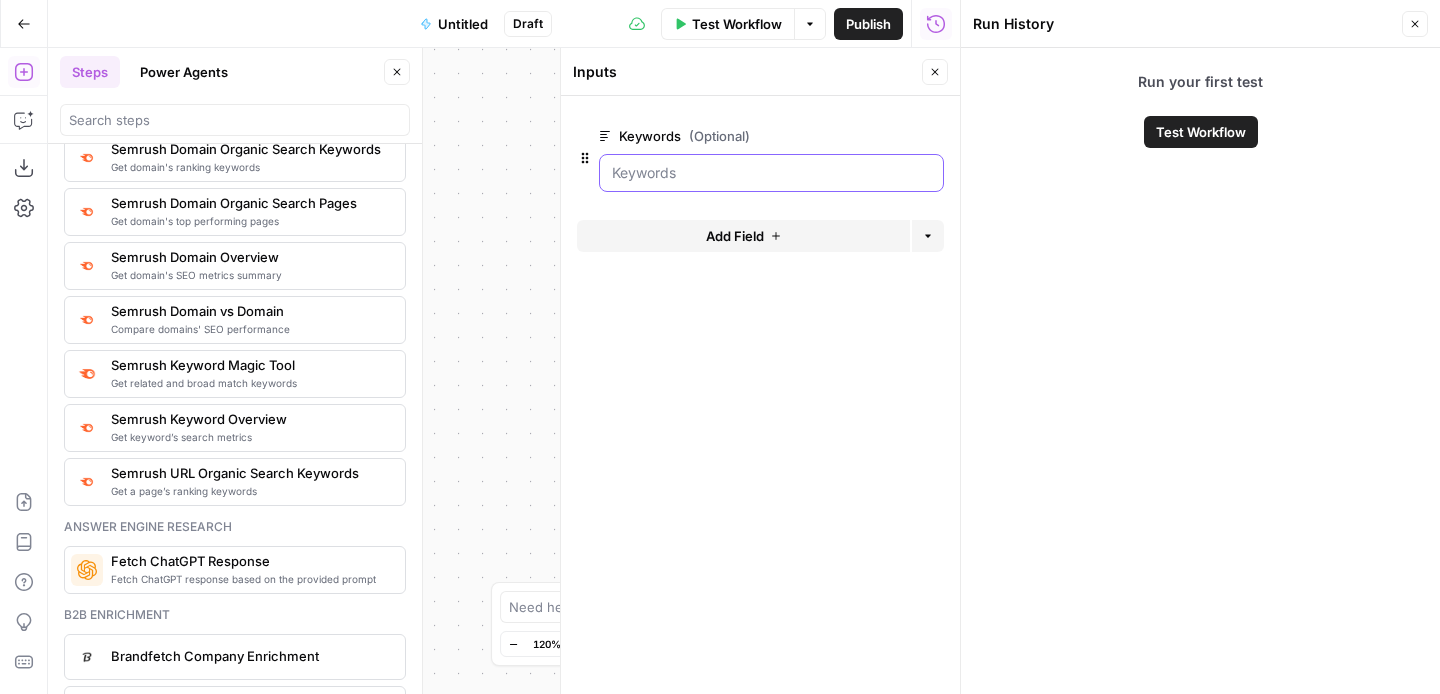 click on "Keywords   (Optional)" at bounding box center [771, 173] 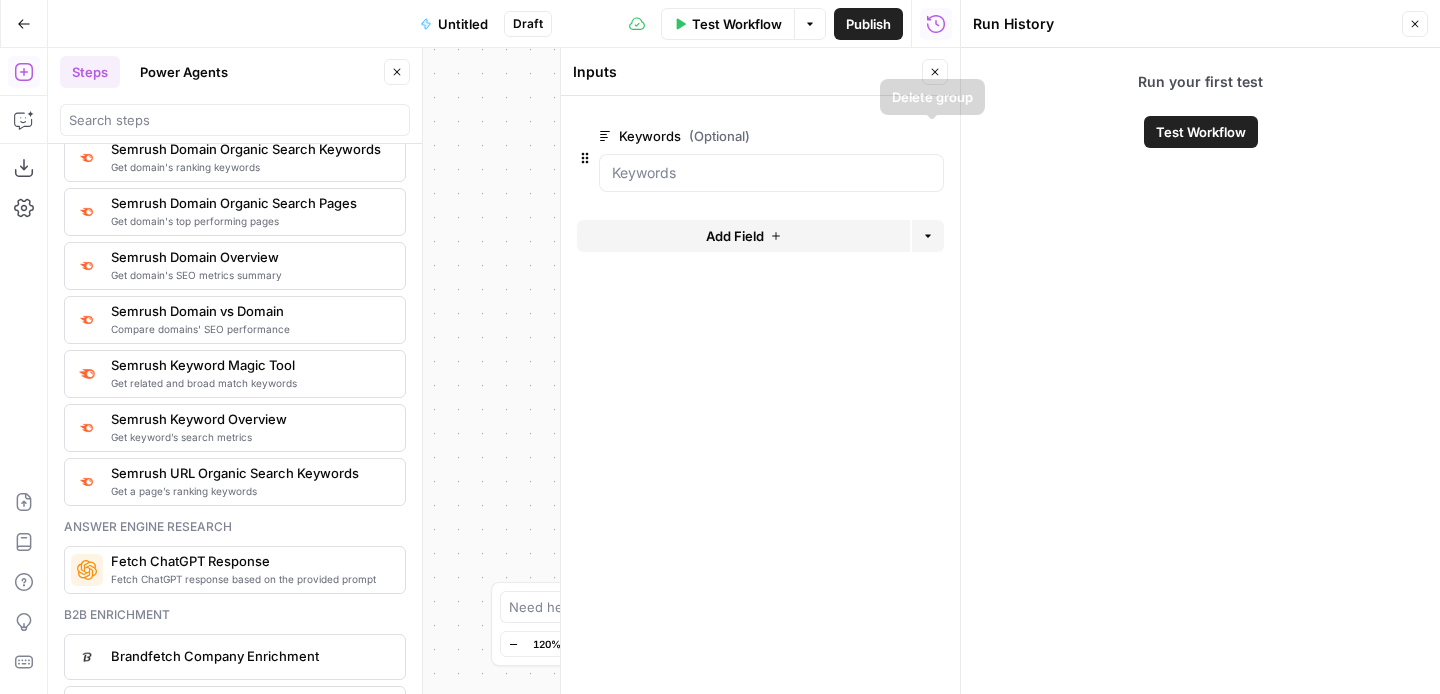 click on "edit field" at bounding box center (869, 136) 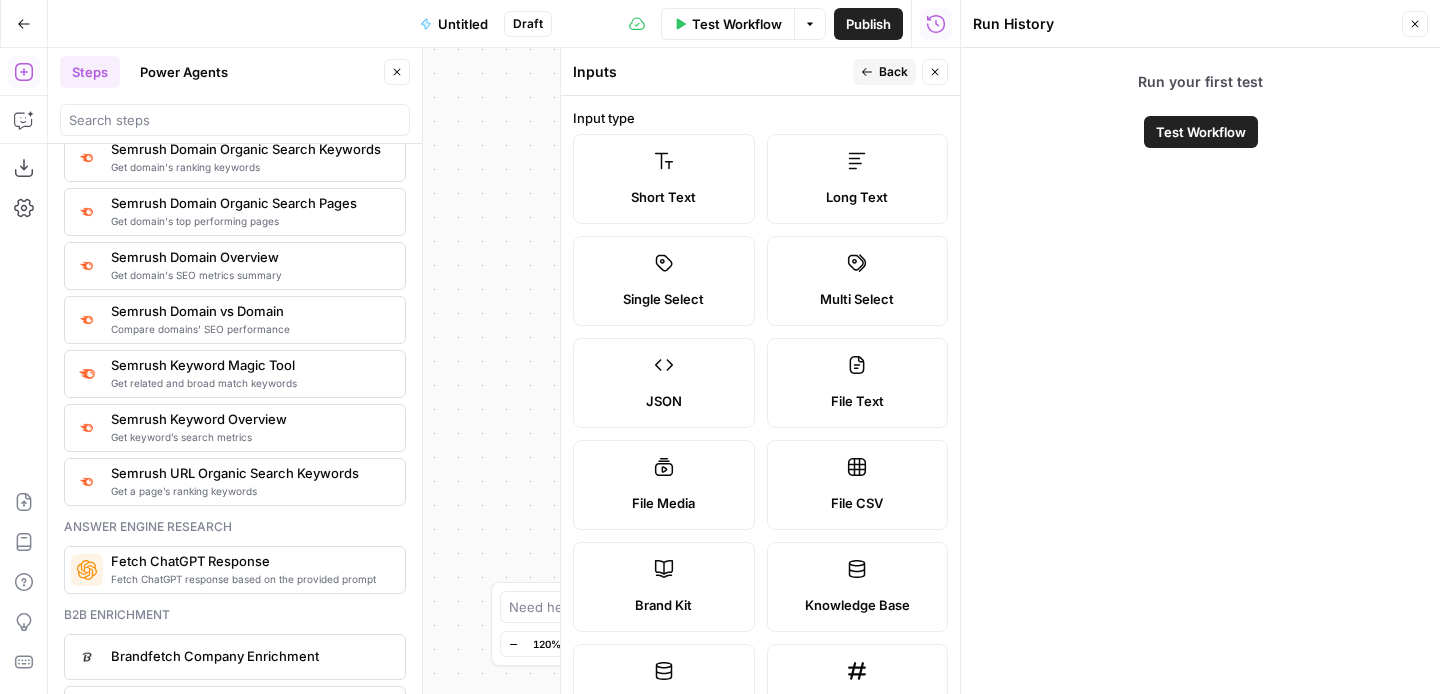 click on "Long Text" at bounding box center [858, 179] 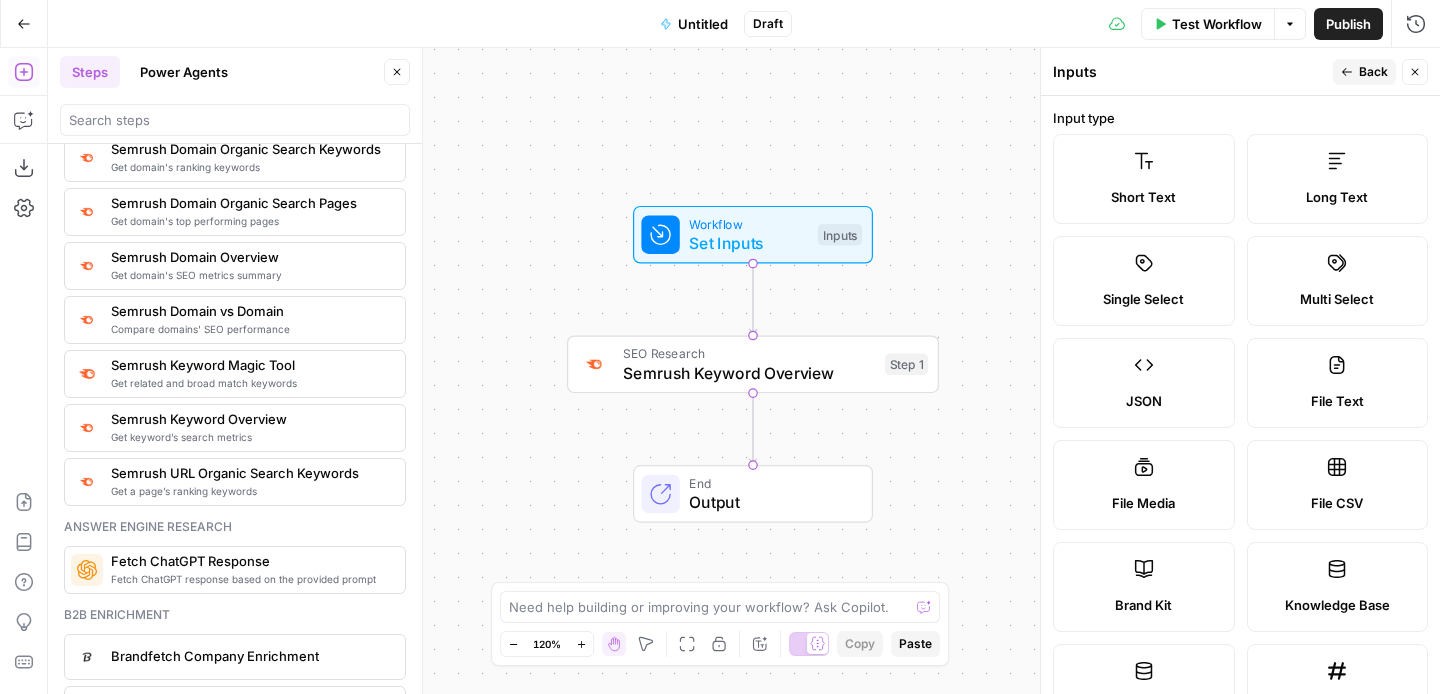 click on "Test Workflow" at bounding box center (1217, 24) 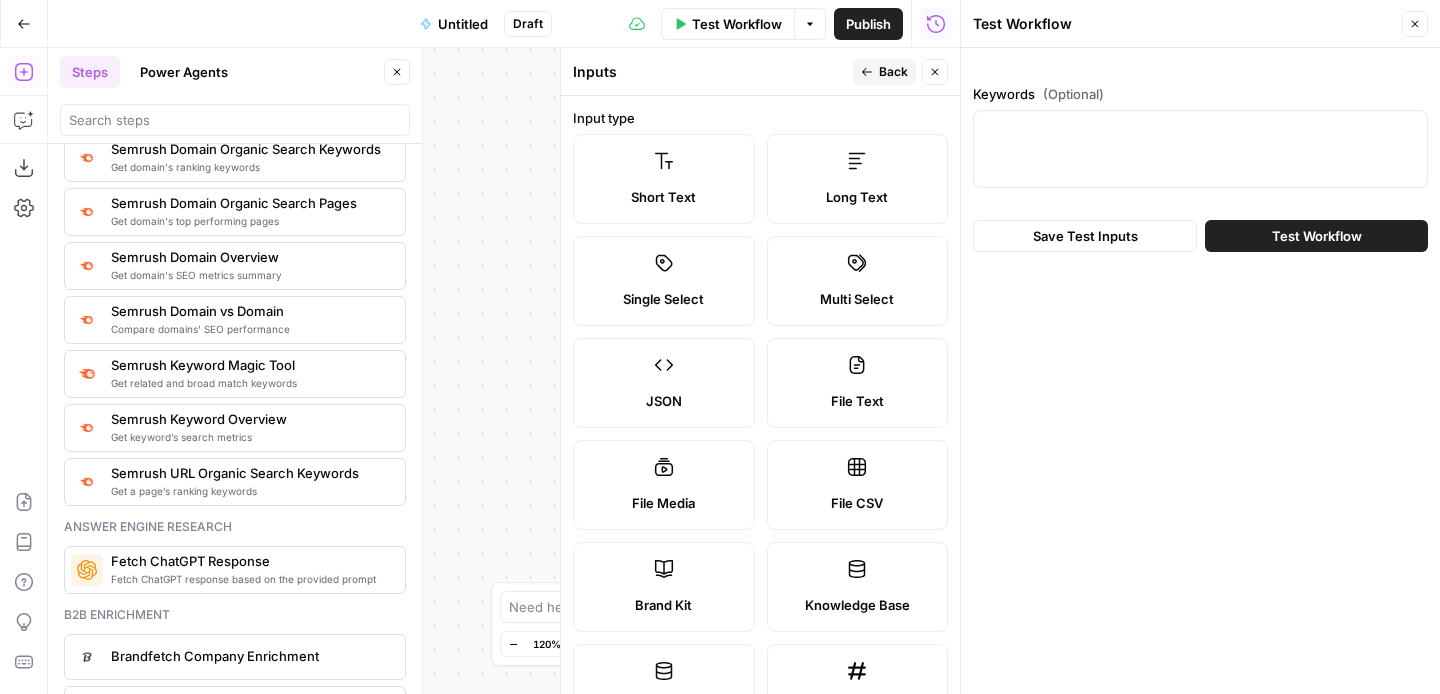 click at bounding box center (1200, 149) 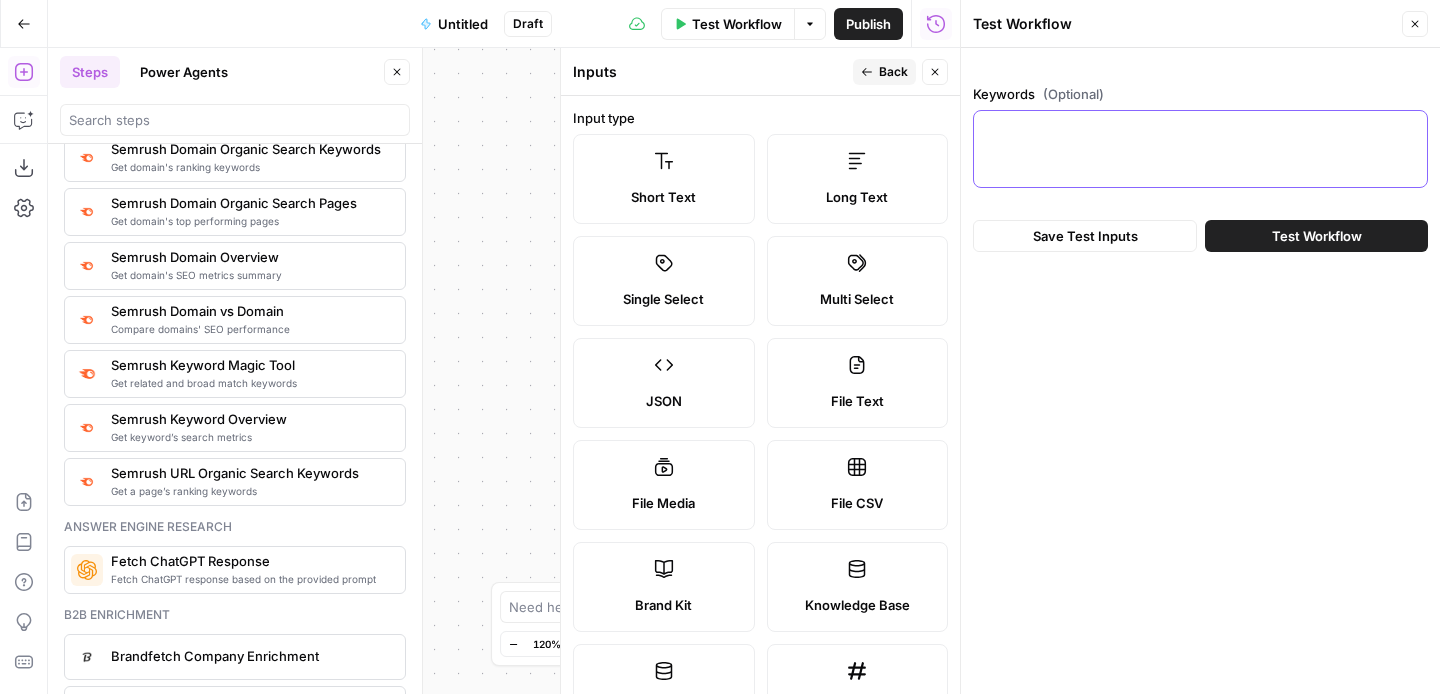 paste on "how would you feel if
how would you feel if cards
how would you feel if worksheet
what would you do if
what would you do if game
what would you do if questions
questions what would you do if
what would you do if cards
what would you do if scenarios
what would you do if worksheets
life skills
life skills for teens
education and life skills
life skills for teenagers
picture of life skills
simple life skills
life skills based education
skills for life activities
life skill in education
life skills cooking
life skills for 11 year olds
life skills for 12 year olds
life skills to develop
why are communication skills important in life
ideas for life skills lessons
images of life skills
importance of life skills
what are some important life skills
adaptive life skills
assessment life skills
autism life skills
autism life skills activities
autism life skills worksheets
life skill curriculum
basic life skills examples
best life skills
categories of life skills
communication life skills
communication skills in life
c..." 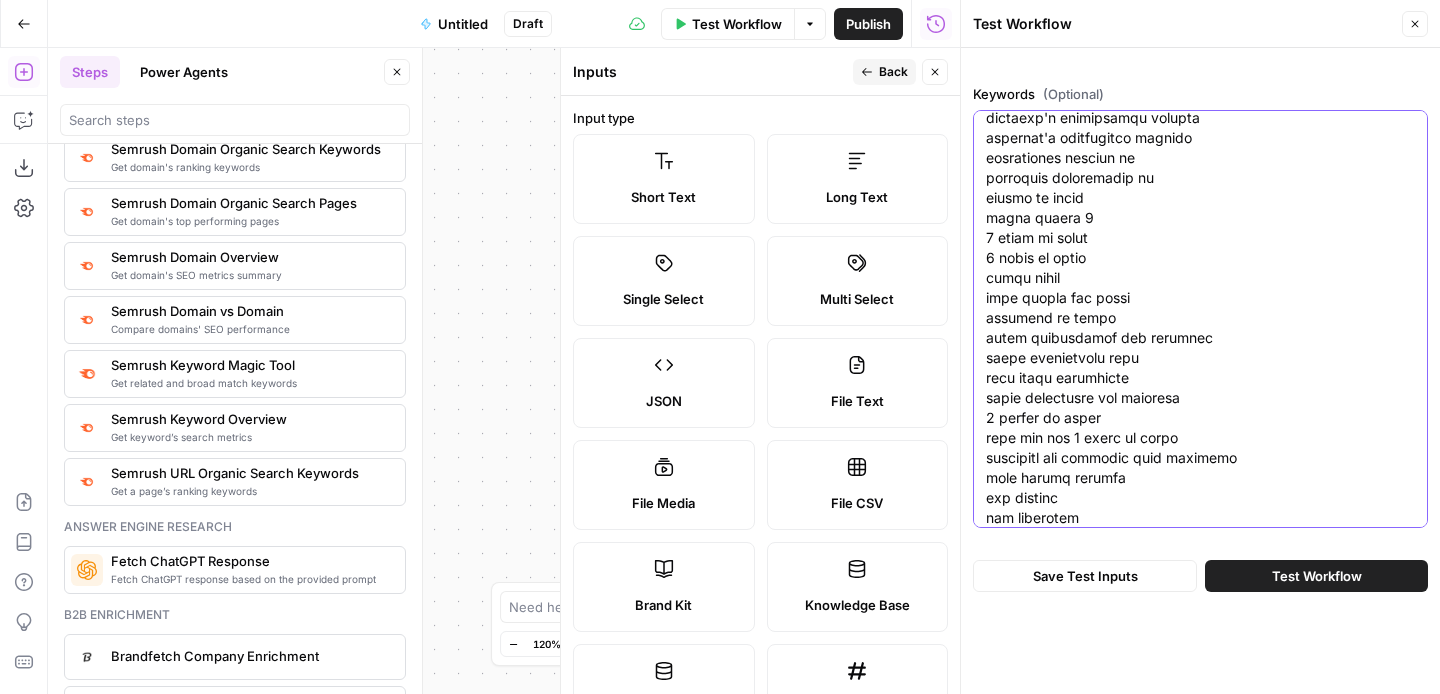 scroll, scrollTop: 2480, scrollLeft: 0, axis: vertical 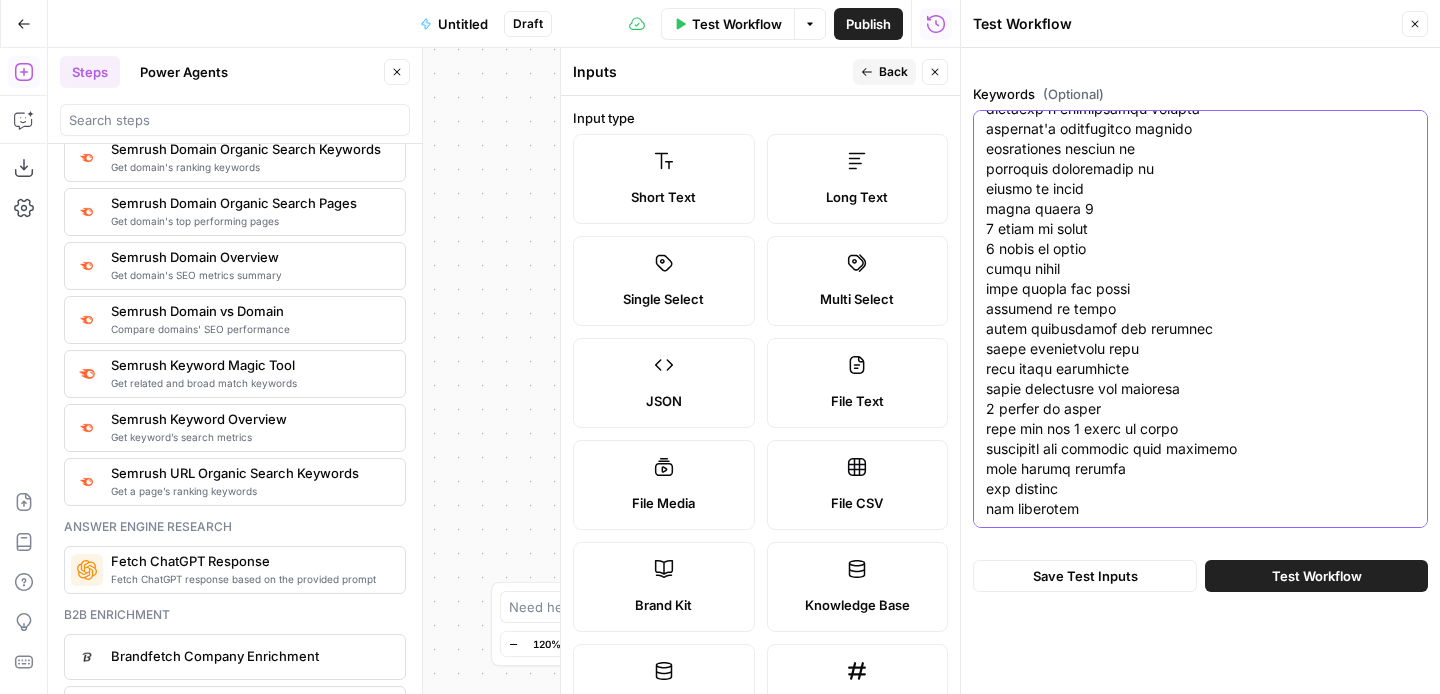 type on "how would you feel if
how would you feel if cards
how would you feel if worksheet
what would you do if
what would you do if game
what would you do if questions
questions what would you do if
what would you do if cards
what would you do if scenarios
what would you do if worksheets
life skills
life skills for teens
education and life skills
life skills for teenagers
picture of life skills
simple life skills
life skills based education
skills for life activities
life skill in education
life skills cooking
life skills for 11 year olds
life skills for 12 year olds
life skills to develop
why are communication skills important in life
ideas for life skills lessons
images of life skills
importance of life skills
what are some important life skills
adaptive life skills
assessment life skills
autism life skills
autism life skills activities
autism life skills worksheets
life skill curriculum
basic life skills examples
best life skills
categories of life skills
communication life skills
communication skills in life
c..." 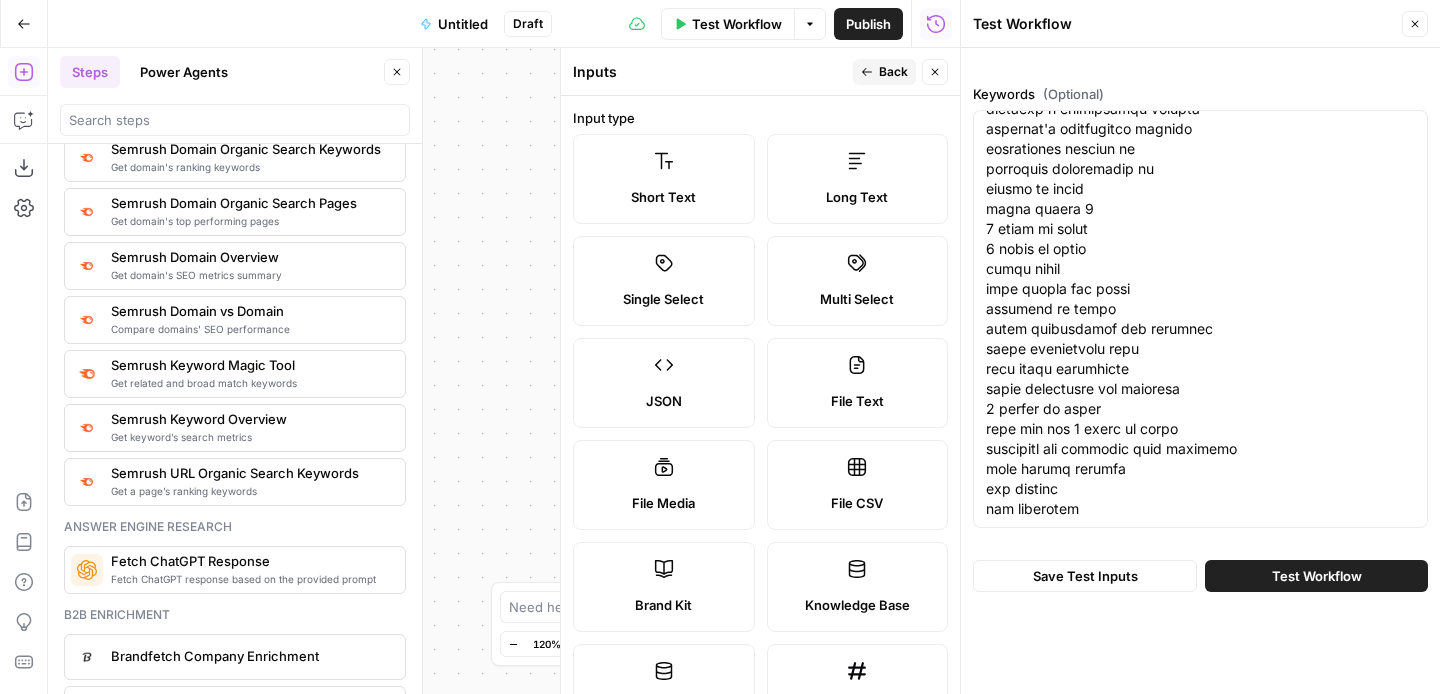 scroll, scrollTop: 0, scrollLeft: 0, axis: both 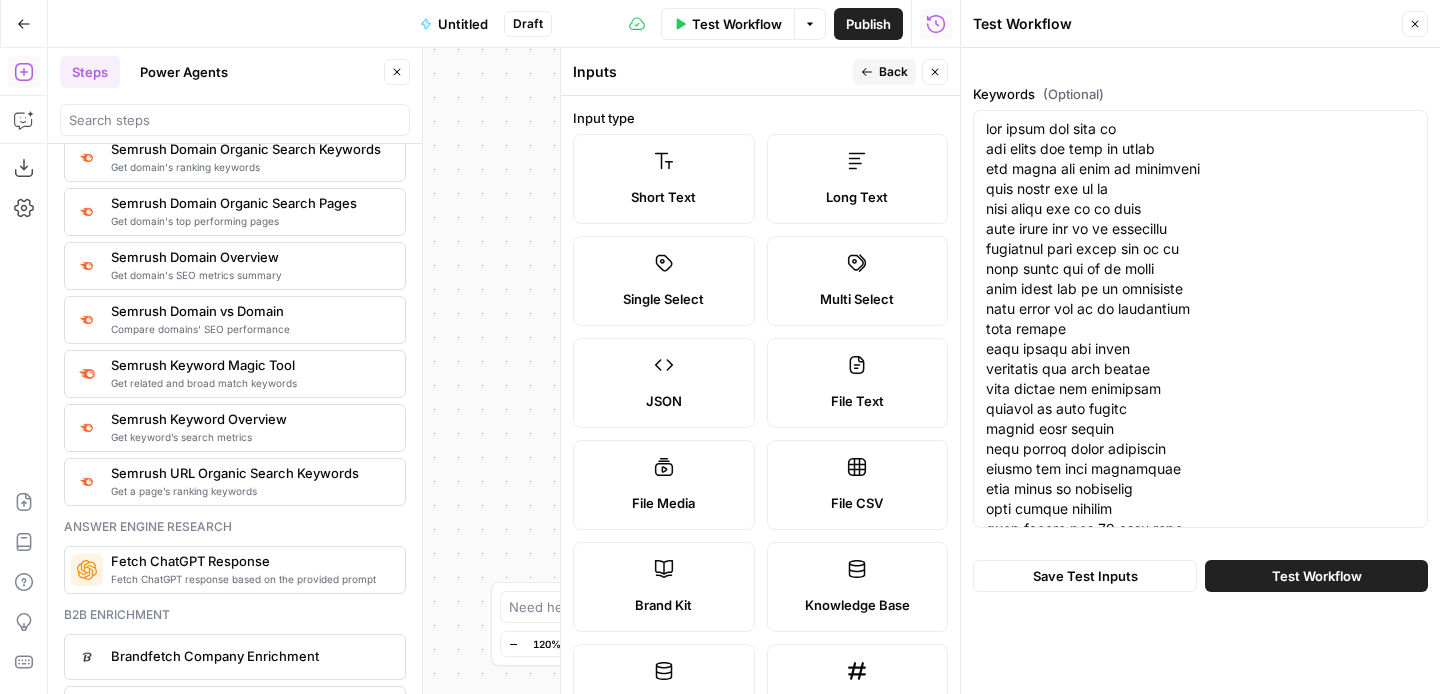 click on "Test Workflow" at bounding box center (1317, 576) 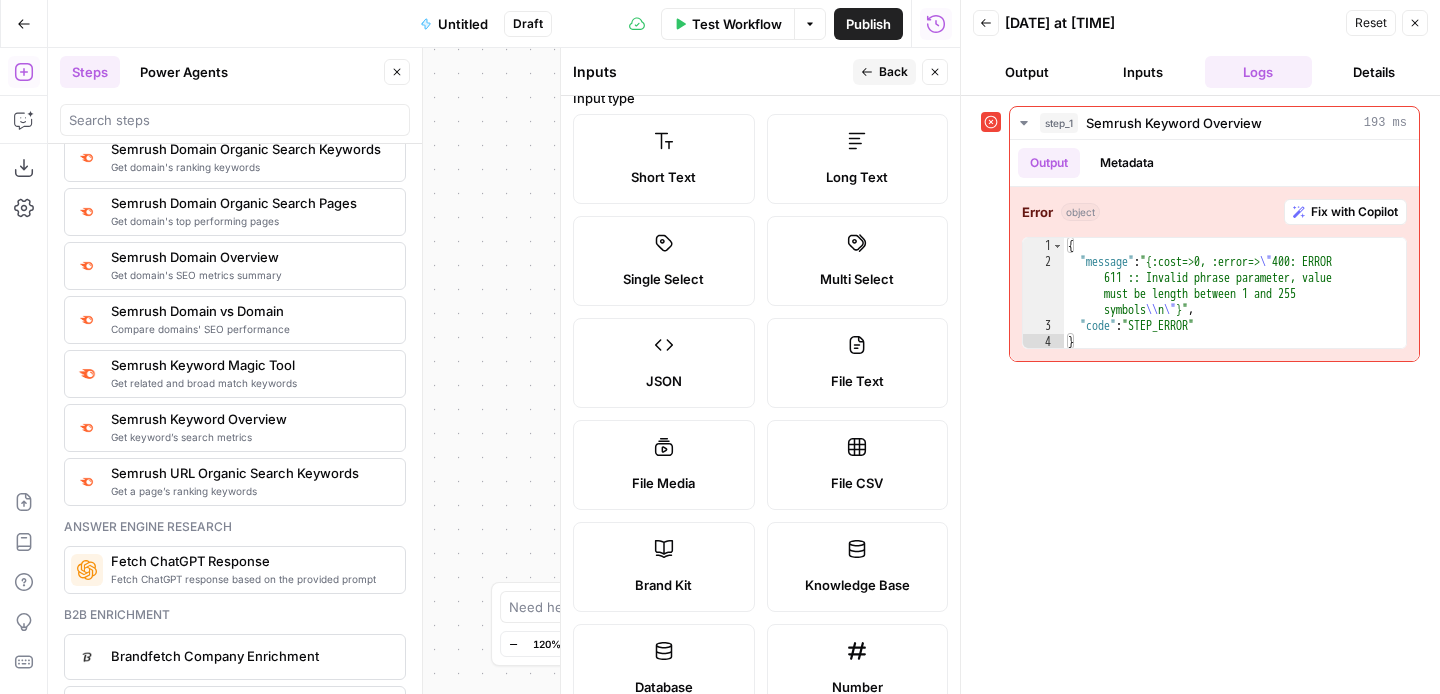 scroll, scrollTop: 0, scrollLeft: 0, axis: both 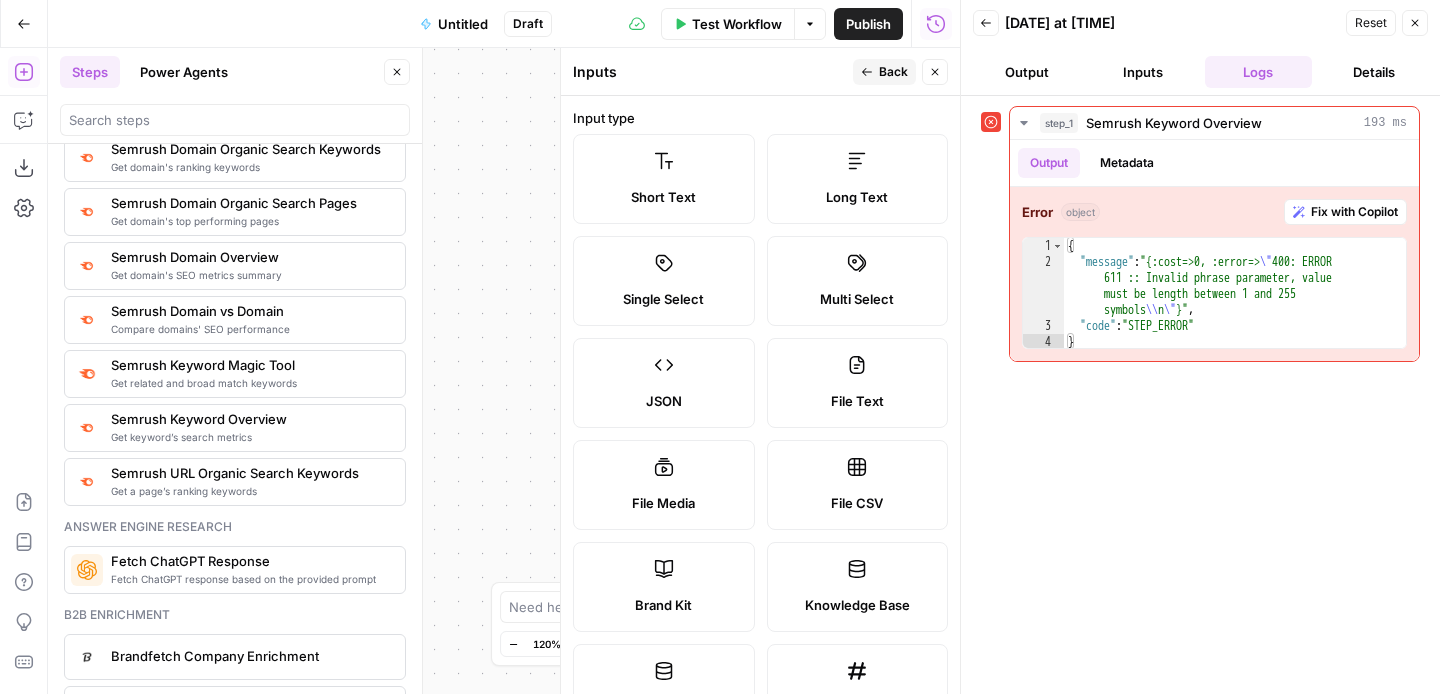 click on "File Text" at bounding box center [858, 401] 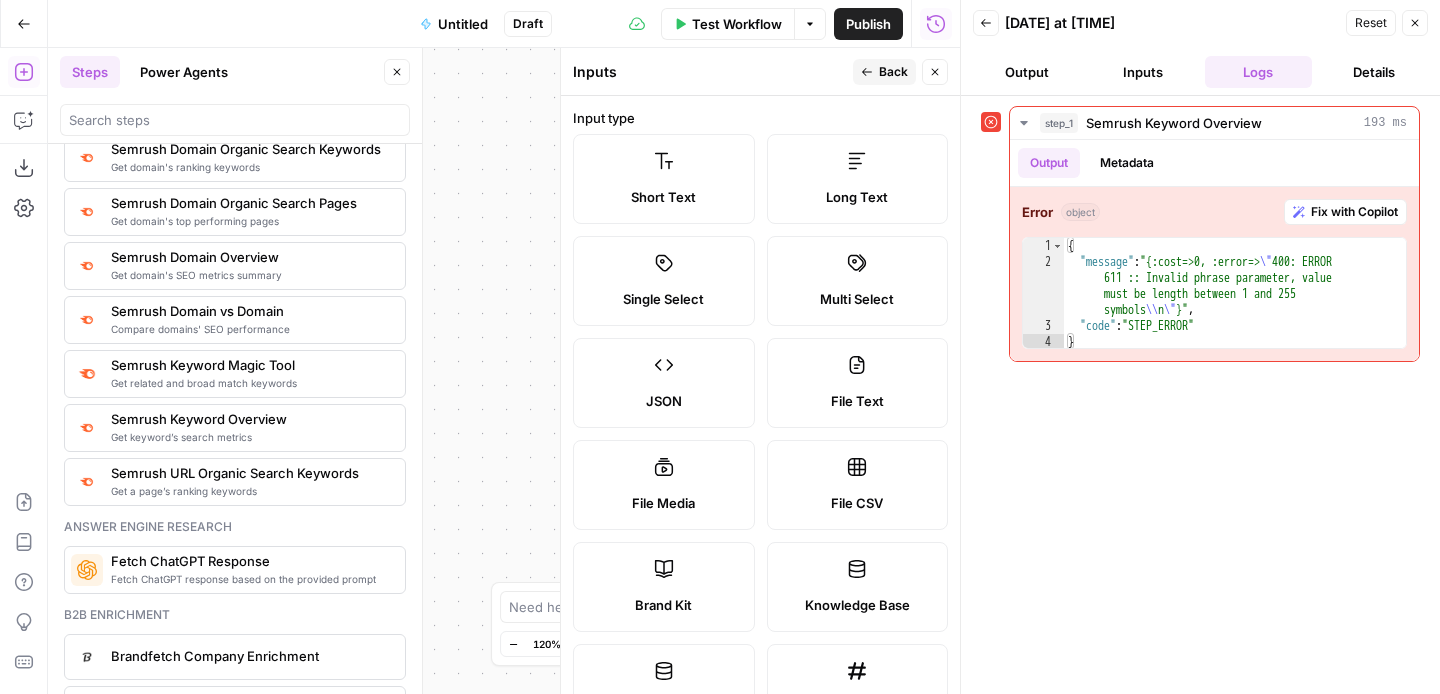 click on "Output" at bounding box center [1027, 72] 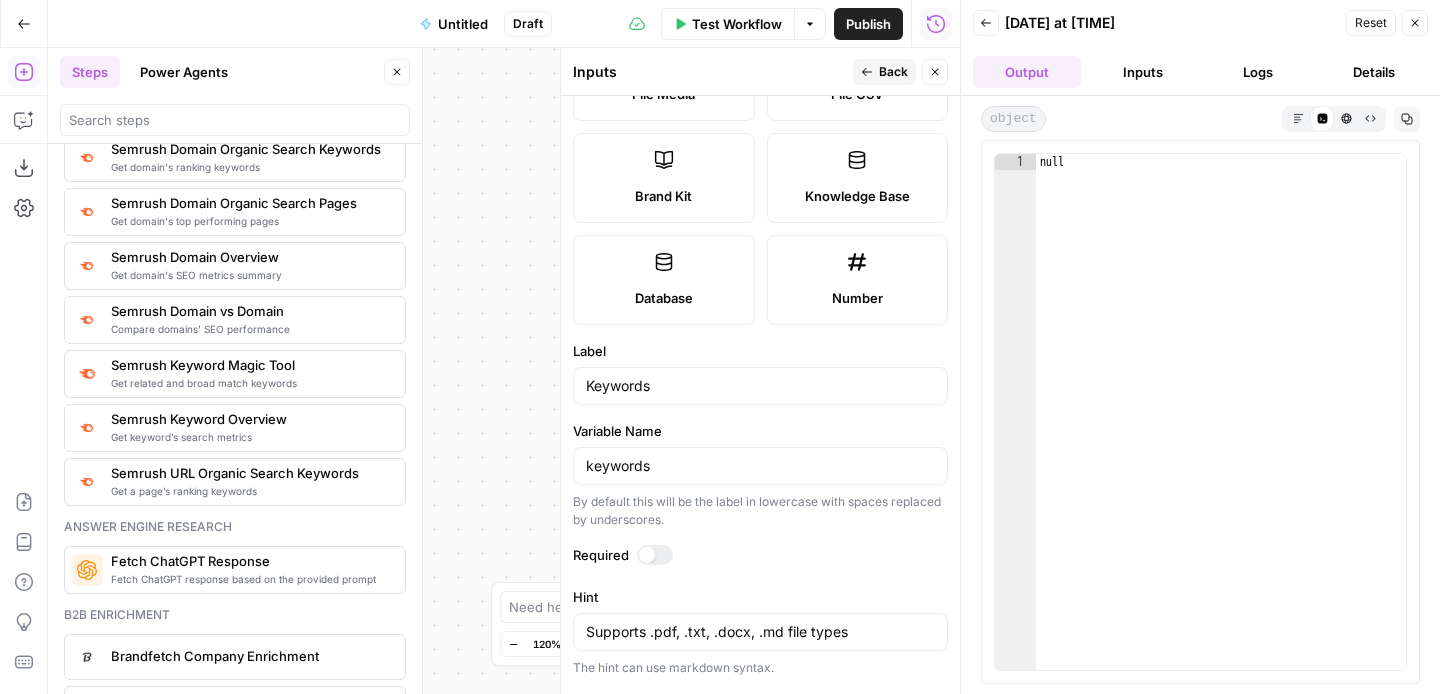 scroll, scrollTop: 510, scrollLeft: 0, axis: vertical 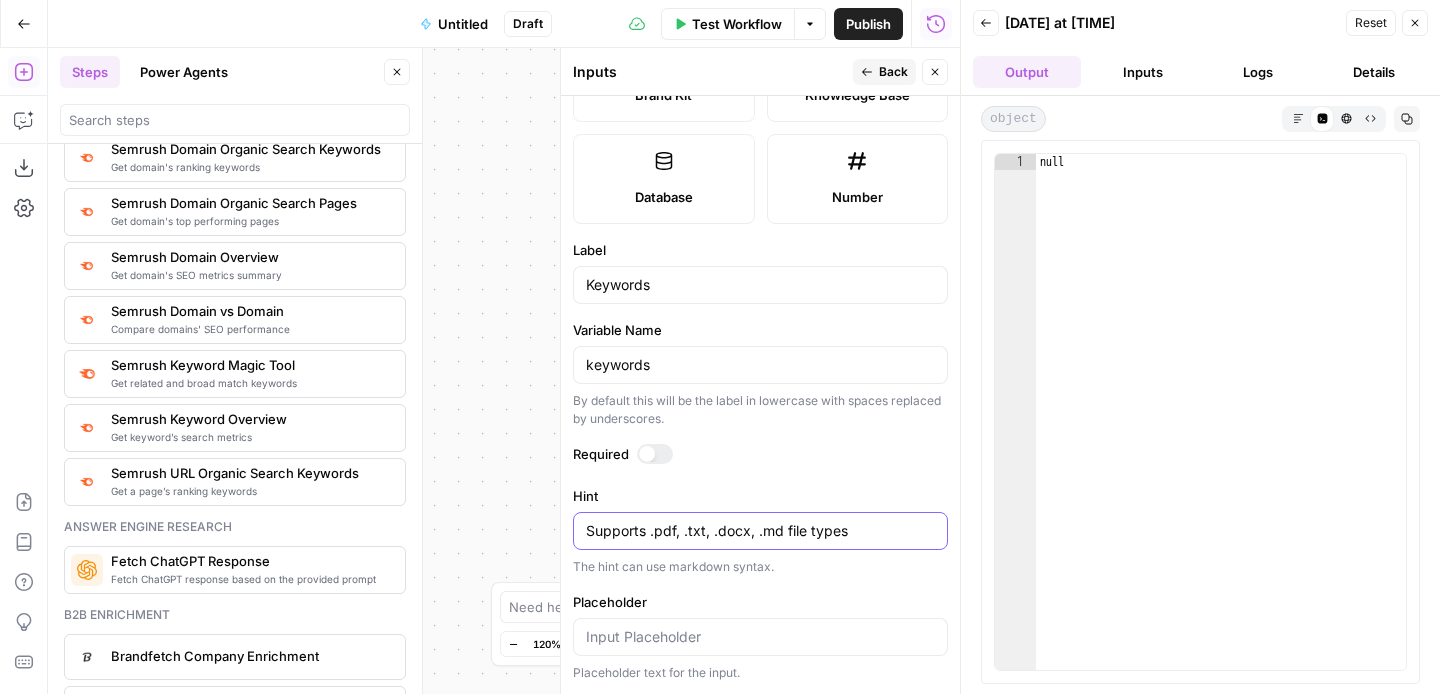 click on "Supports .pdf, .txt, .docx, .md file types" at bounding box center [760, 531] 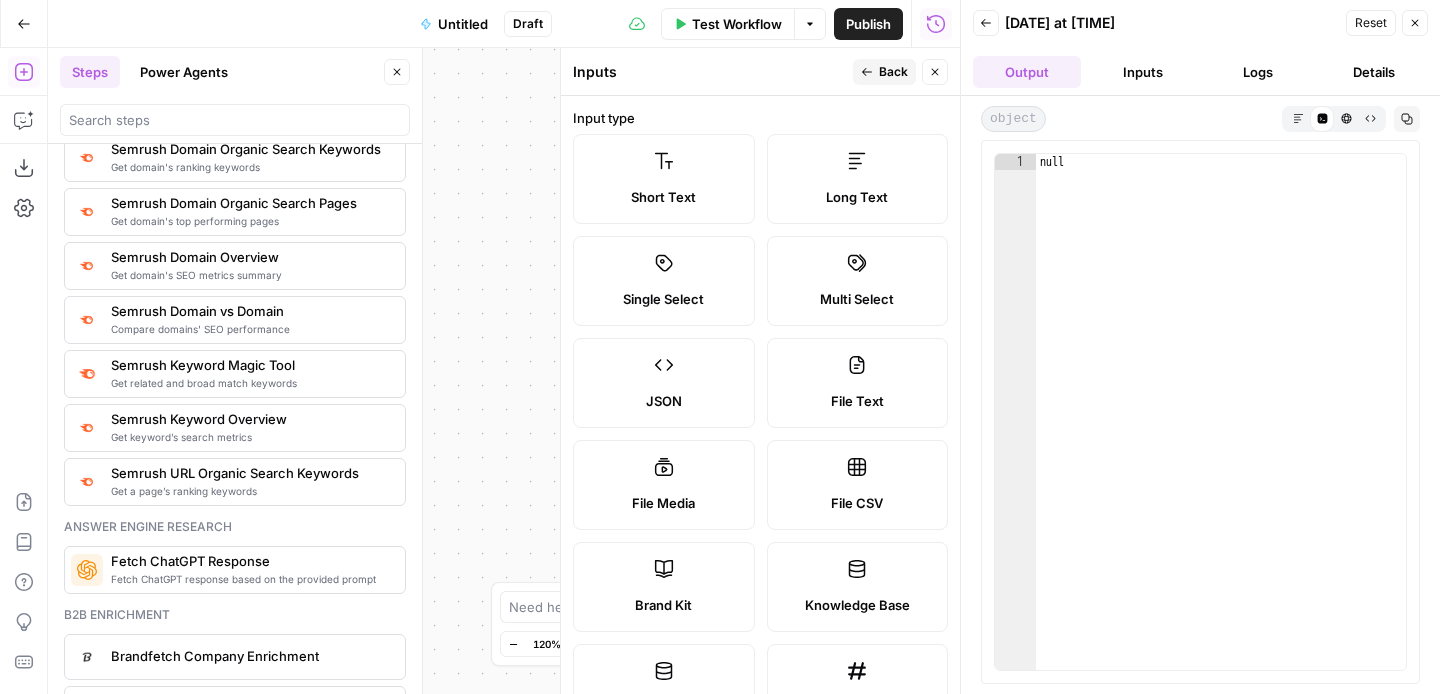 click on "Back" at bounding box center (893, 72) 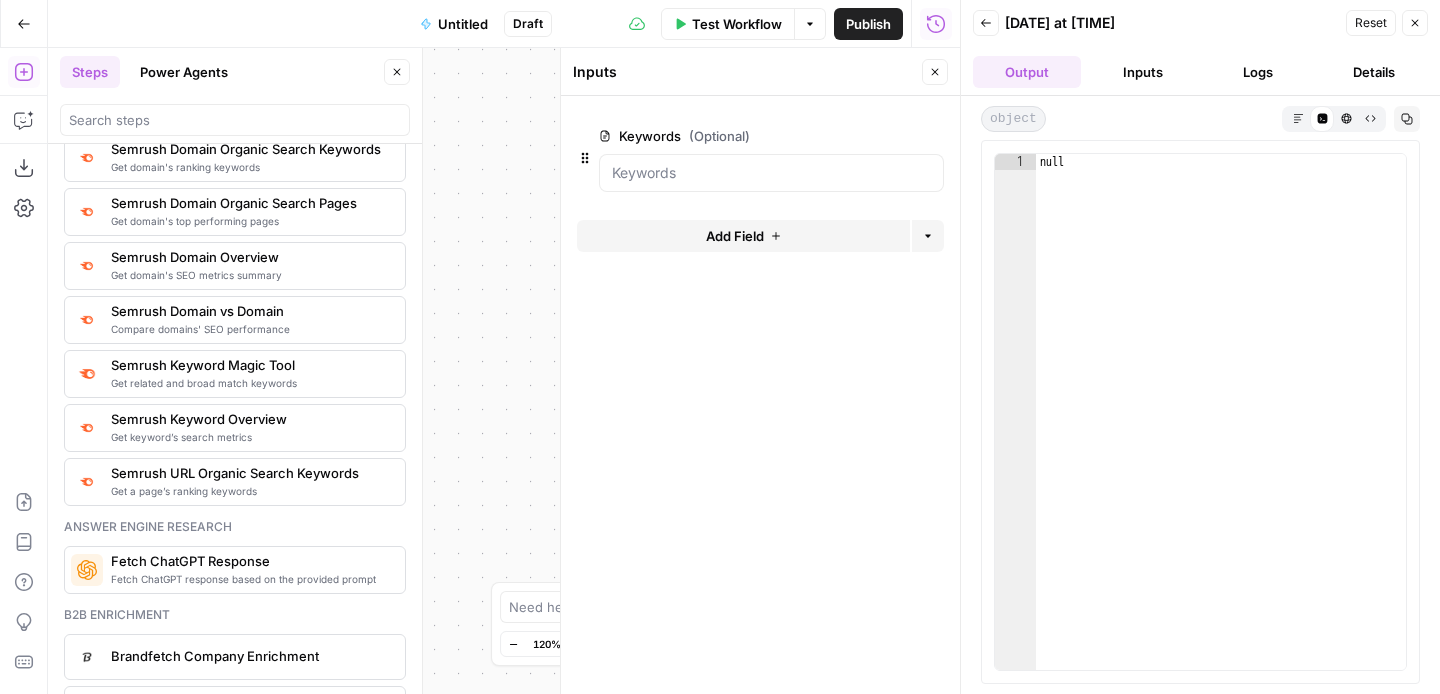 click on "Test Workflow" at bounding box center (737, 24) 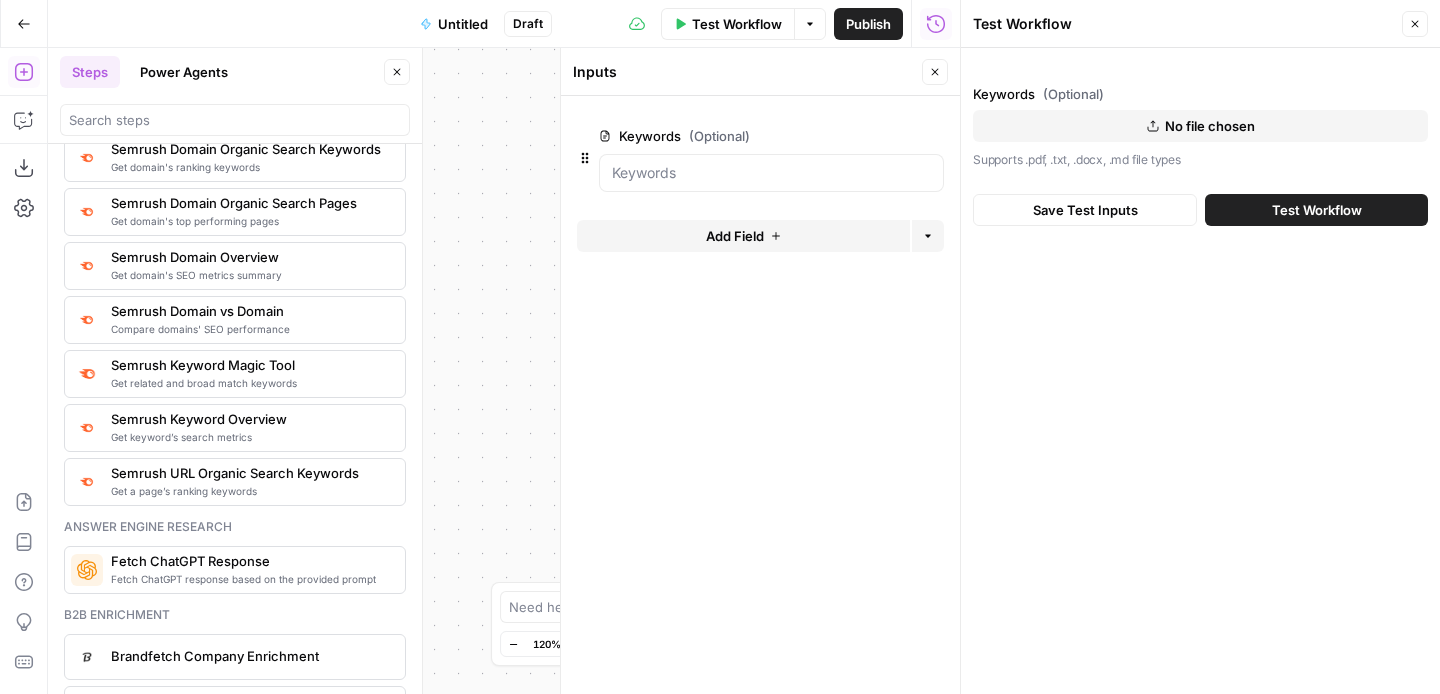 click on "No file chosen" at bounding box center [1210, 126] 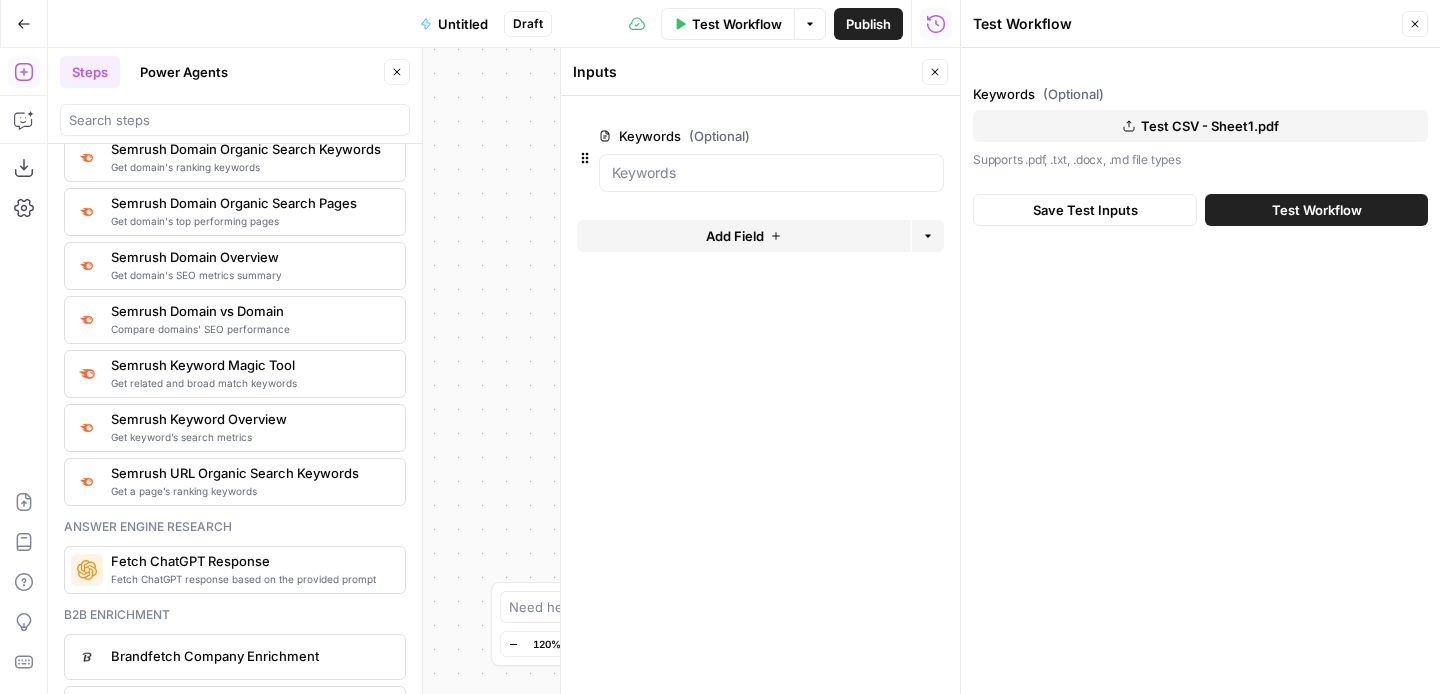 click on "Test Workflow" at bounding box center (1317, 210) 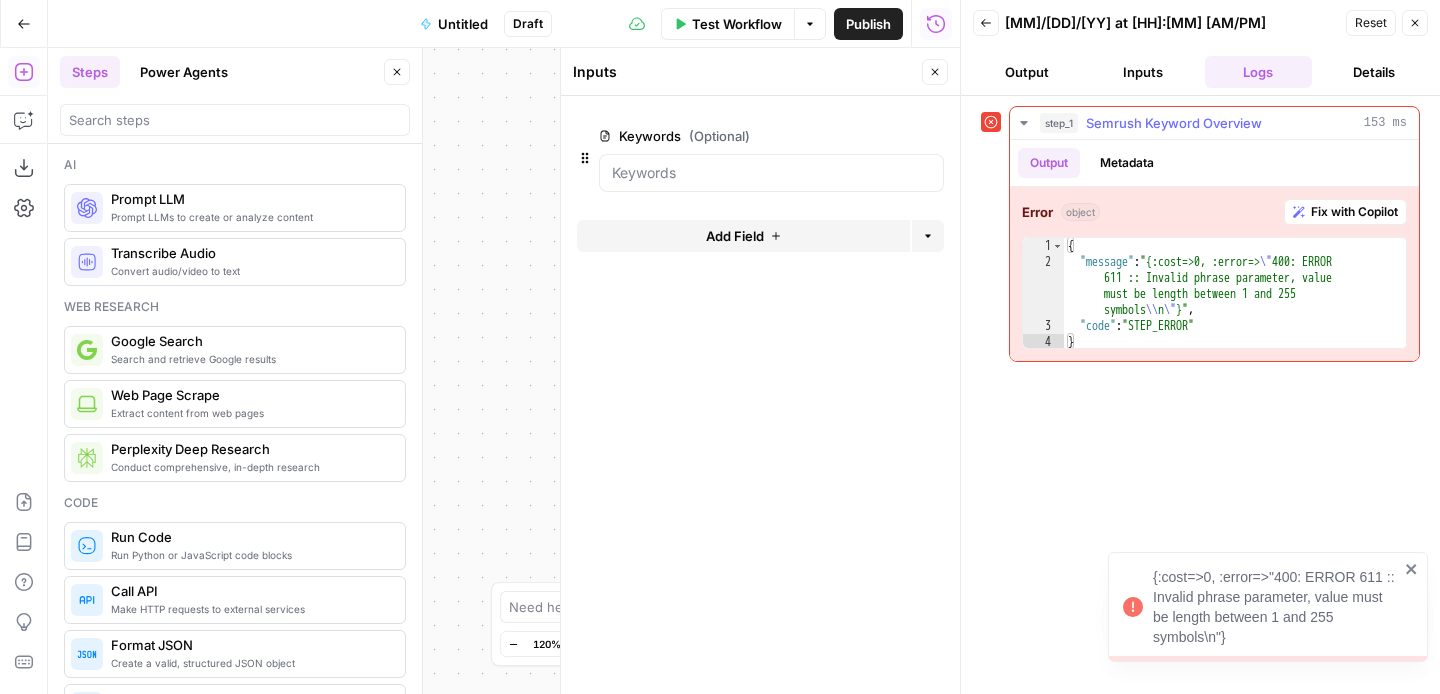 scroll, scrollTop: 0, scrollLeft: 0, axis: both 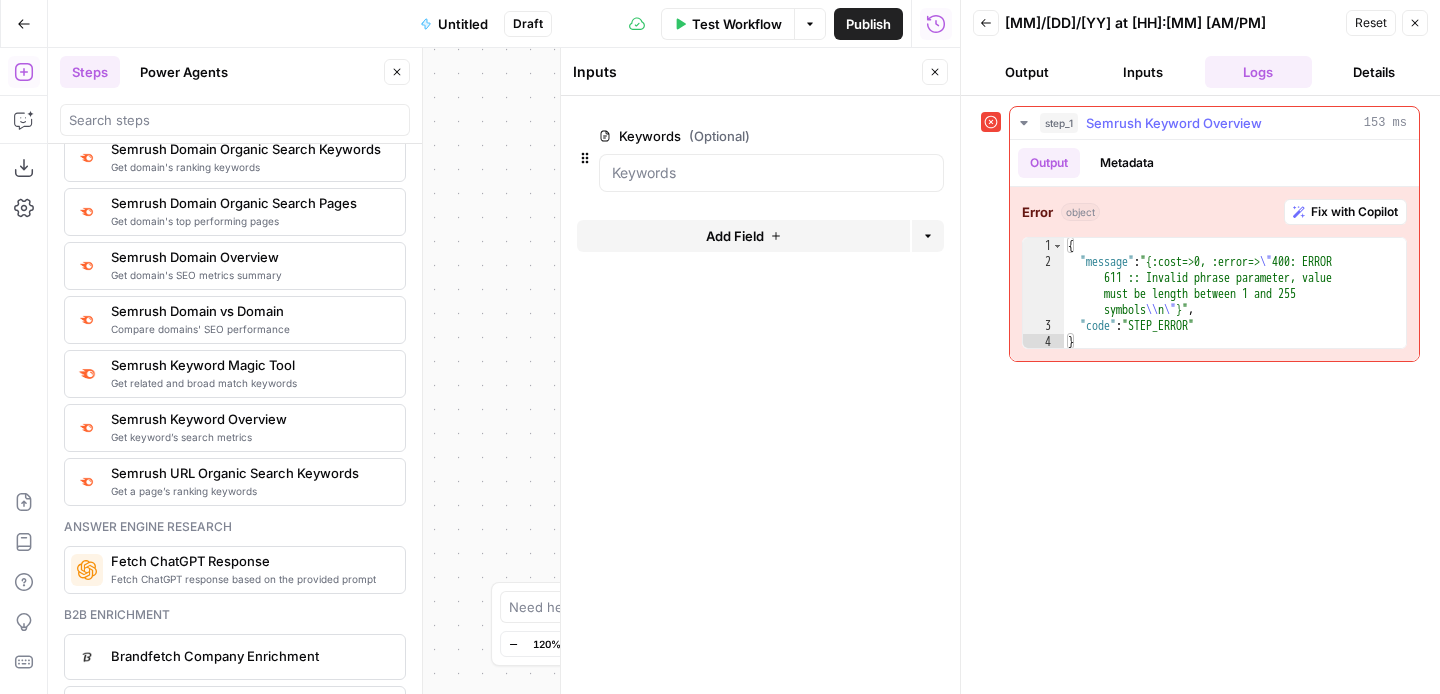 click on "Fix with Copilot" at bounding box center (1354, 212) 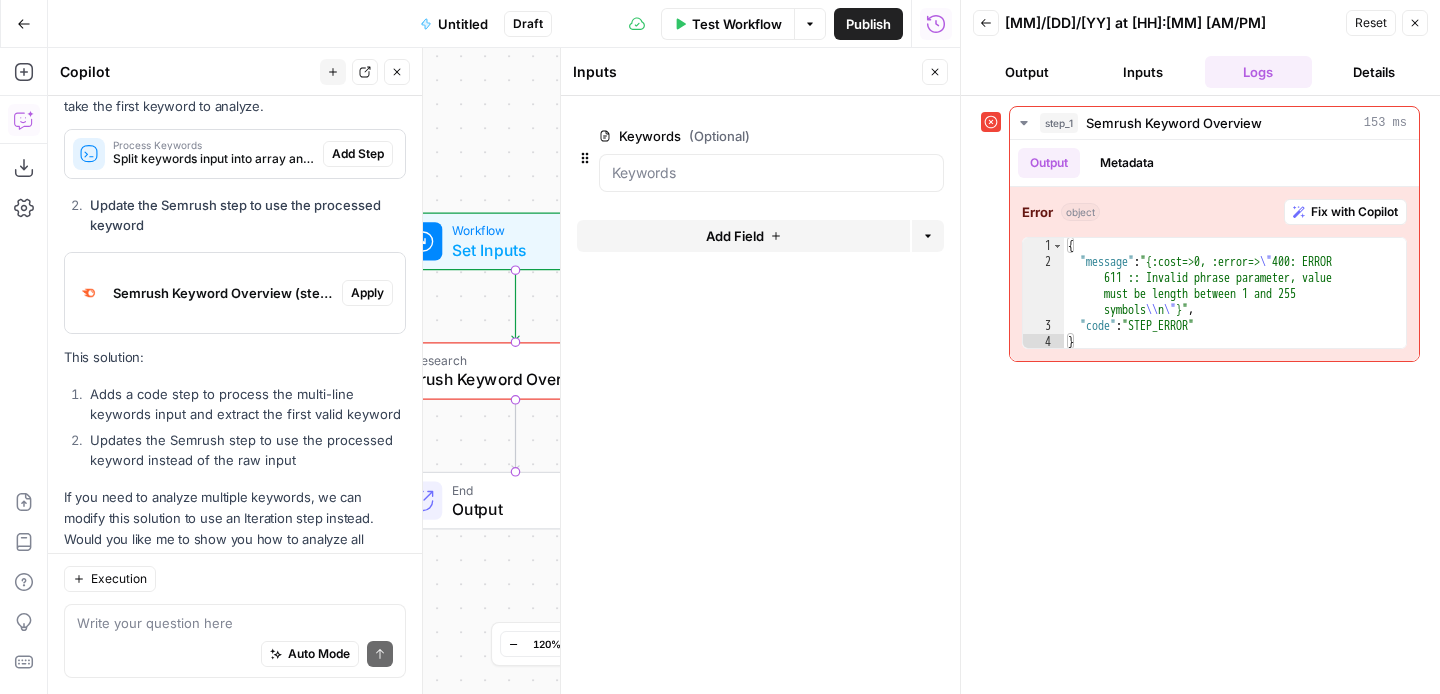scroll, scrollTop: 567, scrollLeft: 0, axis: vertical 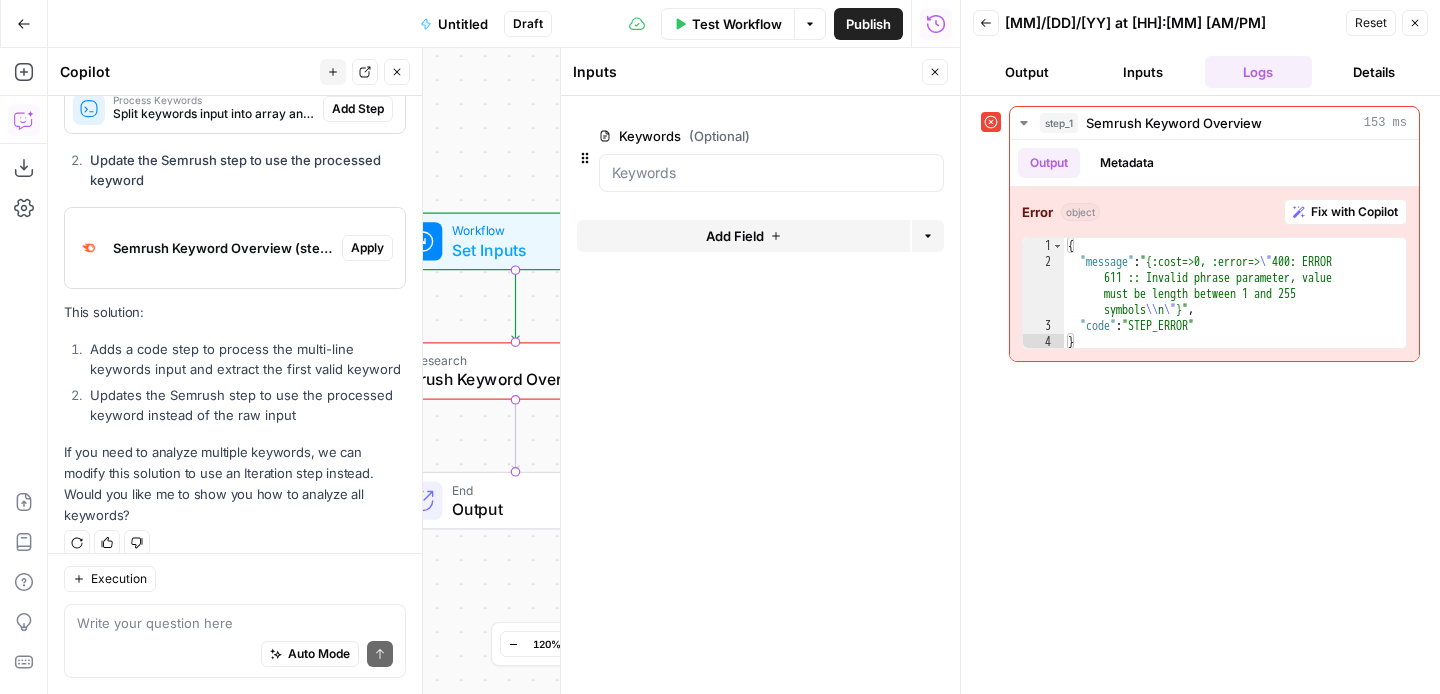 click at bounding box center (235, 623) 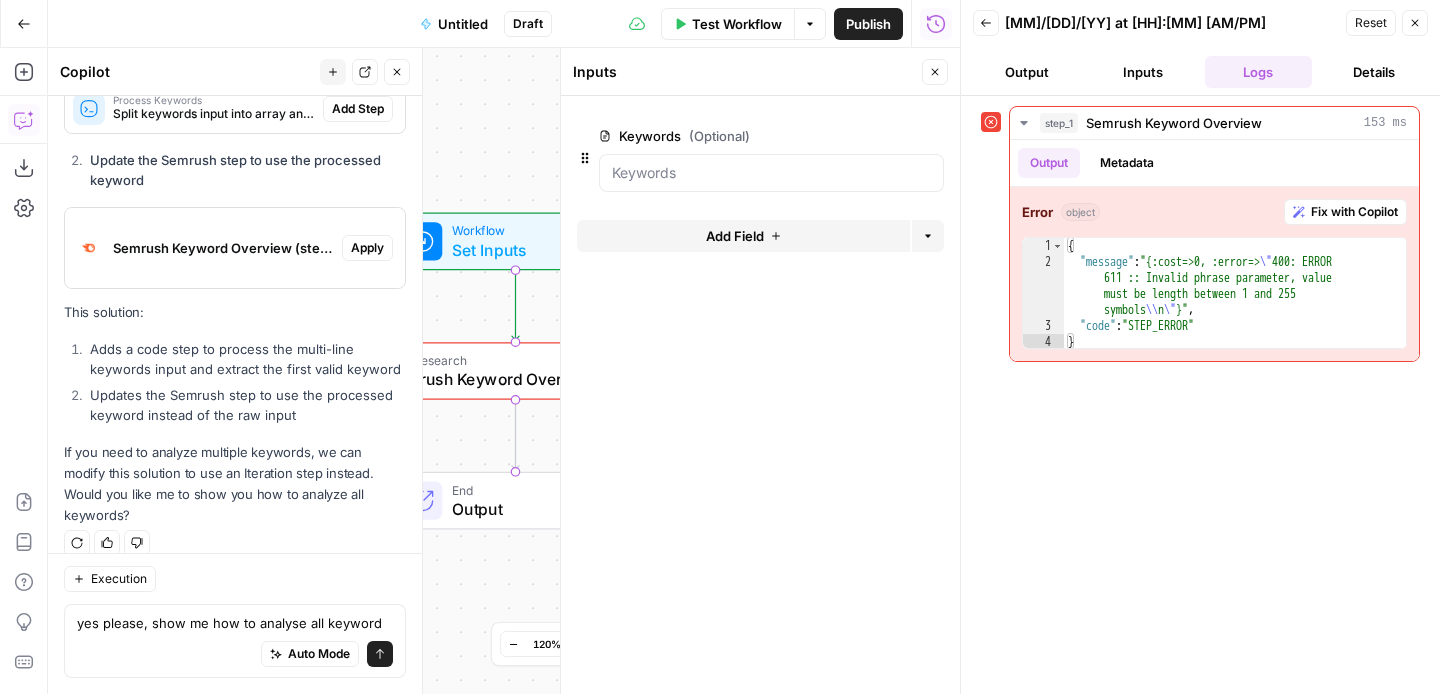 type on "yes please, show me how to analyse all keywords" 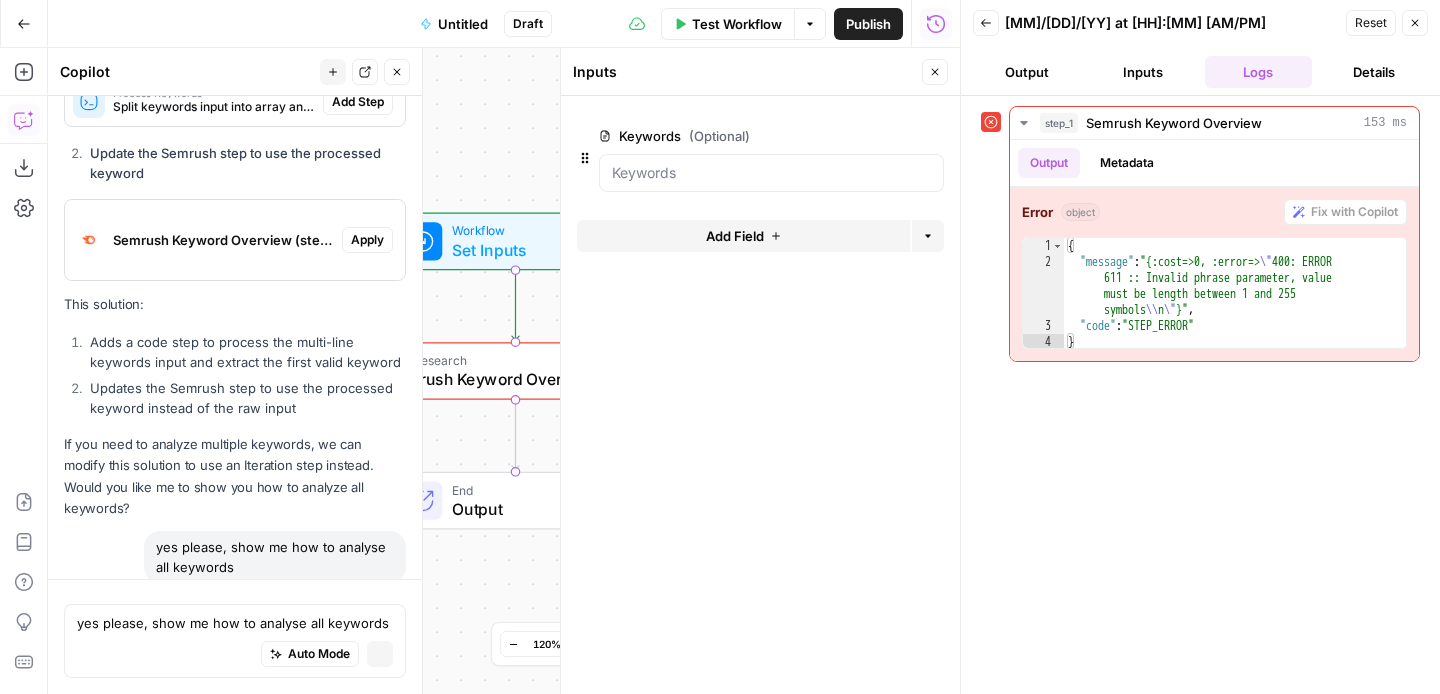 type 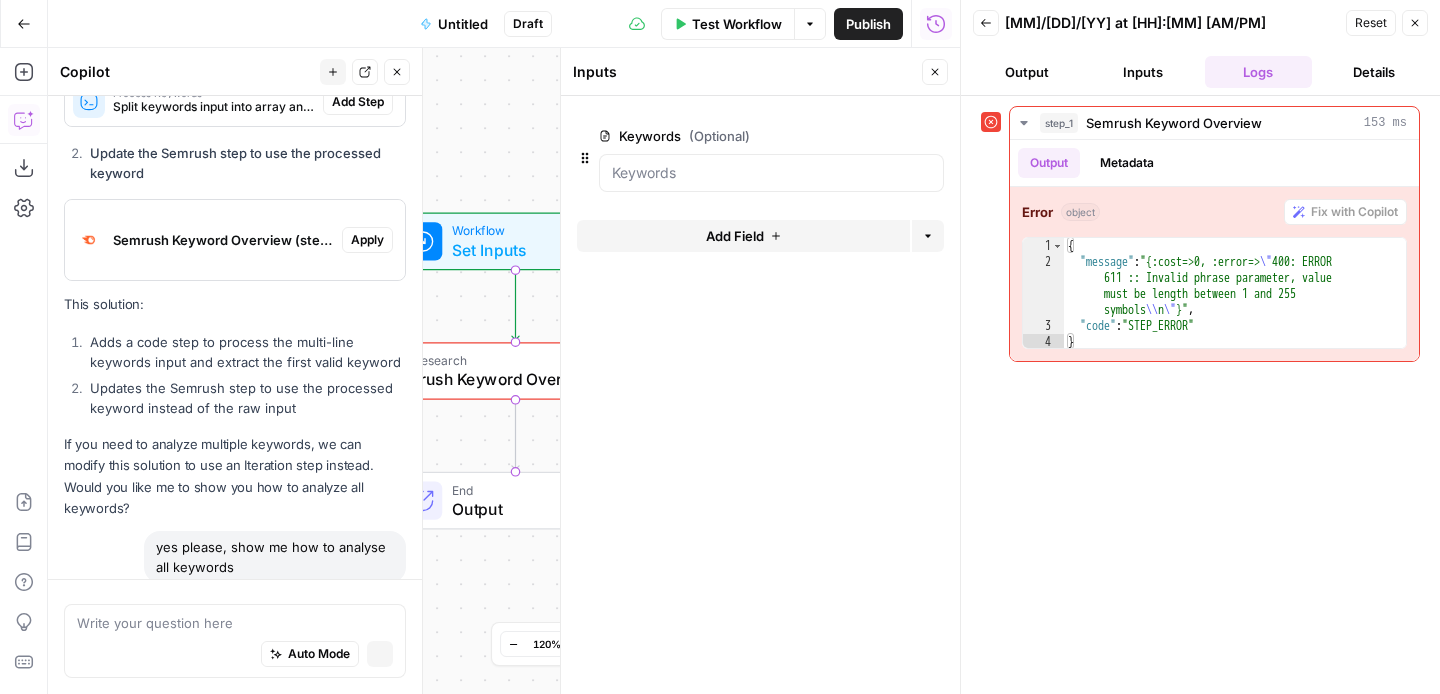scroll, scrollTop: 597, scrollLeft: 0, axis: vertical 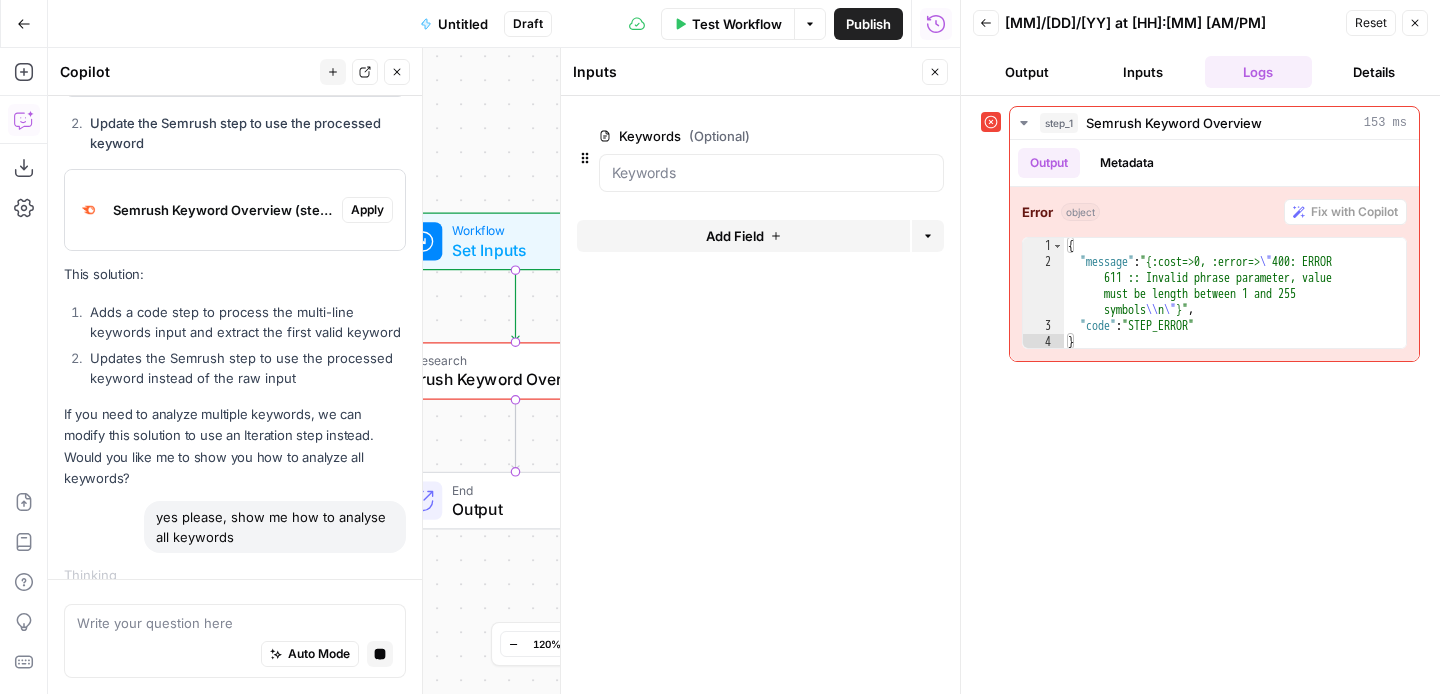 click on "Untitled" at bounding box center [463, 24] 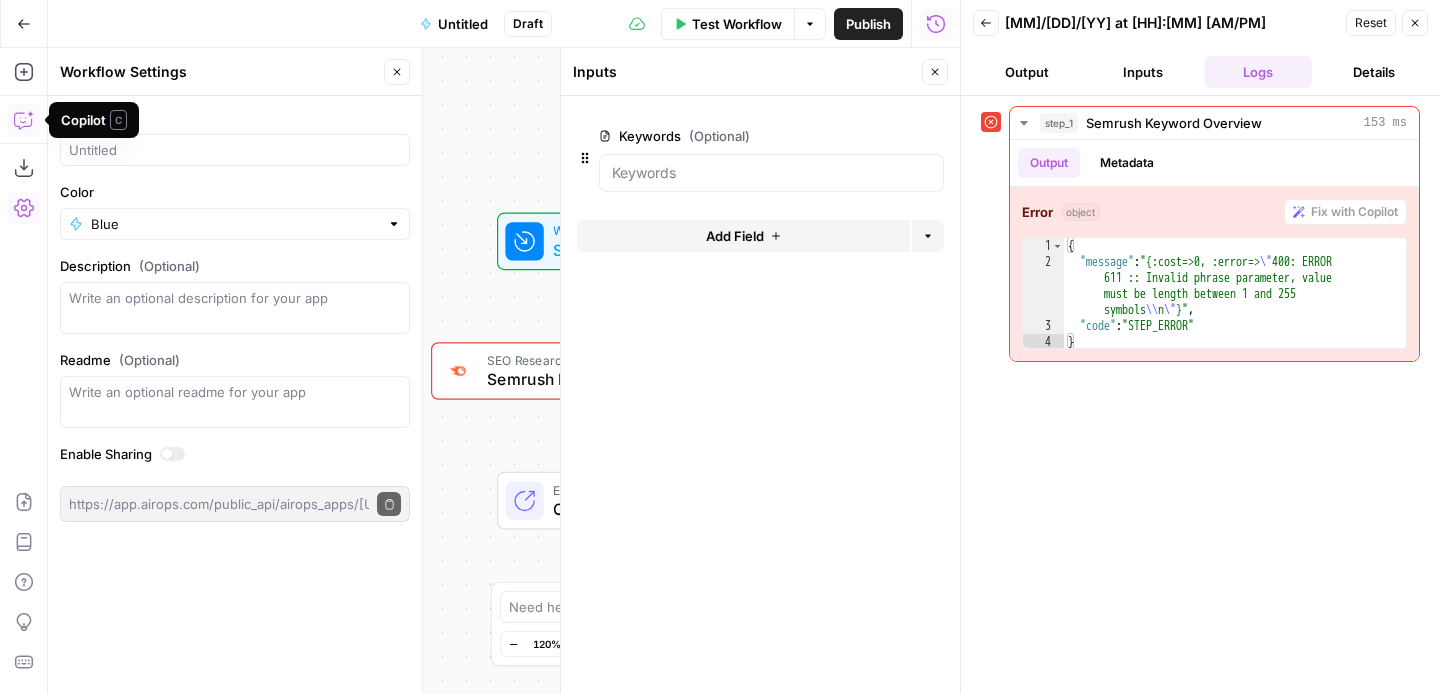click 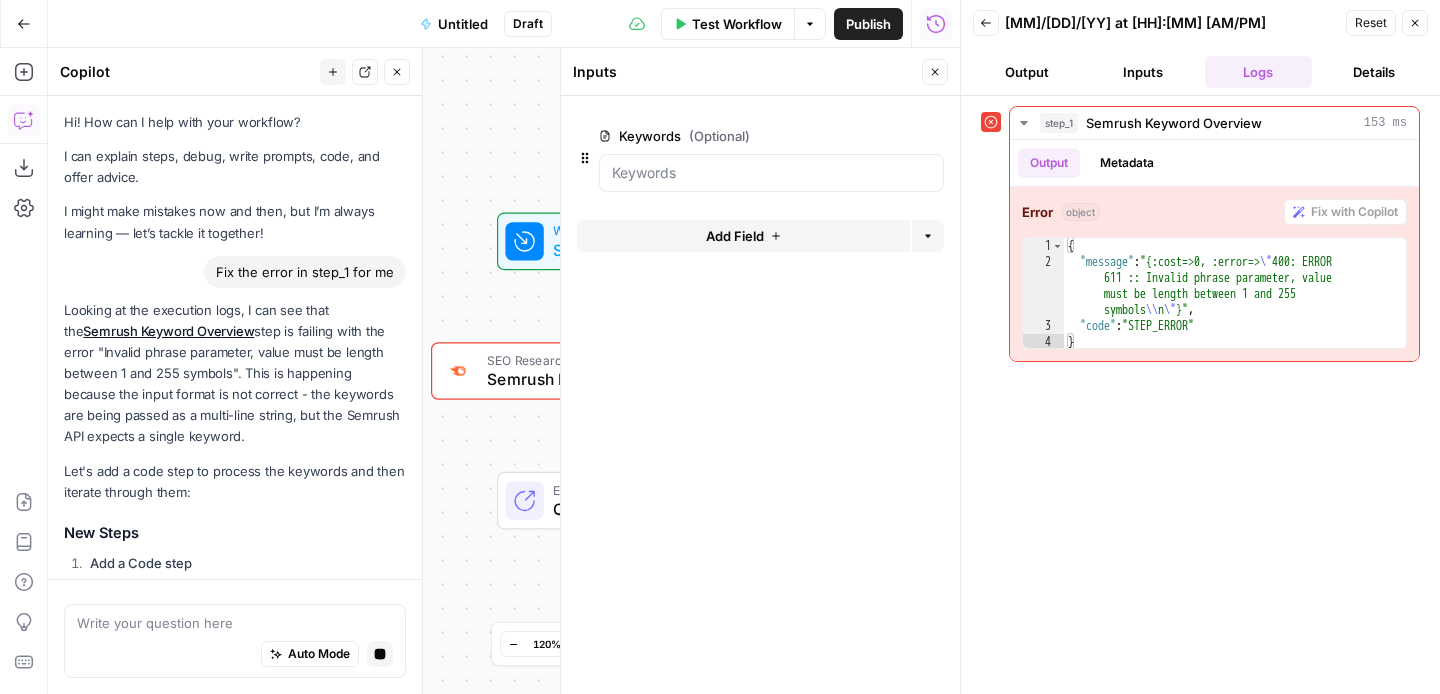 scroll, scrollTop: 597, scrollLeft: 0, axis: vertical 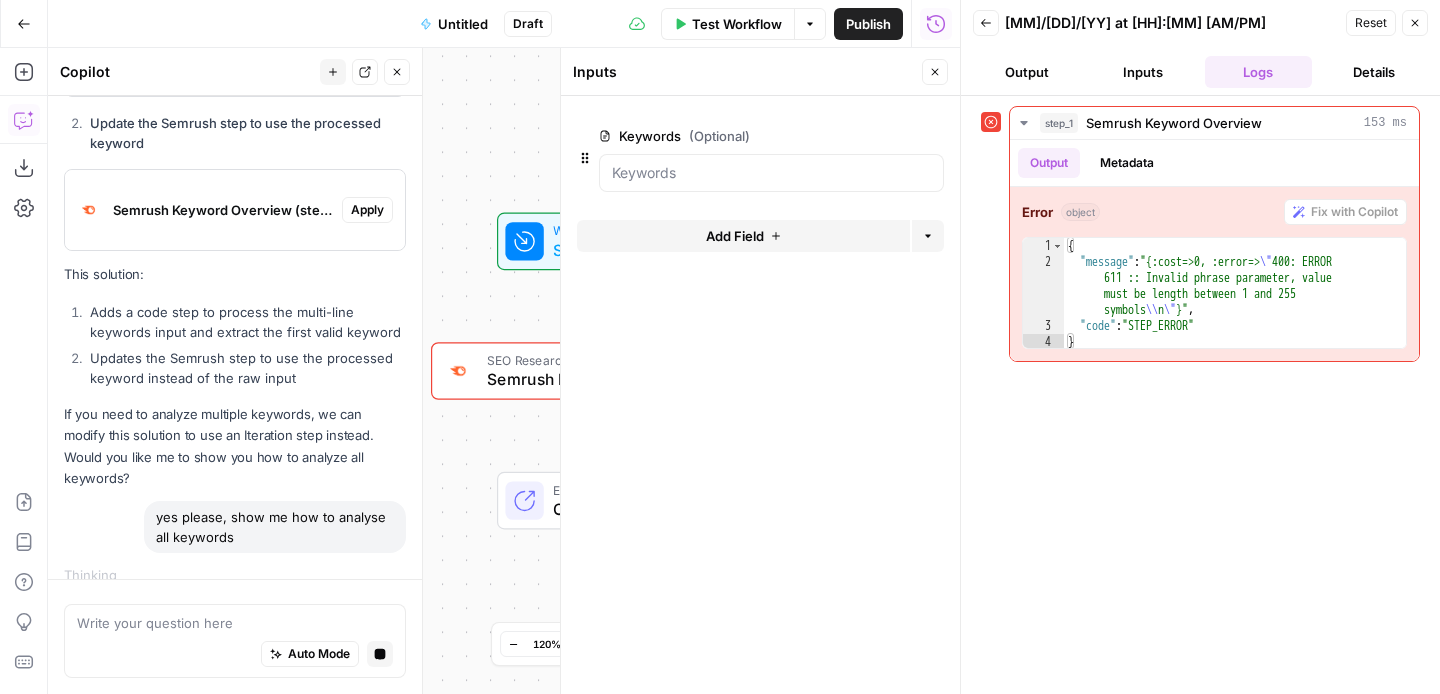 click on "Untitled" at bounding box center [463, 24] 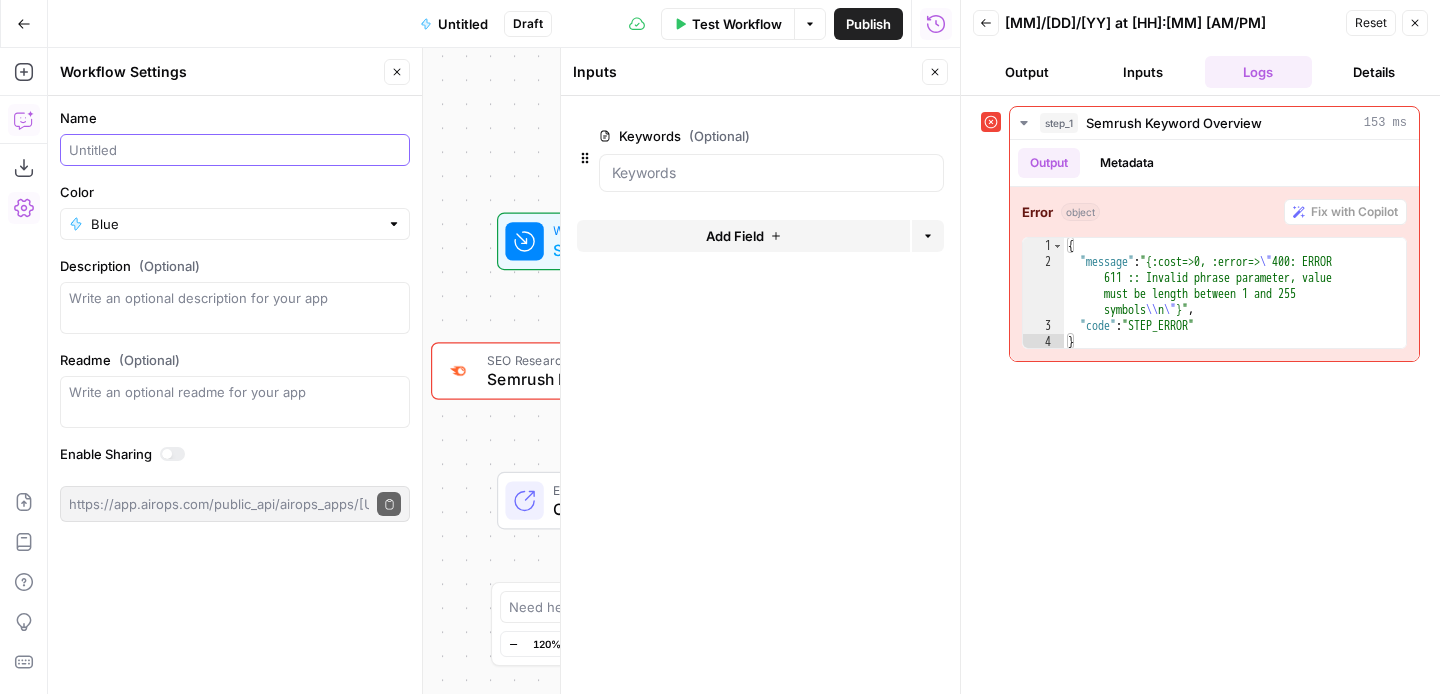 click on "Name" at bounding box center [235, 150] 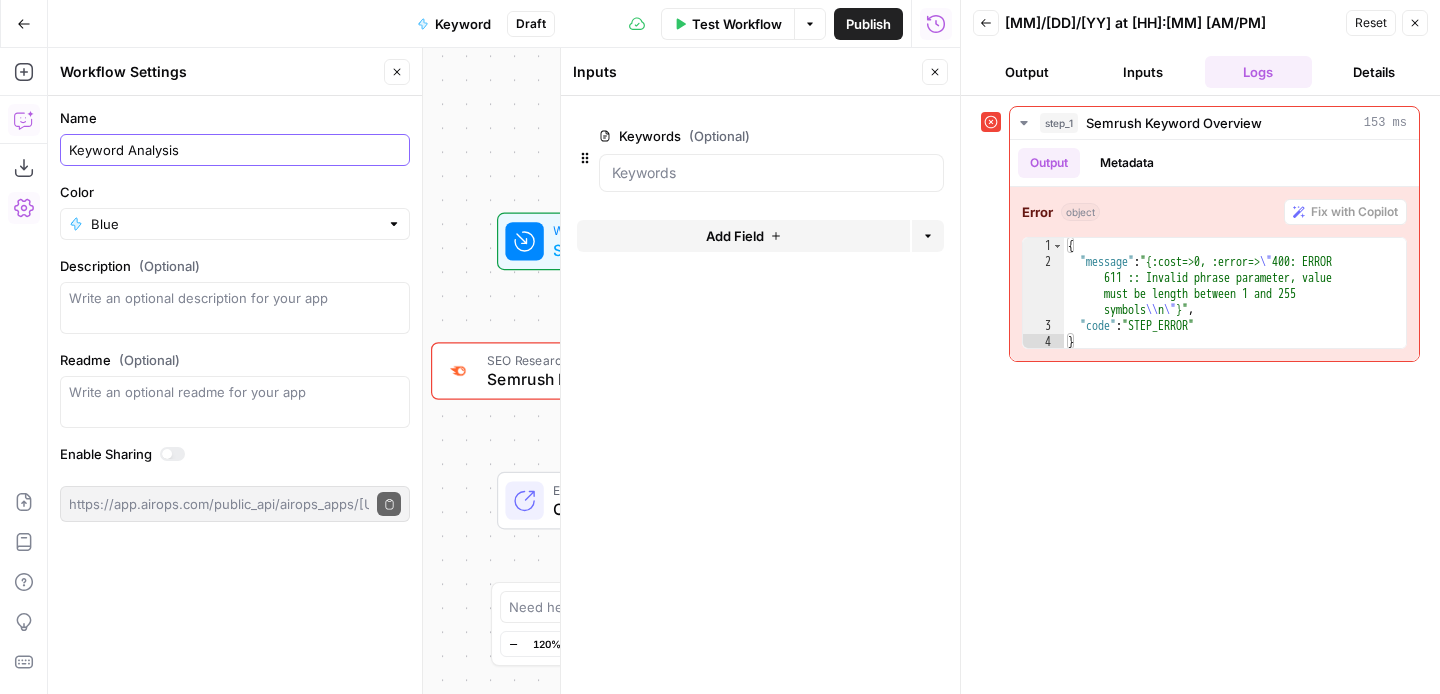 type on "Keyword Analysis" 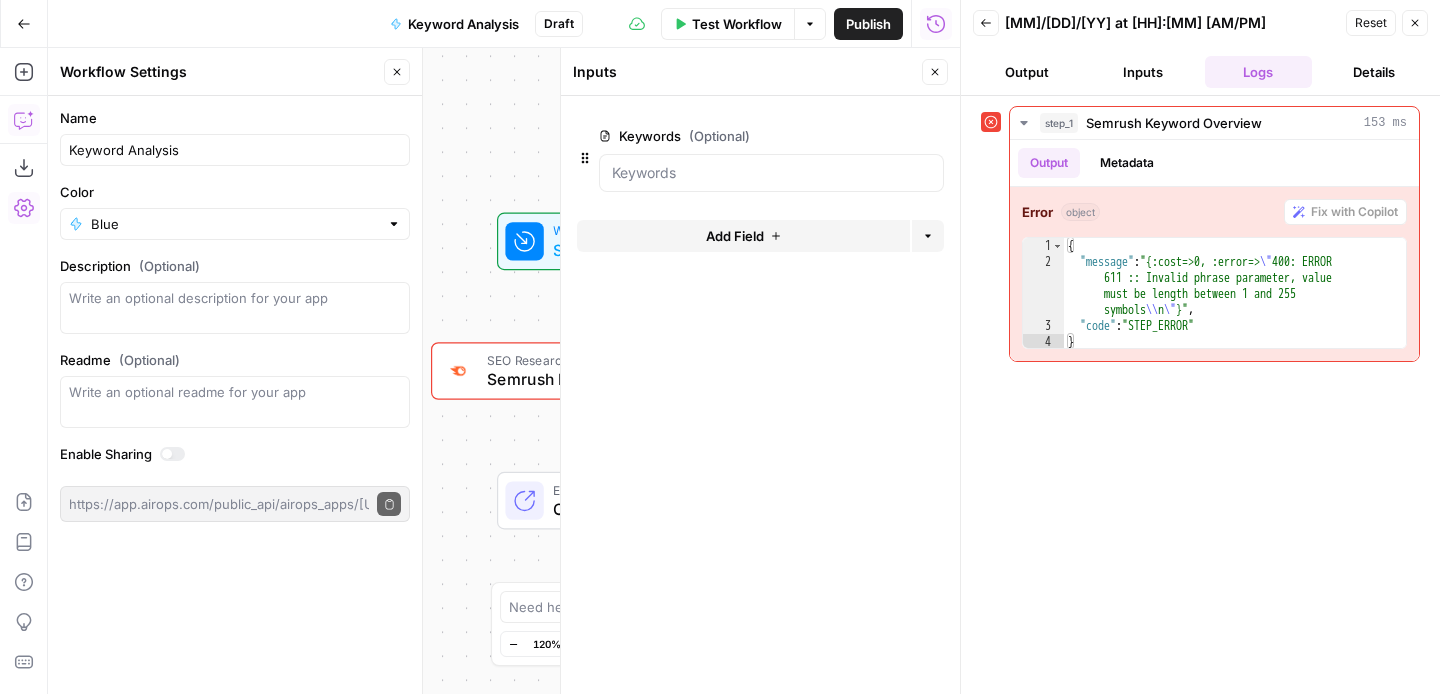click 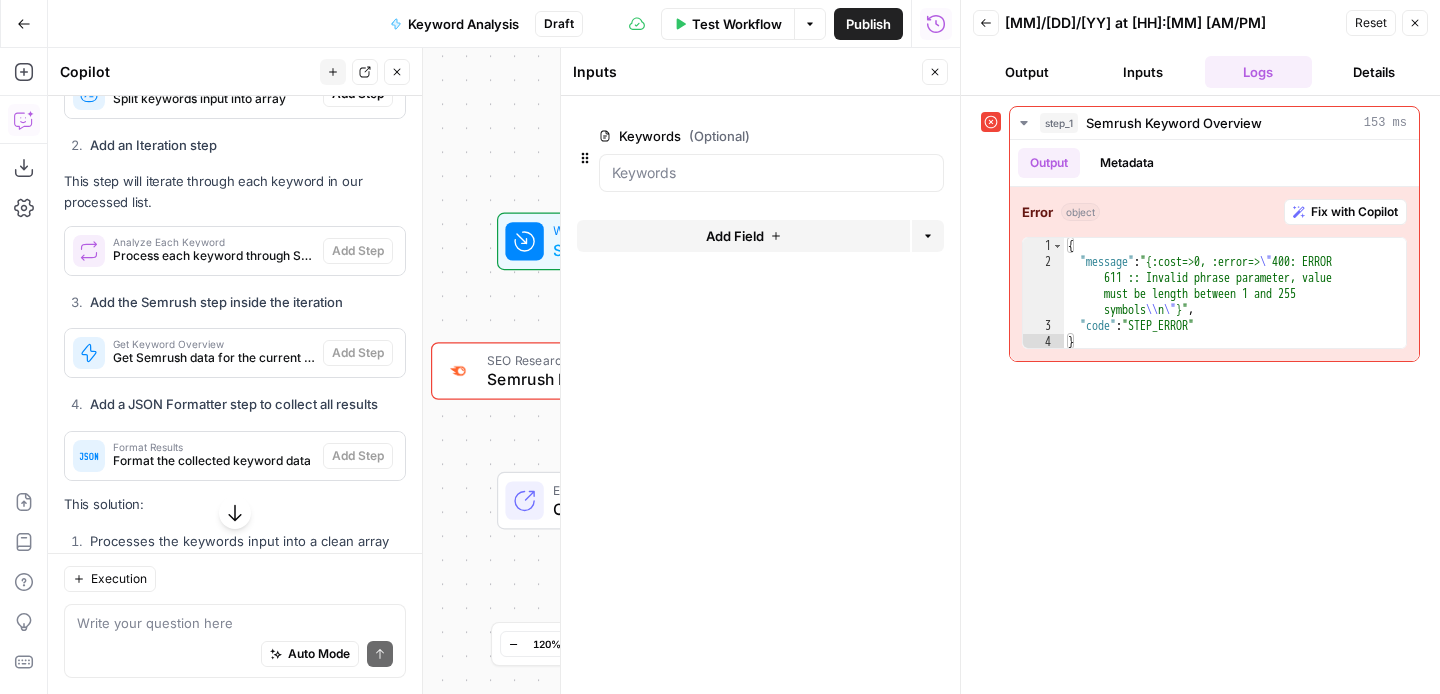 scroll, scrollTop: 1174, scrollLeft: 0, axis: vertical 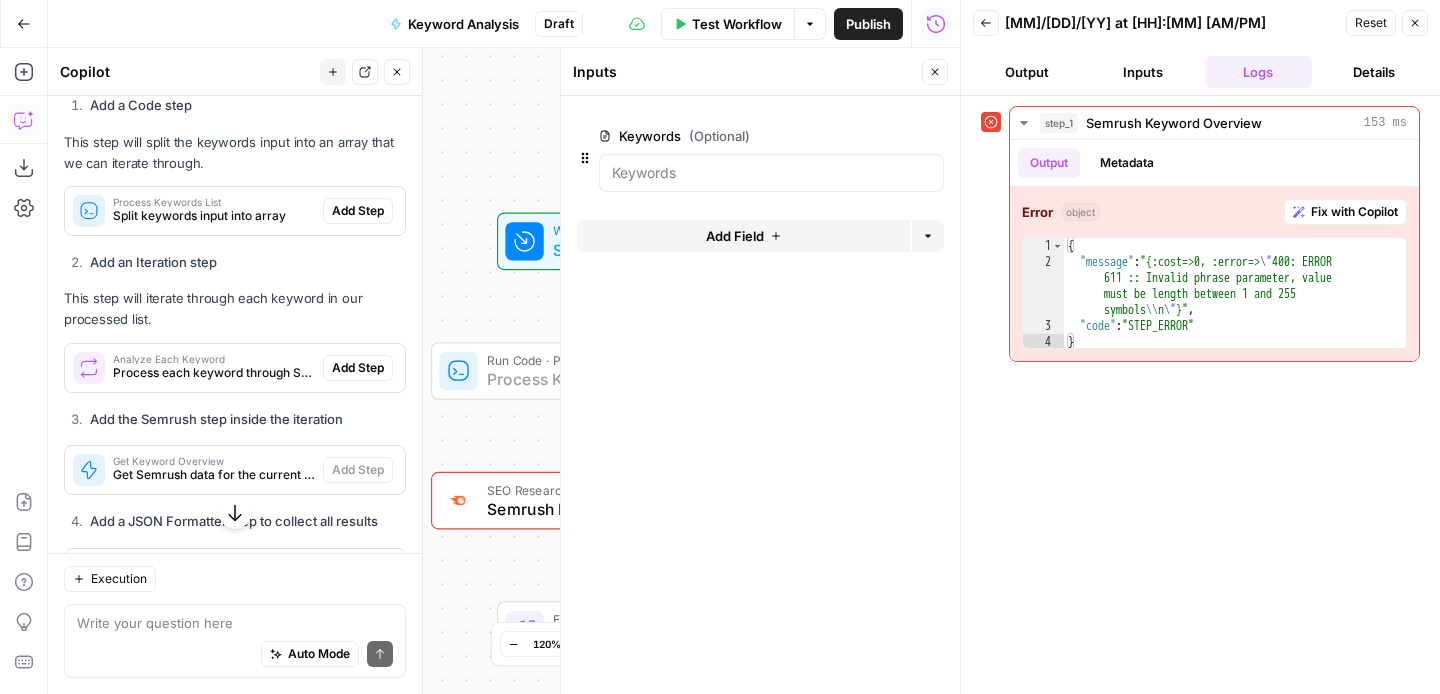 click on "Add Step" at bounding box center (358, 211) 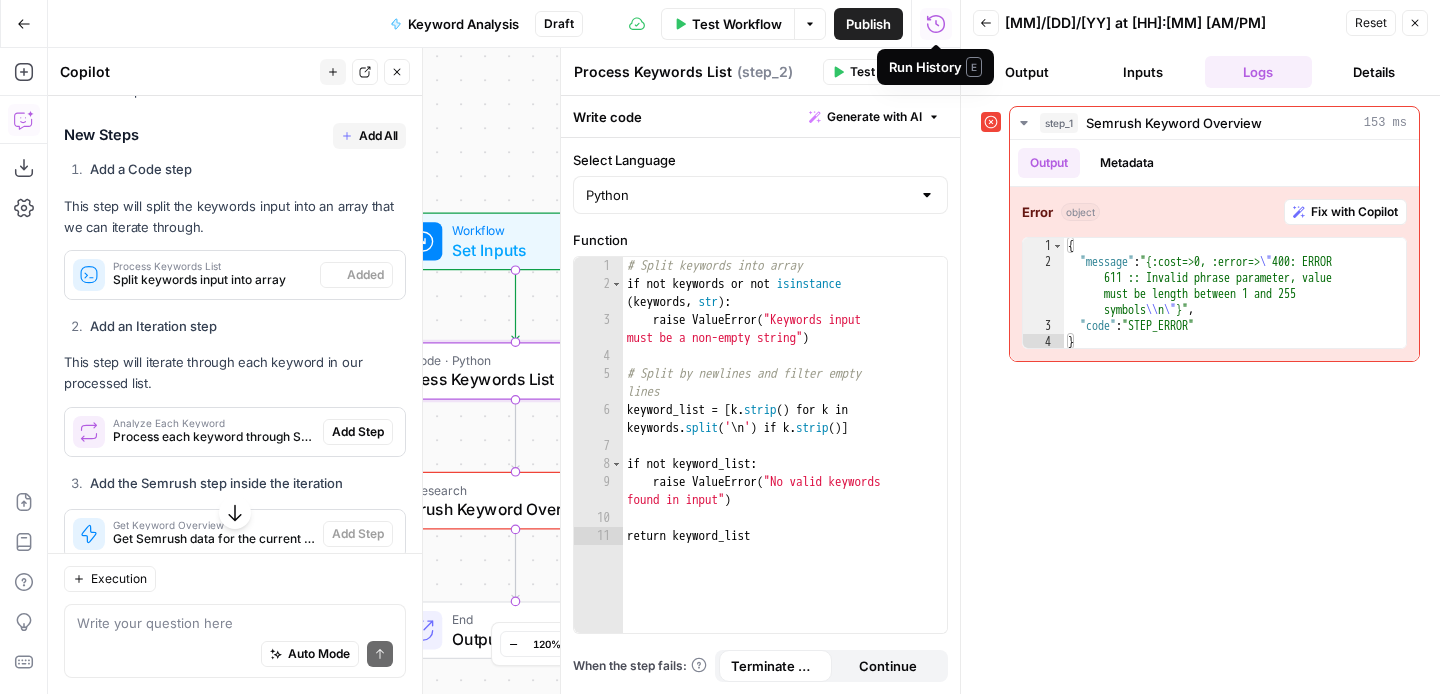 type on "Process Keywords List" 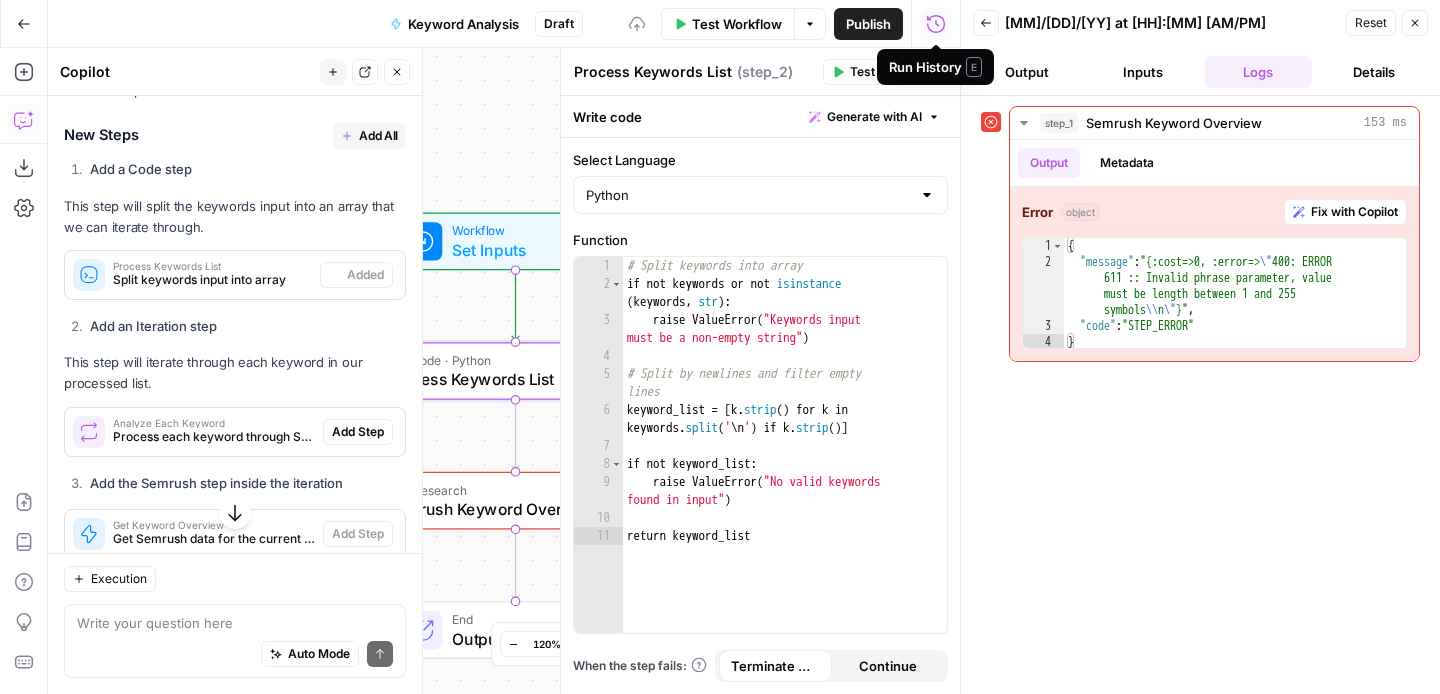 scroll, scrollTop: 1238, scrollLeft: 0, axis: vertical 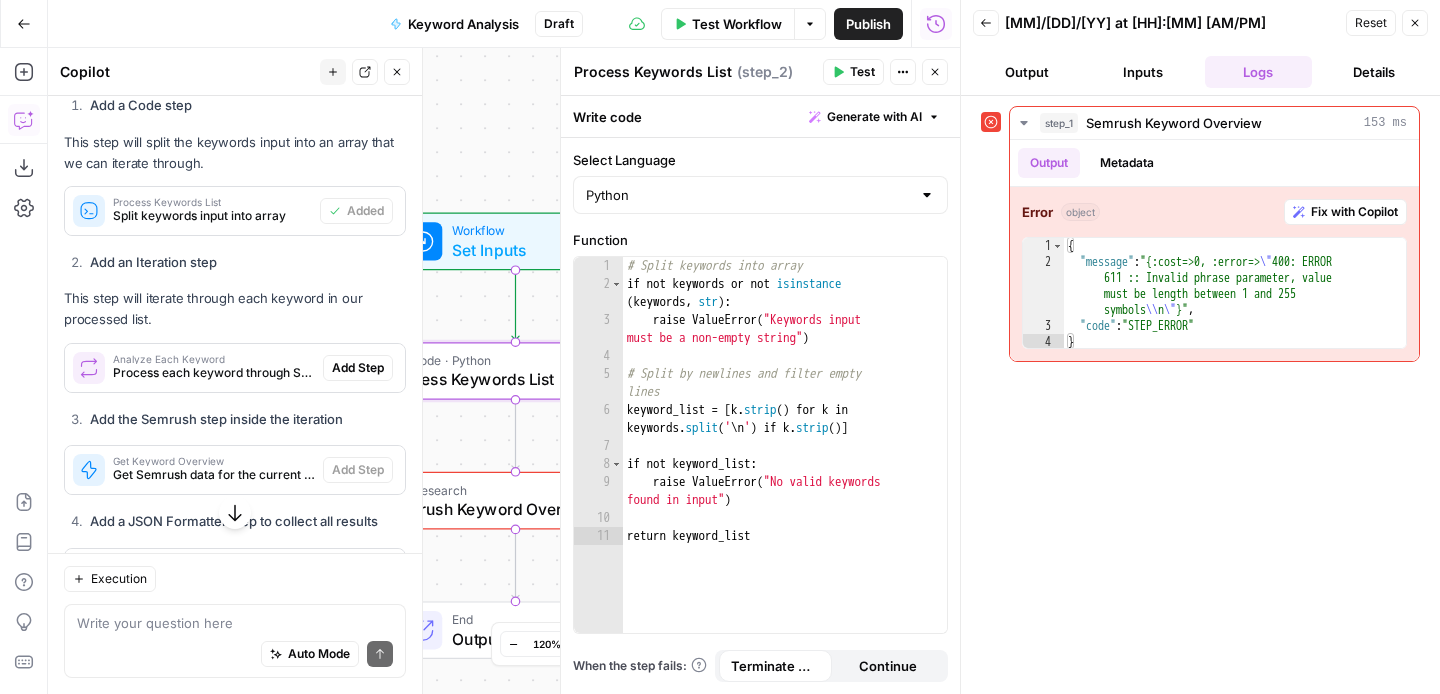 click on "Close" at bounding box center (935, 72) 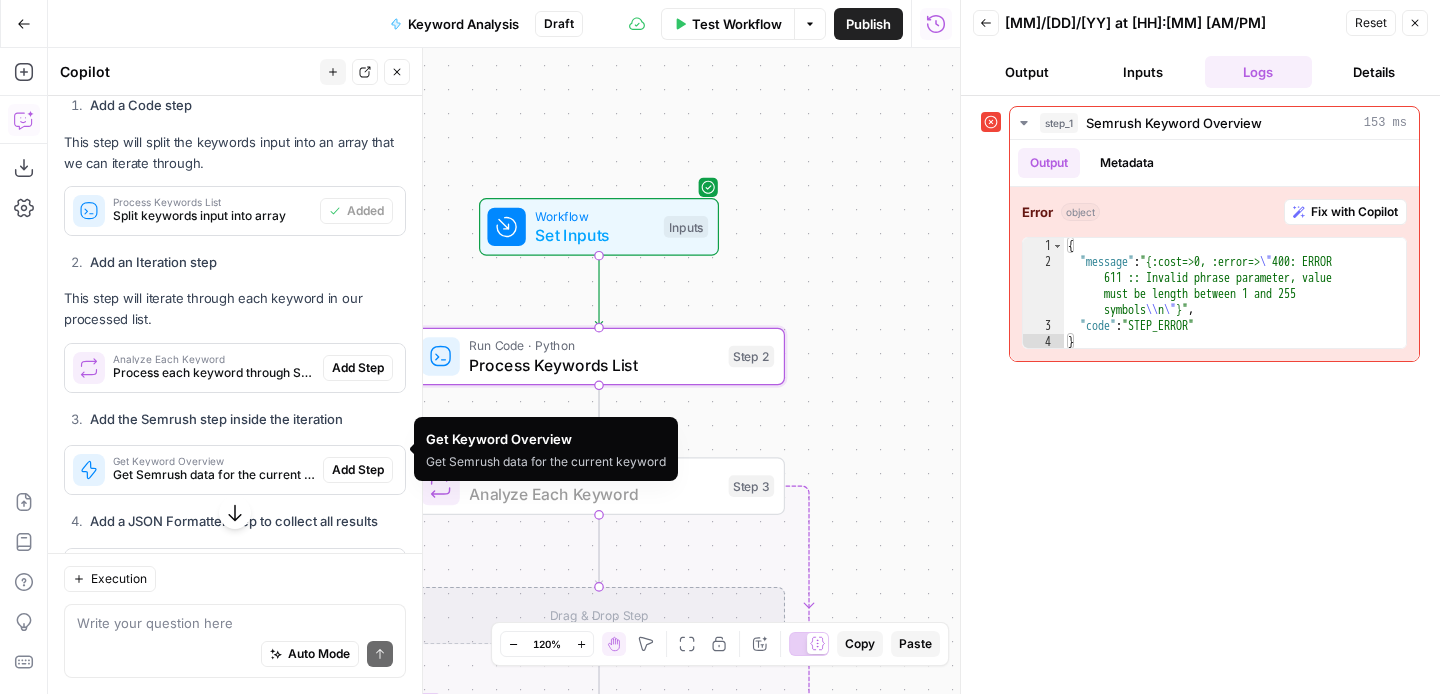 click on "Add Step" at bounding box center [358, 368] 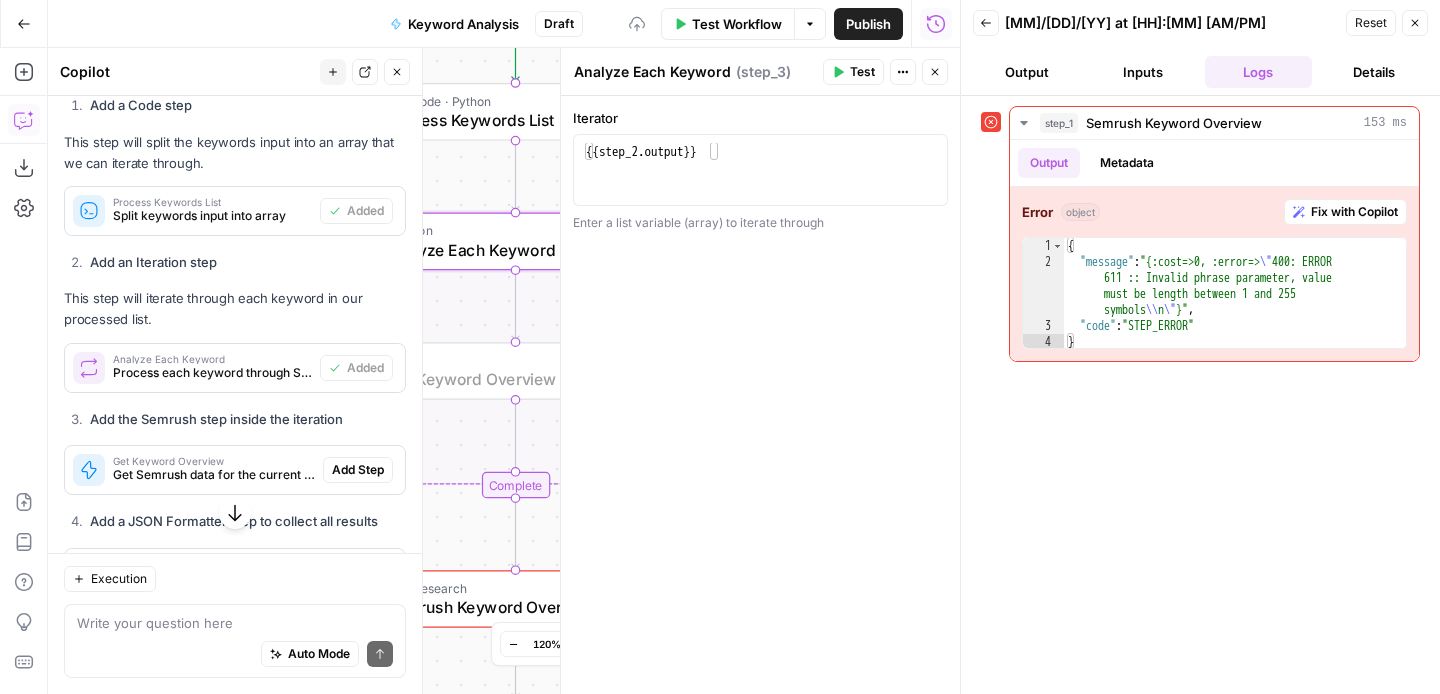 click on "Add Step" at bounding box center (358, 470) 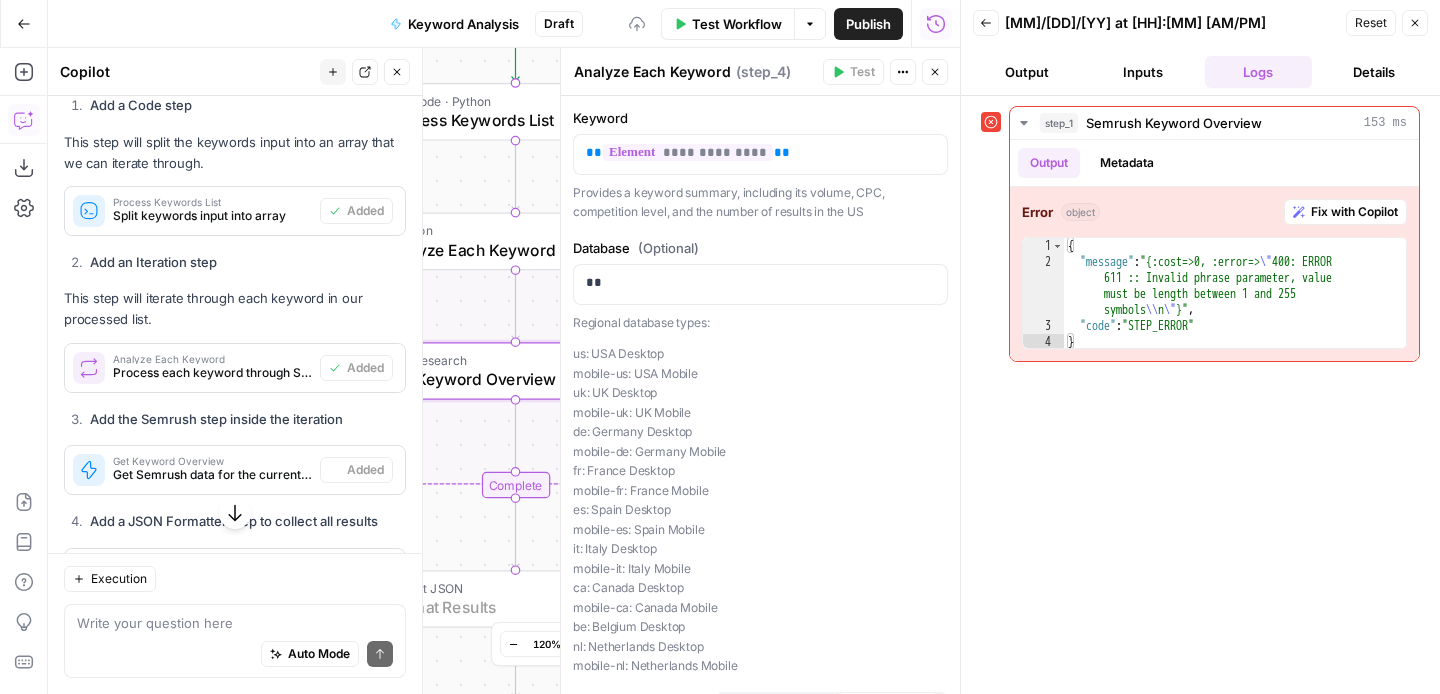 type on "Get Keyword Overview" 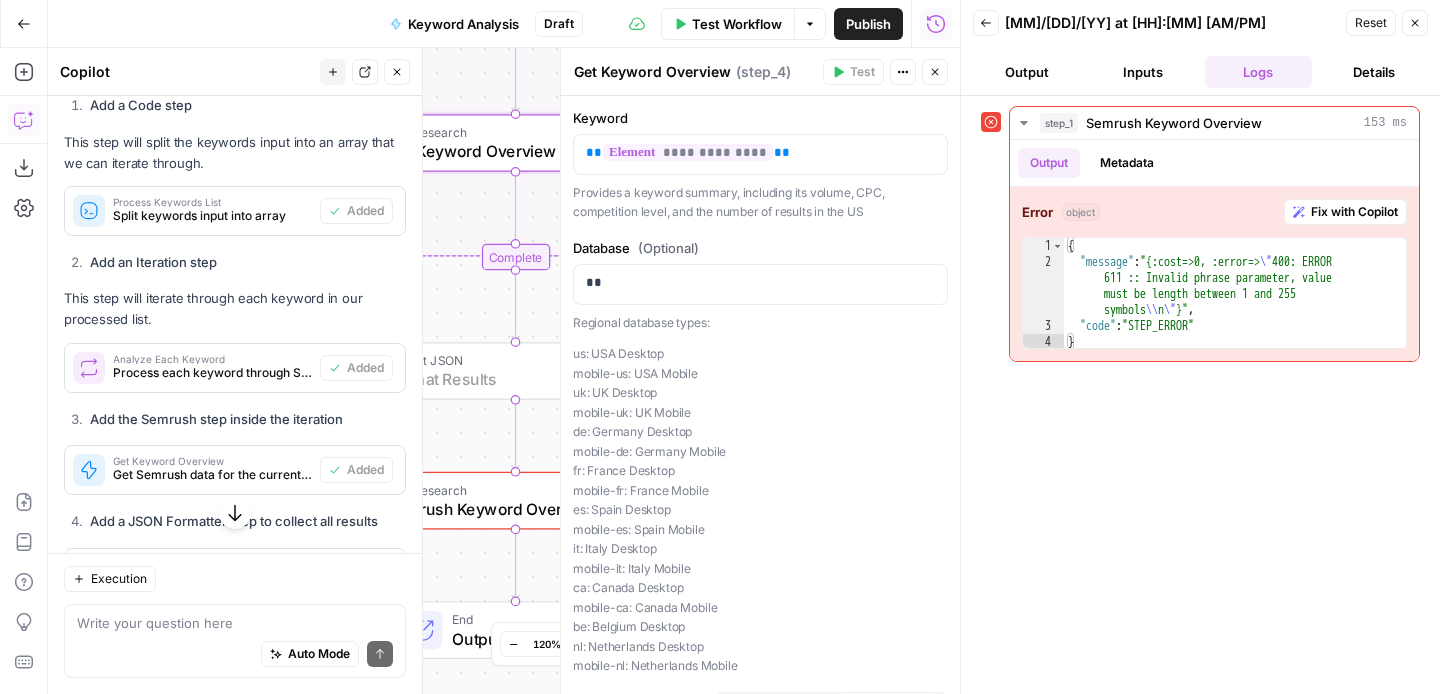 scroll, scrollTop: 1347, scrollLeft: 0, axis: vertical 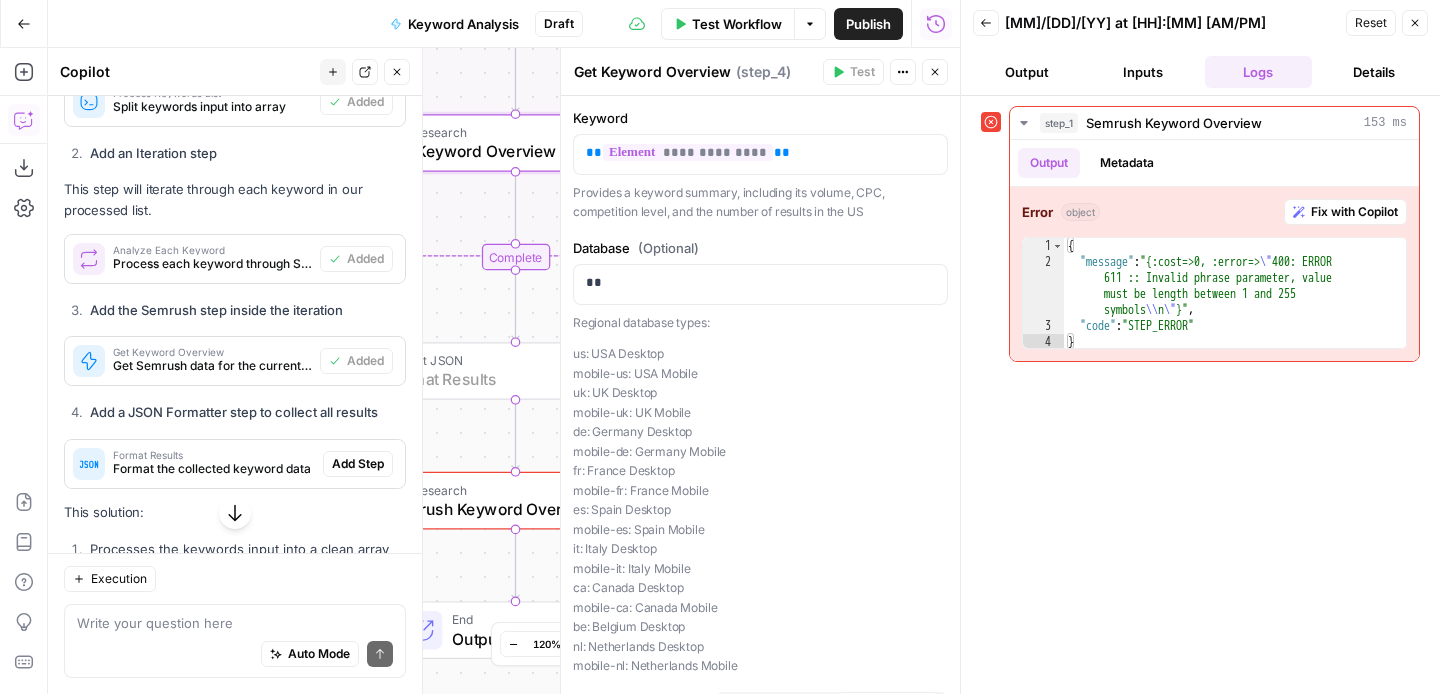 click on "Add Step" at bounding box center [358, 464] 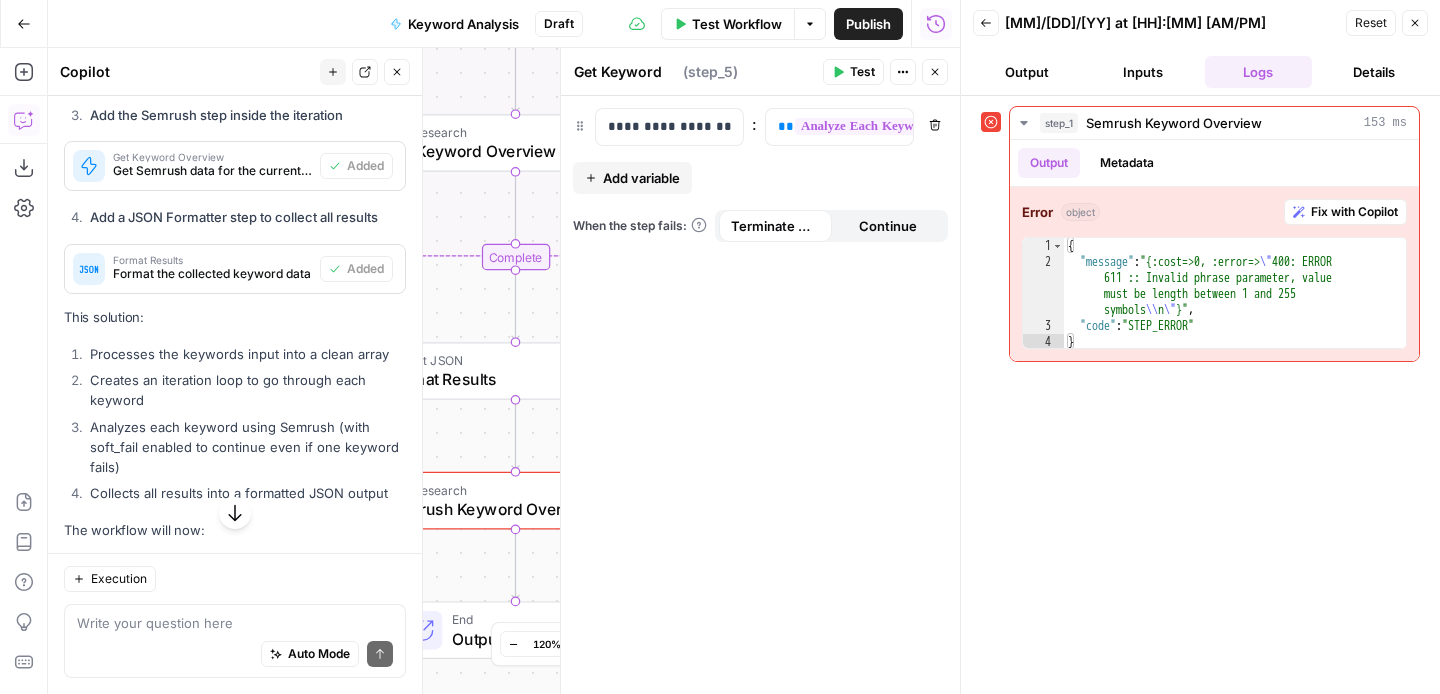 type on "Format Results" 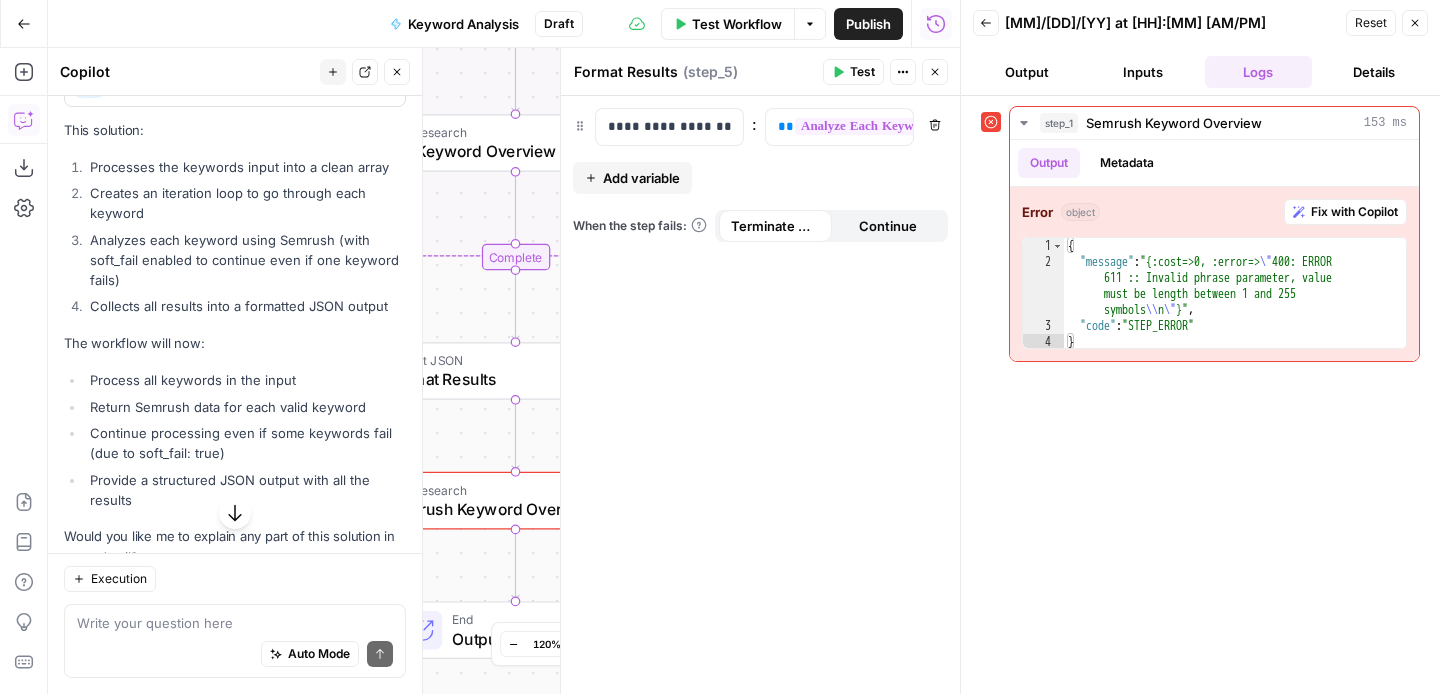 scroll, scrollTop: 1733, scrollLeft: 0, axis: vertical 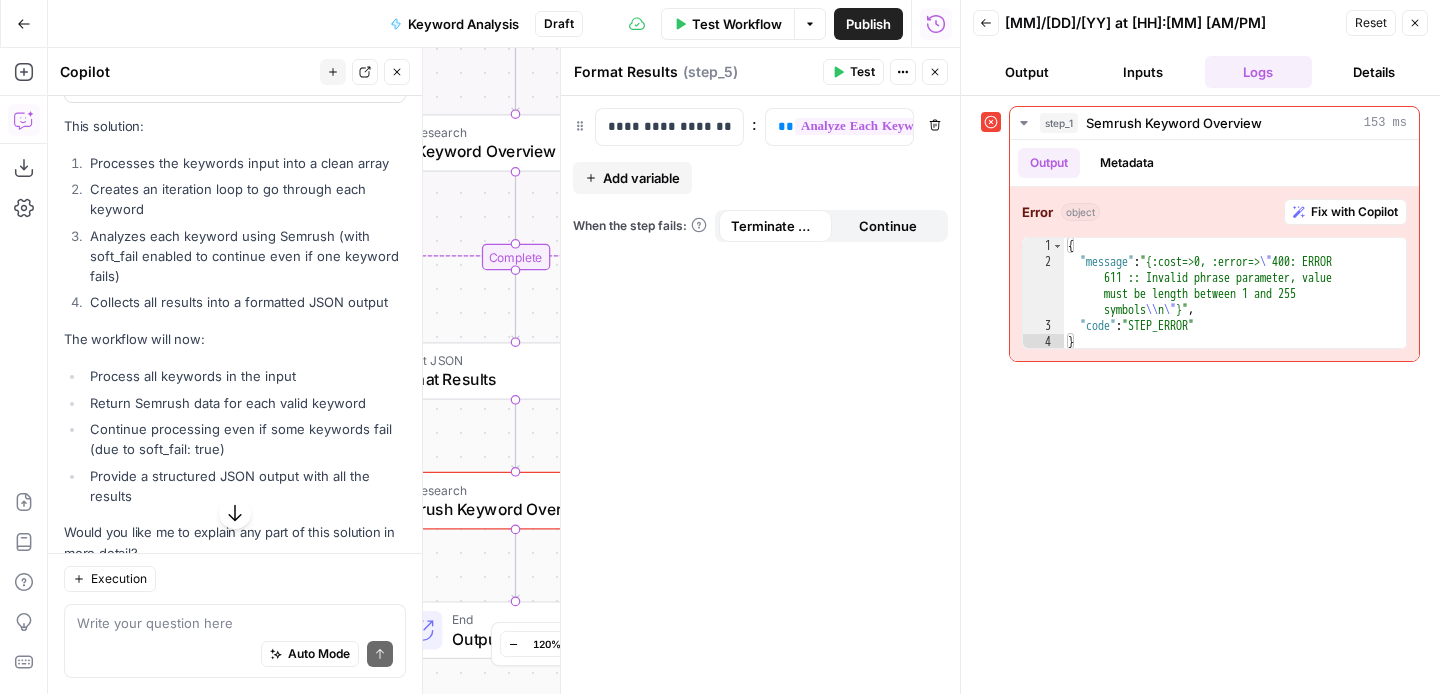 click on "Close" at bounding box center [935, 72] 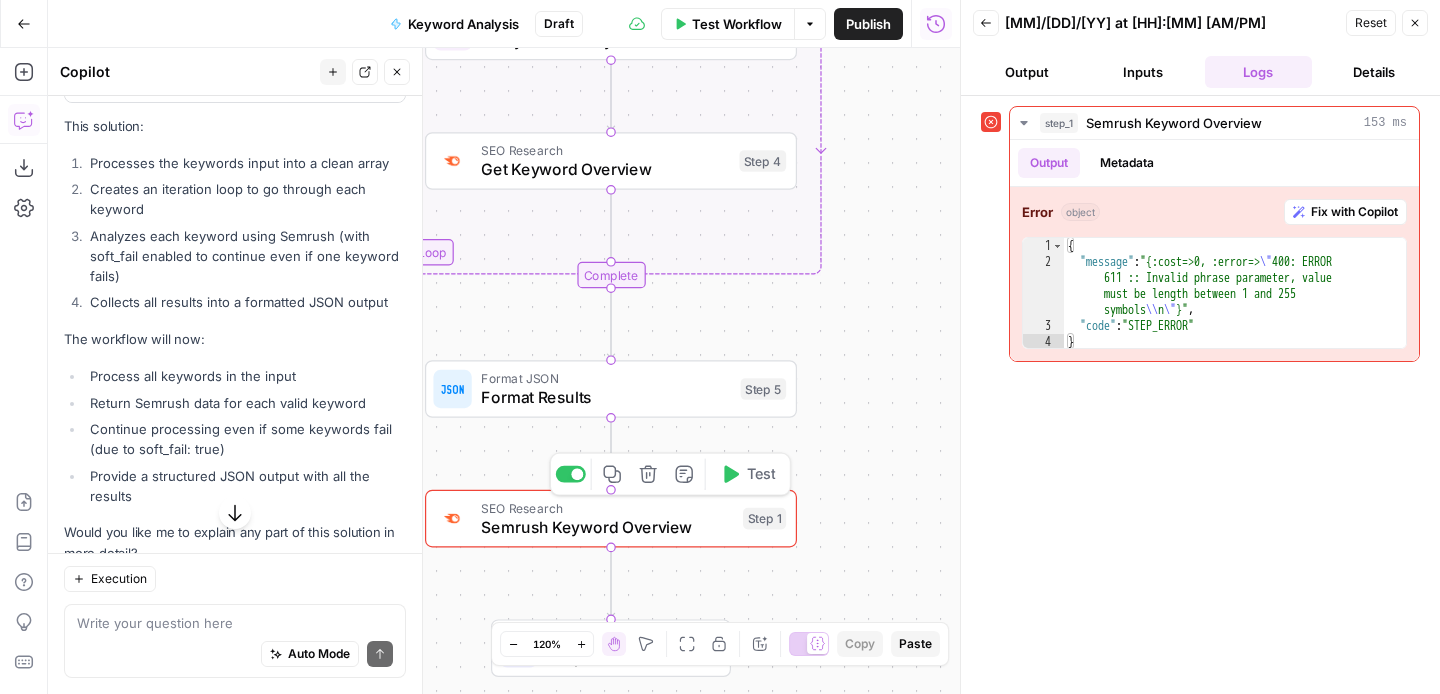 click on "Delete step" at bounding box center [648, 474] 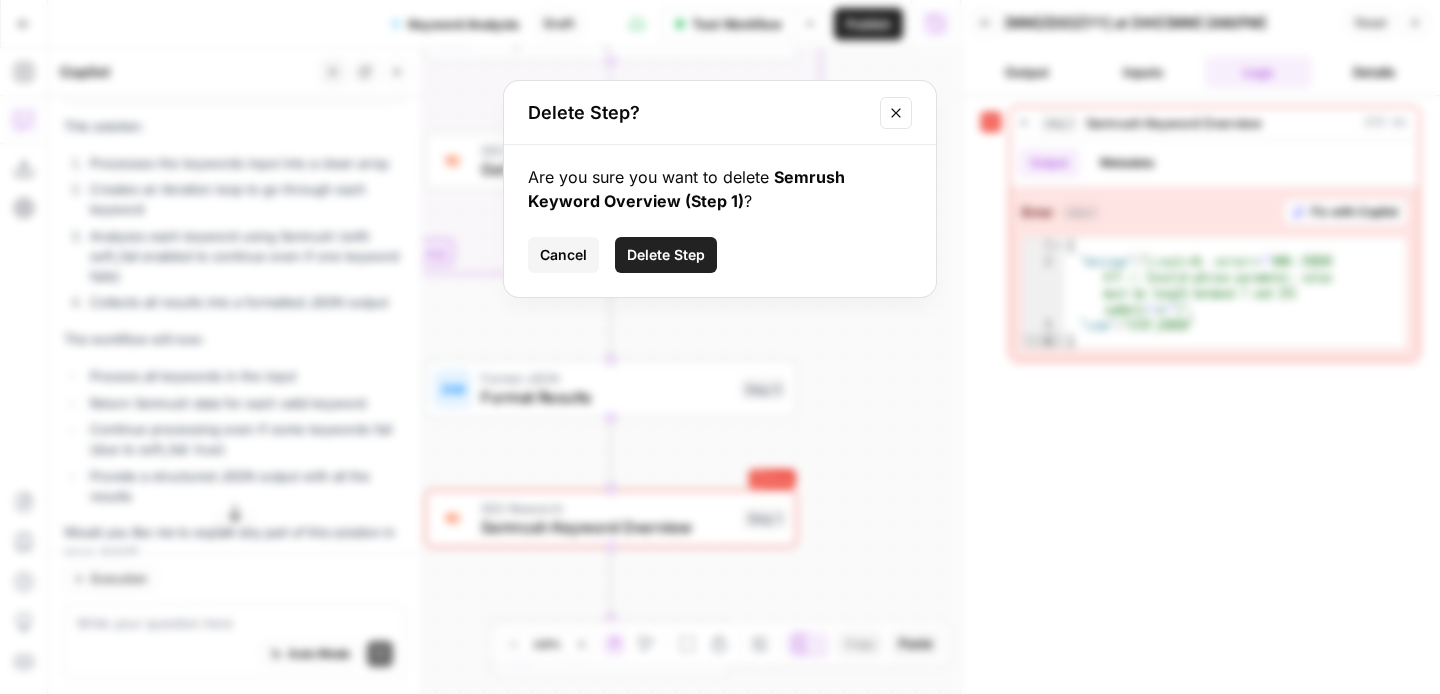 click on "Delete Step" at bounding box center [666, 255] 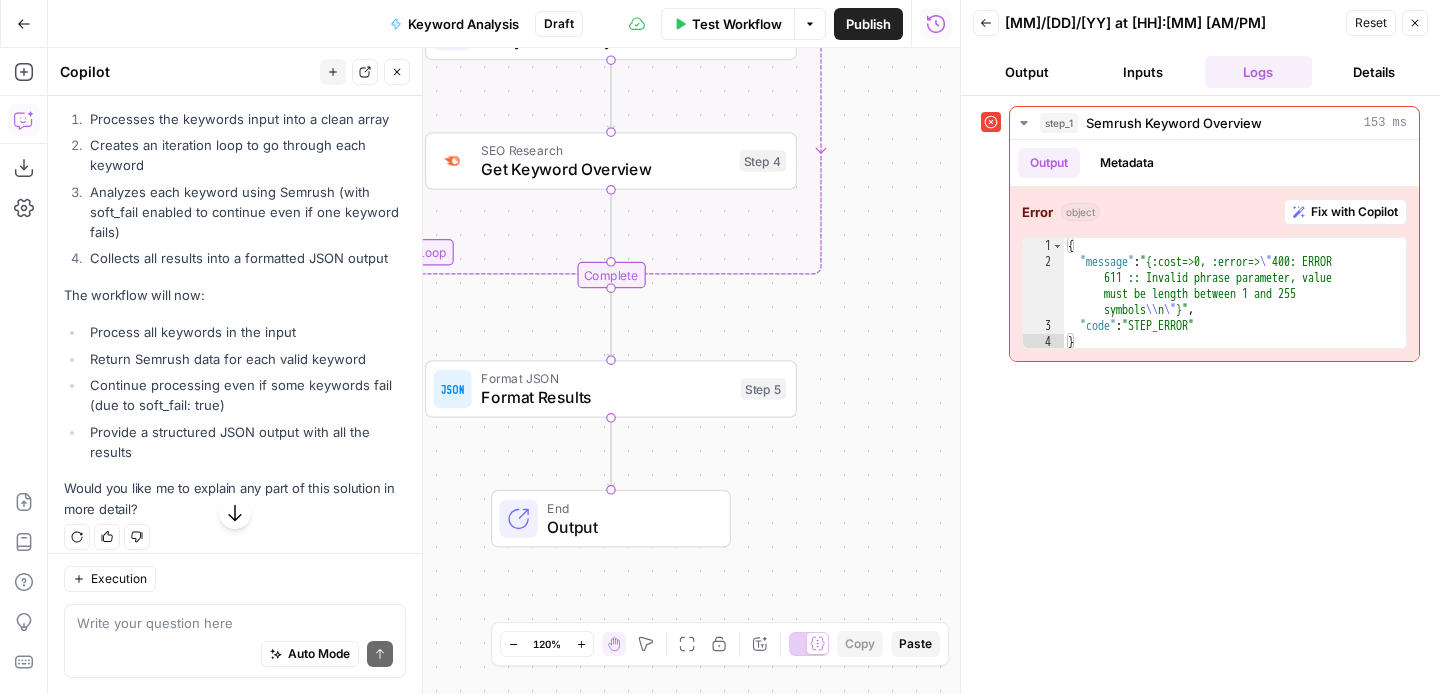 scroll, scrollTop: 1689, scrollLeft: 0, axis: vertical 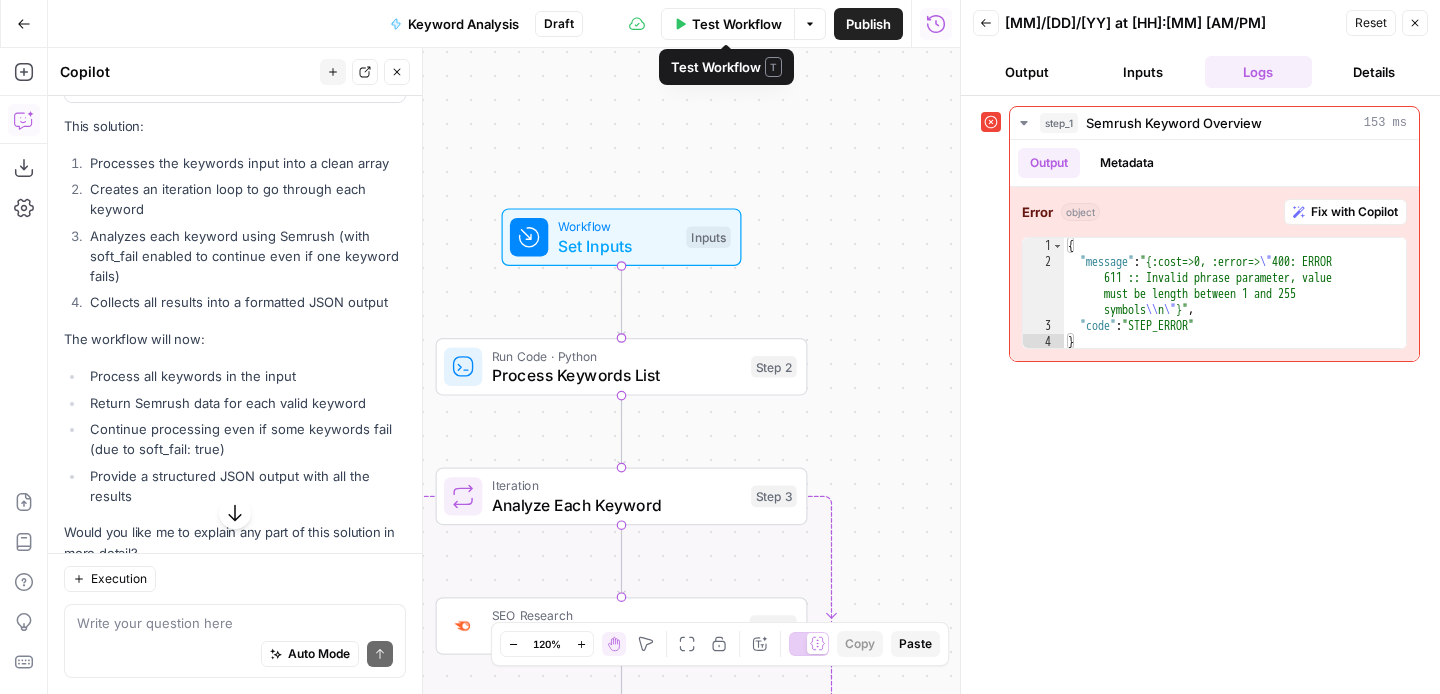click on "Test Workflow" at bounding box center [737, 24] 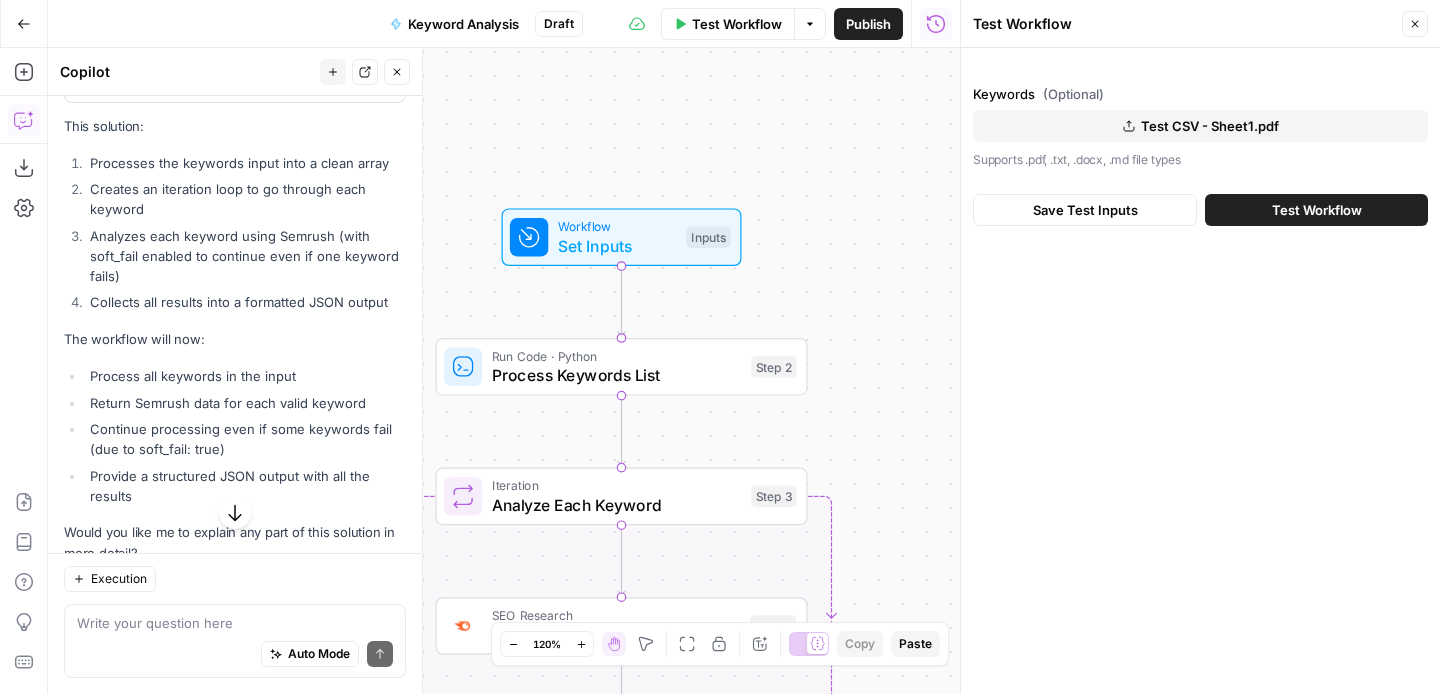click on "Test Workflow" at bounding box center (1317, 210) 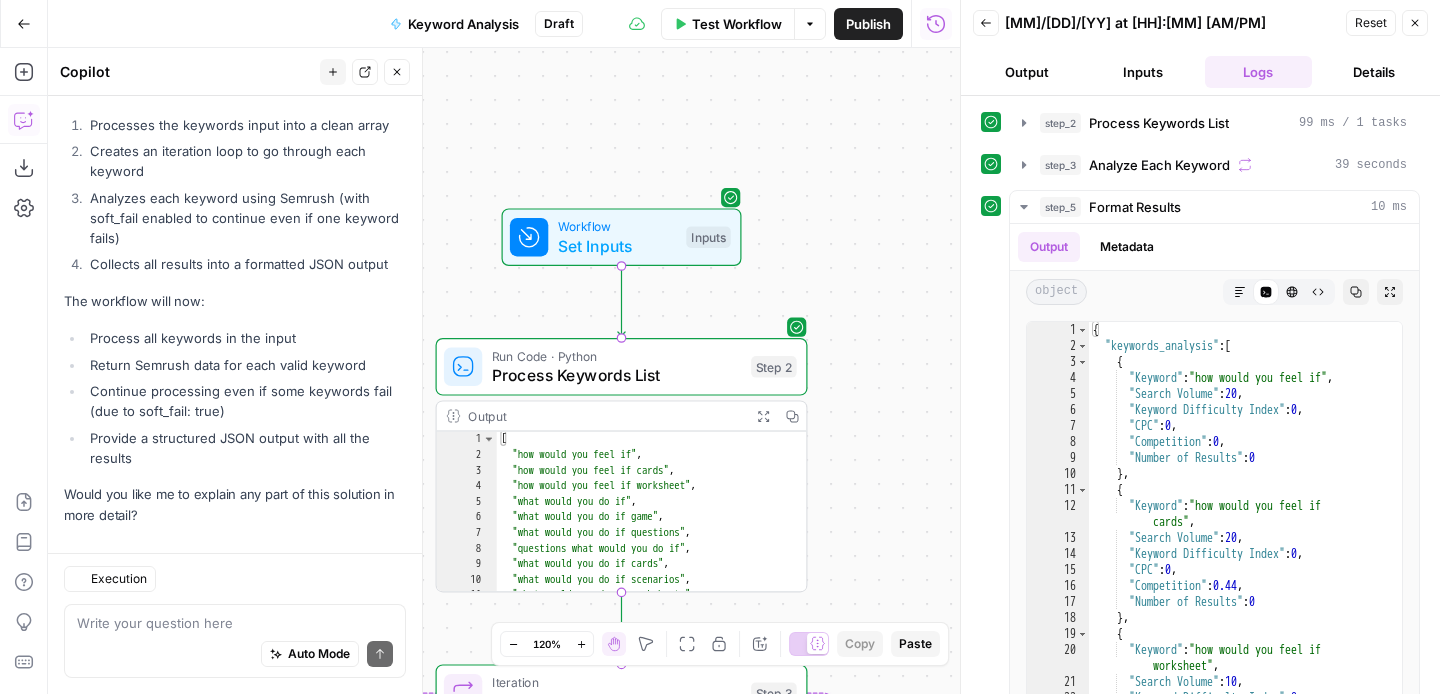 scroll, scrollTop: 1727, scrollLeft: 0, axis: vertical 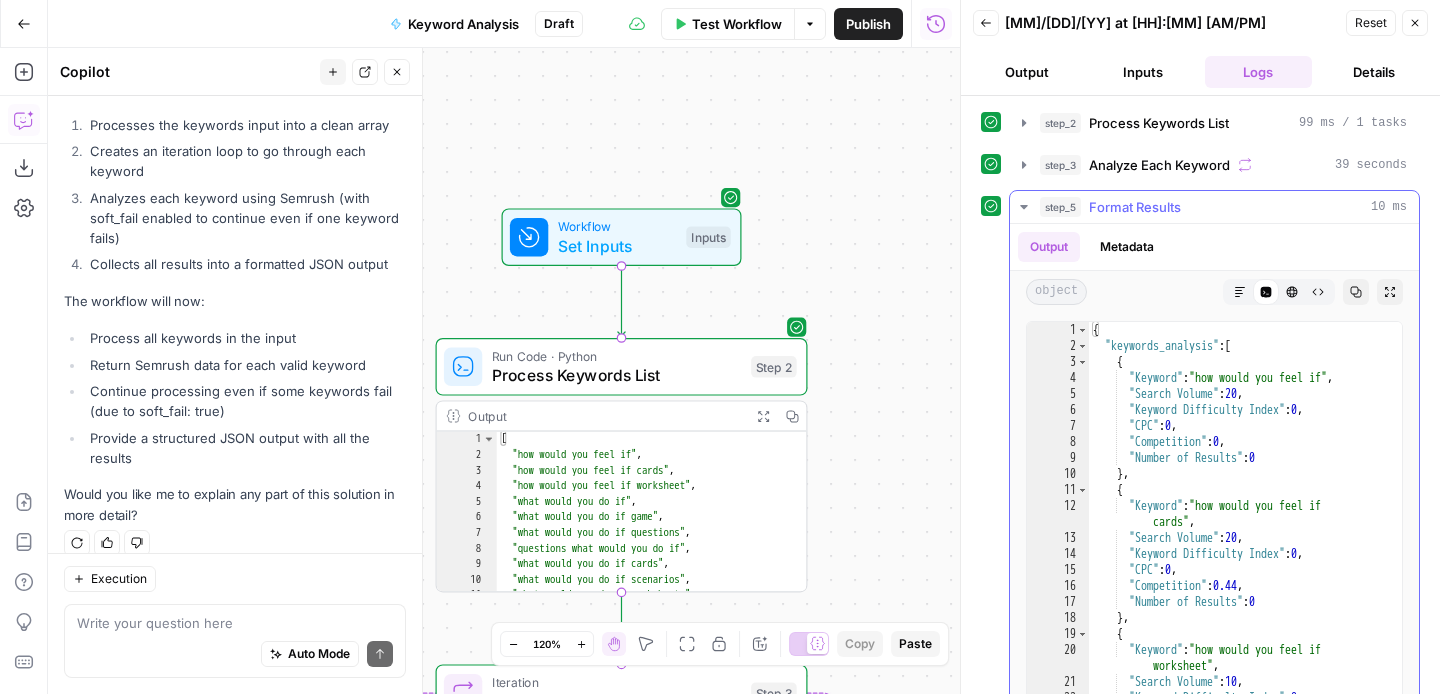 click on "step_5 Format Results 10 ms" at bounding box center [1214, 207] 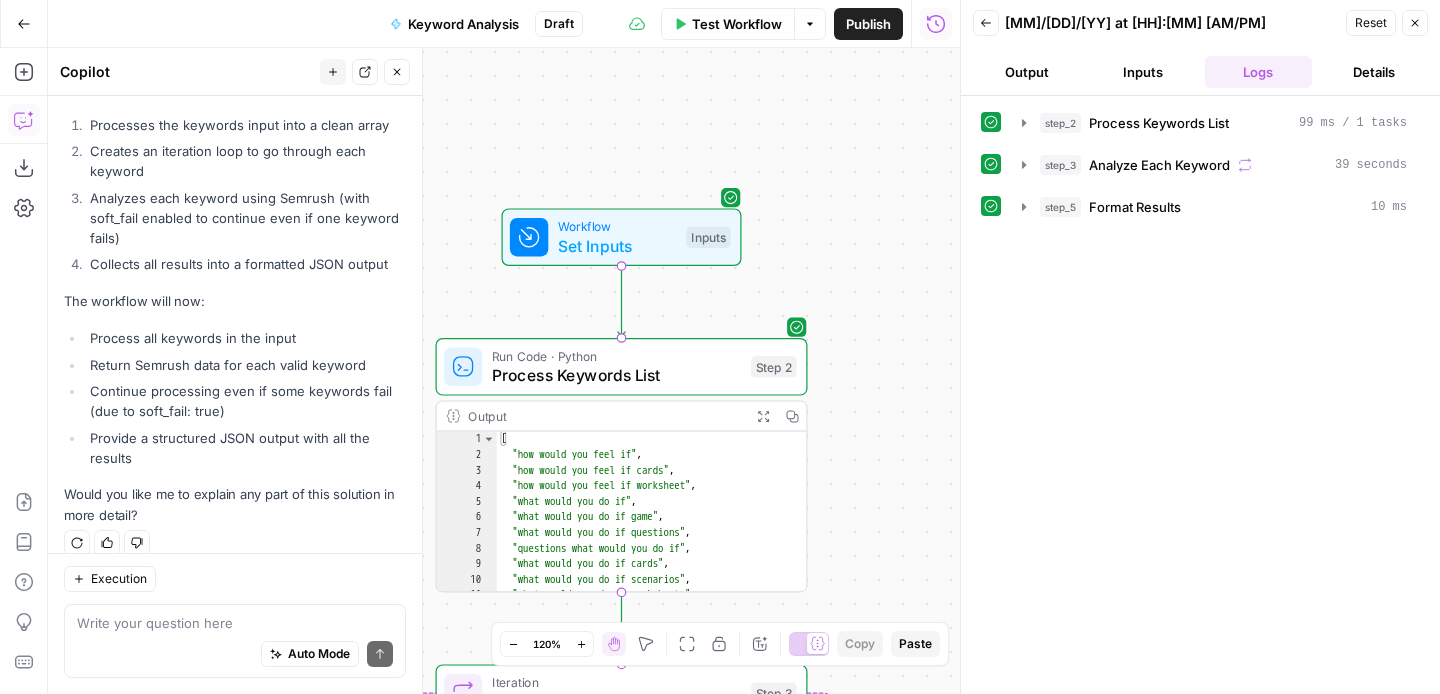 click on "Details" at bounding box center (1374, 72) 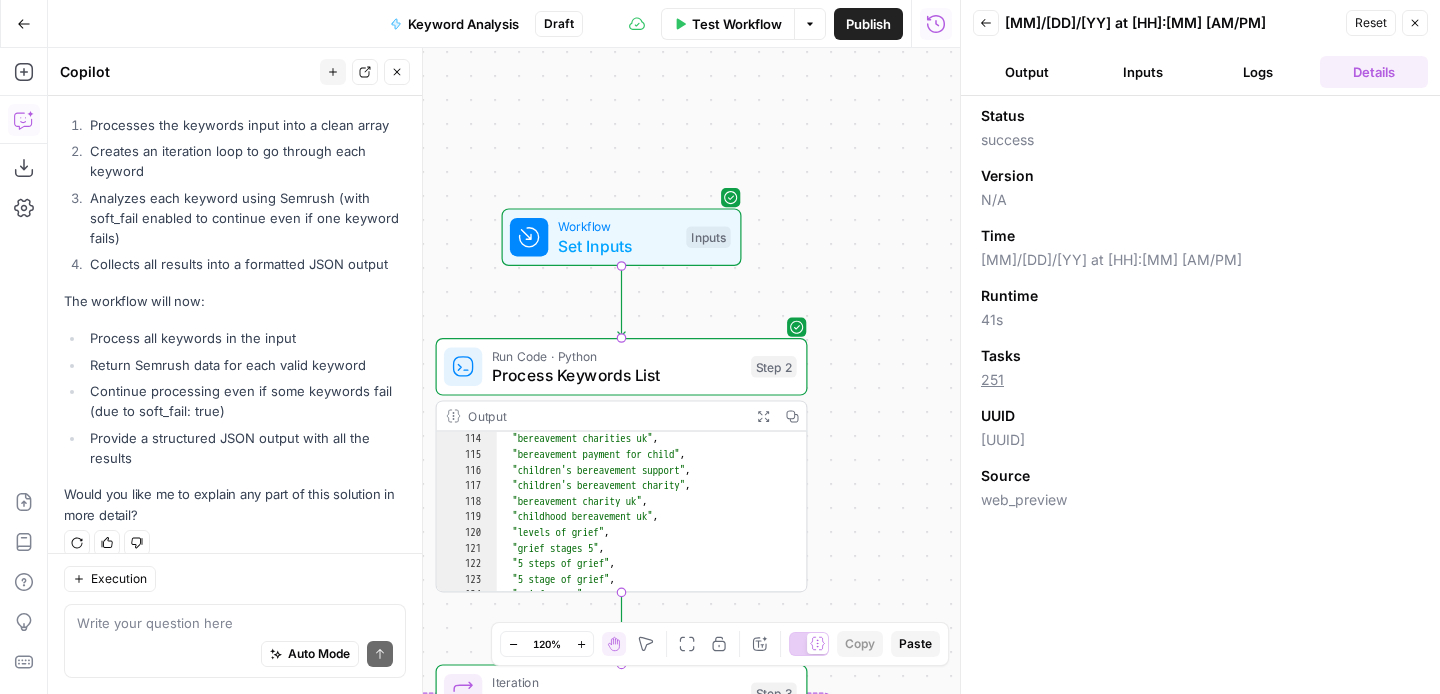 scroll, scrollTop: 1724, scrollLeft: 0, axis: vertical 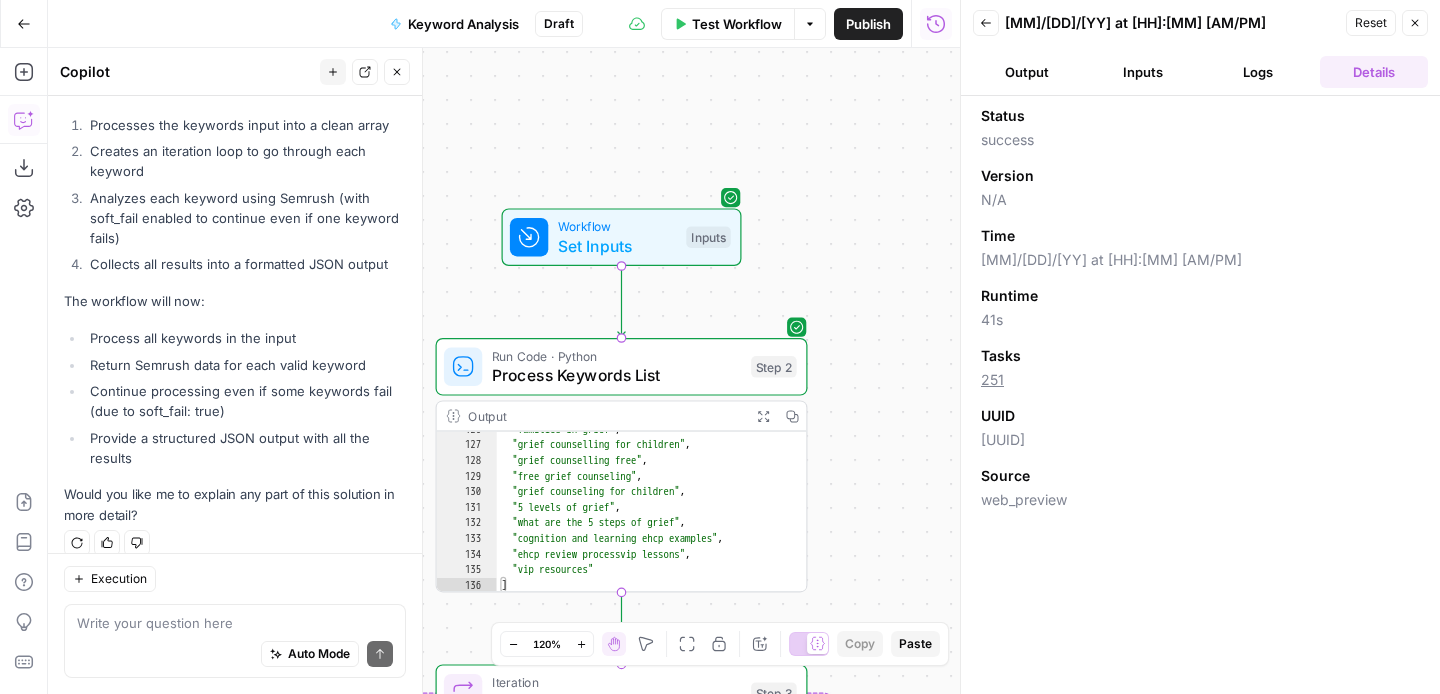click on "Keyword Analysis" at bounding box center (463, 24) 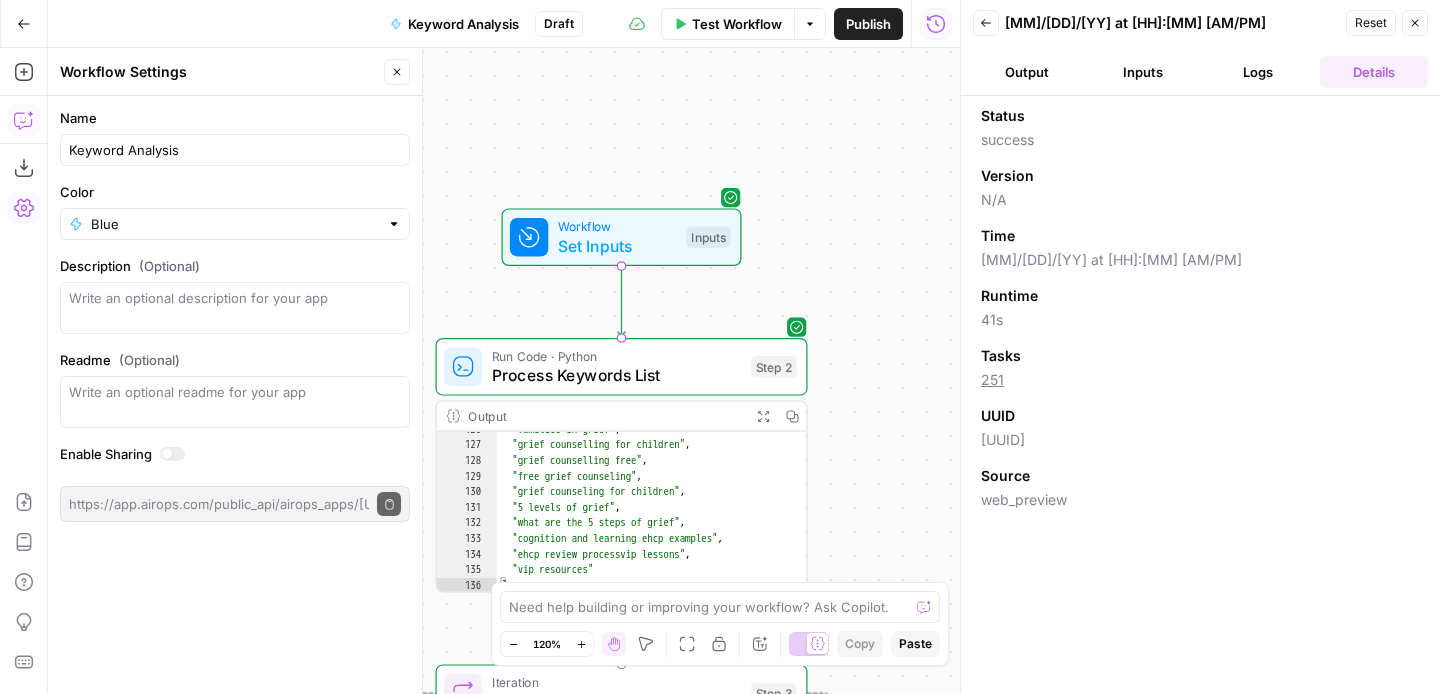 click on "Keyword Analysis" at bounding box center [463, 24] 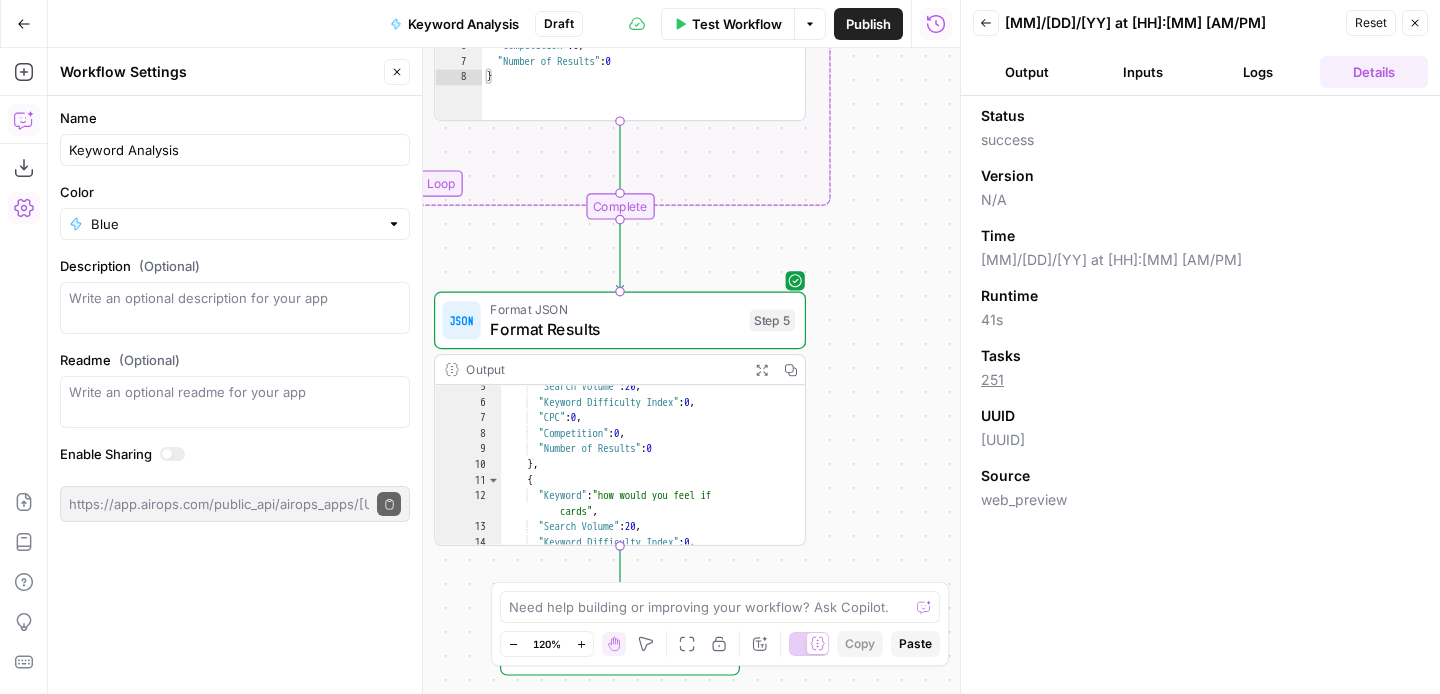 scroll, scrollTop: 0, scrollLeft: 0, axis: both 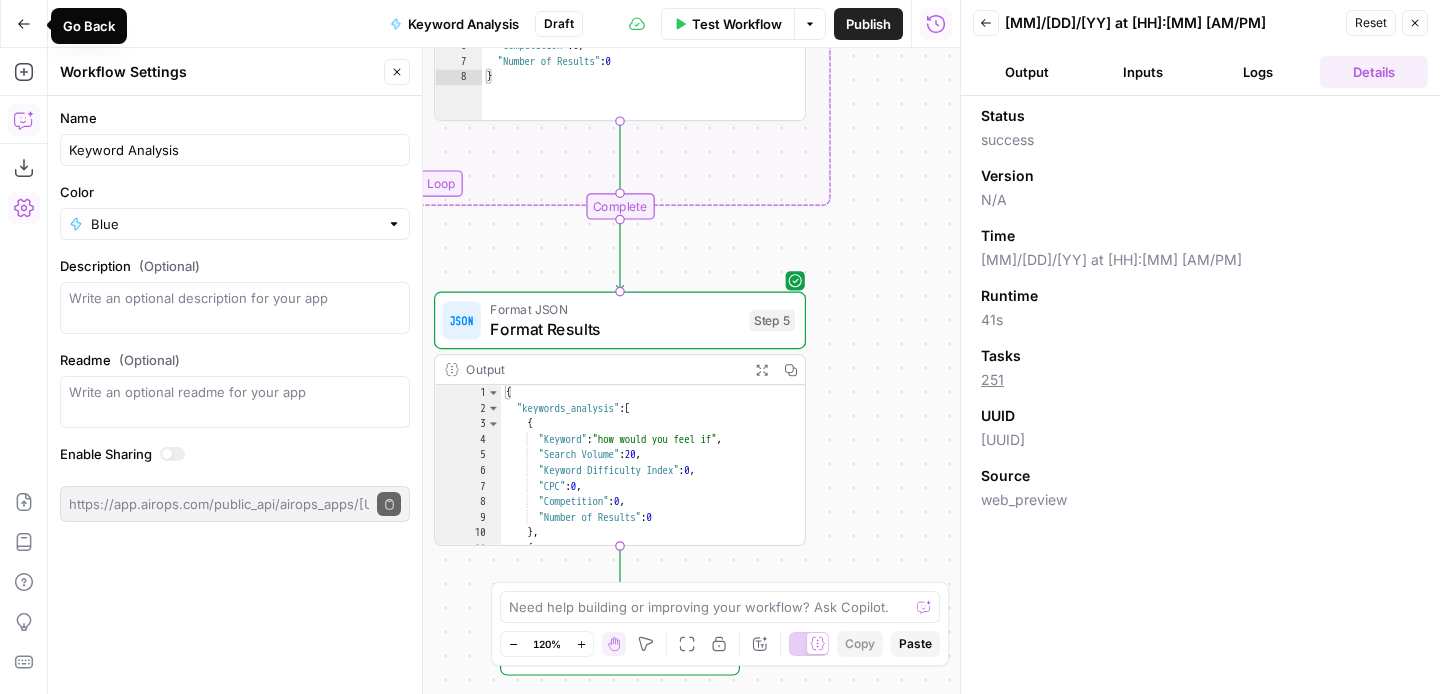 click on "Go Back" at bounding box center (24, 24) 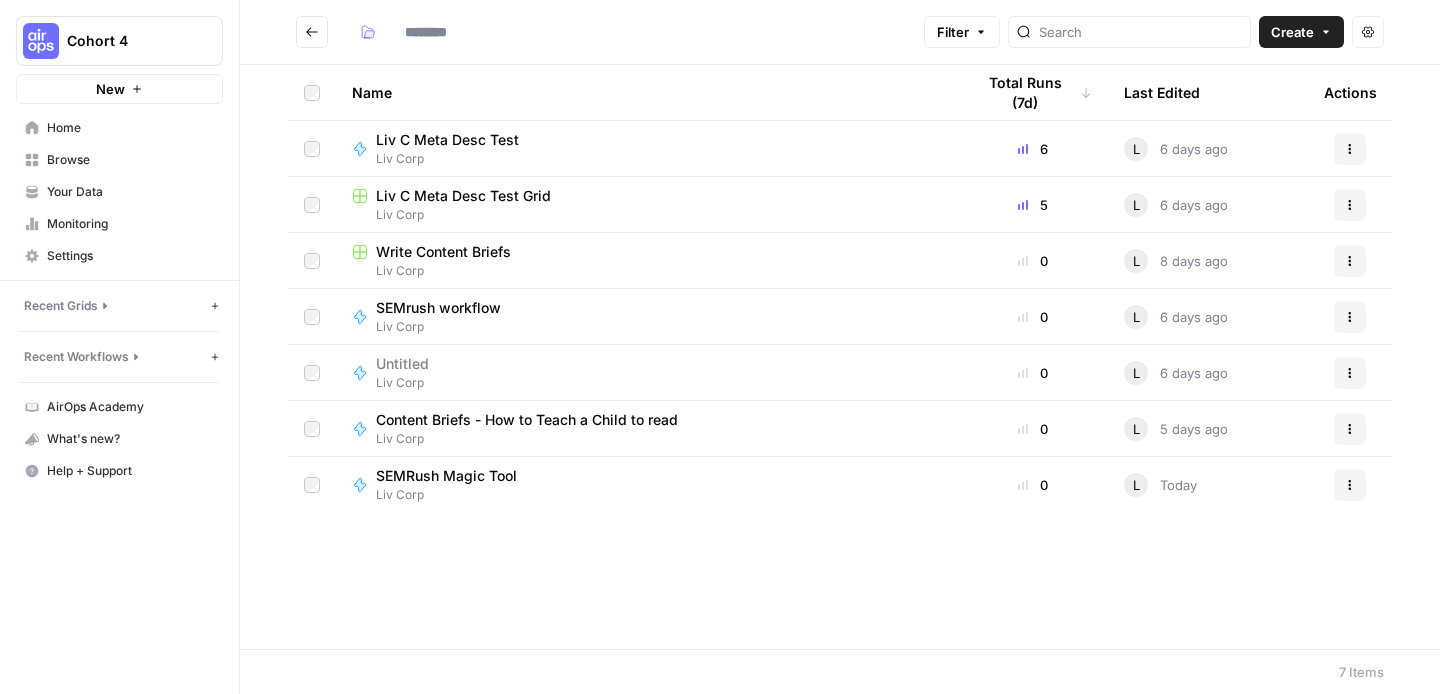 type on "********" 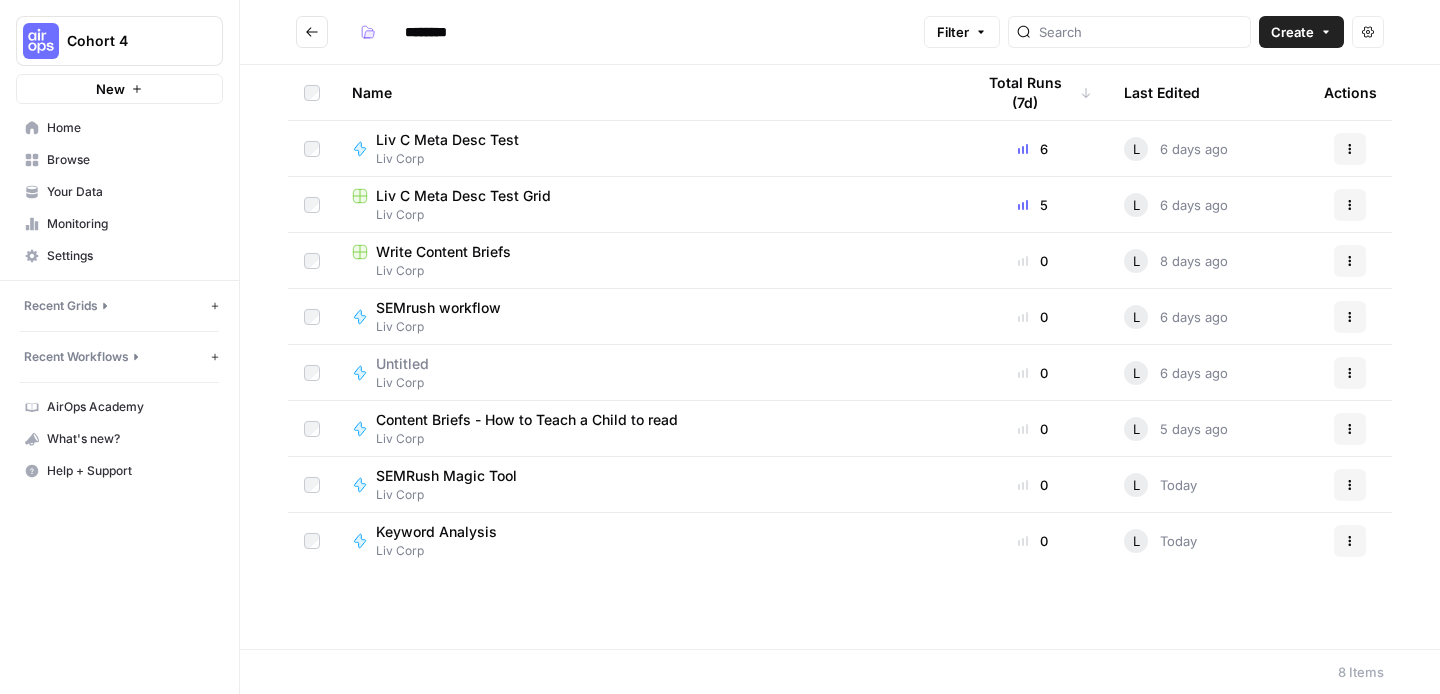 click on "SEMRush Magic Tool" at bounding box center [446, 476] 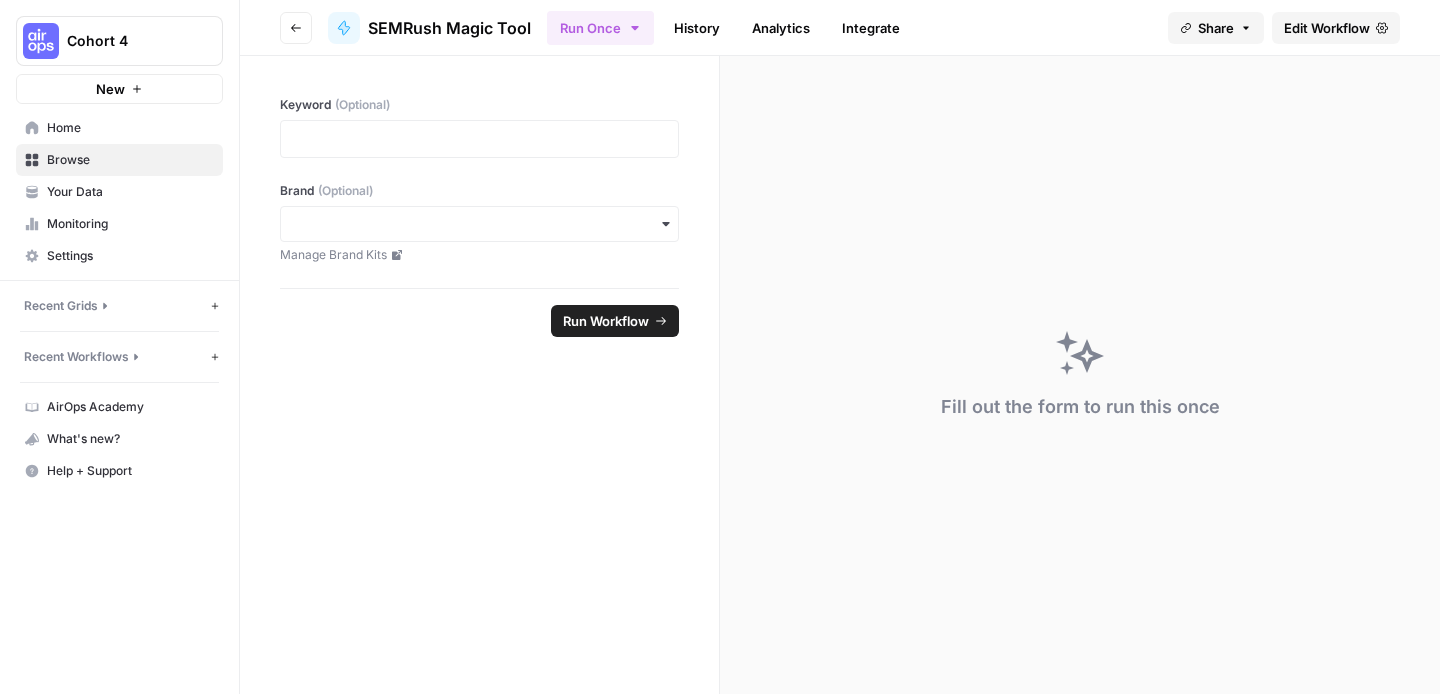 click on "History" at bounding box center (697, 28) 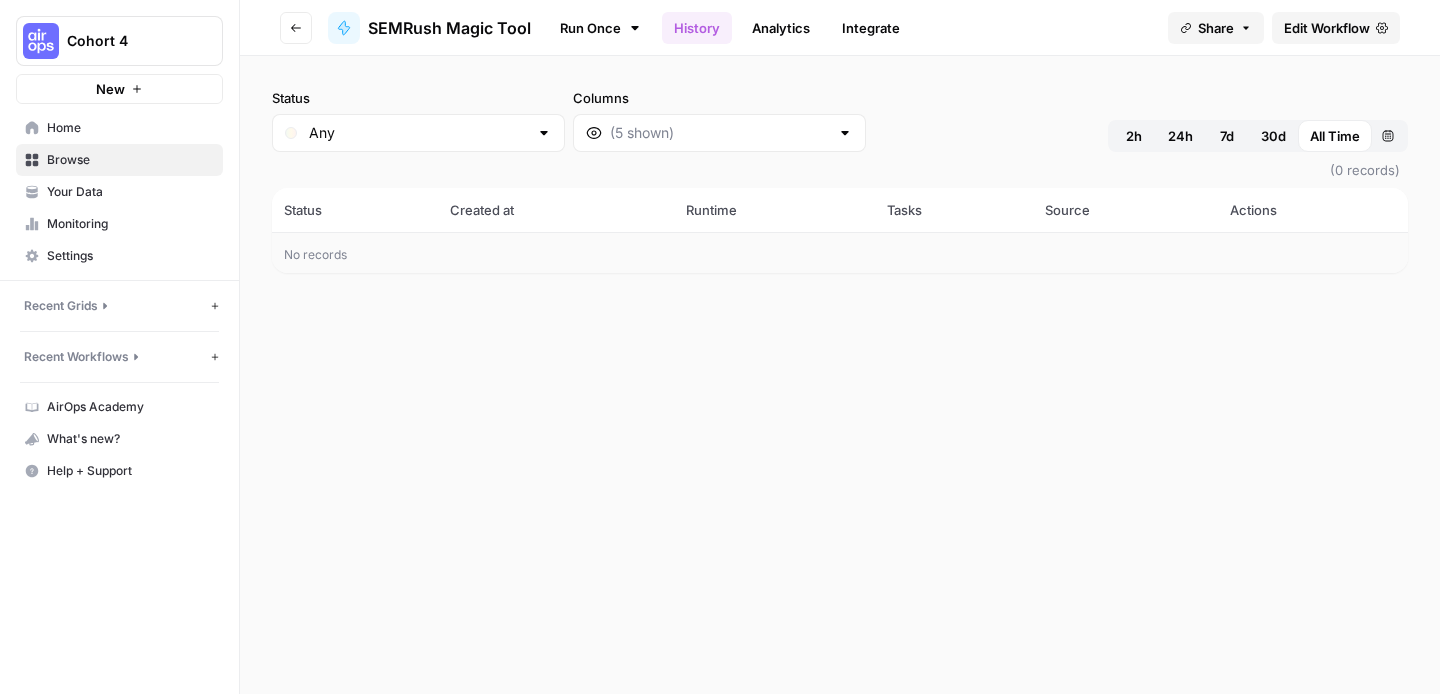 click on "Analytics" at bounding box center (781, 28) 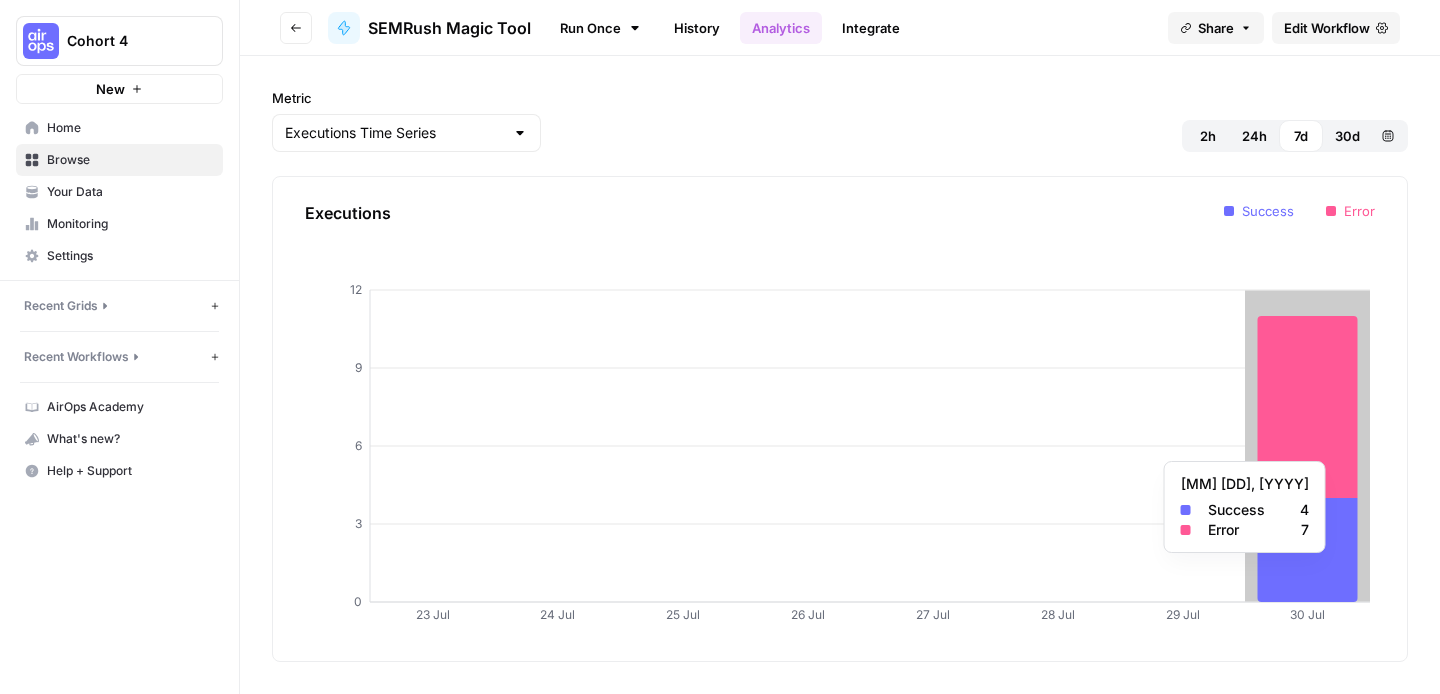 click 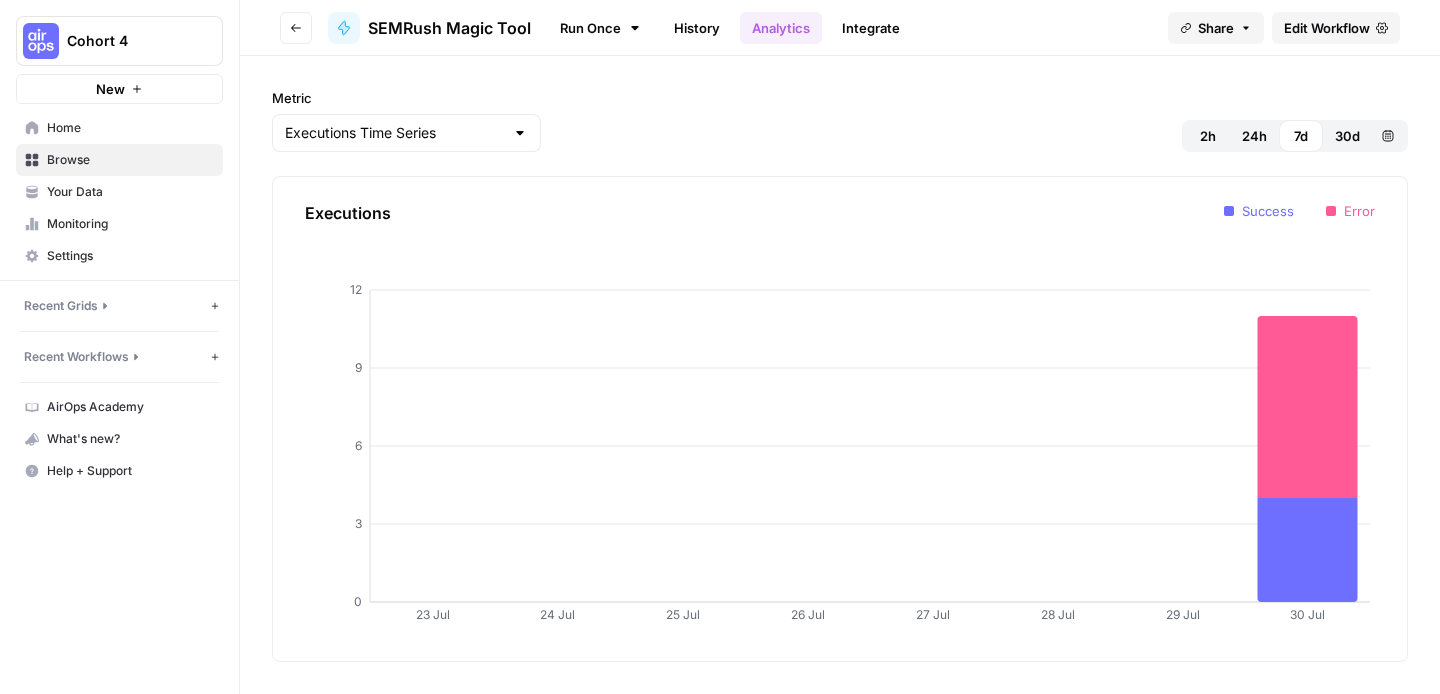 click on "Go back" at bounding box center [296, 28] 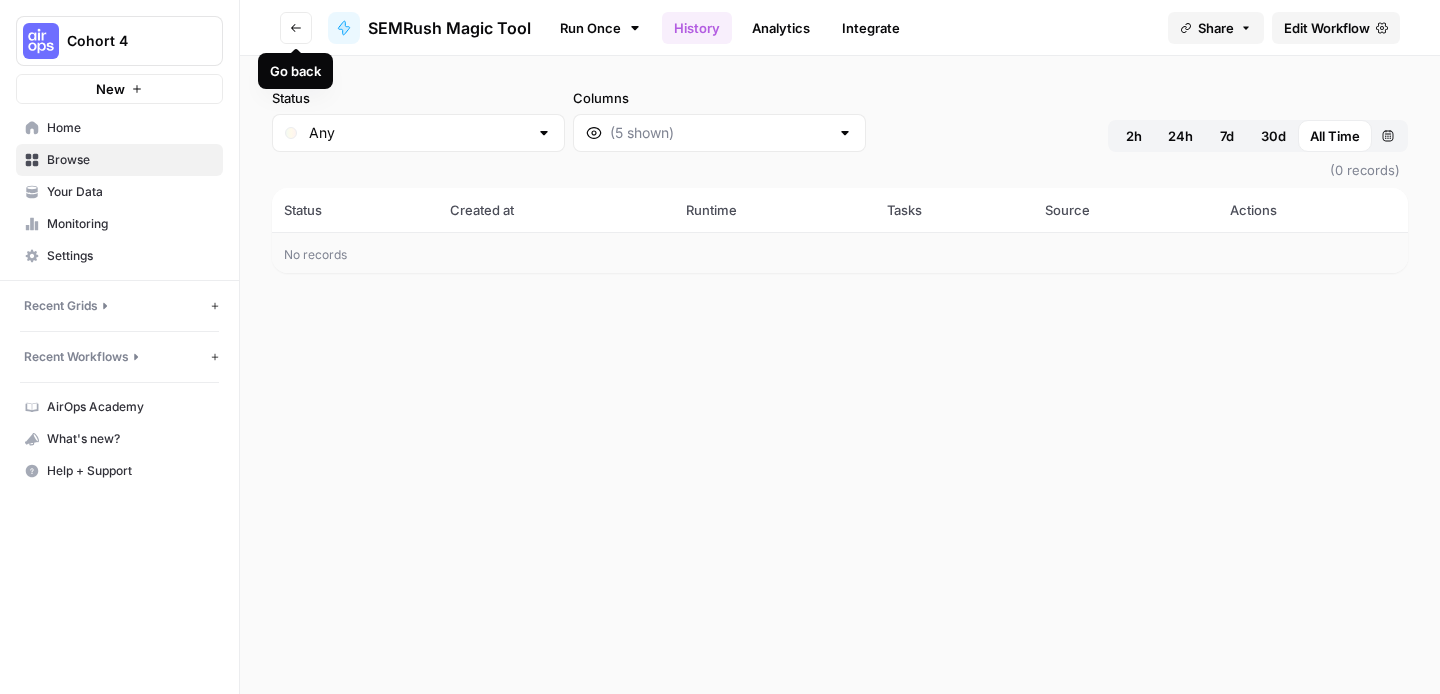 click on "Run Once" at bounding box center (600, 28) 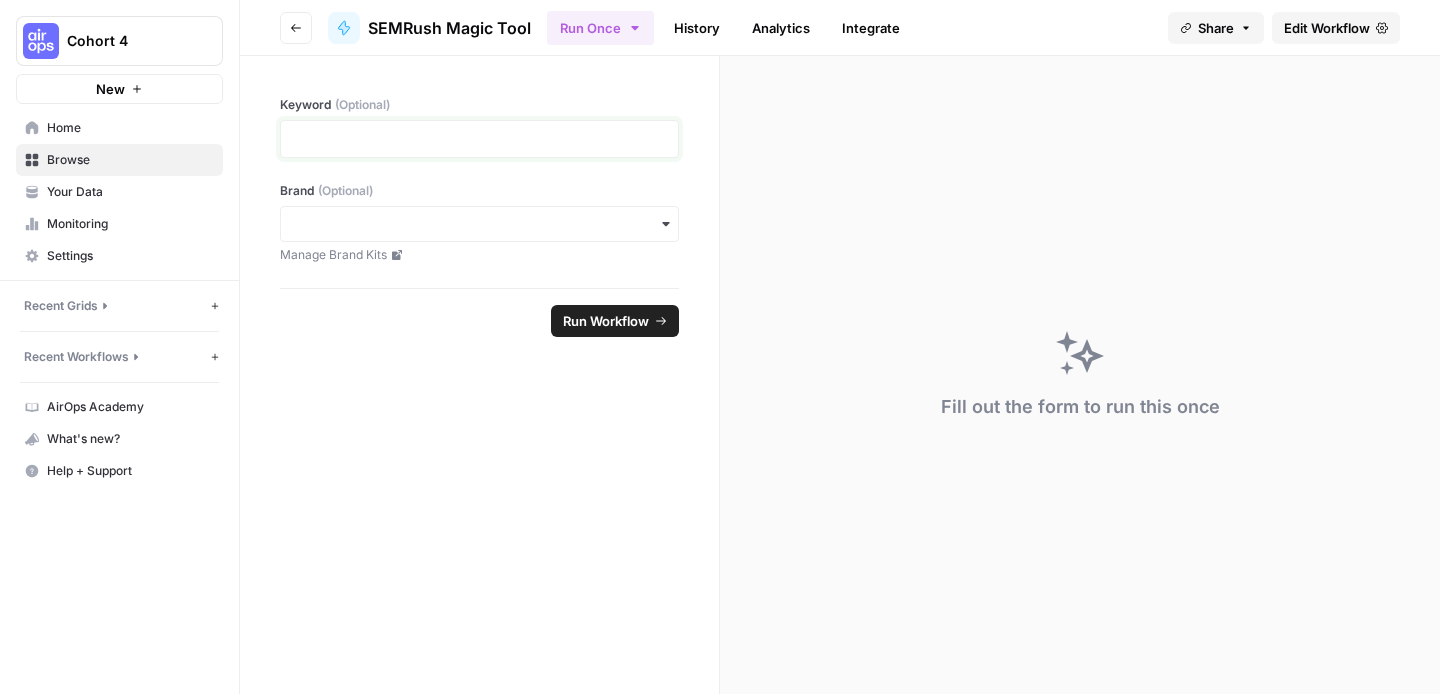 click at bounding box center [479, 139] 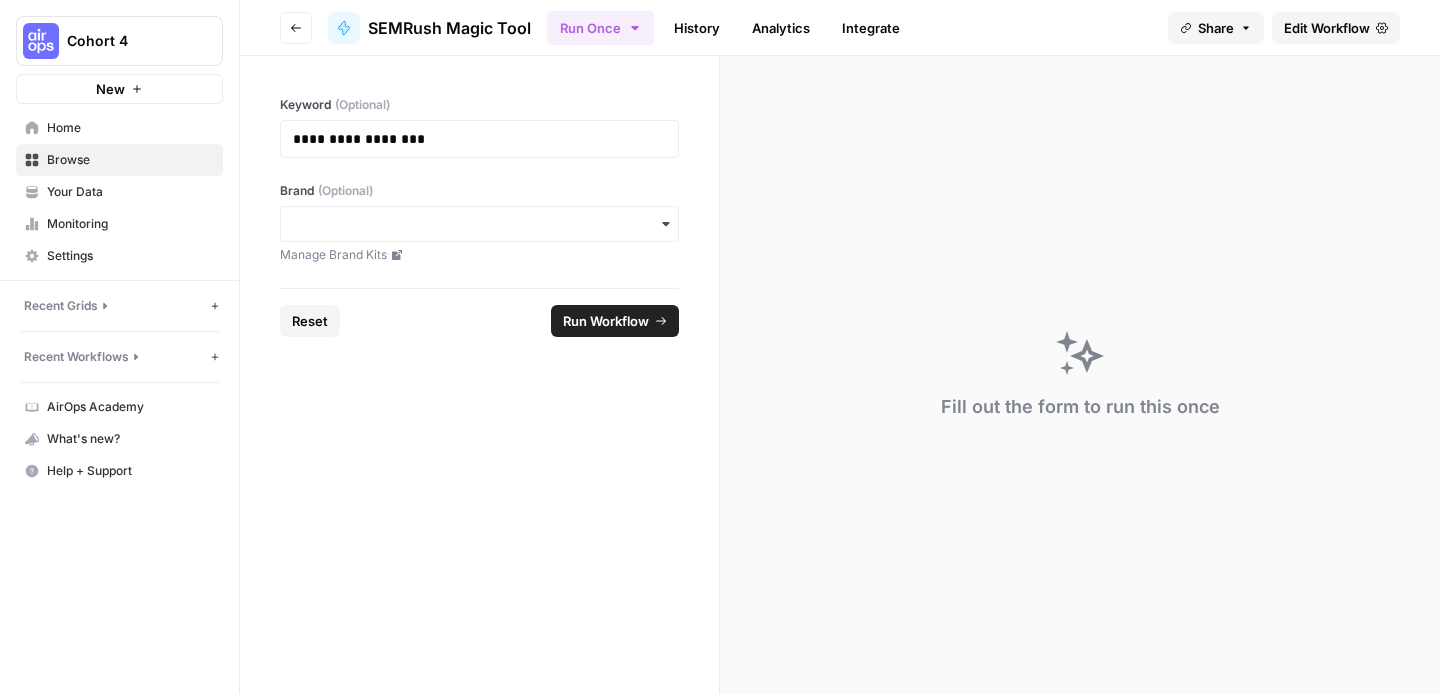 click on "Run Workflow" at bounding box center (606, 321) 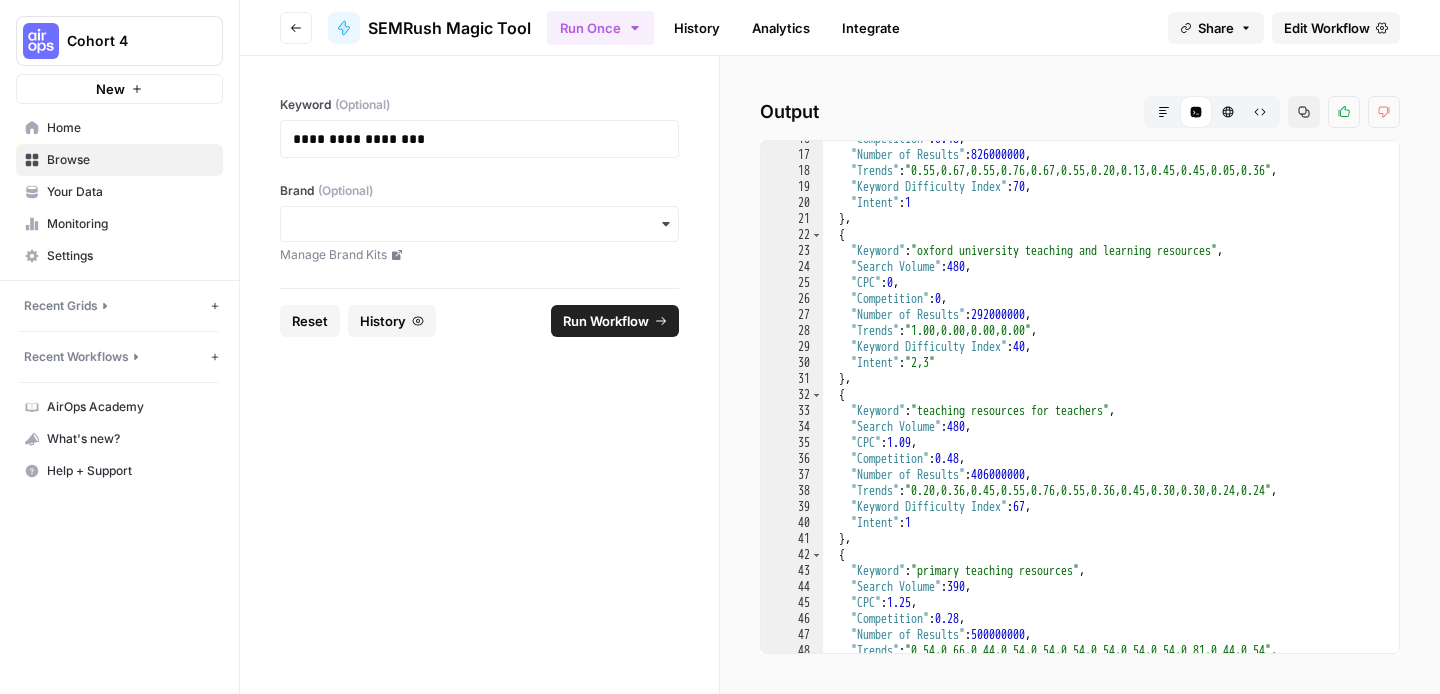 scroll, scrollTop: 105, scrollLeft: 0, axis: vertical 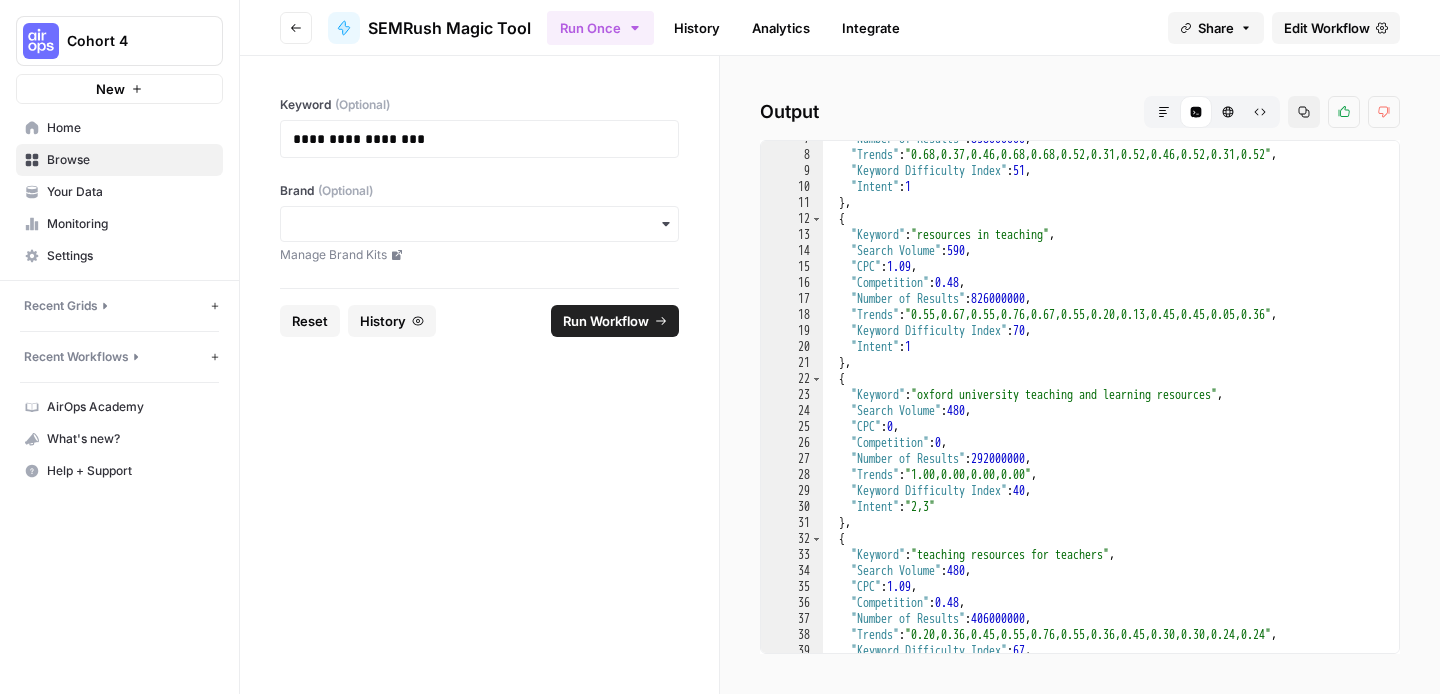 click on "Analytics" at bounding box center [781, 28] 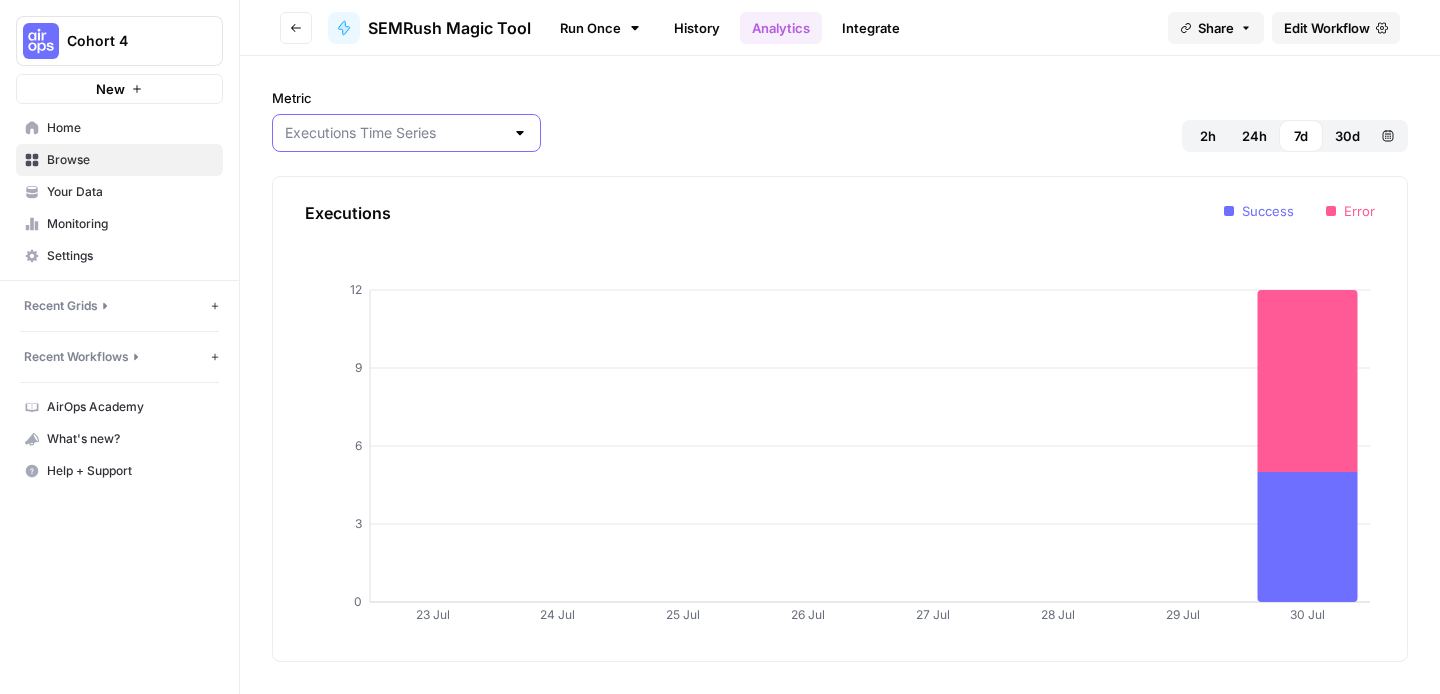 click on "Metric" at bounding box center (394, 133) 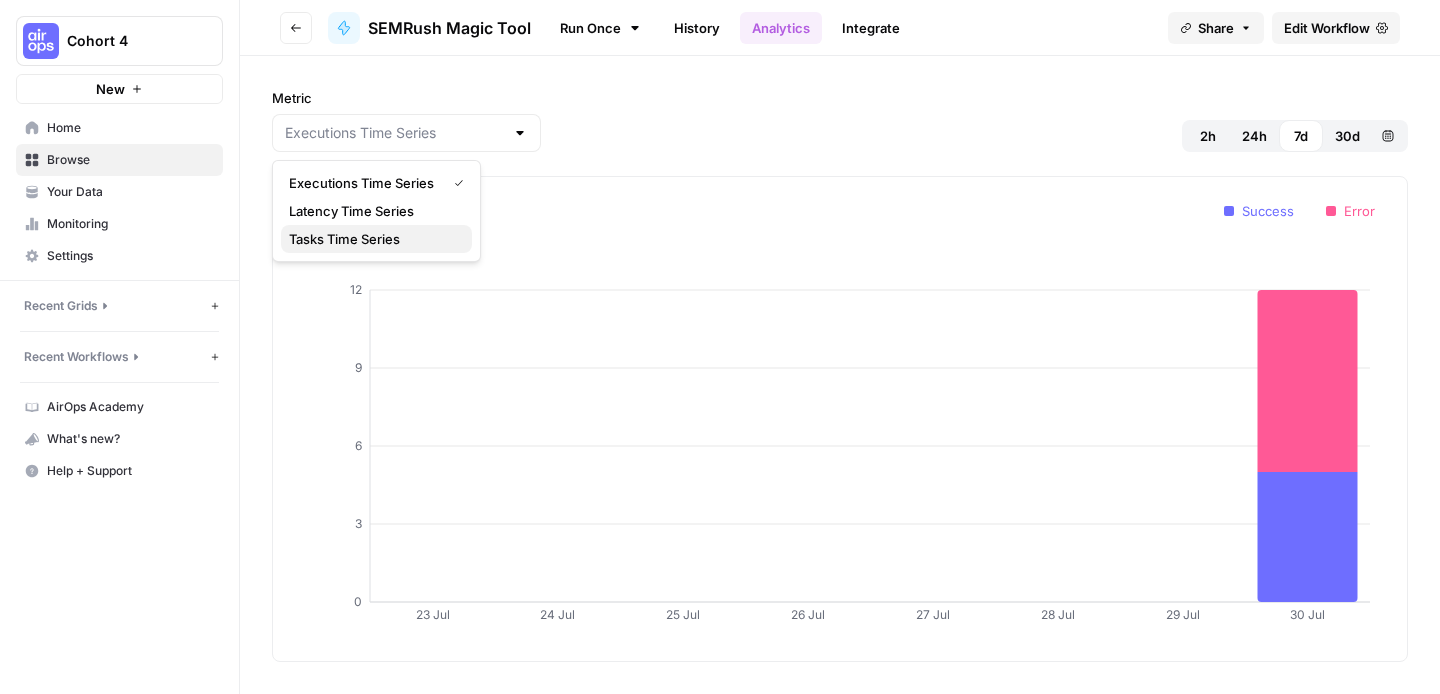 click on "Tasks Time Series" at bounding box center (372, 239) 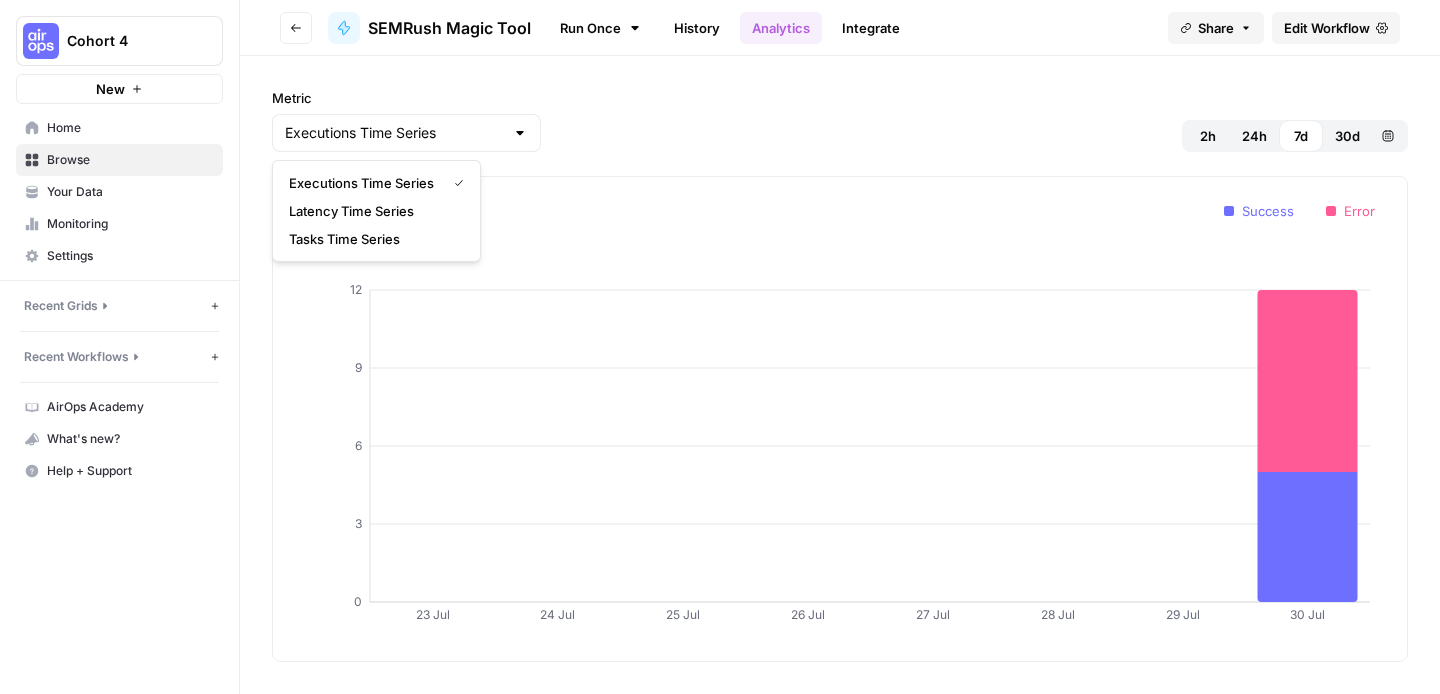 type on "Tasks Time Series" 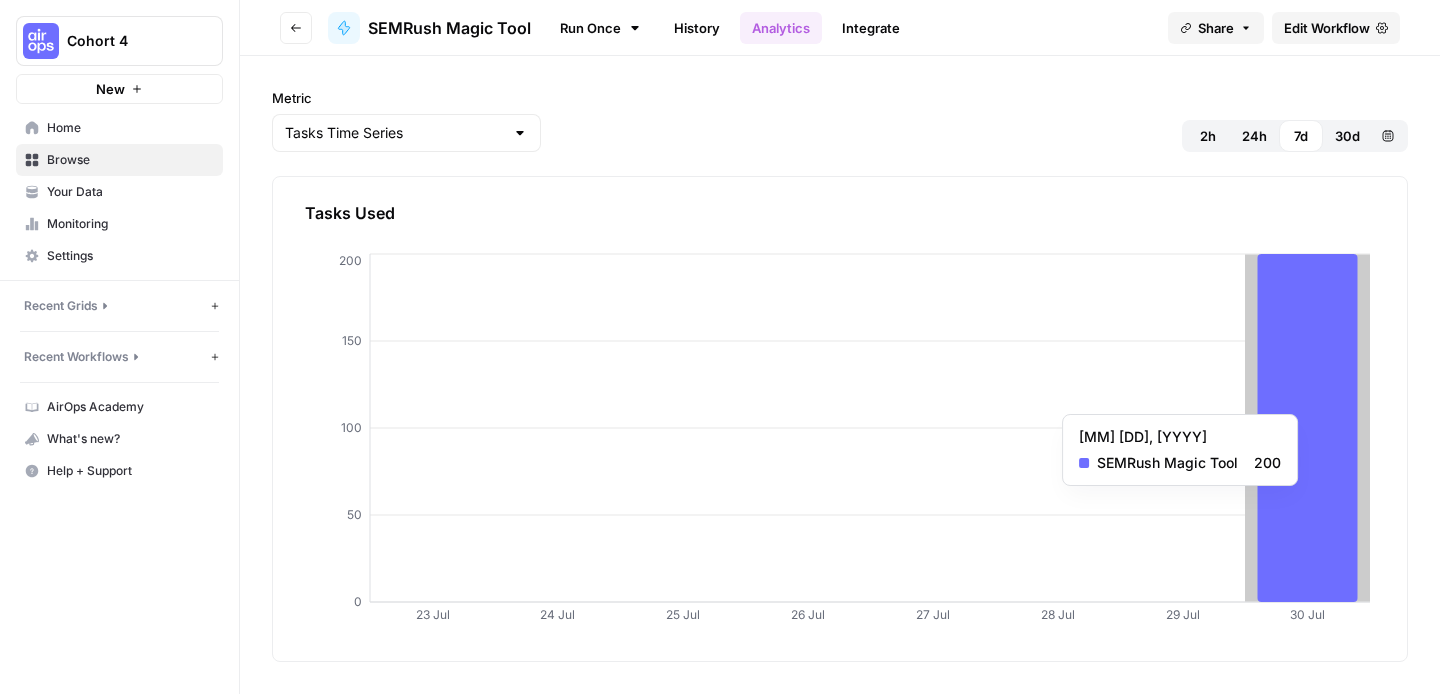 click 